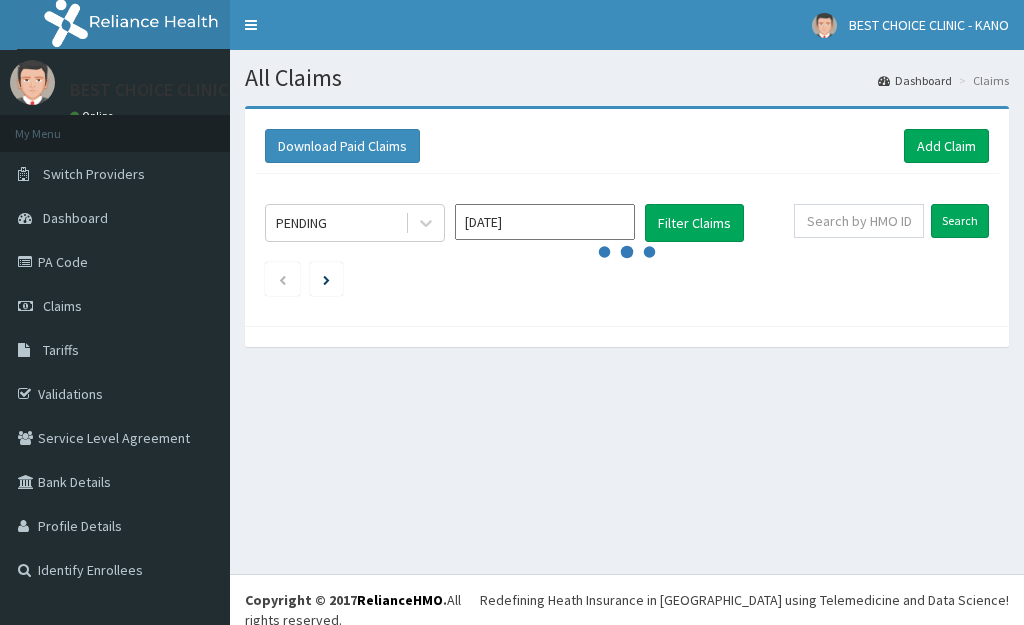 scroll, scrollTop: 0, scrollLeft: 0, axis: both 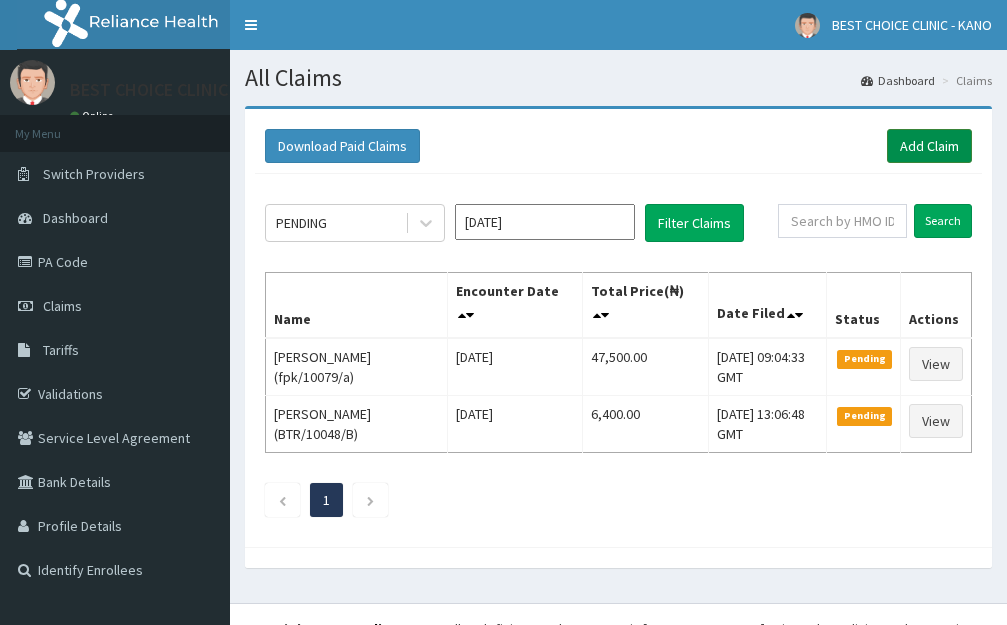 click on "Add Claim" at bounding box center [929, 146] 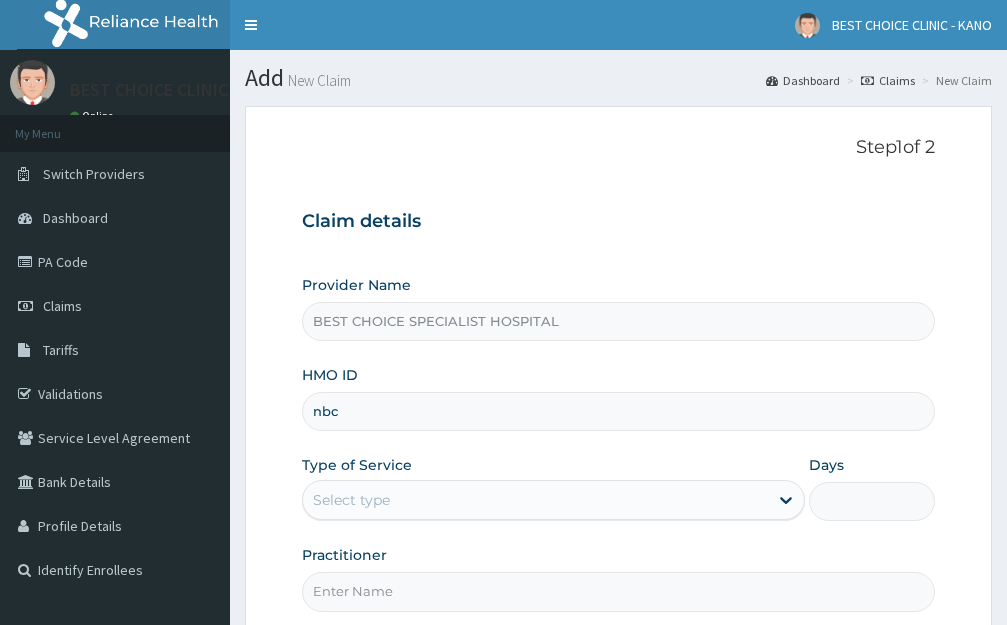 scroll, scrollTop: 0, scrollLeft: 0, axis: both 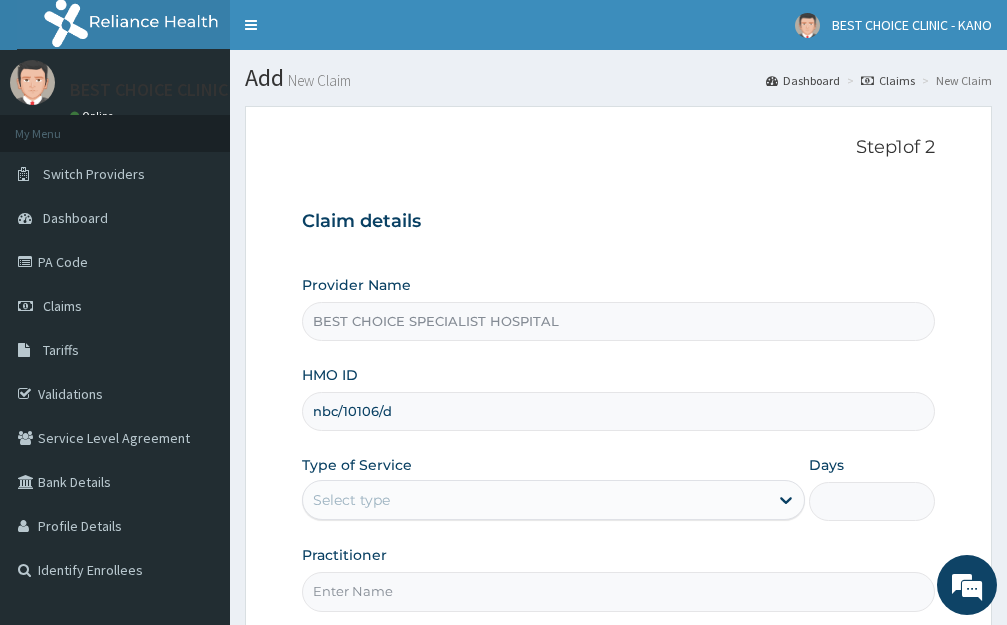 type on "nbc/10106/d" 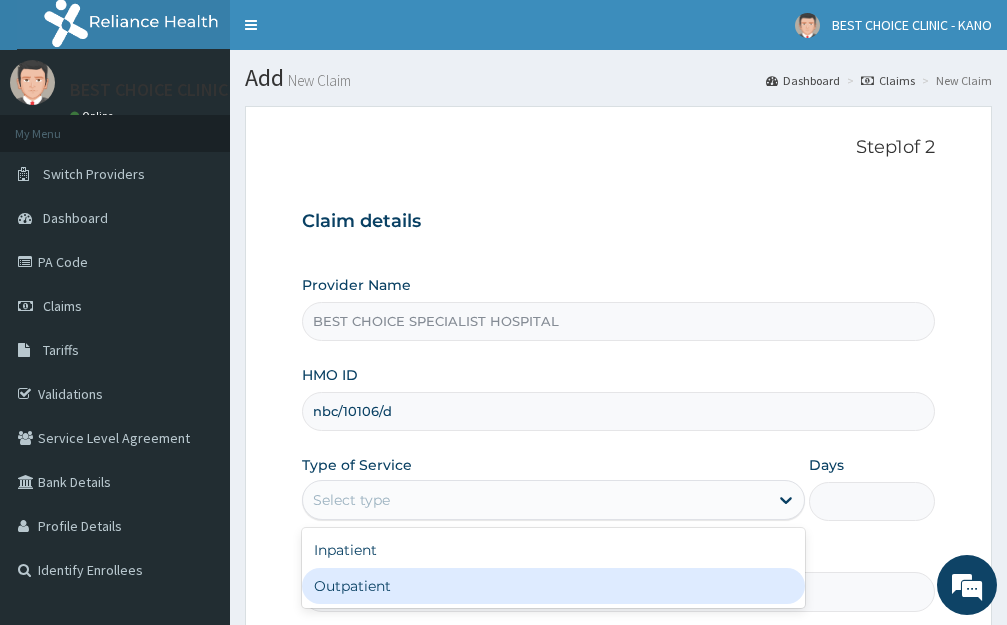 click on "Outpatient" at bounding box center [553, 586] 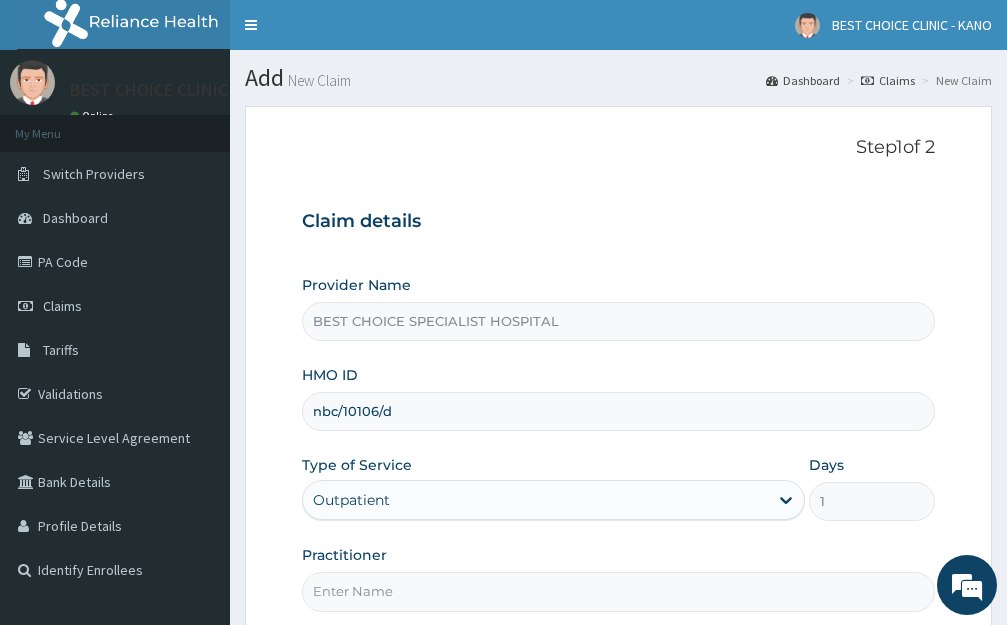 scroll, scrollTop: 197, scrollLeft: 0, axis: vertical 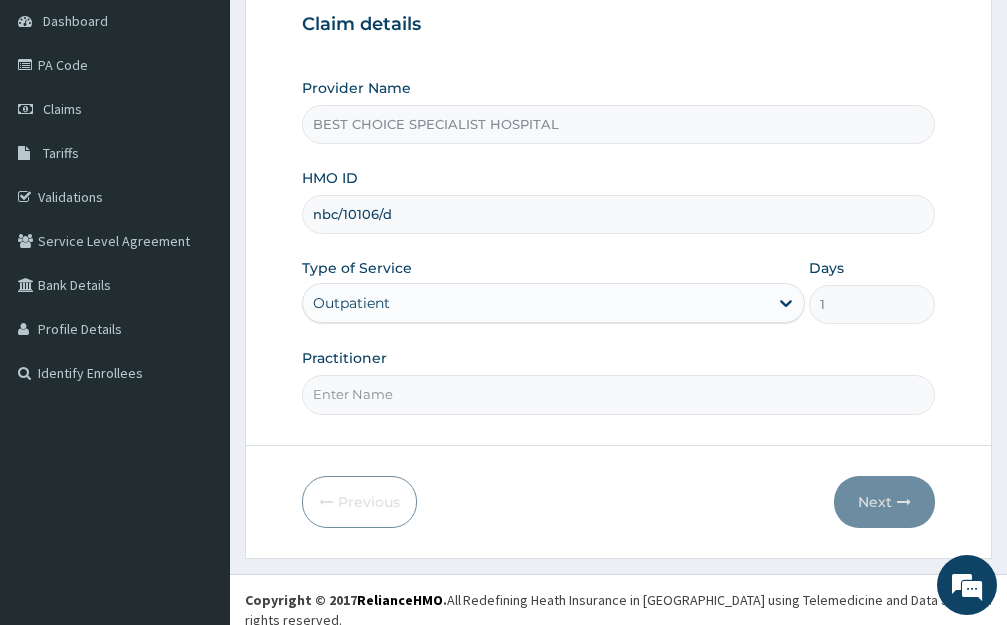 click on "Practitioner" at bounding box center (618, 394) 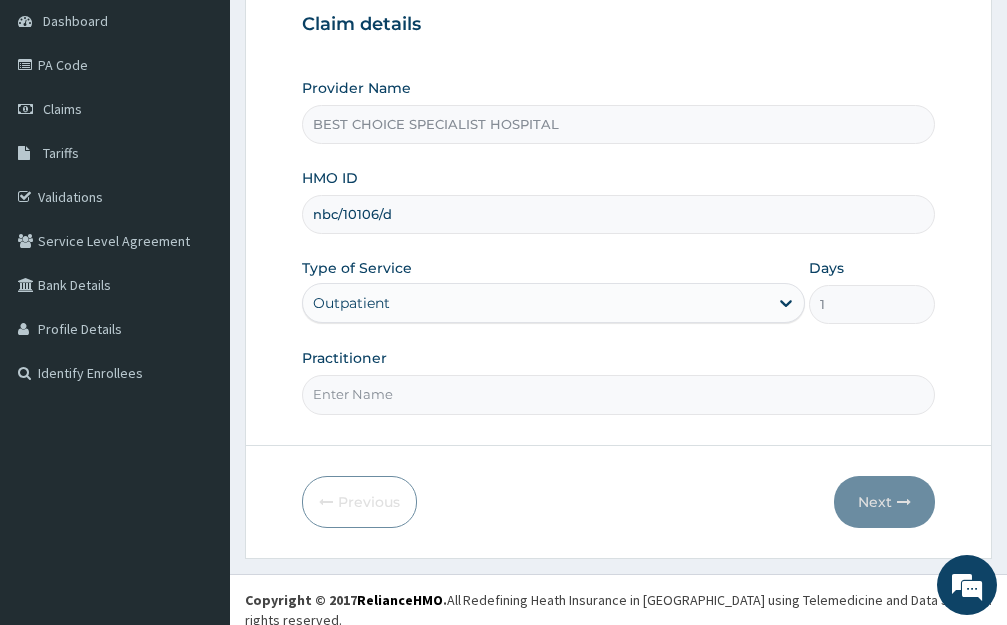 type on "Dr. Ibrahim" 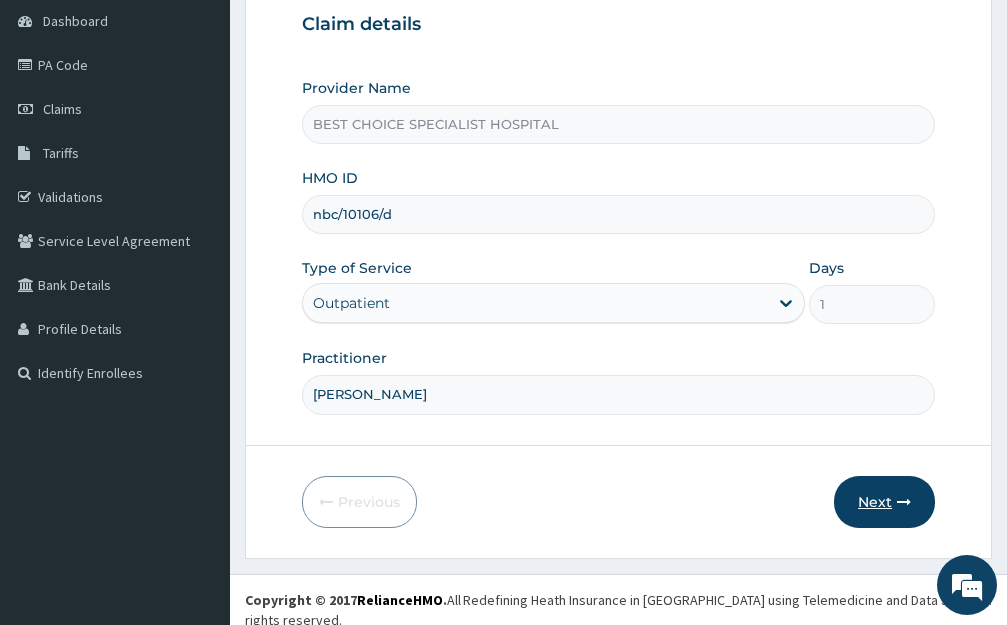 scroll, scrollTop: 0, scrollLeft: 0, axis: both 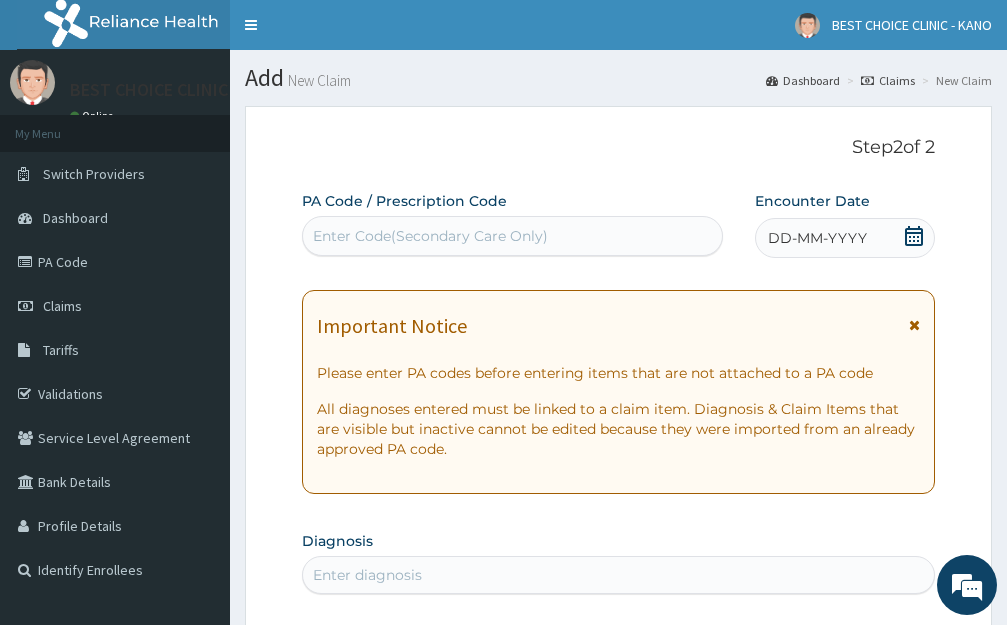 click on "DD-MM-YYYY" at bounding box center [817, 238] 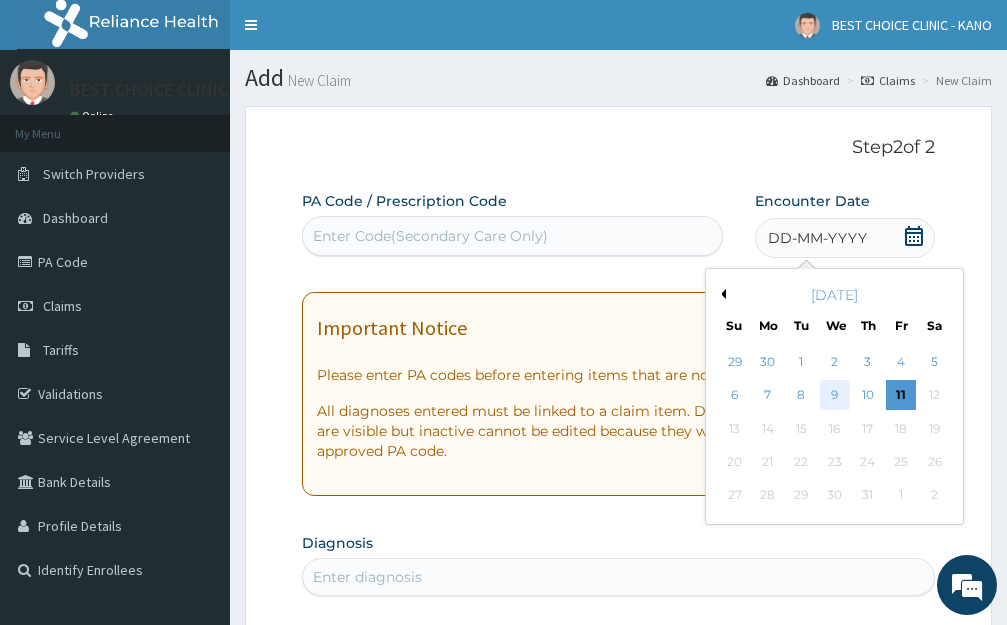 drag, startPoint x: 889, startPoint y: 409, endPoint x: 841, endPoint y: 389, distance: 52 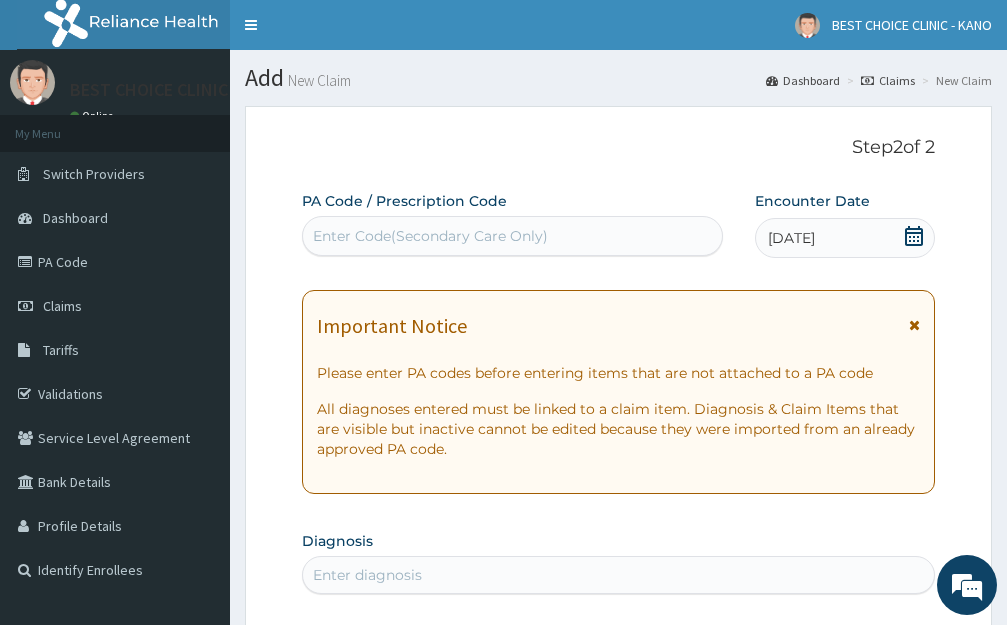 click on "Important Notice Please enter PA codes before entering items that are not attached to a PA code   All diagnoses entered must be linked to a claim item. Diagnosis & Claim Items that are visible but inactive cannot be edited because they were imported from an already approved PA code." at bounding box center [618, 392] 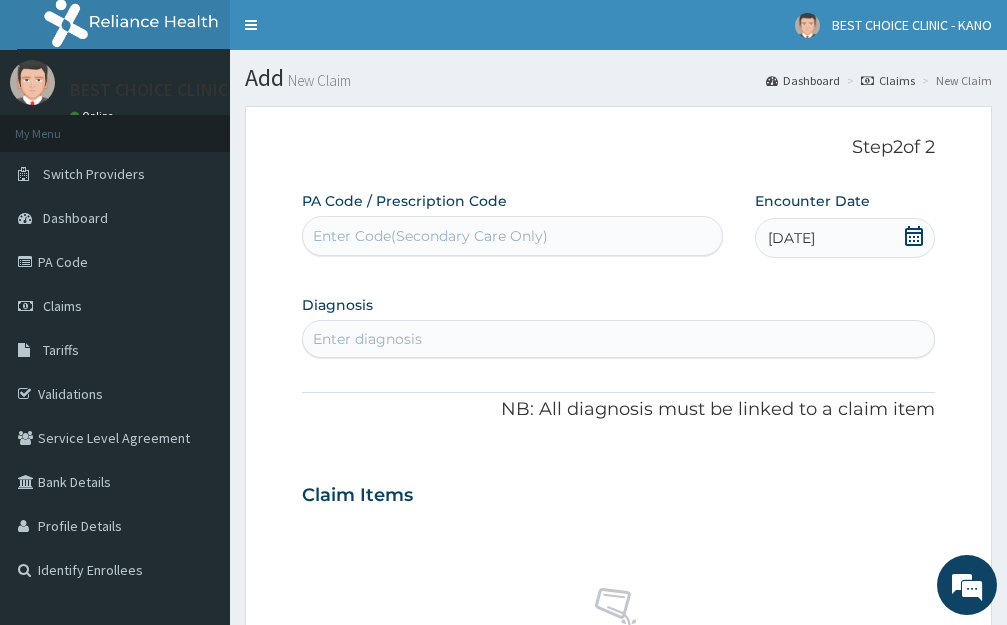 scroll, scrollTop: 100, scrollLeft: 0, axis: vertical 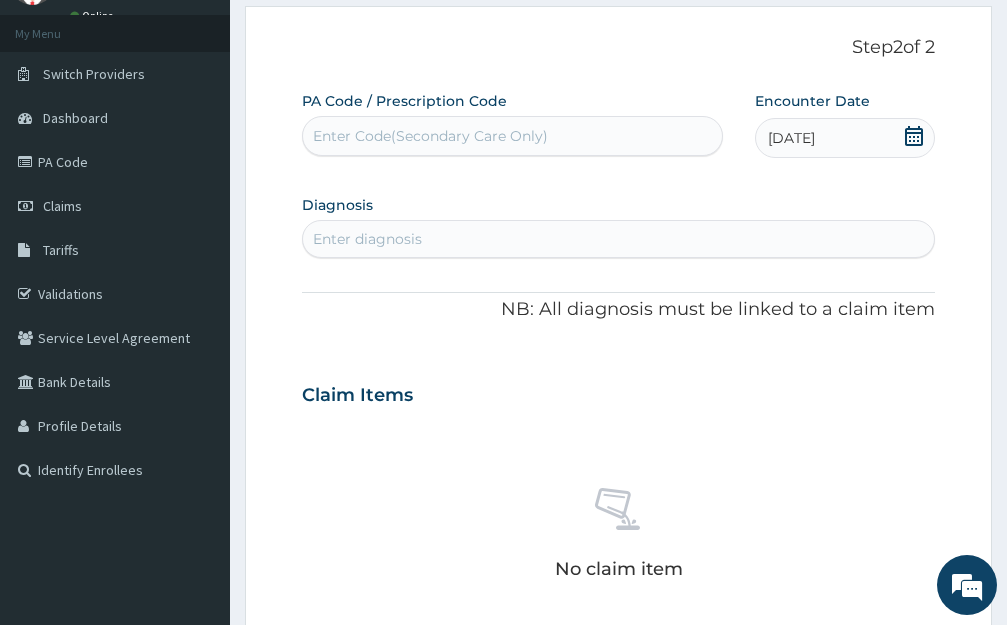 click on "Enter diagnosis" at bounding box center [367, 239] 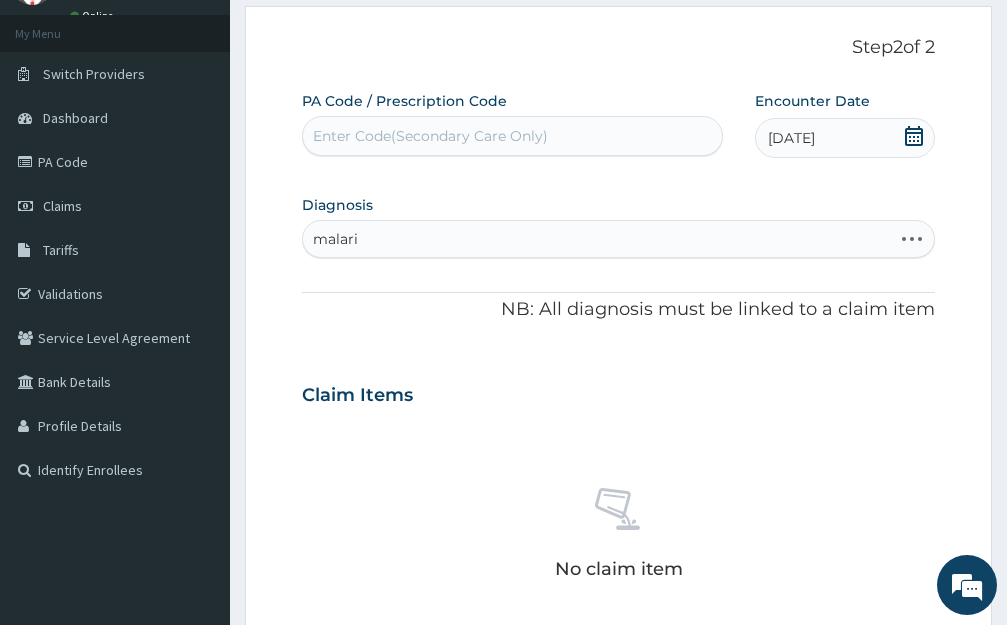type on "malaria" 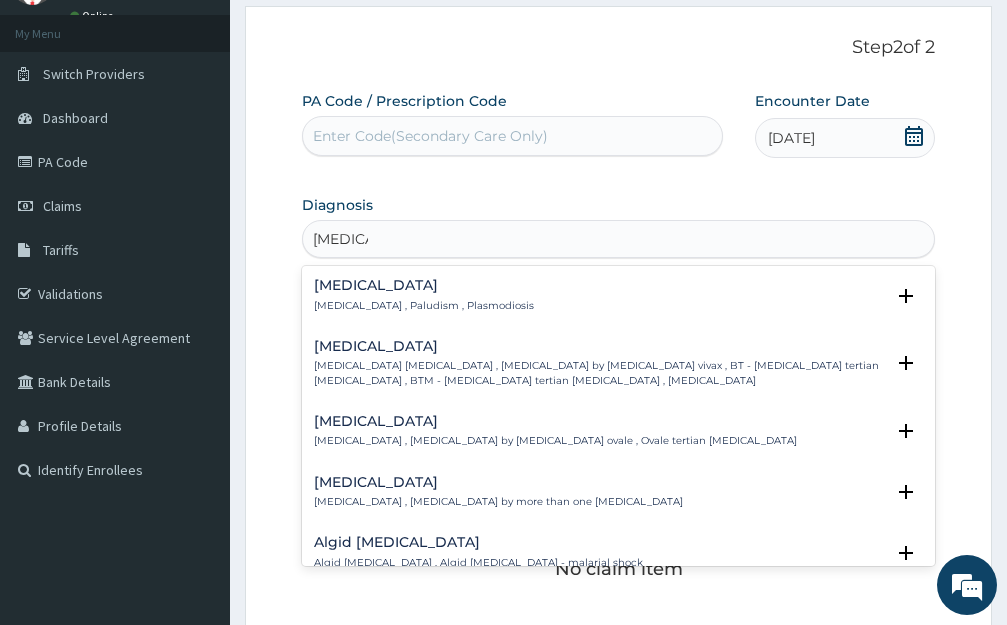 click on "Malaria" at bounding box center [424, 285] 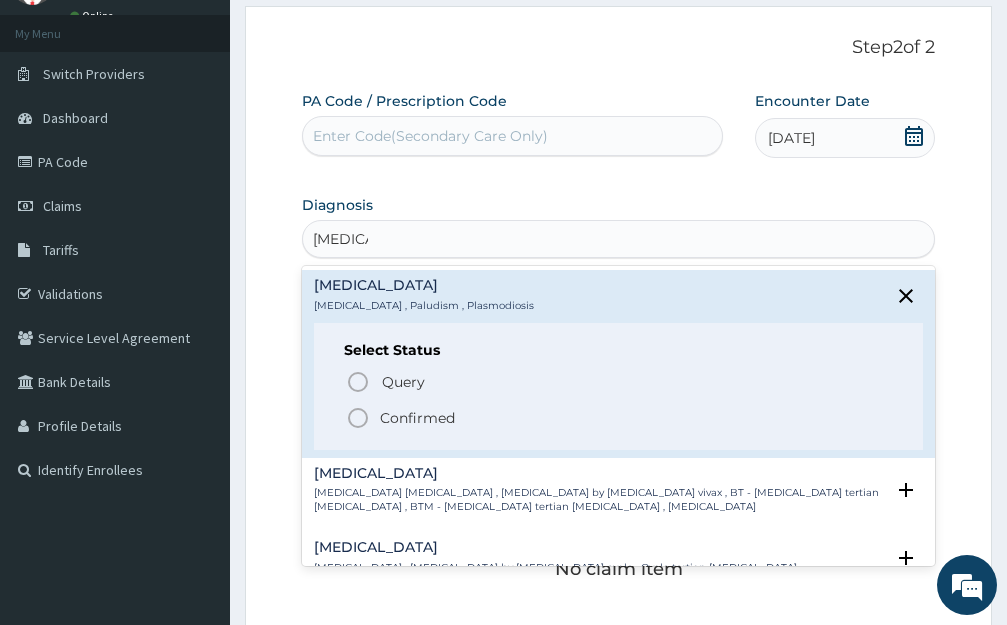 click 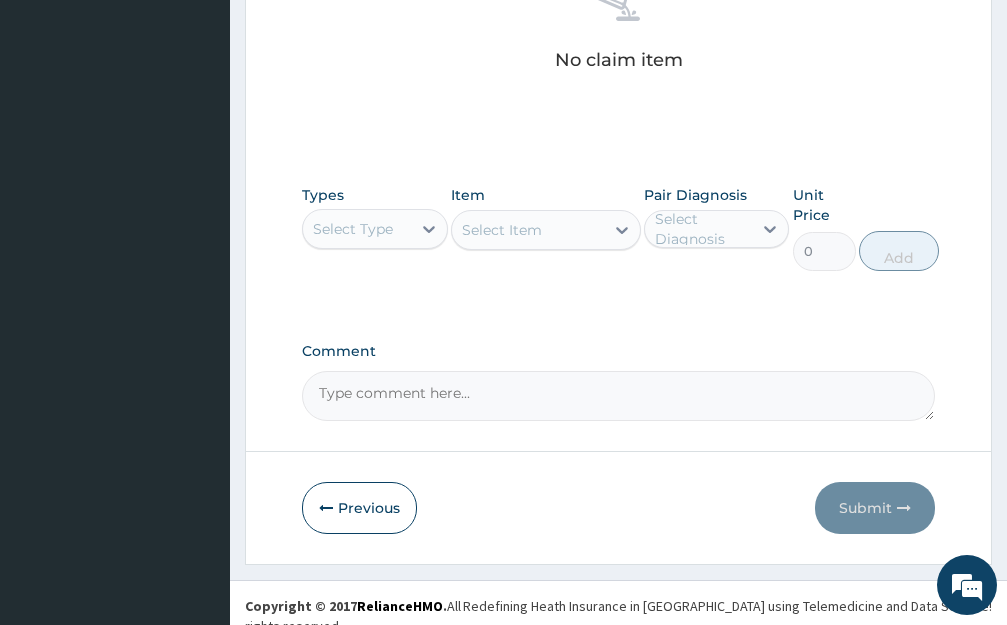 scroll, scrollTop: 621, scrollLeft: 0, axis: vertical 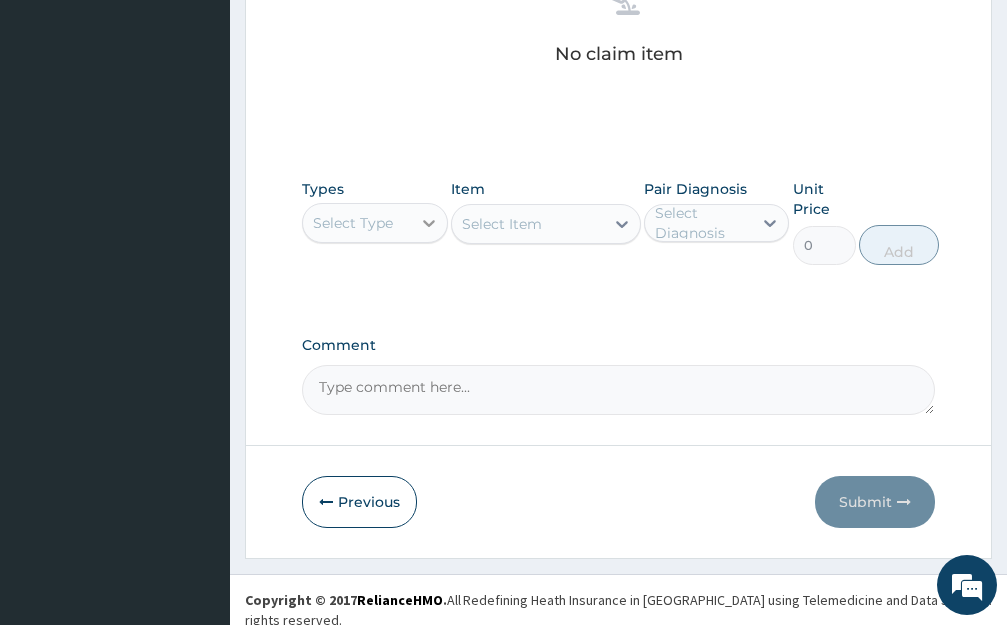 click at bounding box center (429, 223) 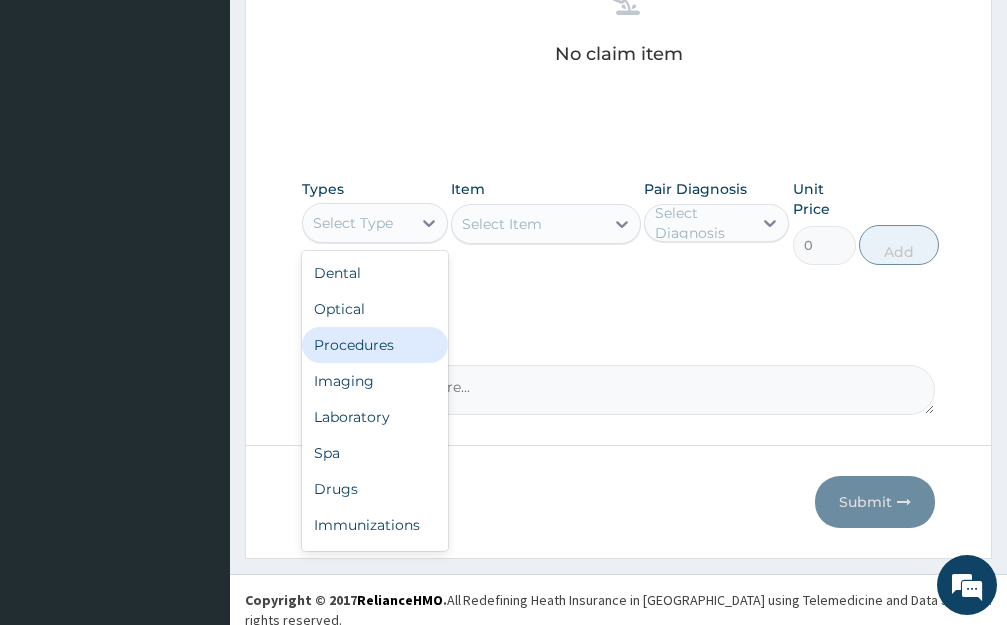 click on "Procedures" at bounding box center (375, 345) 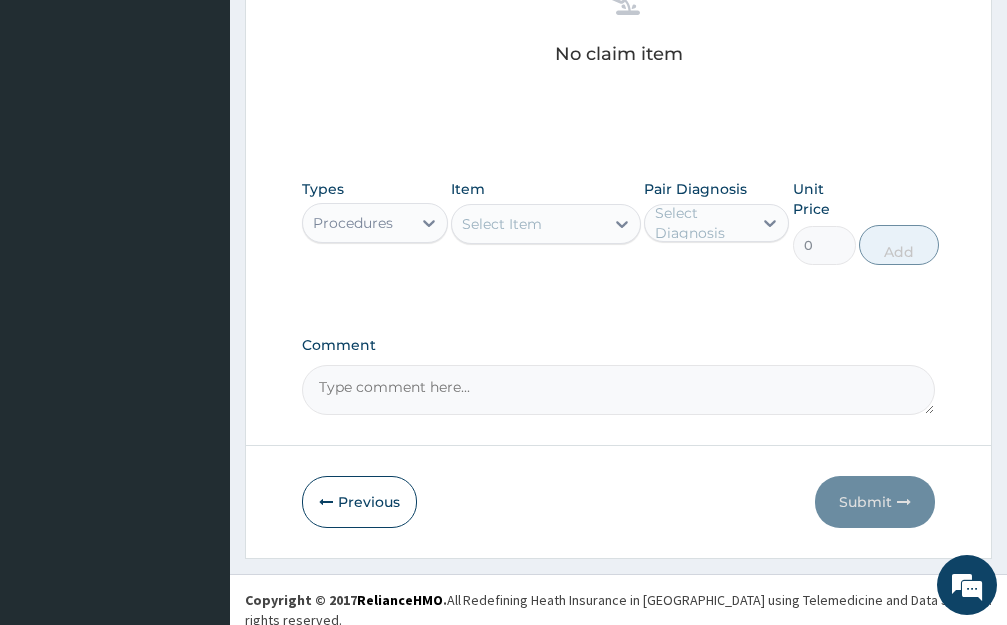 click on "Select Item" at bounding box center [528, 224] 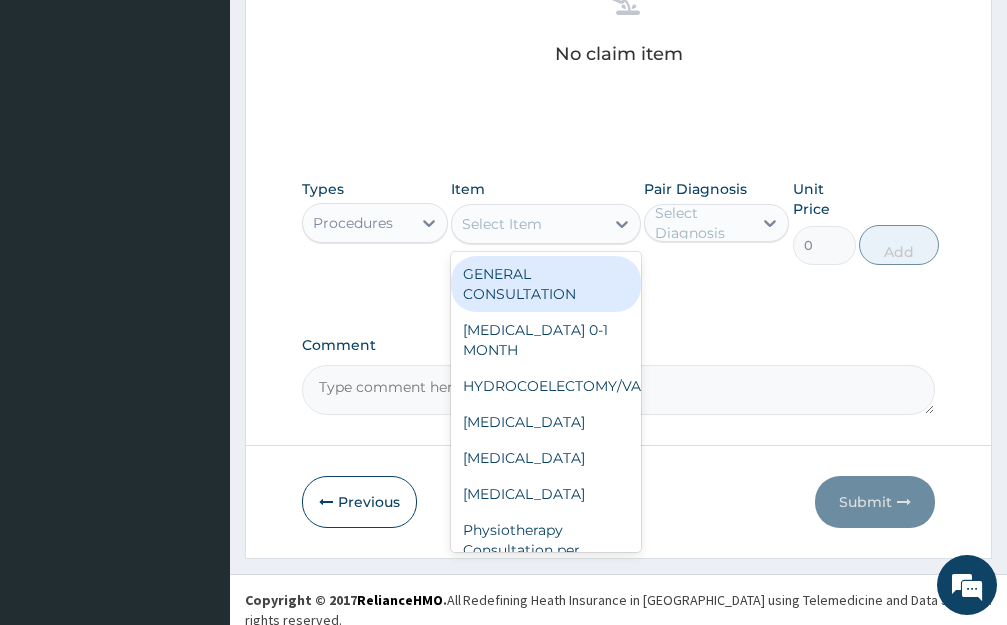click on "GENERAL CONSULTATION" at bounding box center (546, 284) 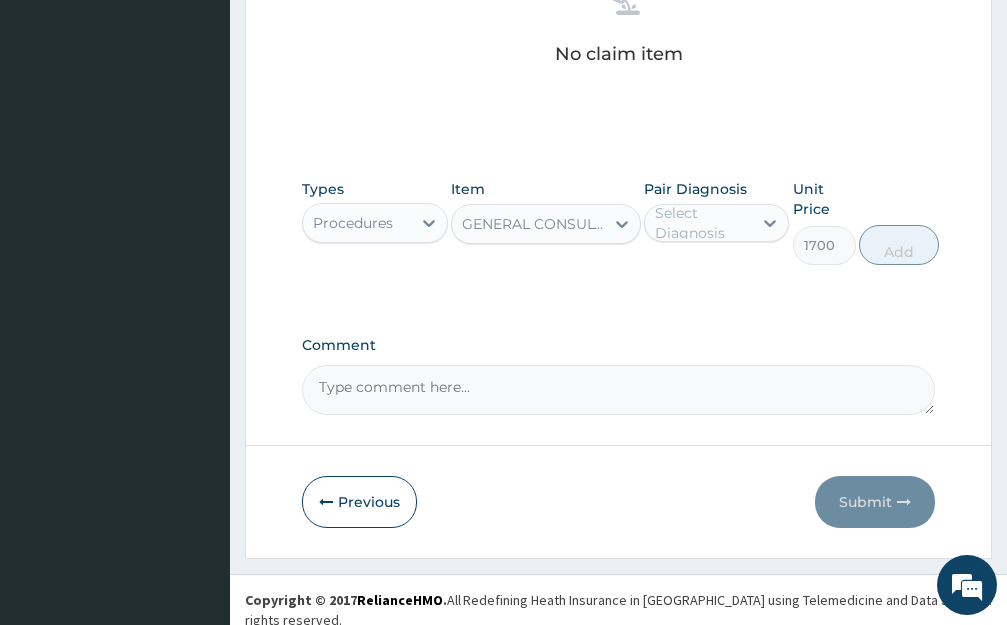 click on "Select Diagnosis" at bounding box center (703, 223) 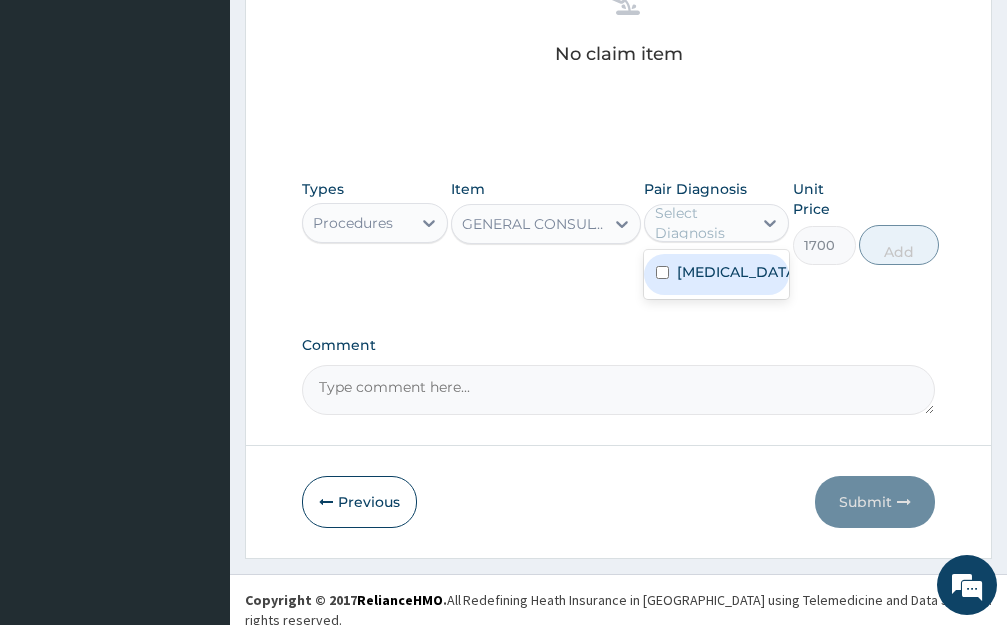 click on "Malaria" at bounding box center (738, 272) 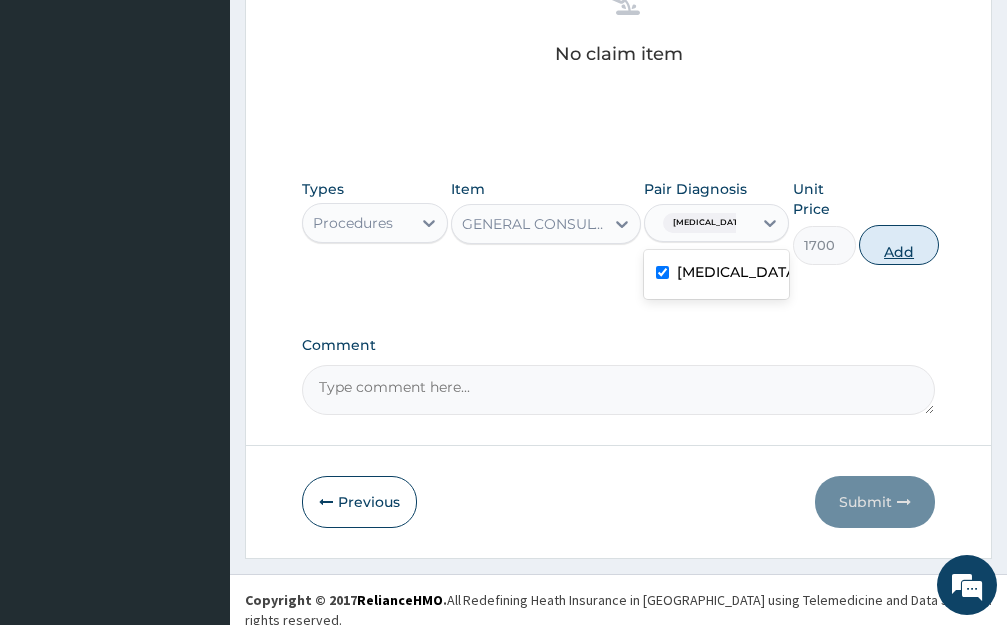 click on "Add" at bounding box center [899, 245] 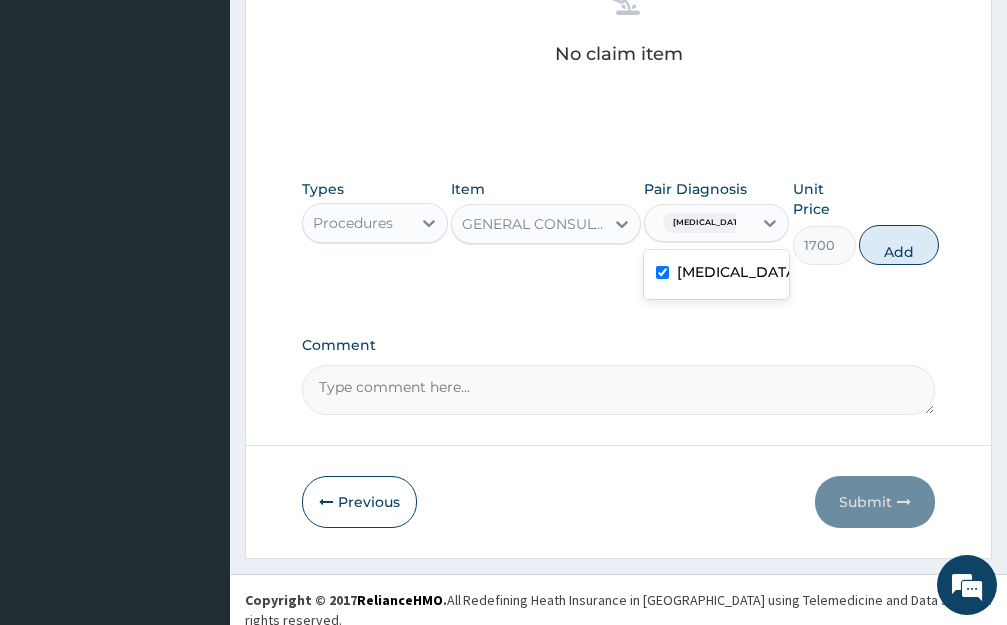 type on "0" 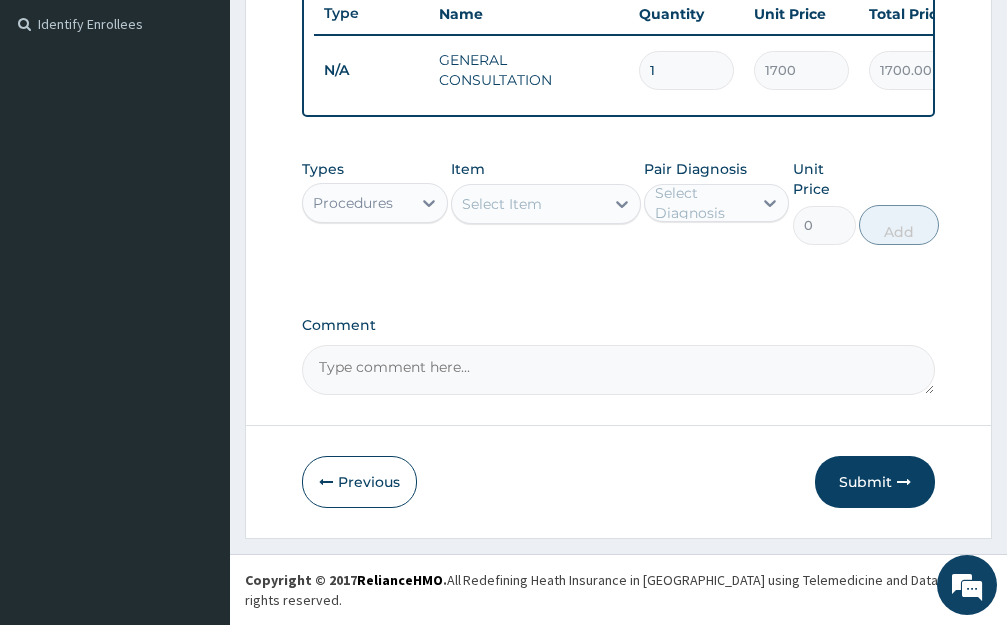 scroll, scrollTop: 543, scrollLeft: 0, axis: vertical 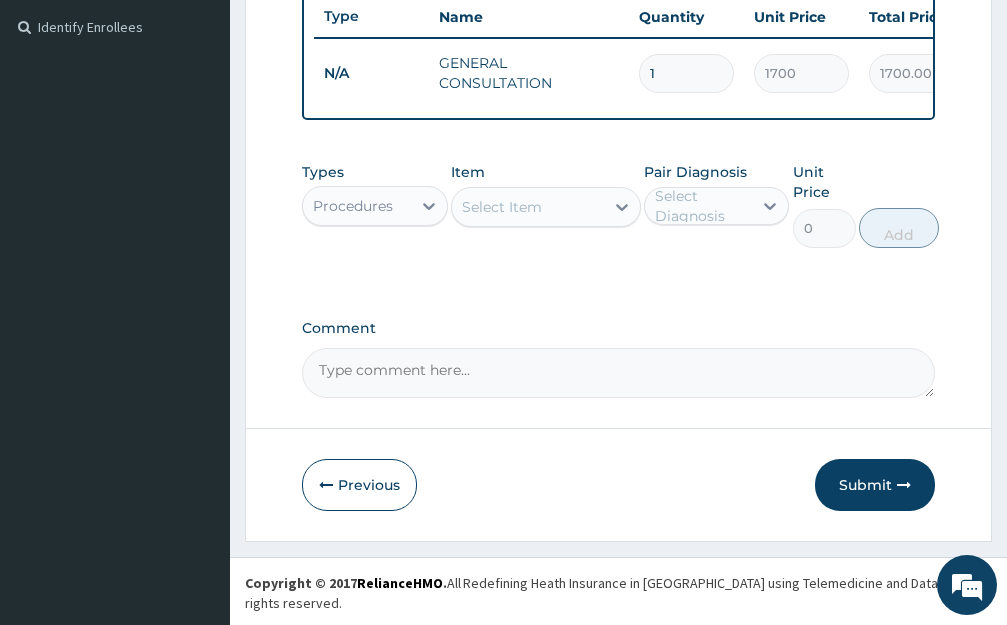 click on "Procedures" at bounding box center (357, 206) 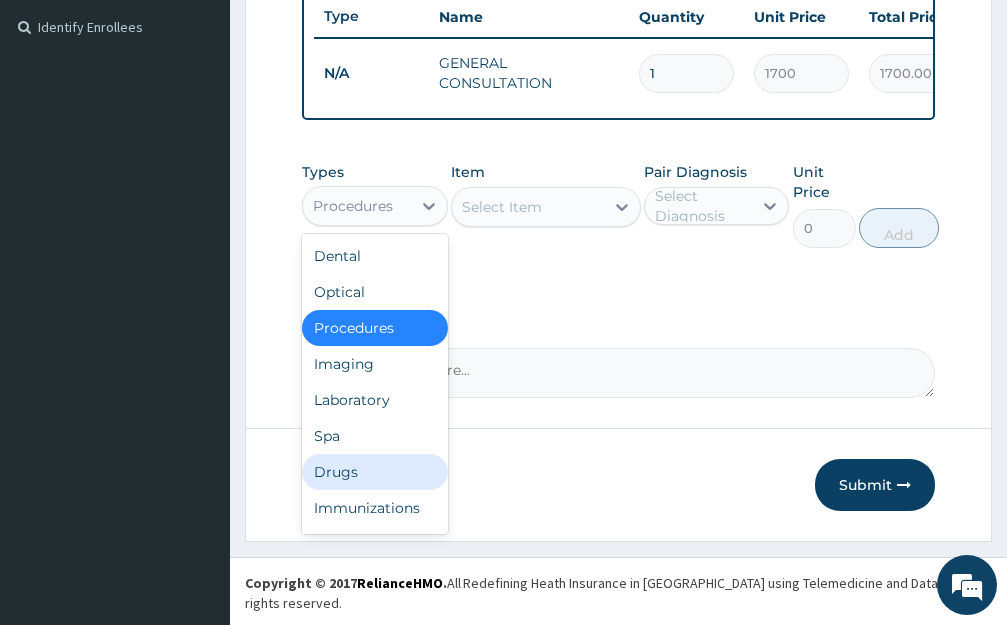 click on "Drugs" at bounding box center [375, 472] 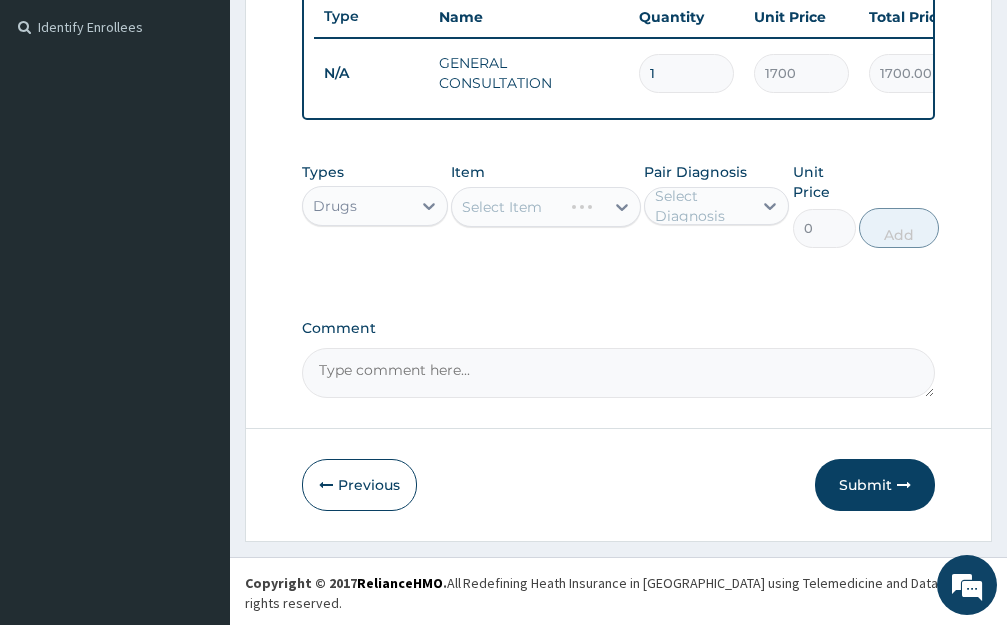 click on "Select Item" at bounding box center (546, 207) 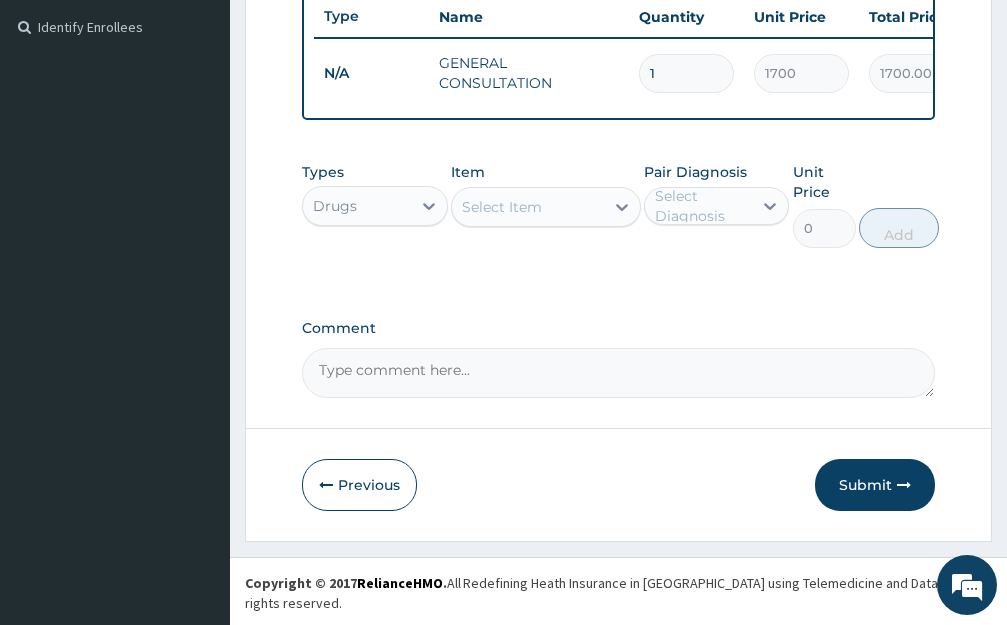 click on "Select Item" at bounding box center (528, 207) 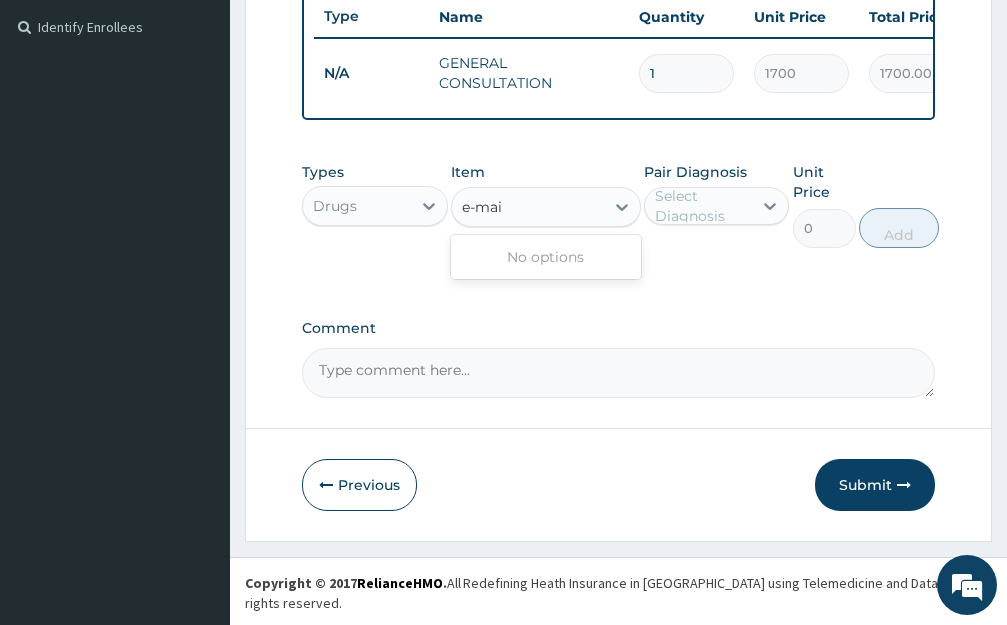 type on "e-ma" 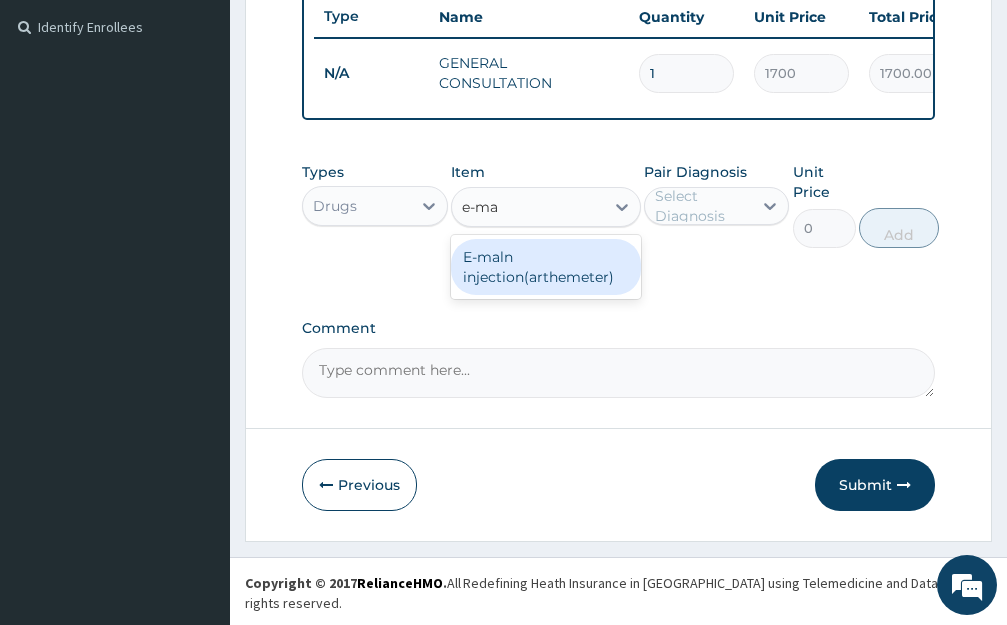 click on "E-maln injection(arthemeter)" at bounding box center [546, 267] 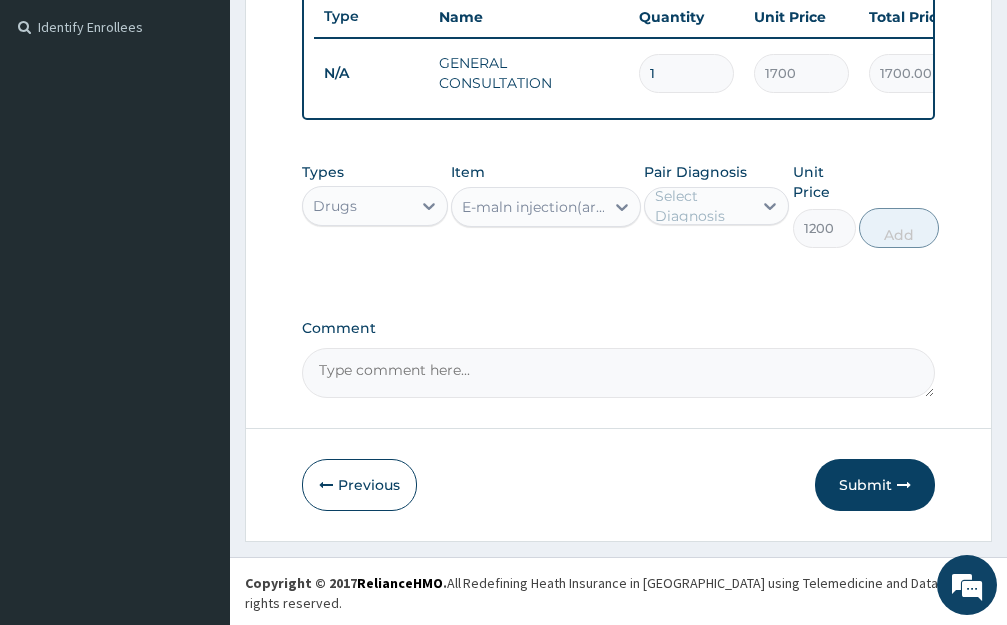 click on "Pair Diagnosis Select Diagnosis" at bounding box center (717, 205) 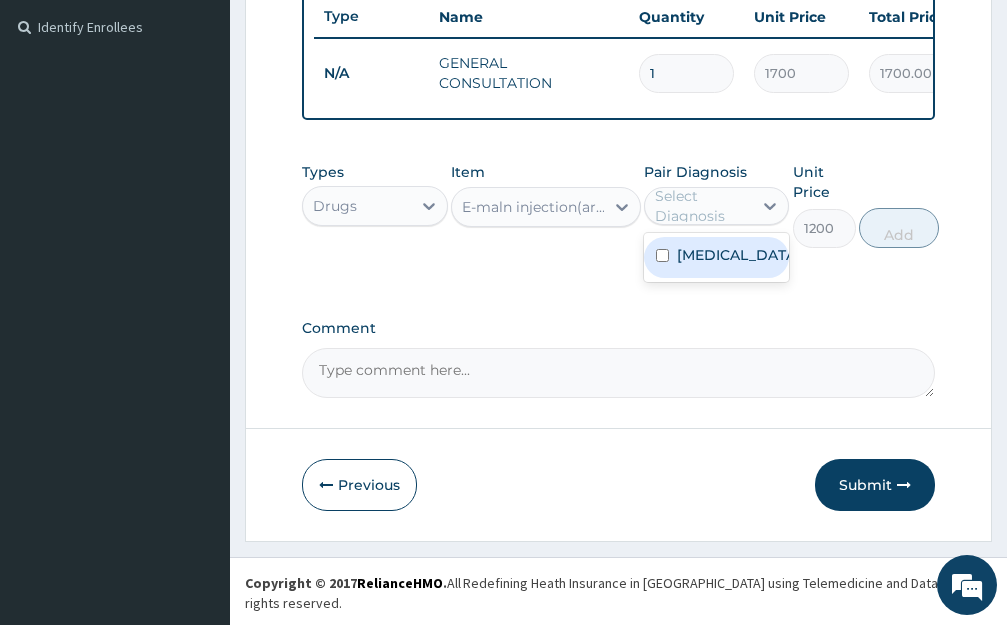 click on "Select Diagnosis" at bounding box center (717, 206) 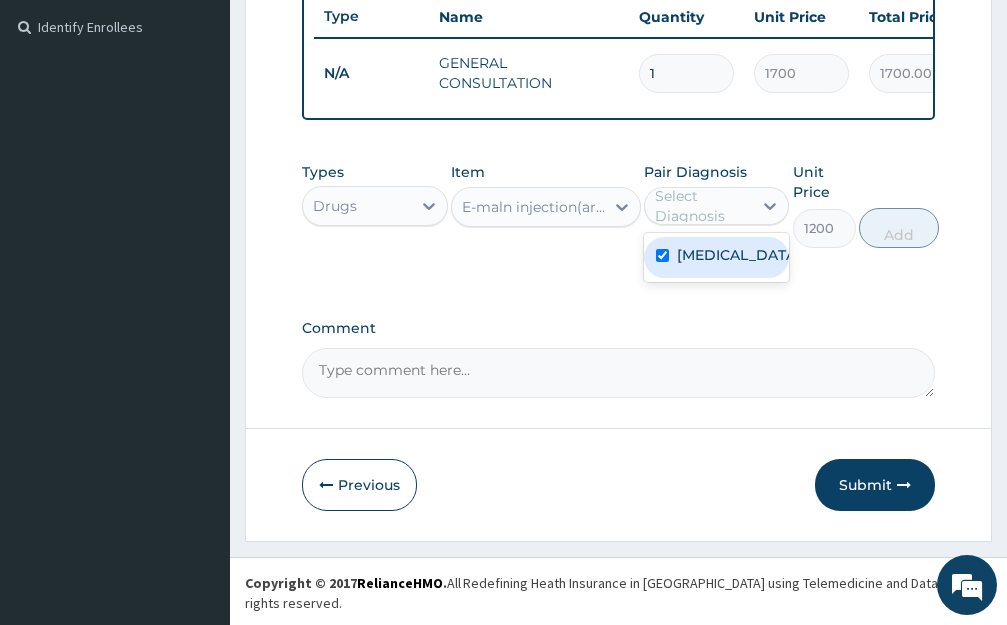 checkbox on "true" 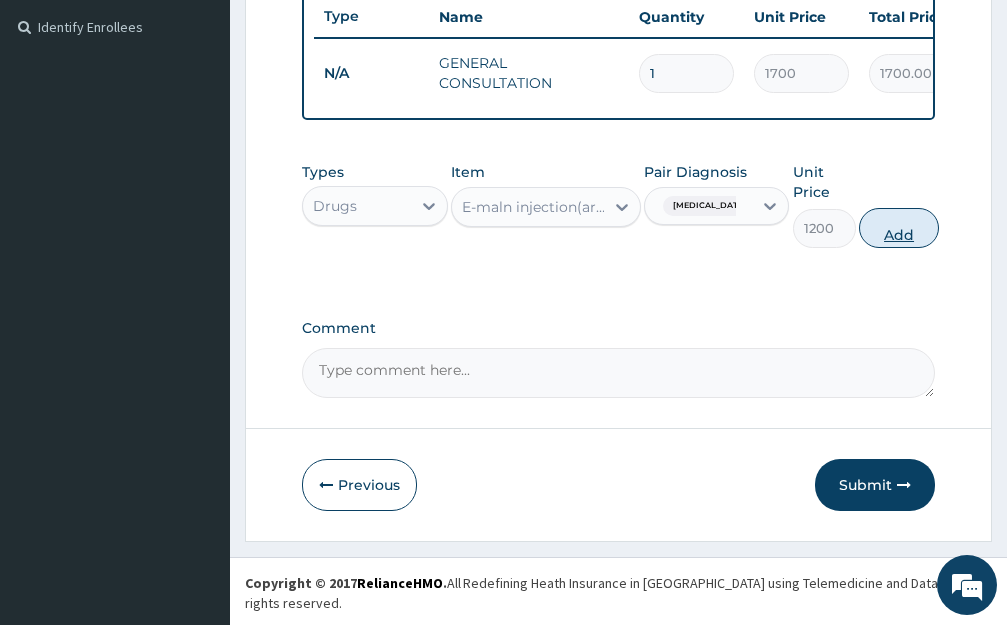 click on "Add" at bounding box center (899, 228) 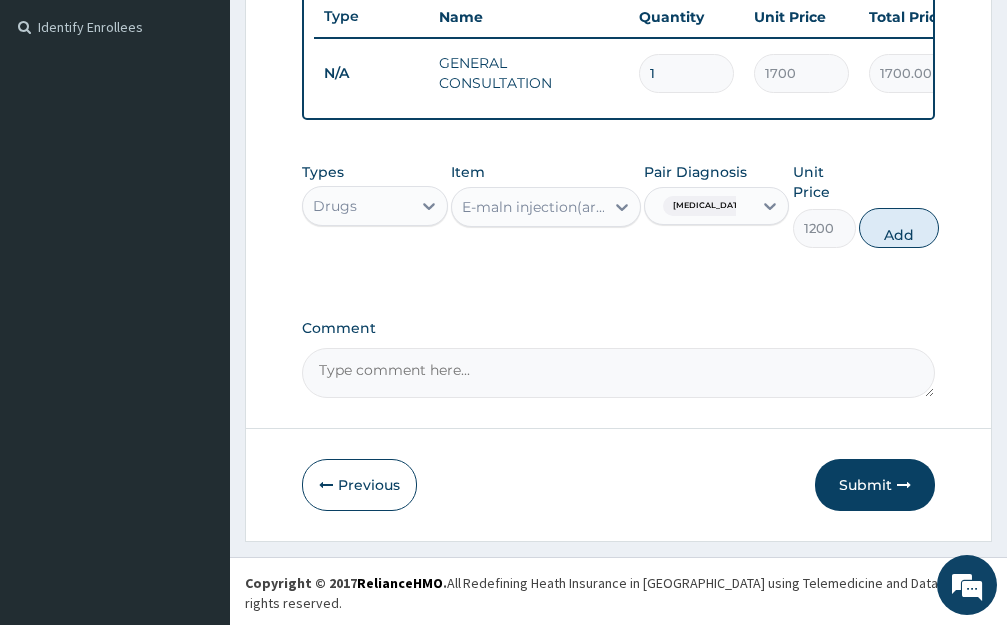 type on "0" 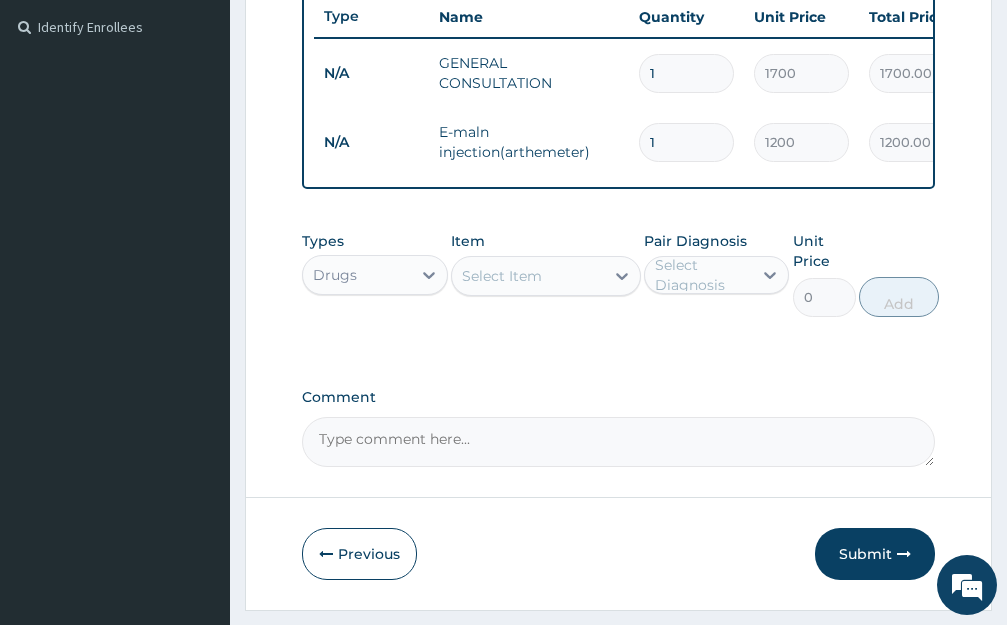 type 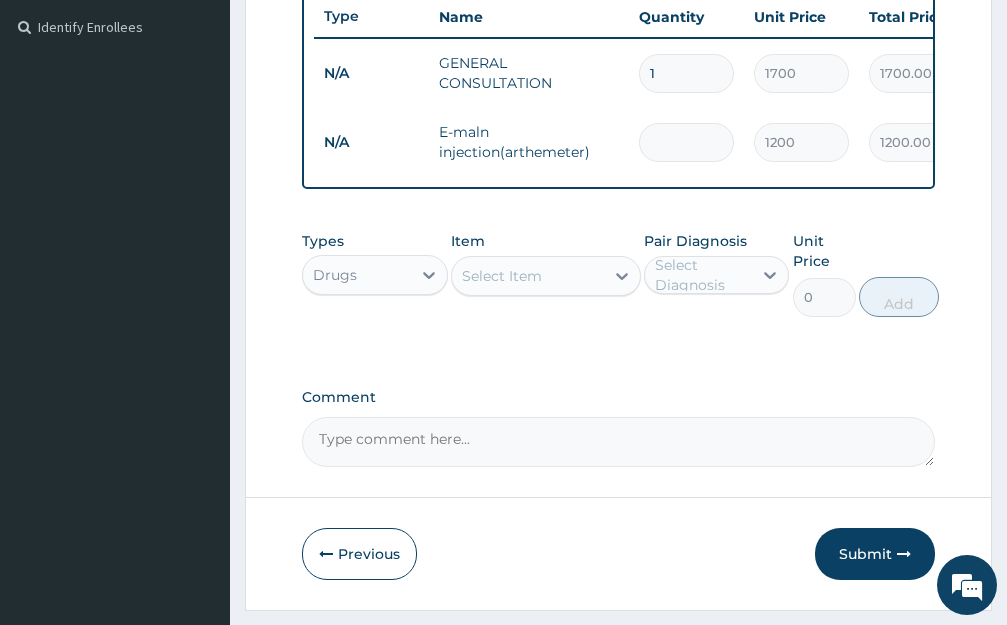 type on "0.00" 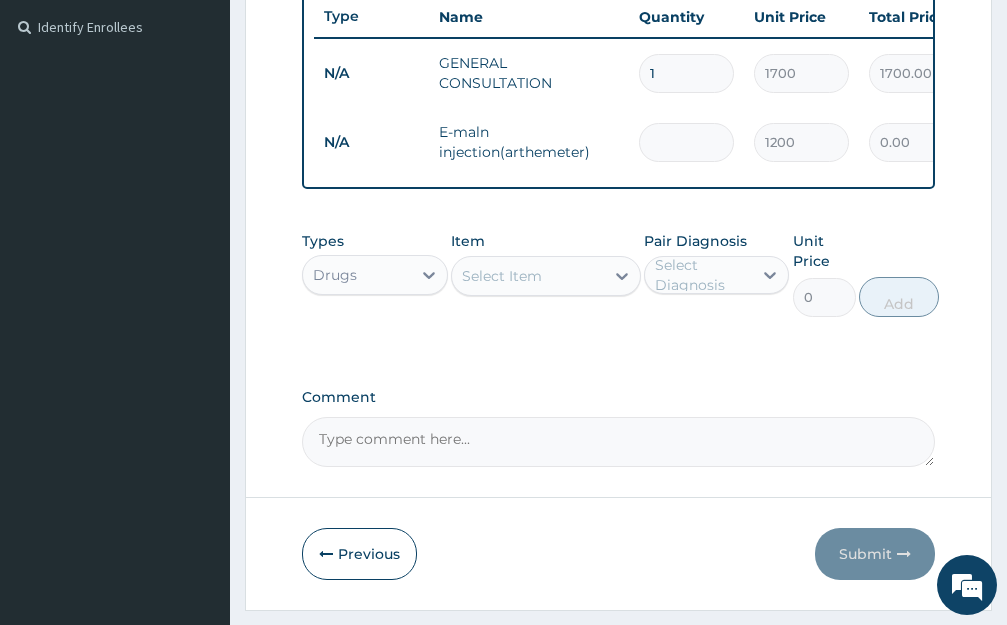 type on "3" 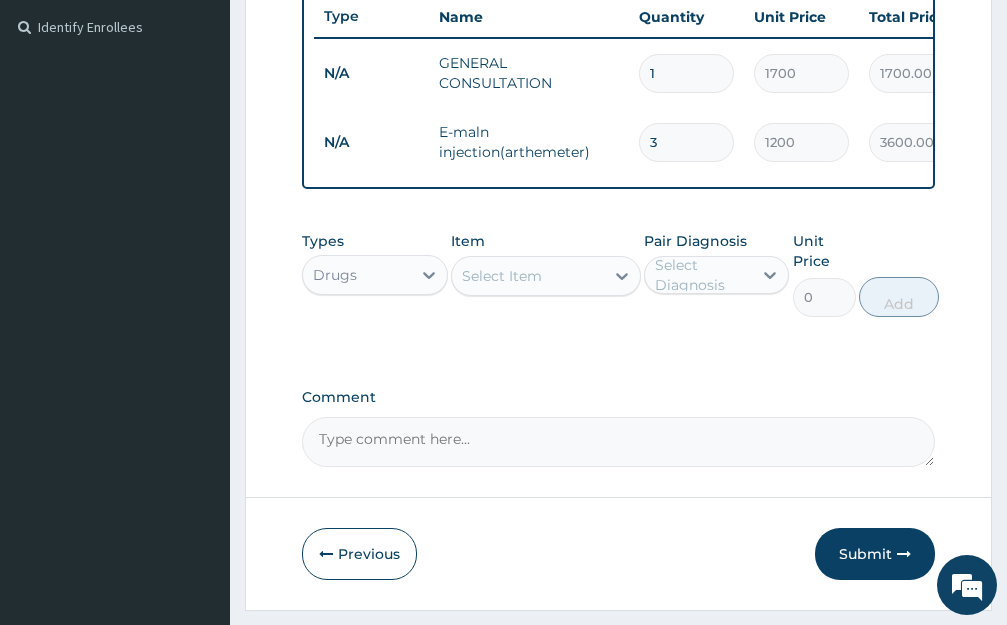 type on "3" 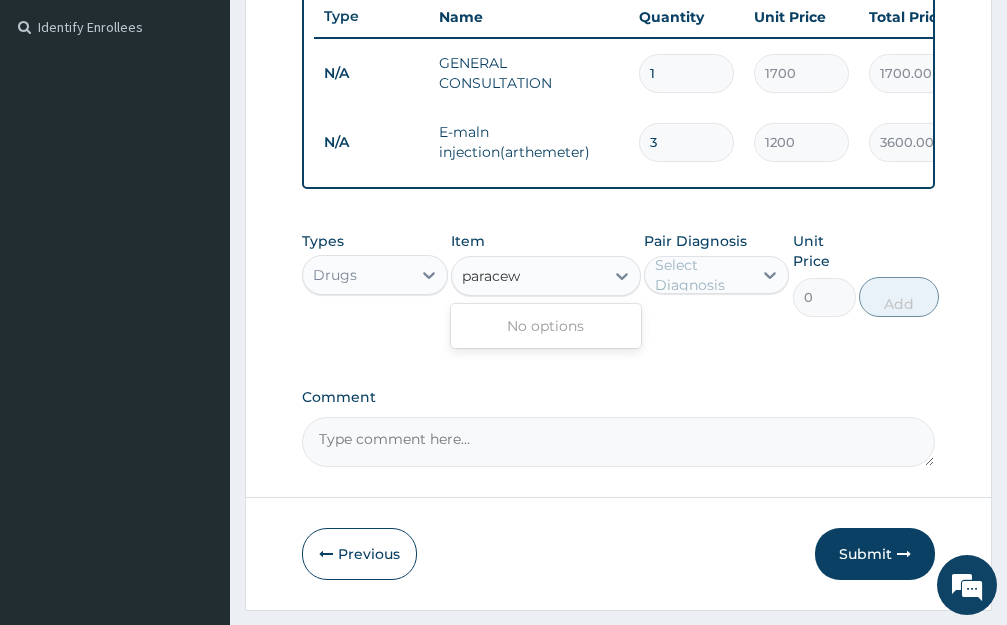 type on "parace" 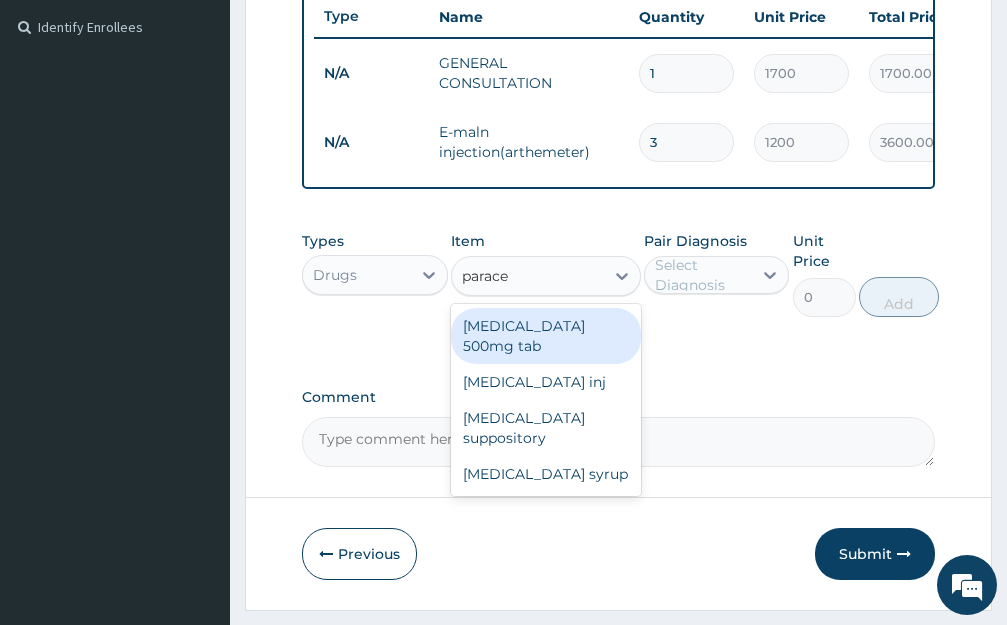 click on "[MEDICAL_DATA] 500mg tab" at bounding box center [546, 336] 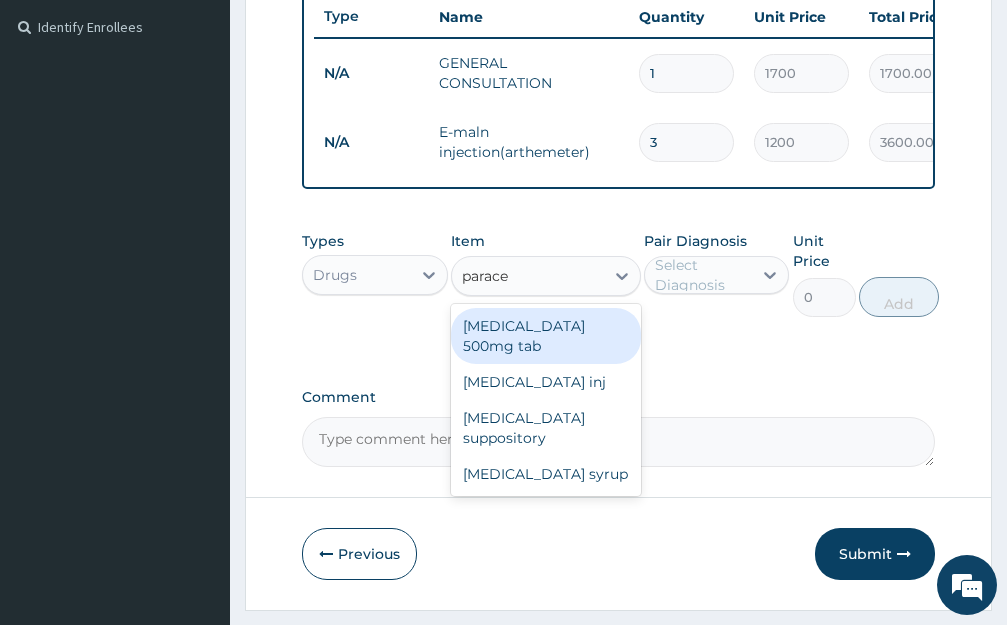 type 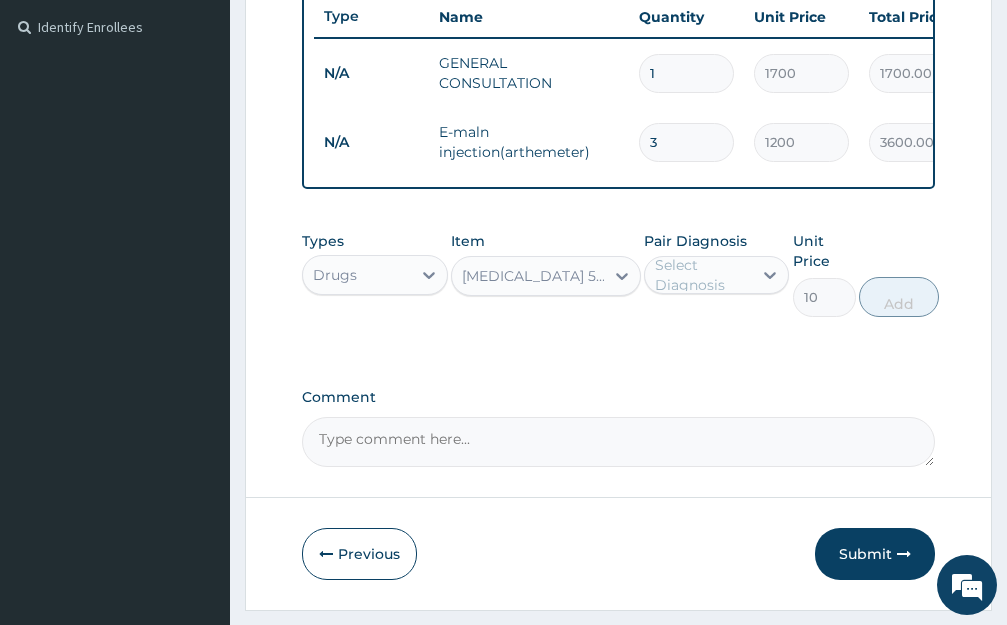 click on "Select Diagnosis" at bounding box center (703, 275) 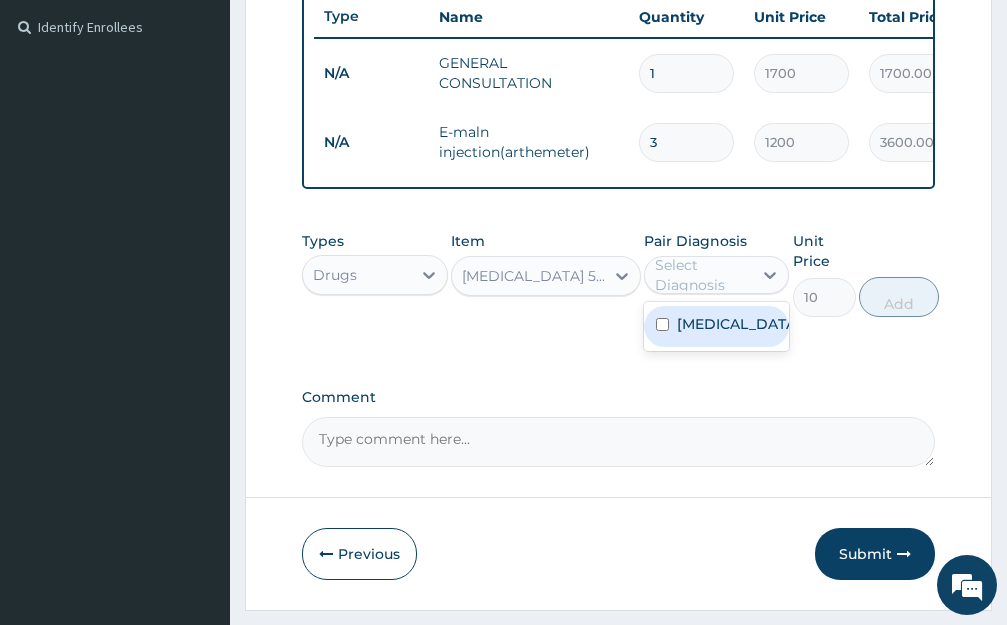 click on "[MEDICAL_DATA]" at bounding box center (738, 324) 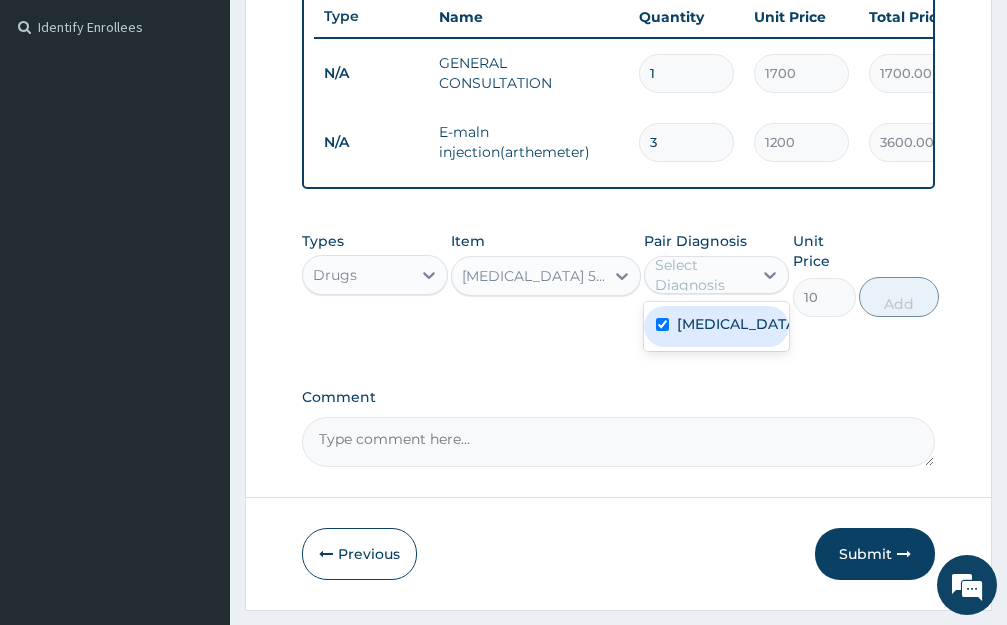 checkbox on "true" 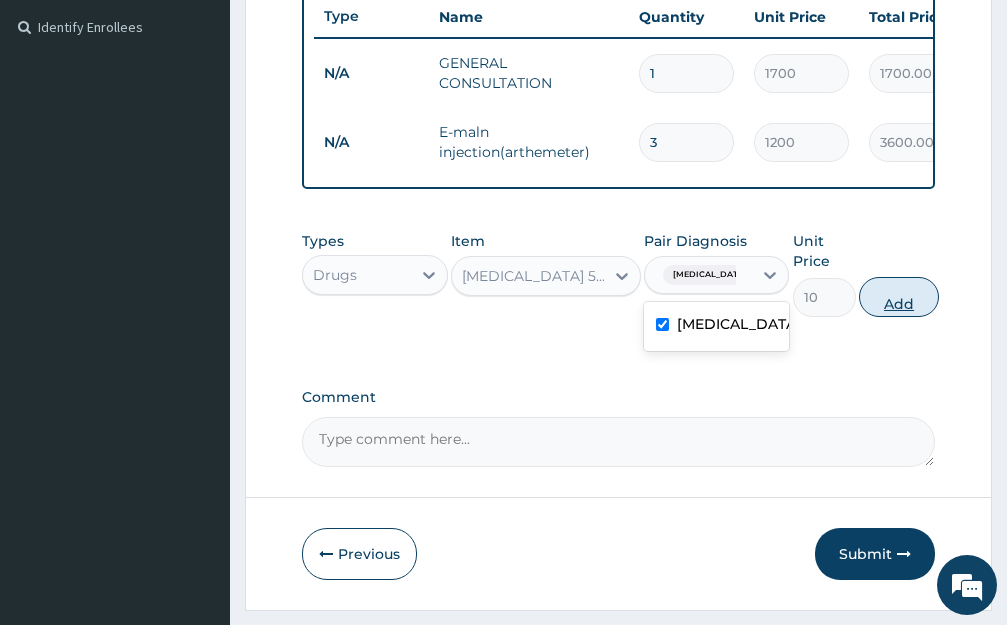 click on "Add" at bounding box center (899, 297) 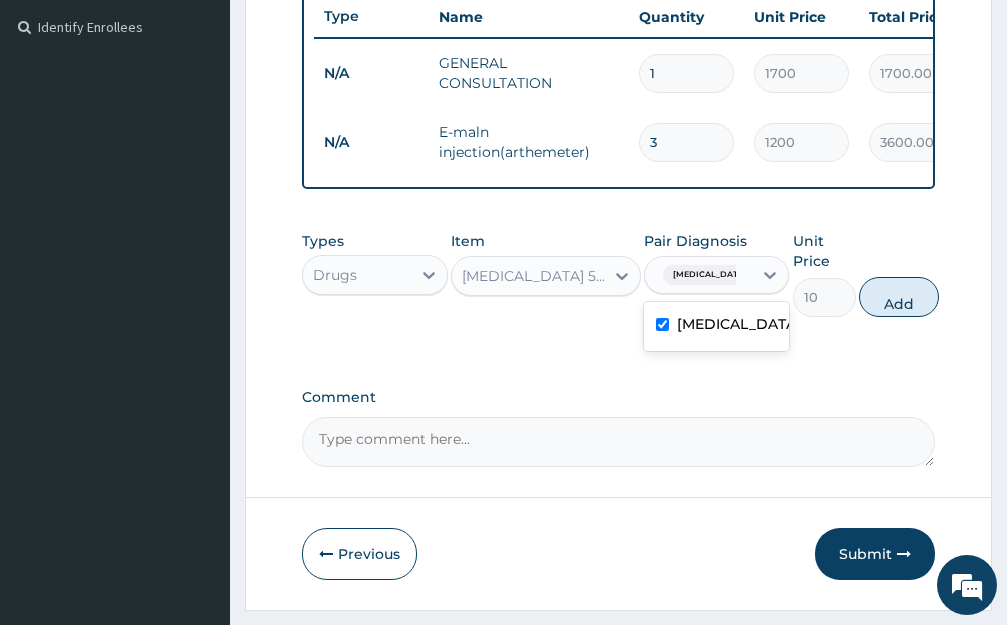 type on "0" 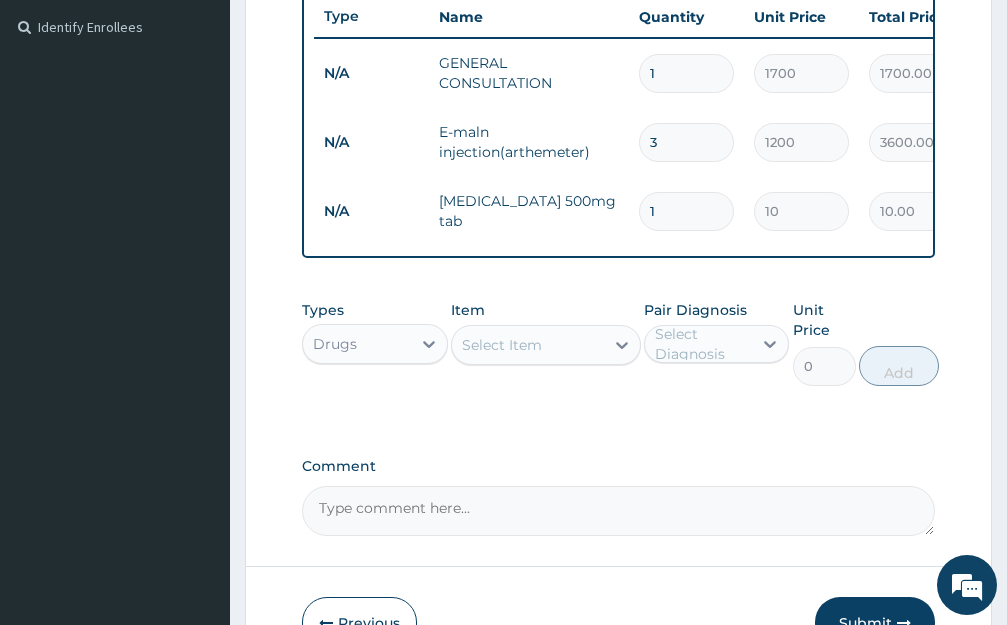 type 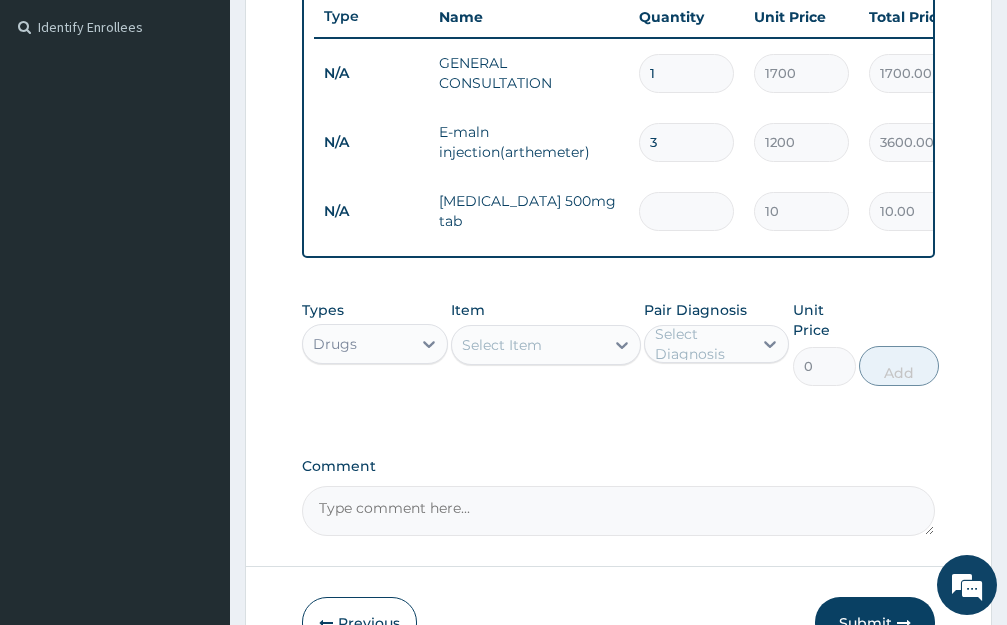 type on "0.00" 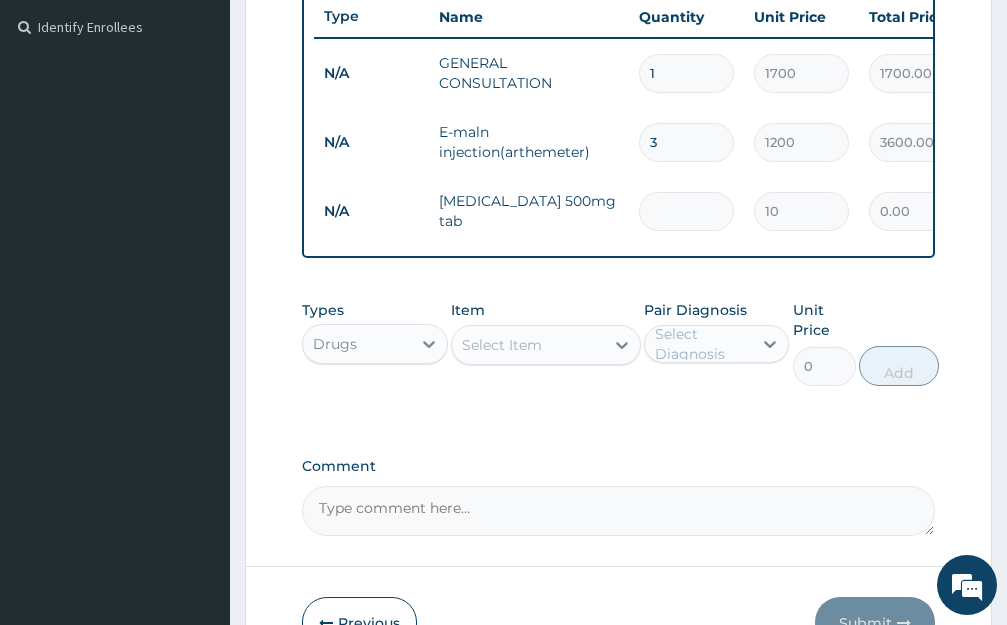type on "2" 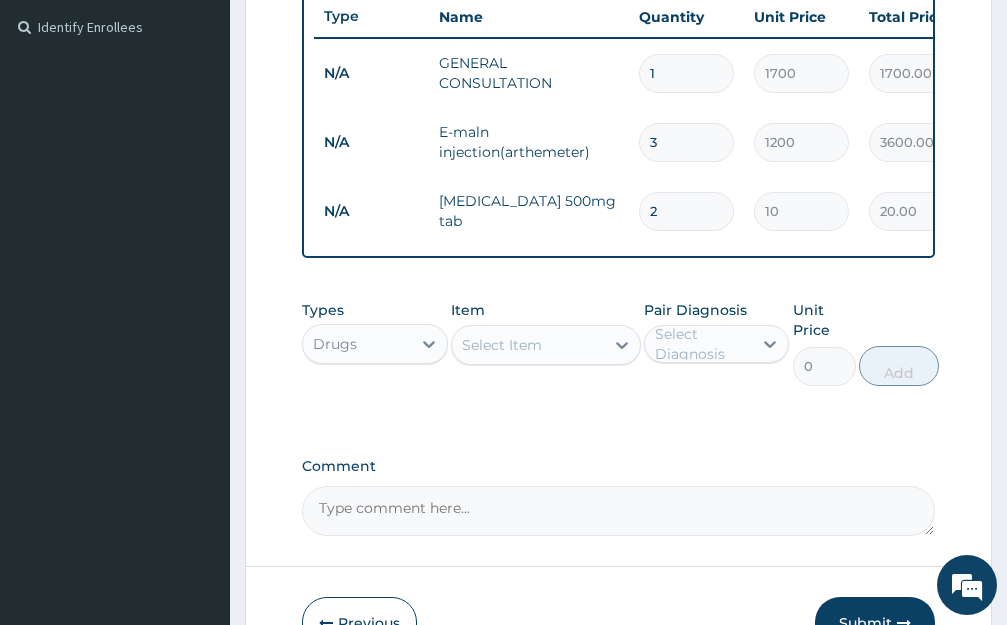 type on "20" 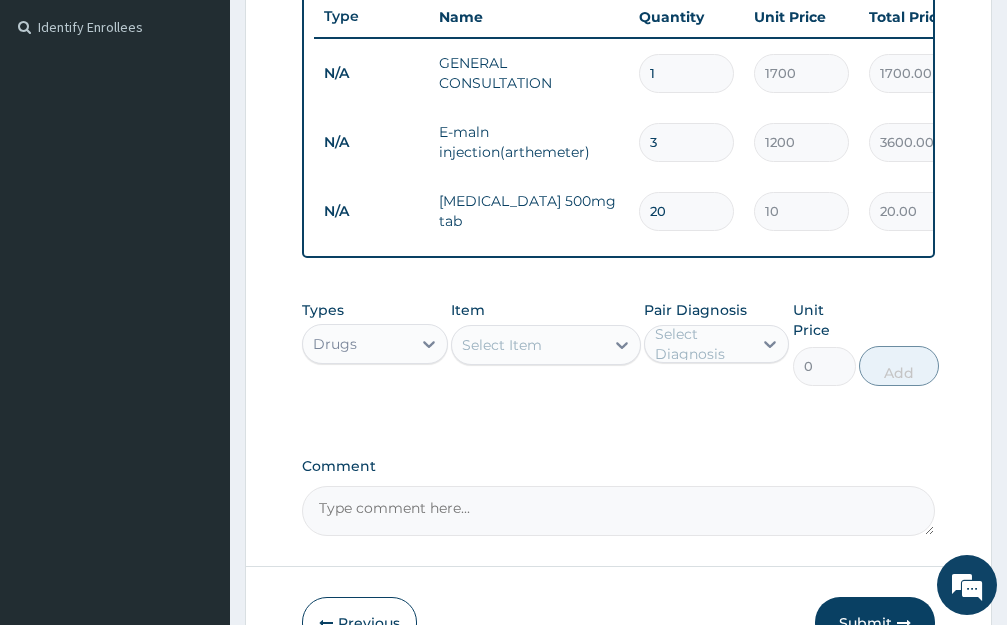 type on "200.00" 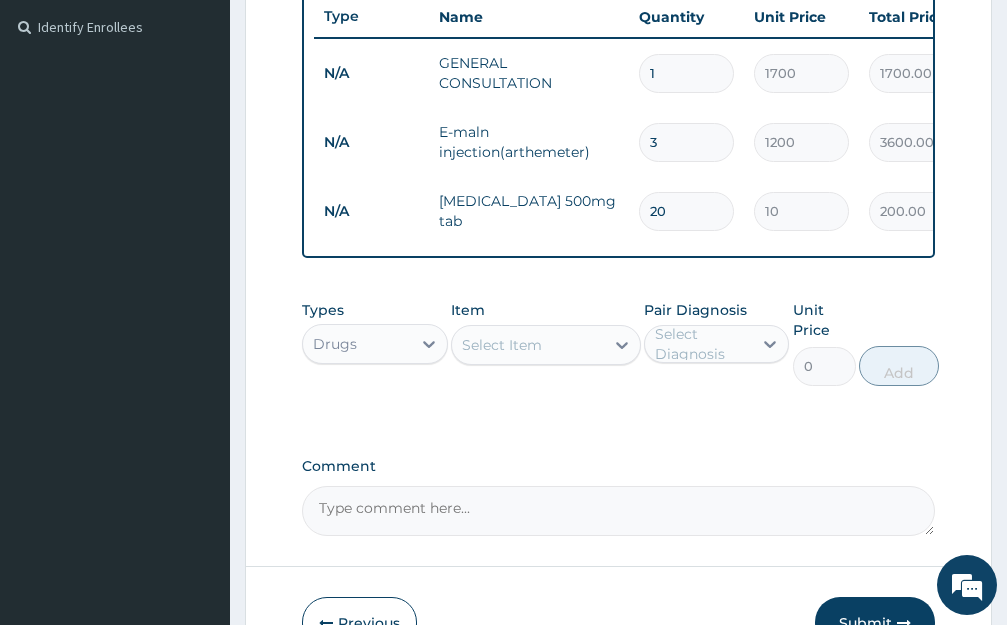 type on "20" 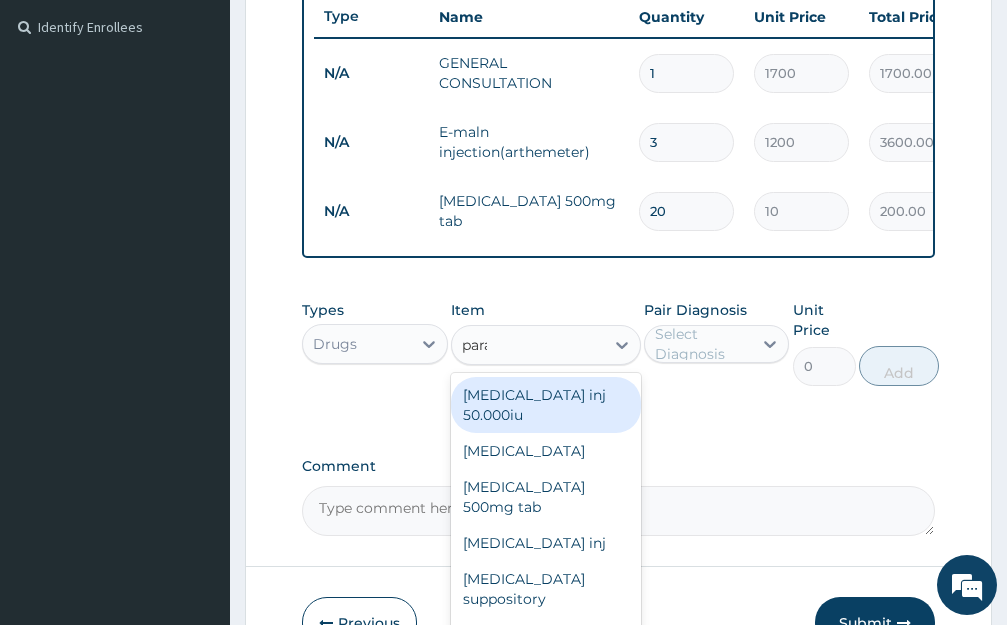 type on "paraceta" 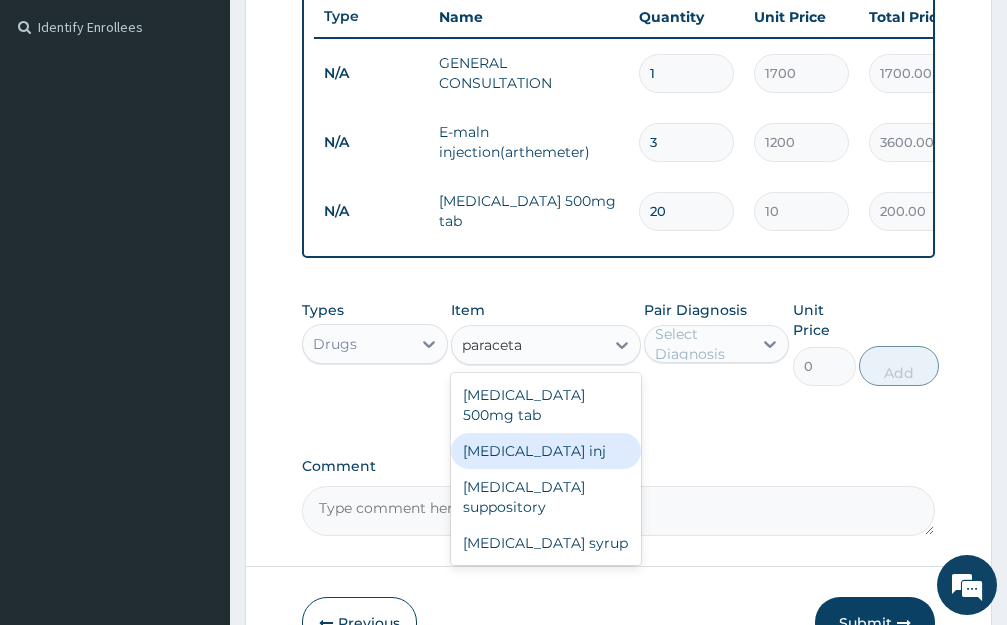 click on "[MEDICAL_DATA] inj" at bounding box center (546, 451) 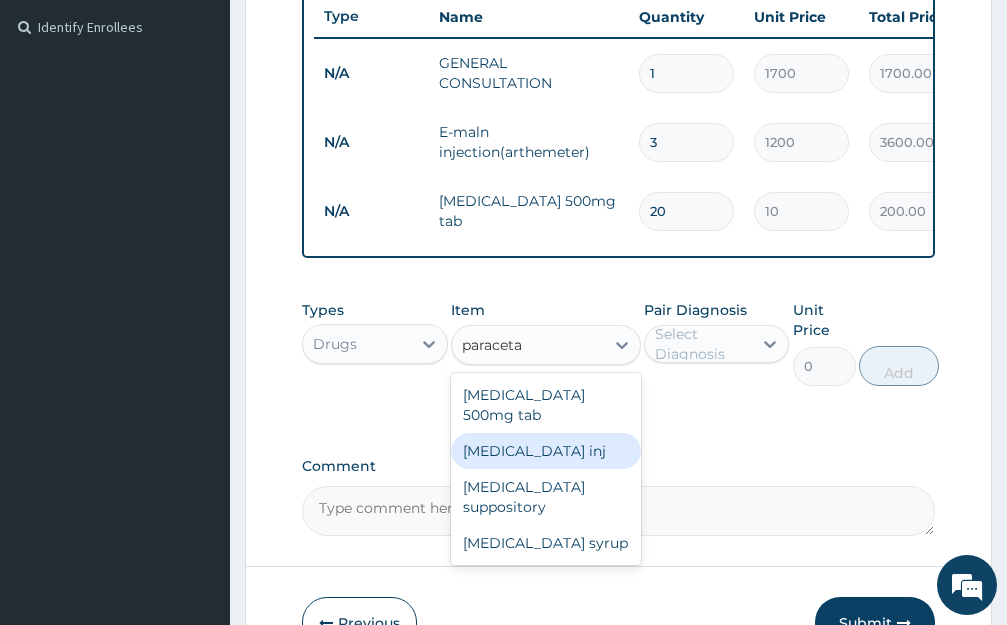 type 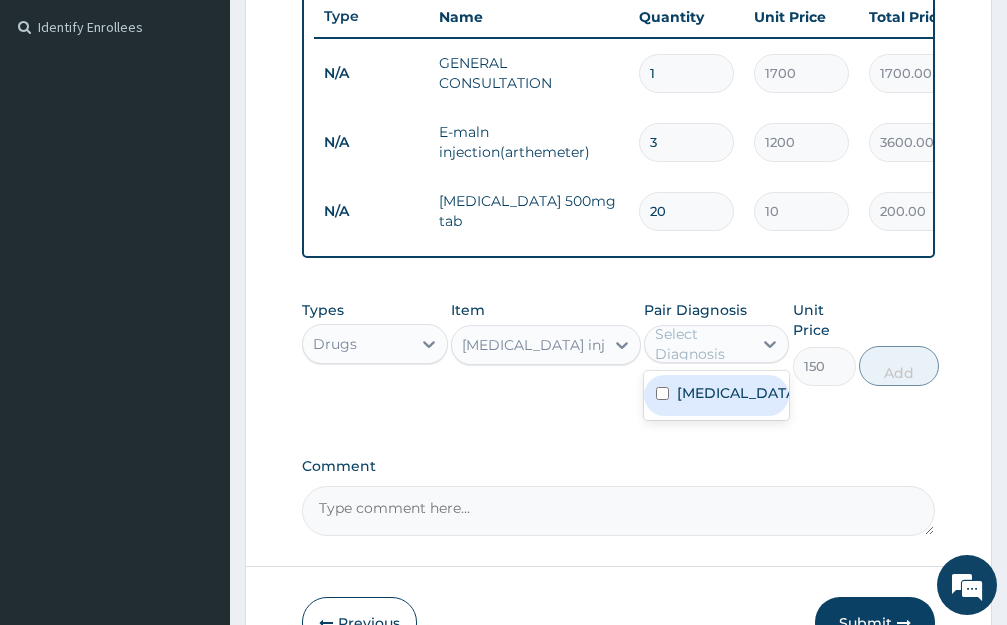 click on "Select Diagnosis" at bounding box center [703, 344] 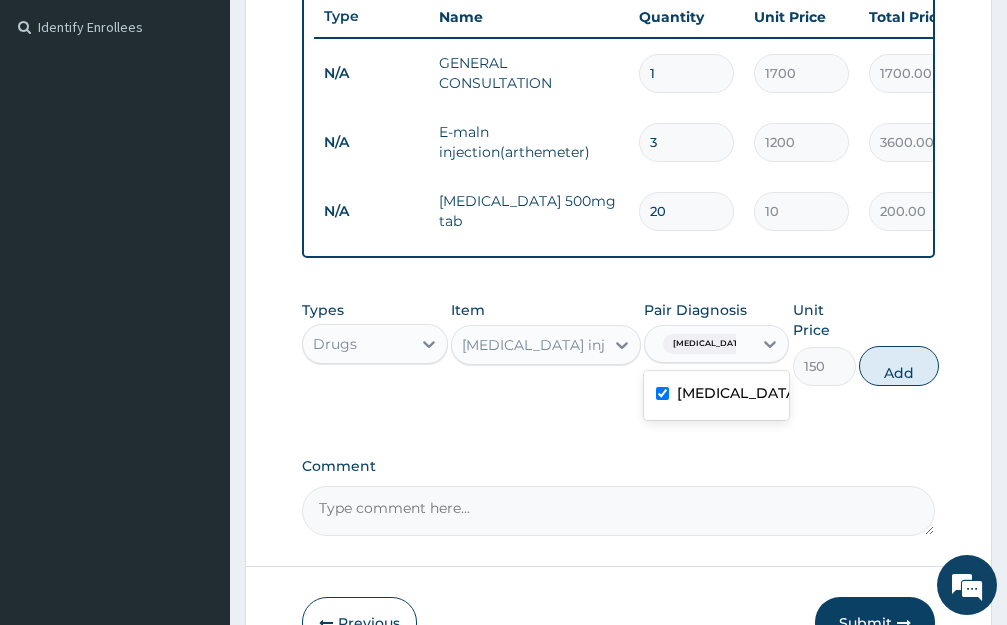 checkbox on "true" 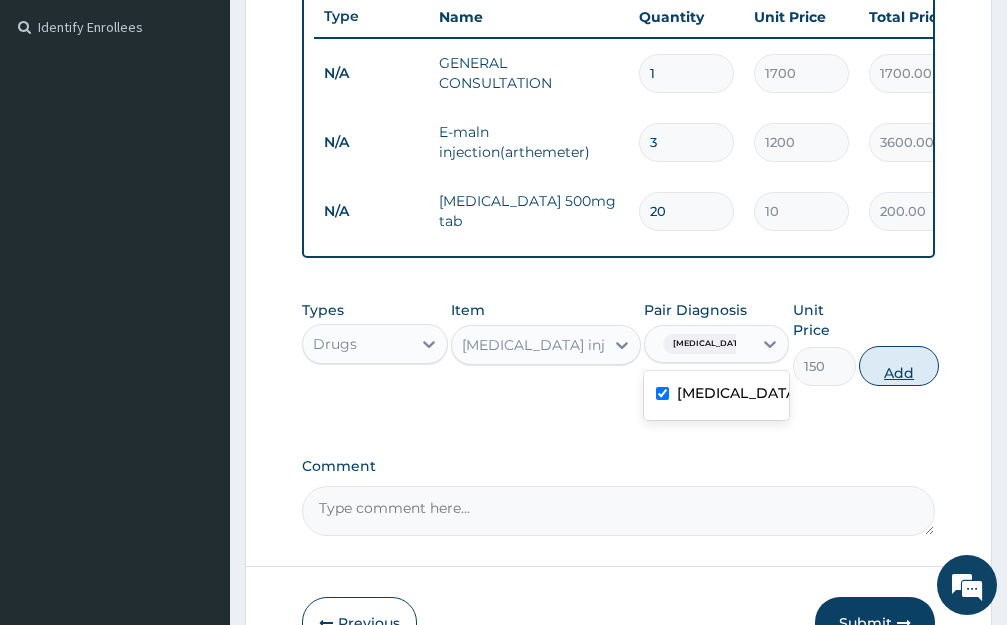 click on "Add" at bounding box center (899, 366) 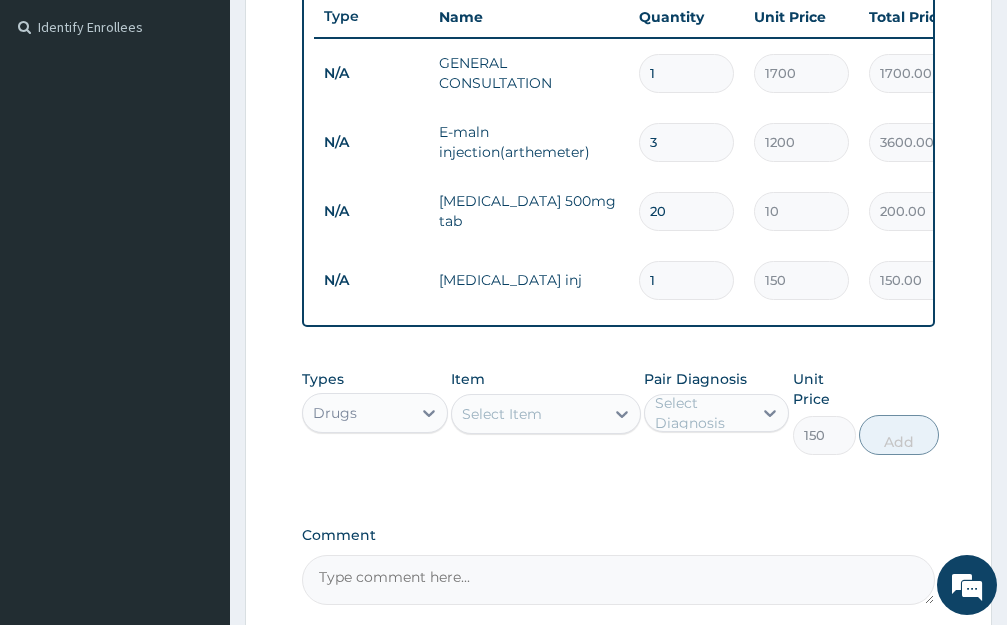 type on "0" 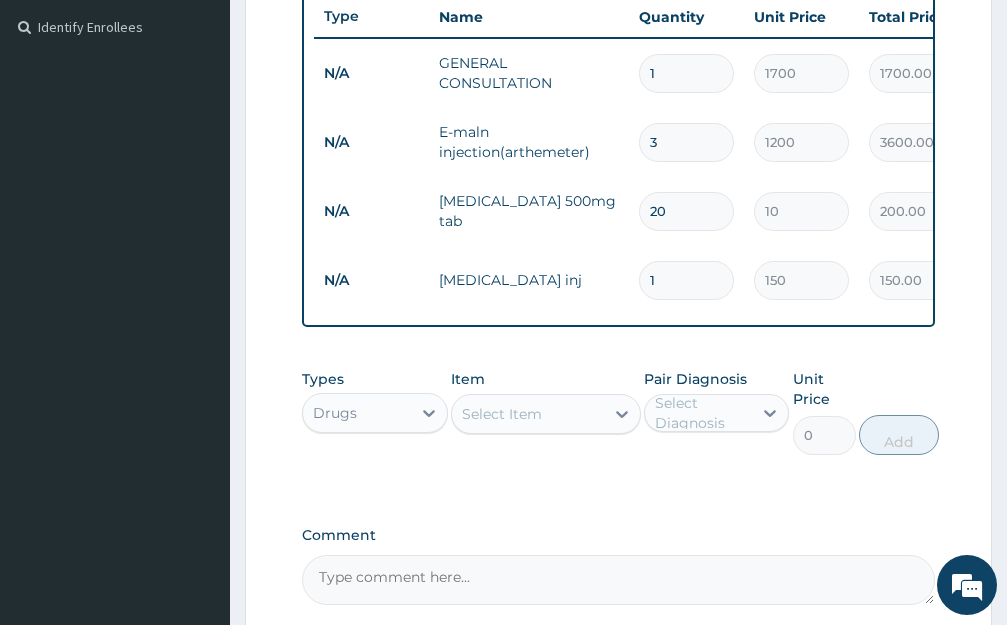 scroll, scrollTop: 750, scrollLeft: 0, axis: vertical 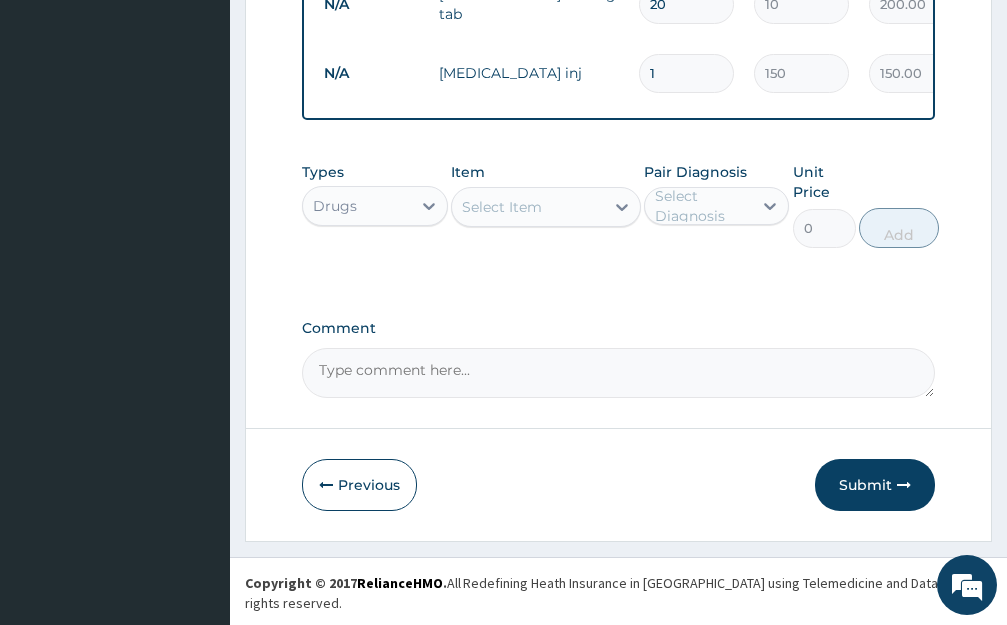 click on "Drugs" at bounding box center (357, 206) 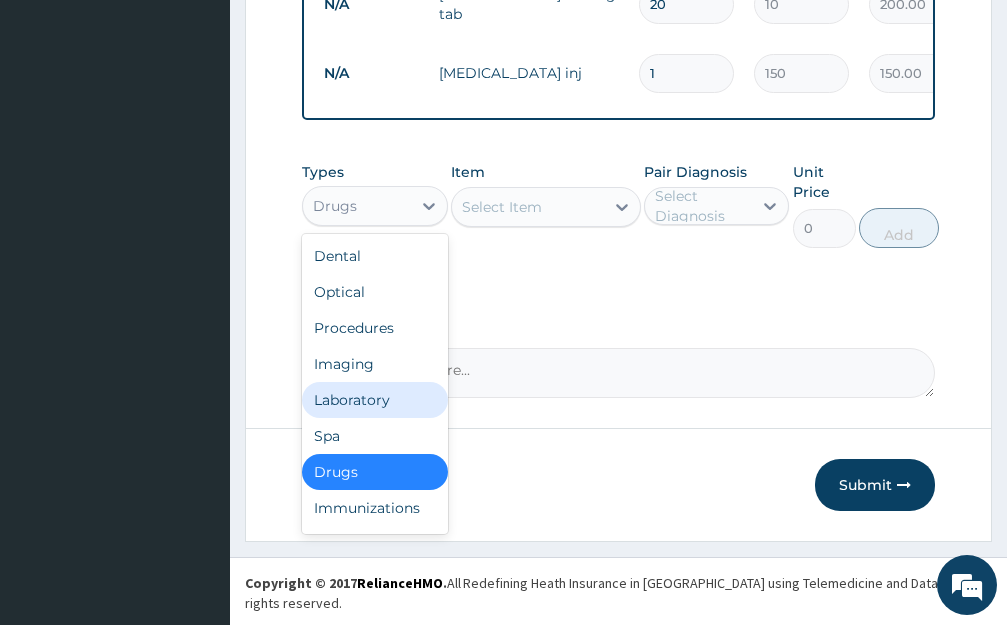click on "Laboratory" at bounding box center [375, 400] 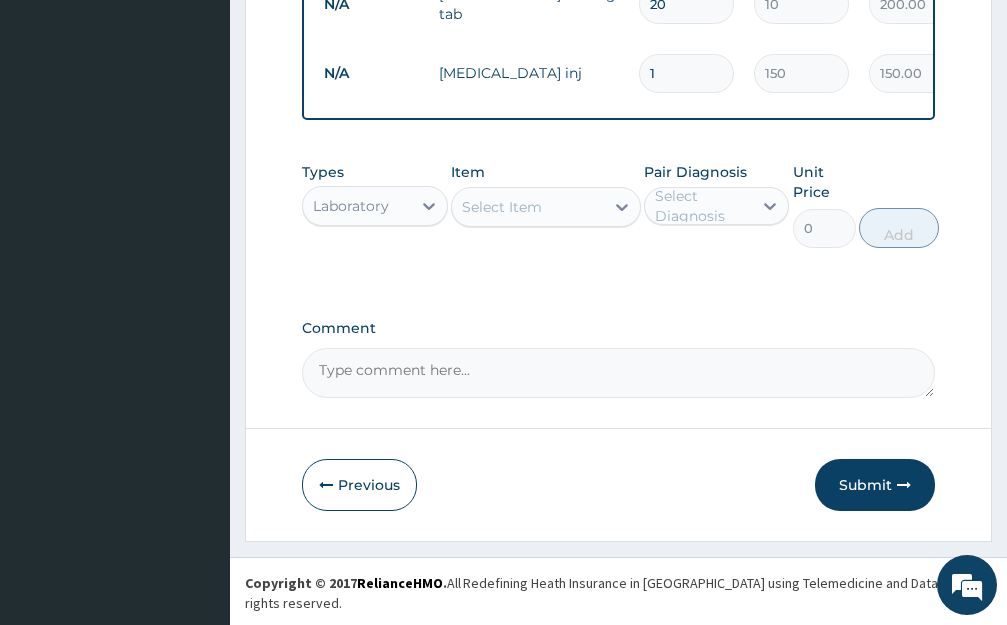 click on "Select Item" at bounding box center [528, 207] 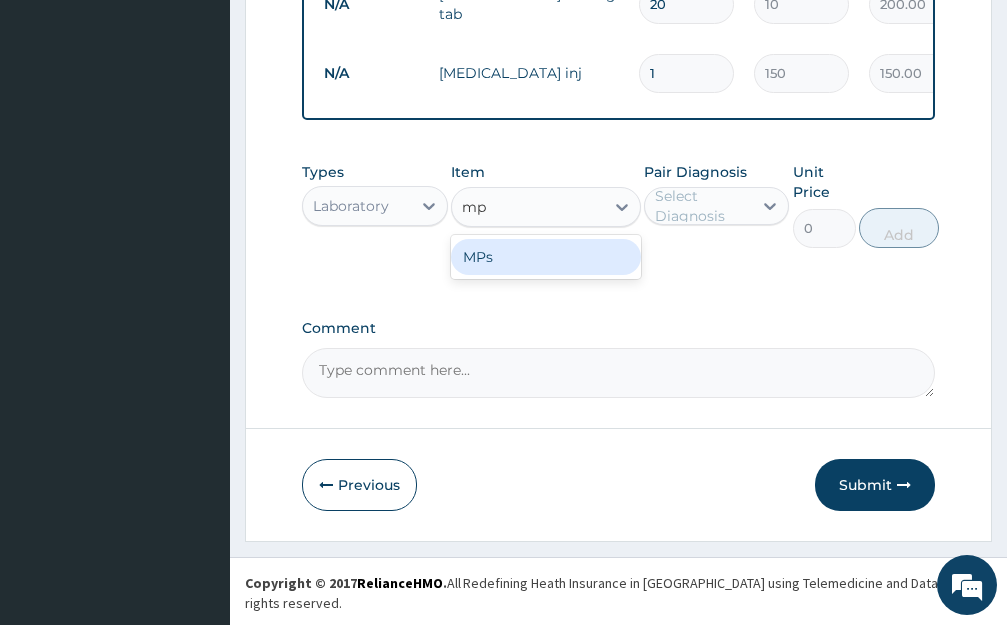 type on "mps" 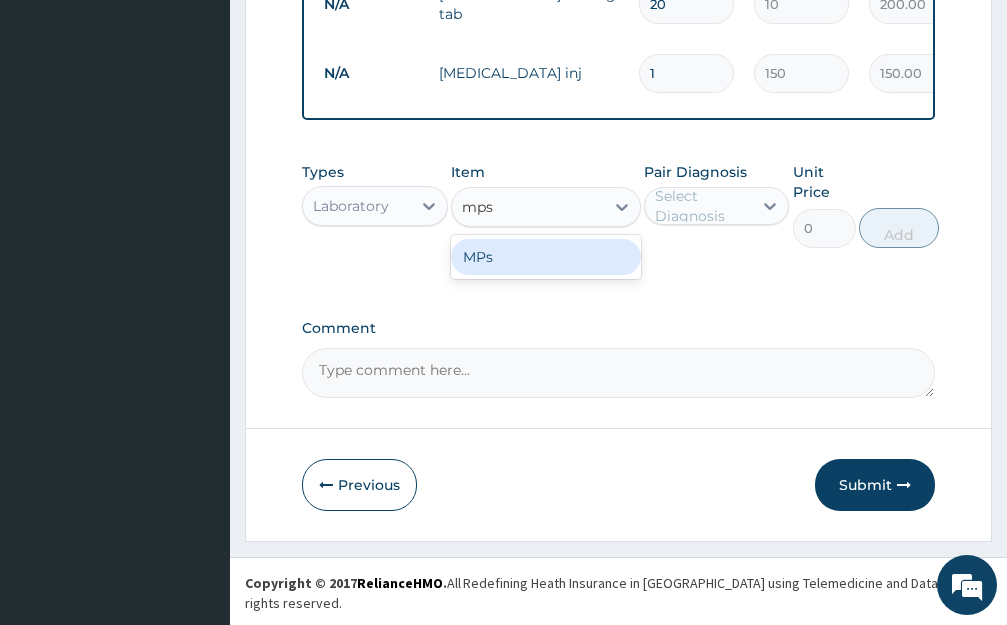 click on "MPs" at bounding box center [546, 257] 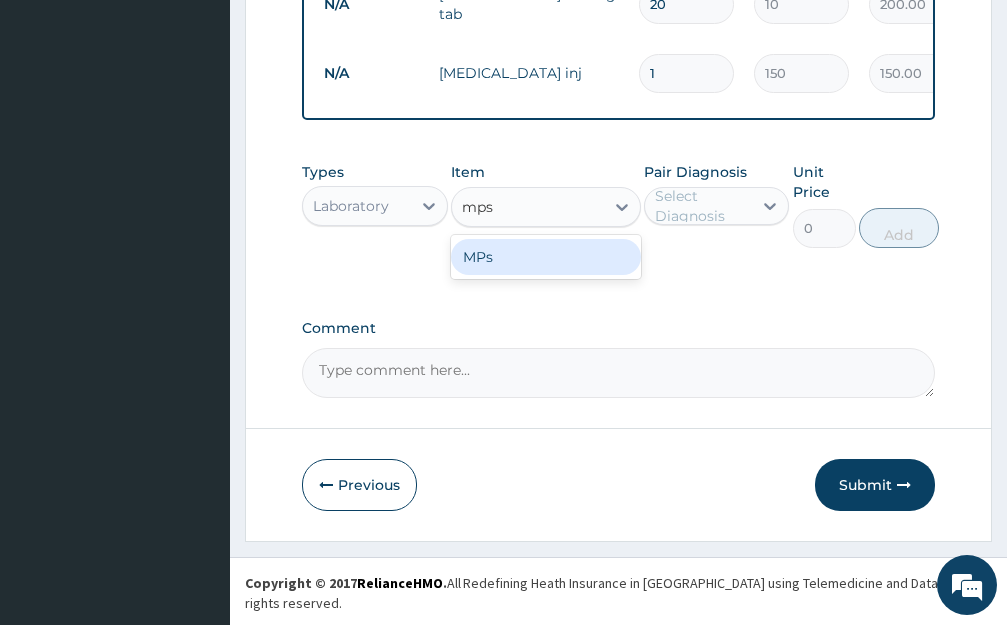 type 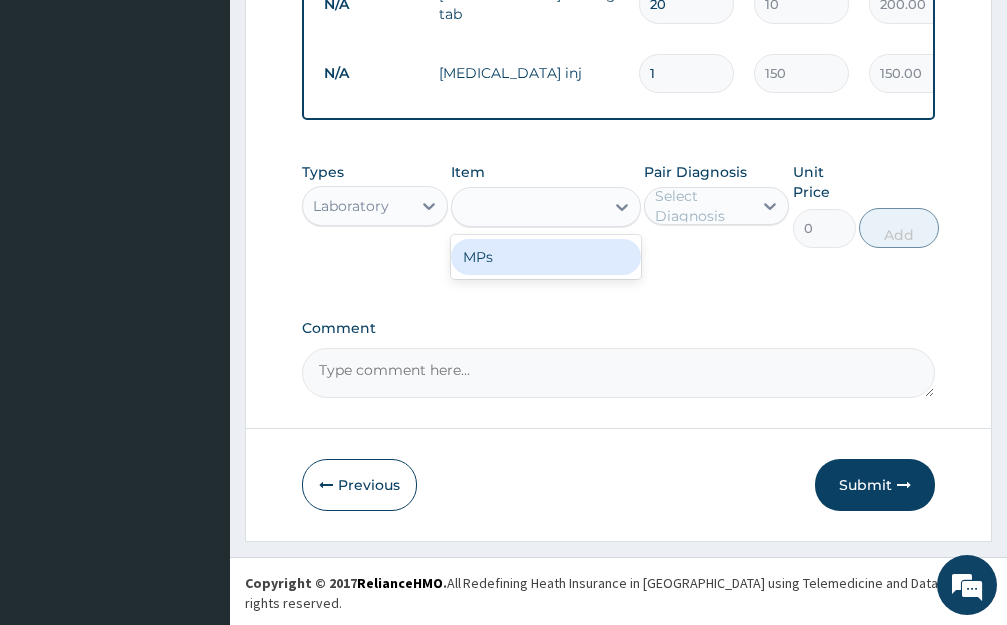 type on "1500" 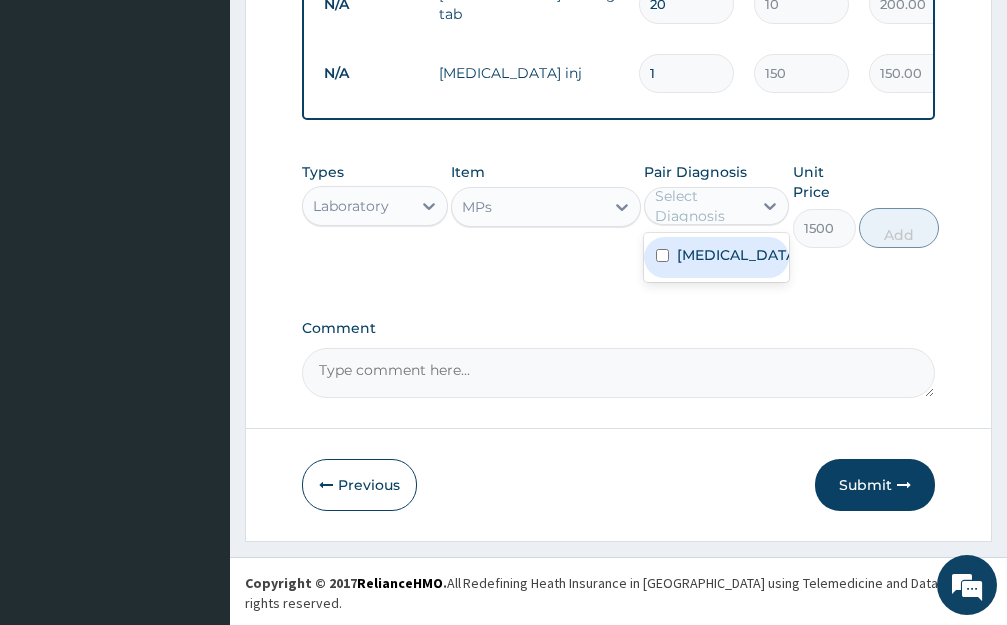click on "Select Diagnosis" at bounding box center [703, 206] 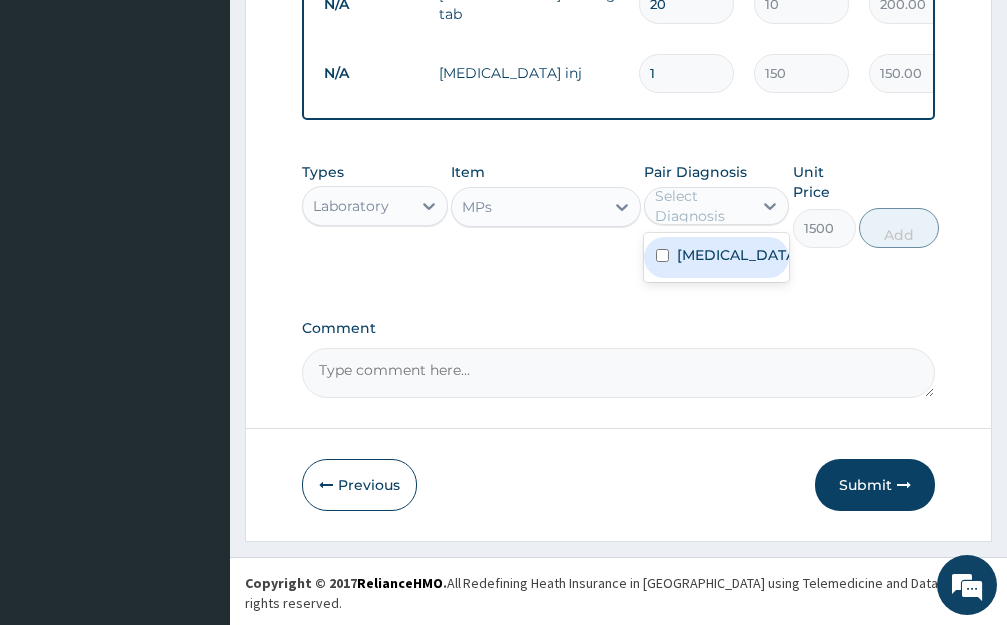 click on "[MEDICAL_DATA]" at bounding box center (738, 255) 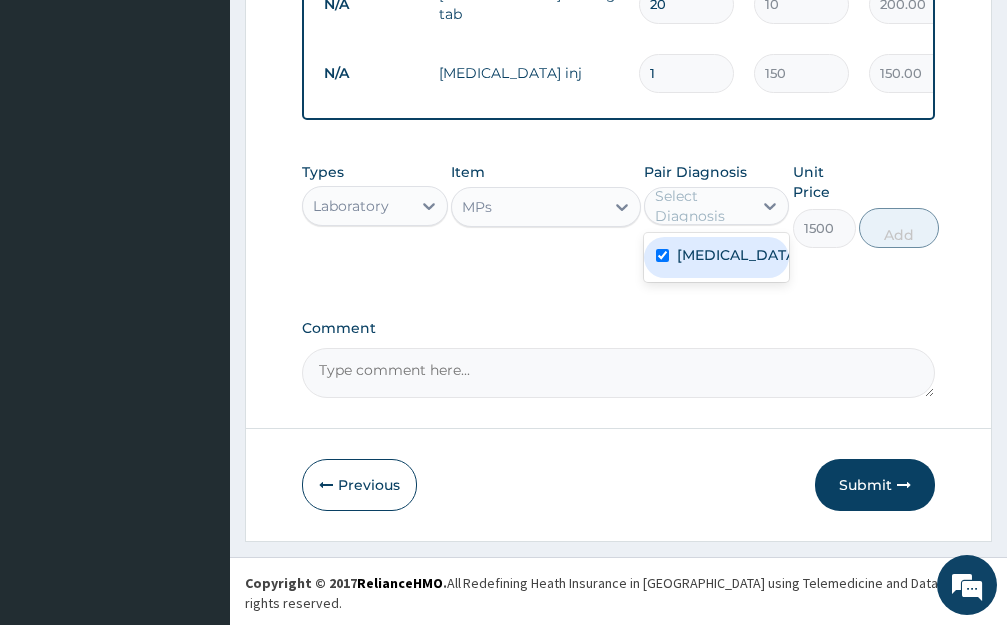 checkbox on "true" 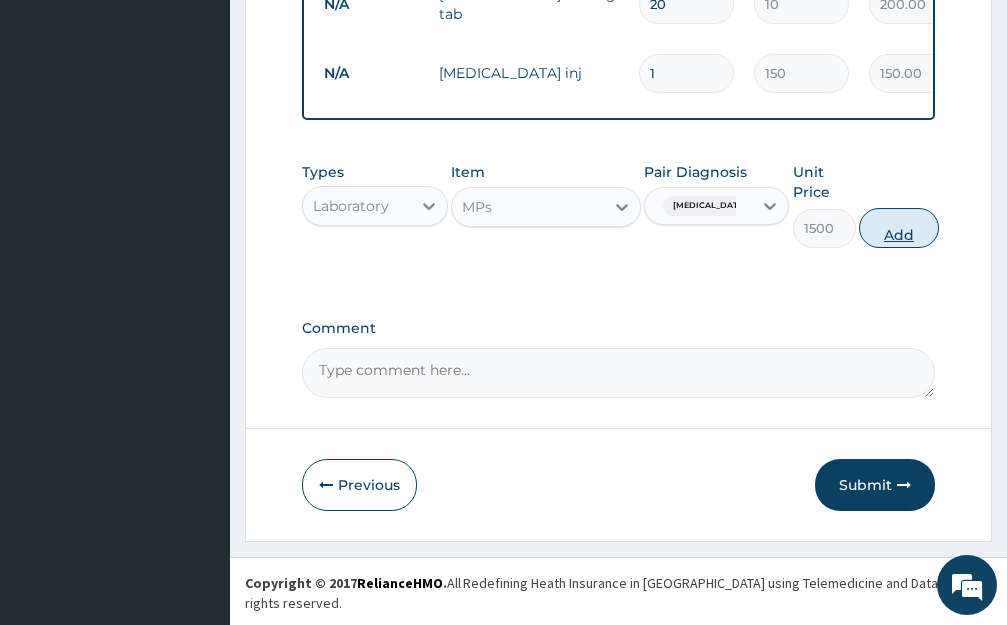 click on "Add" at bounding box center (899, 228) 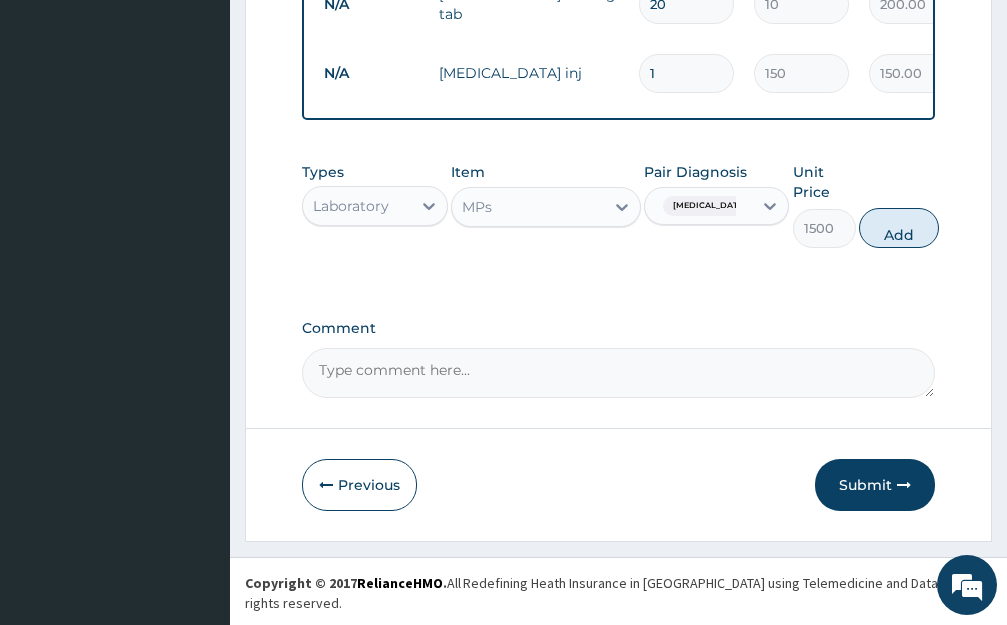type on "0" 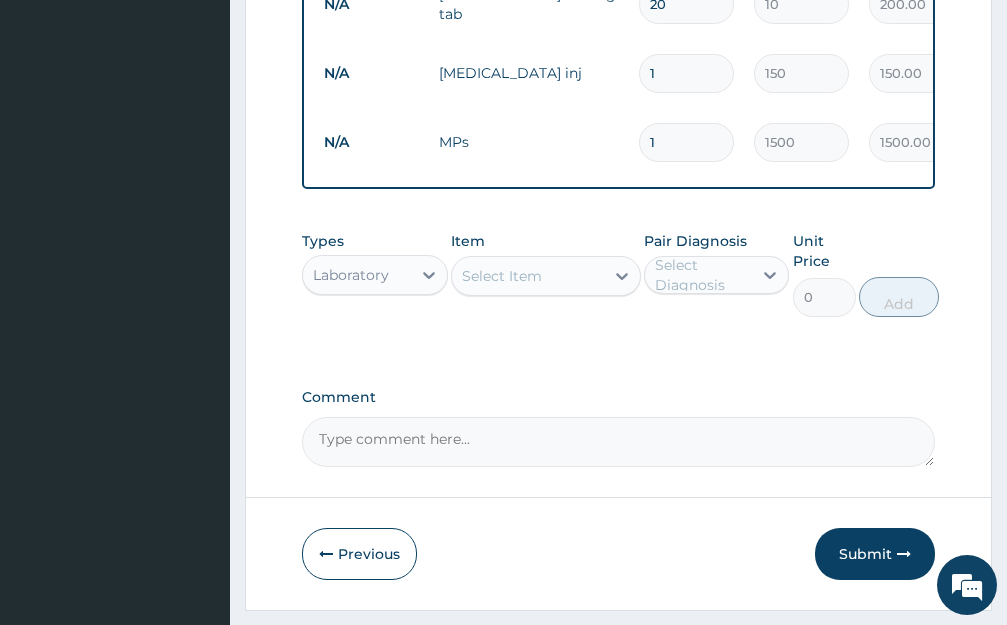 scroll, scrollTop: 819, scrollLeft: 0, axis: vertical 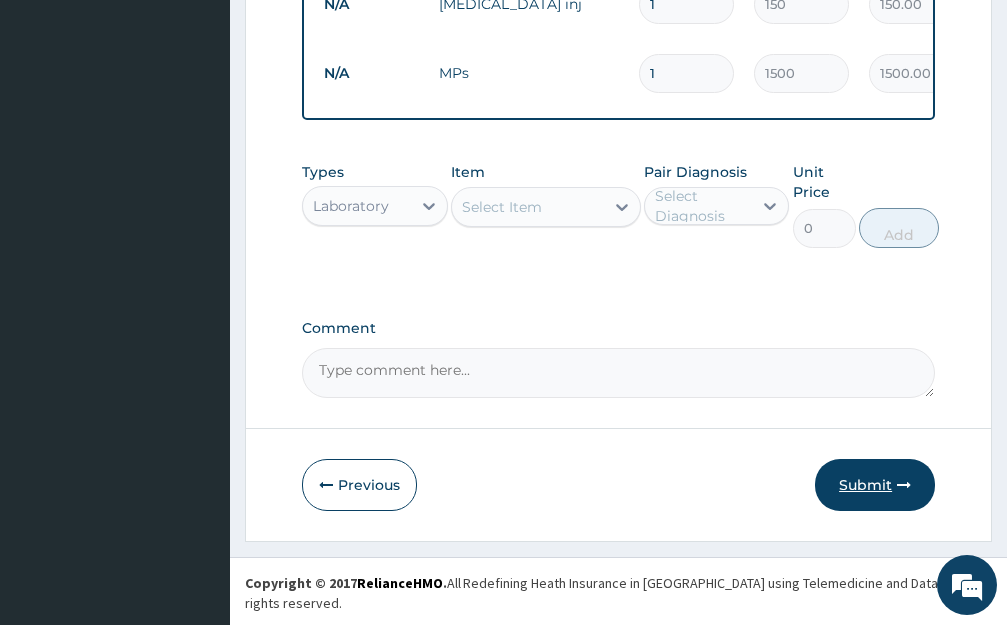 click on "Submit" at bounding box center (875, 485) 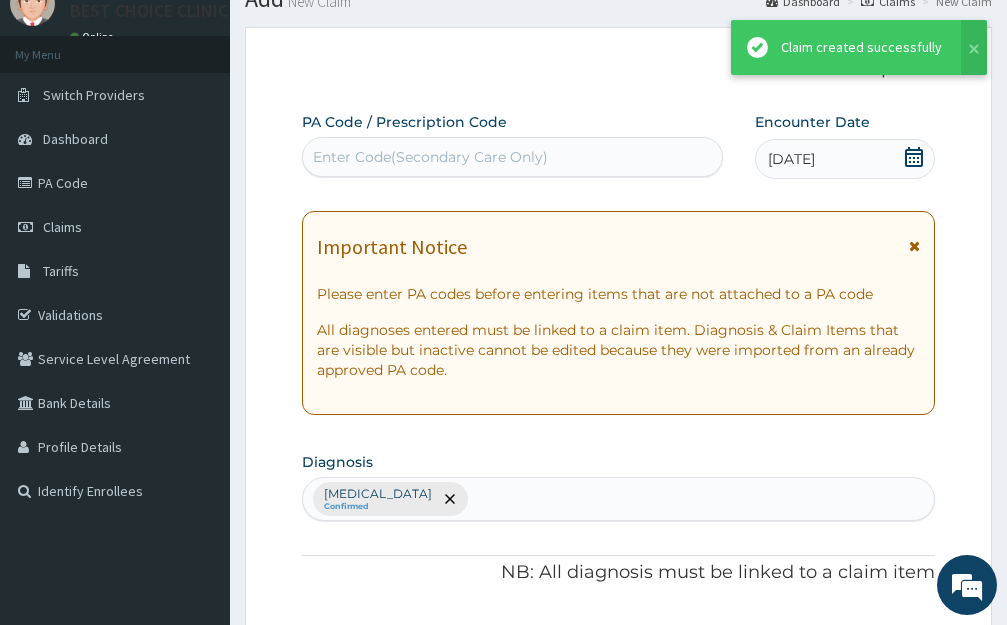scroll, scrollTop: 819, scrollLeft: 0, axis: vertical 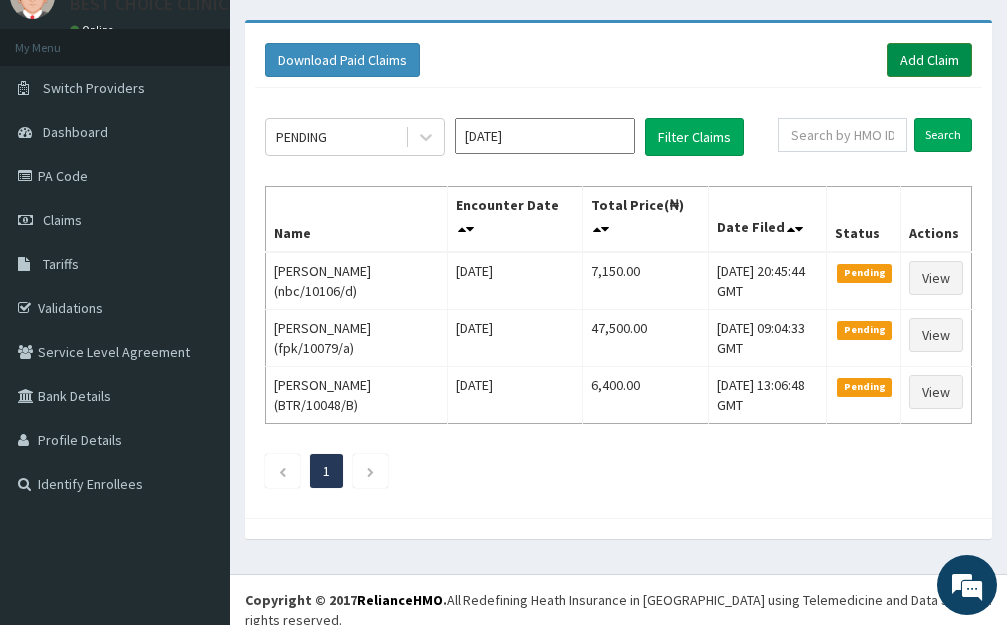 click on "Add Claim" at bounding box center (929, 60) 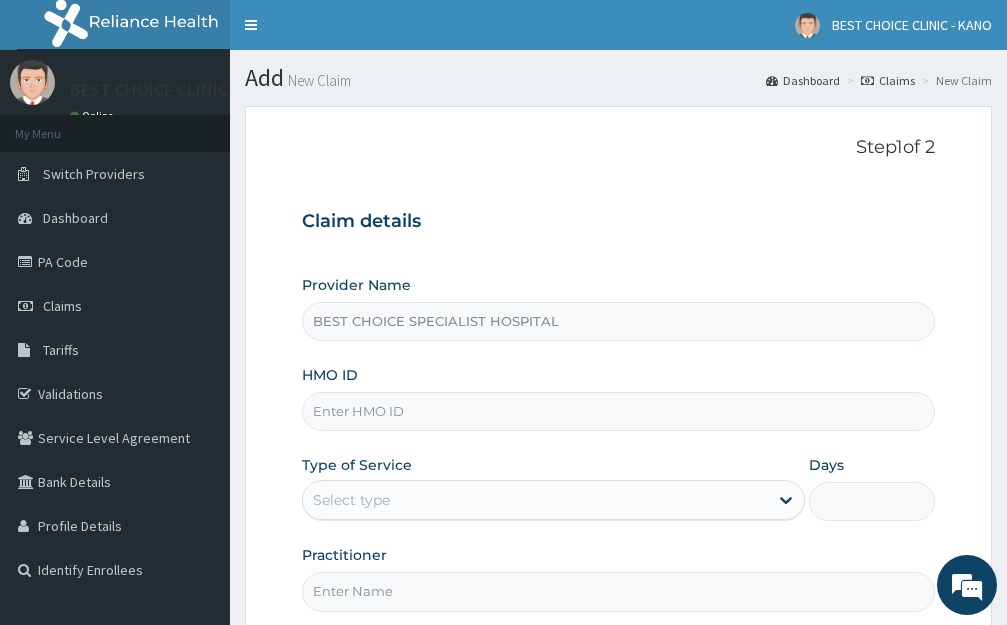 scroll, scrollTop: 0, scrollLeft: 0, axis: both 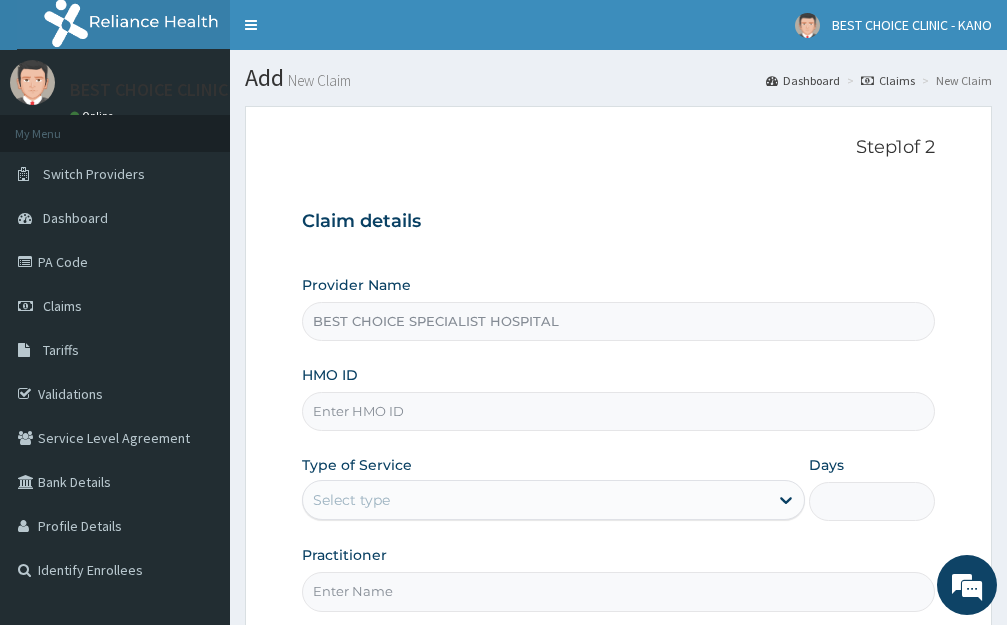 click on "HMO ID" at bounding box center (618, 411) 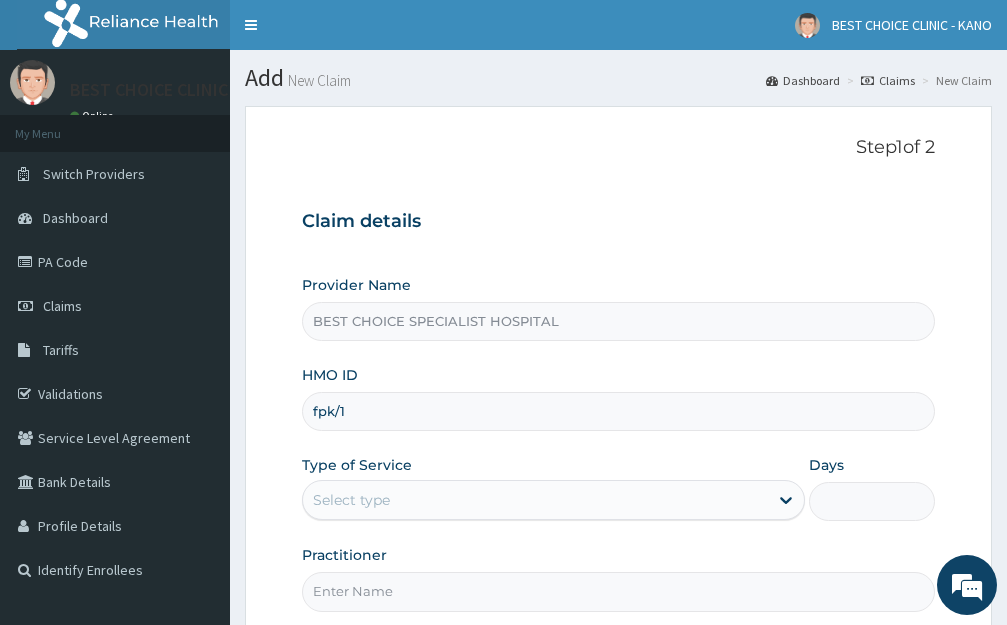 click on "Claim details Provider Name BEST CHOICE SPECIALIST HOSPITAL HMO ID fpk/1 Type of Service Select type Days Practitioner" at bounding box center (618, 401) 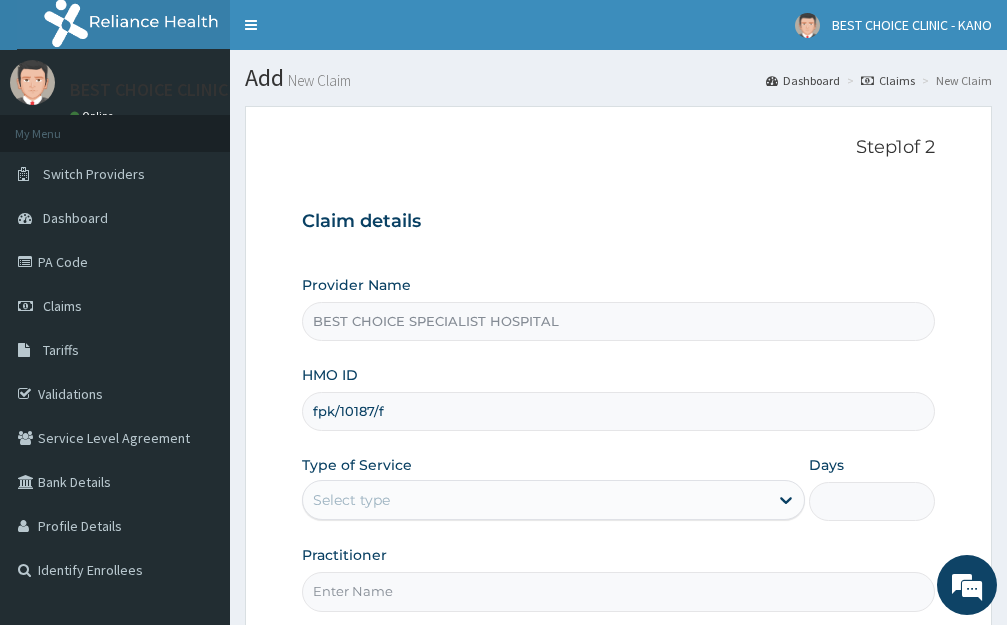 scroll, scrollTop: 197, scrollLeft: 0, axis: vertical 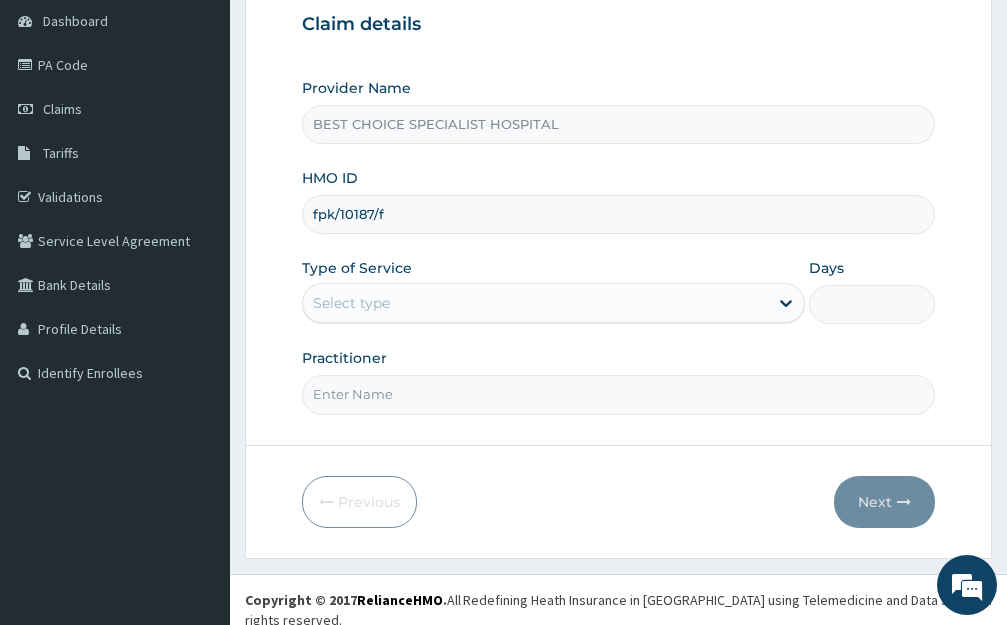 type on "fpk/10187/f" 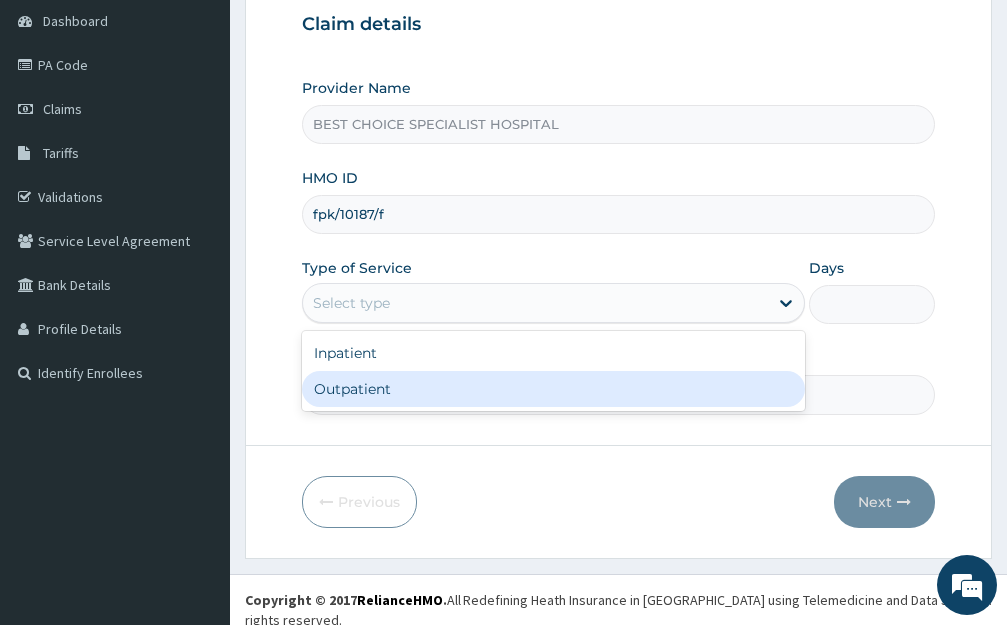 click on "Outpatient" at bounding box center (553, 389) 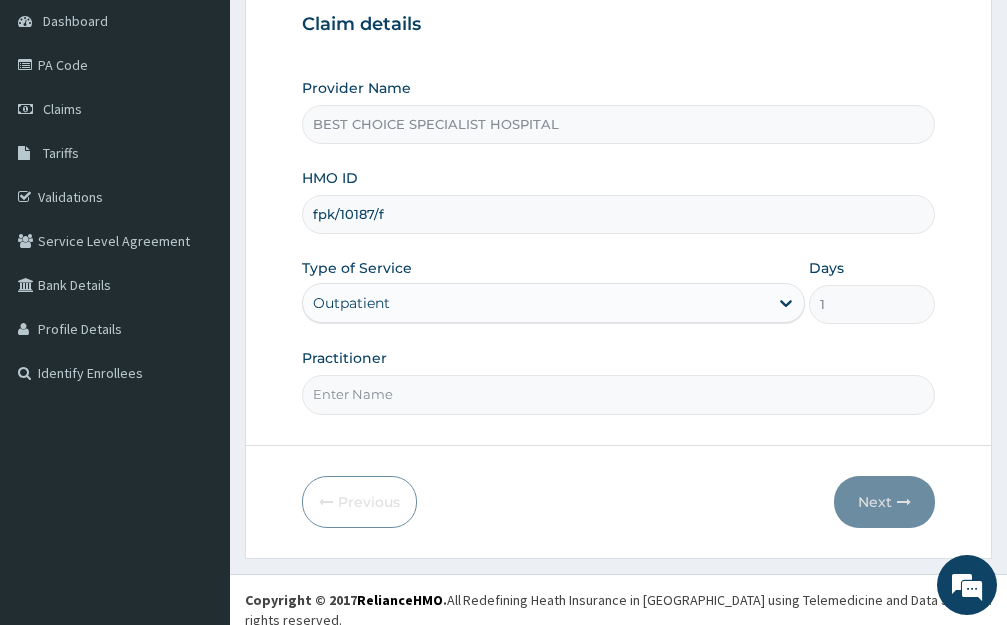 click on "Practitioner" at bounding box center [618, 394] 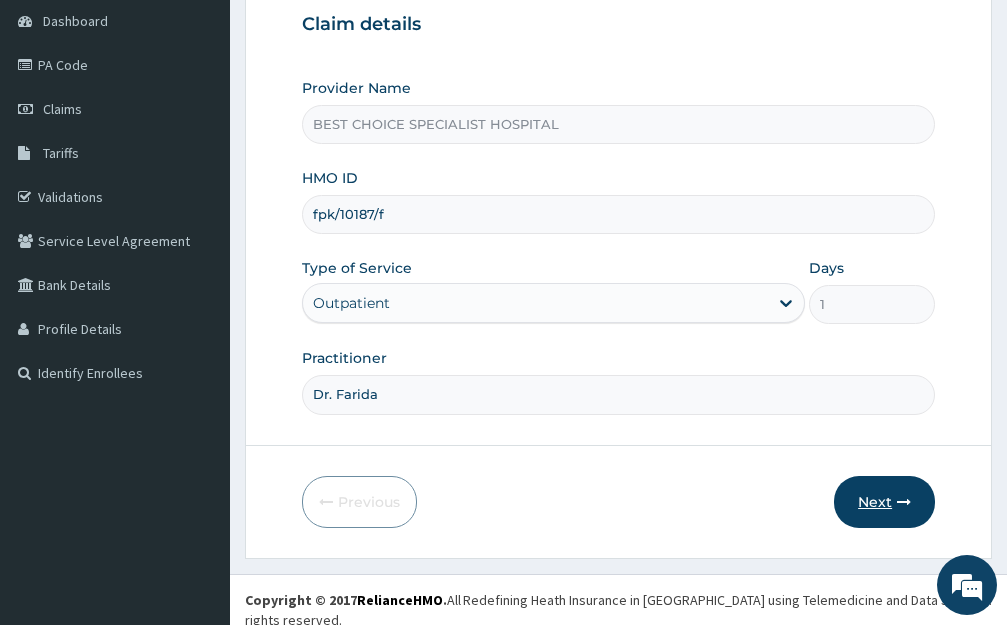 click on "Next" at bounding box center [884, 502] 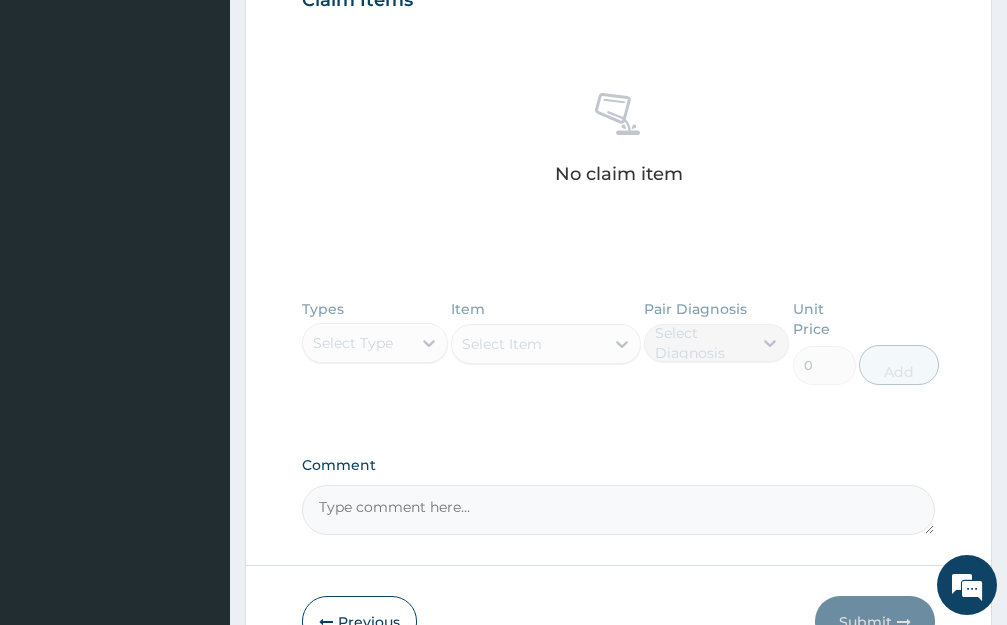 scroll, scrollTop: 497, scrollLeft: 0, axis: vertical 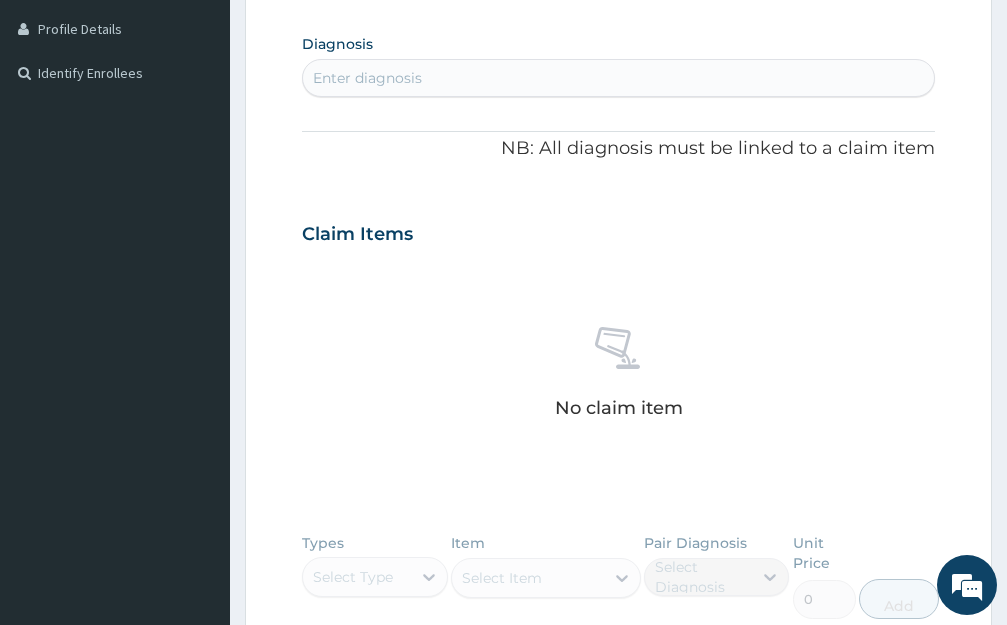 click on "Enter diagnosis" at bounding box center [618, 78] 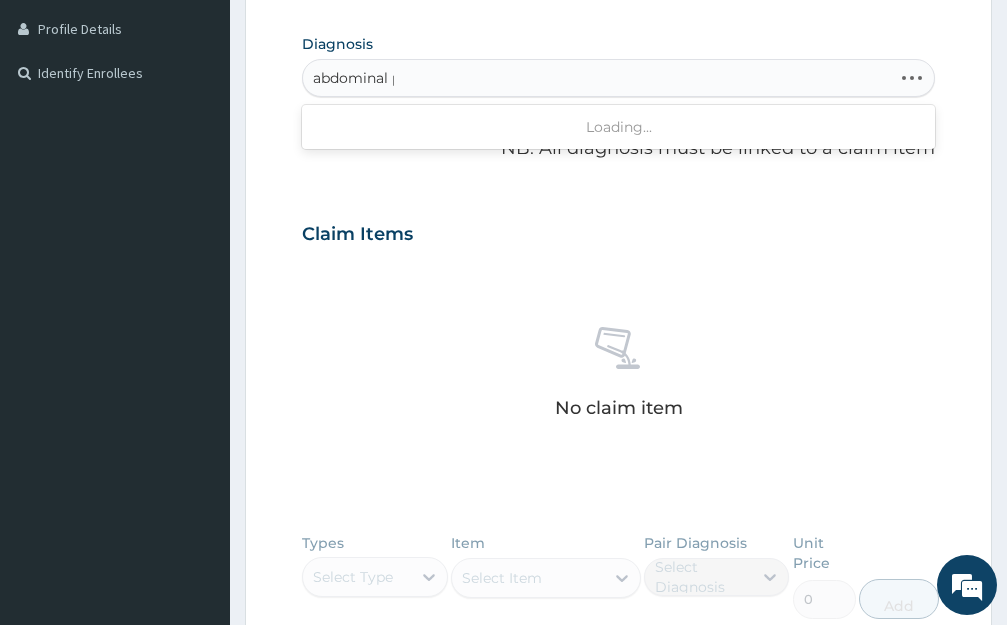 type on "abdominal pain" 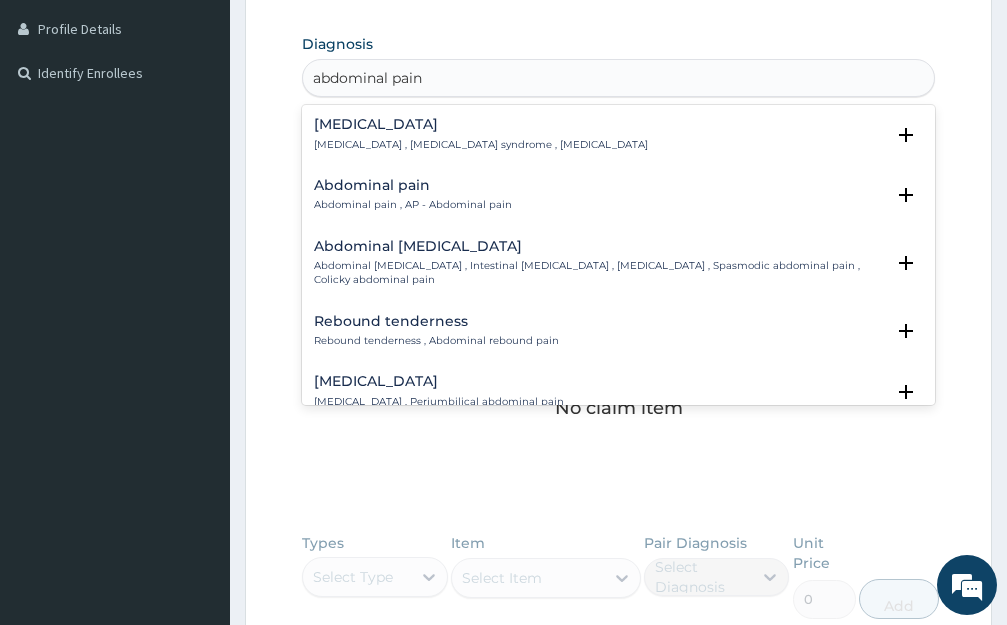 click on "Abdominal pain" at bounding box center (413, 185) 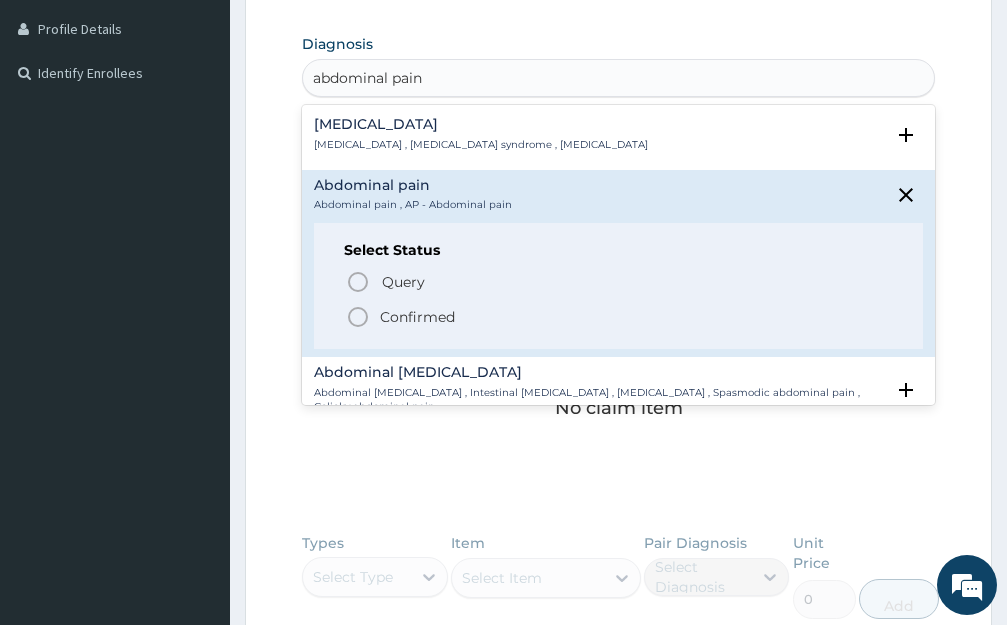 click 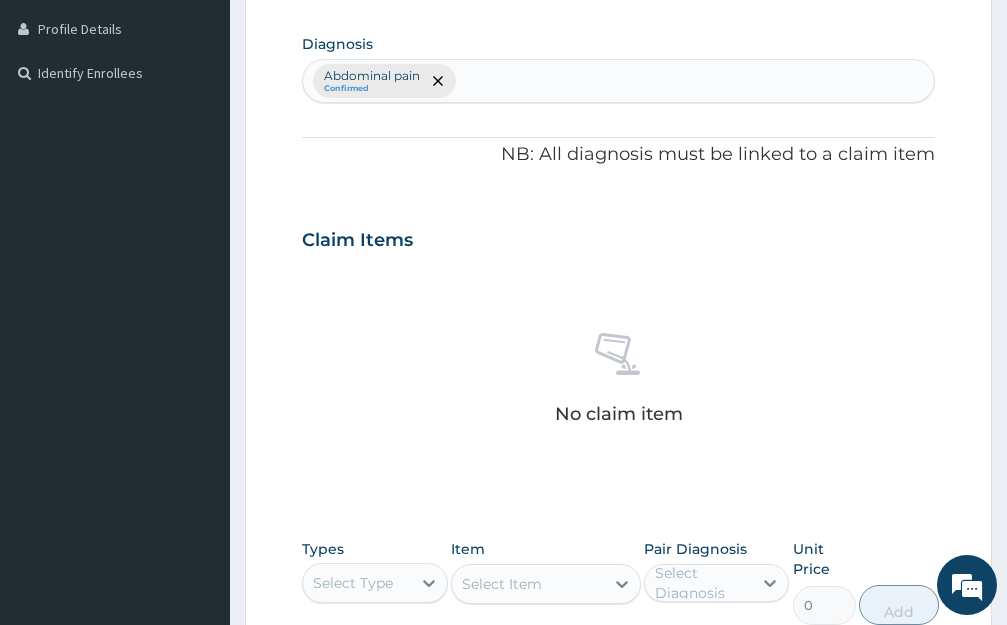scroll, scrollTop: 857, scrollLeft: 0, axis: vertical 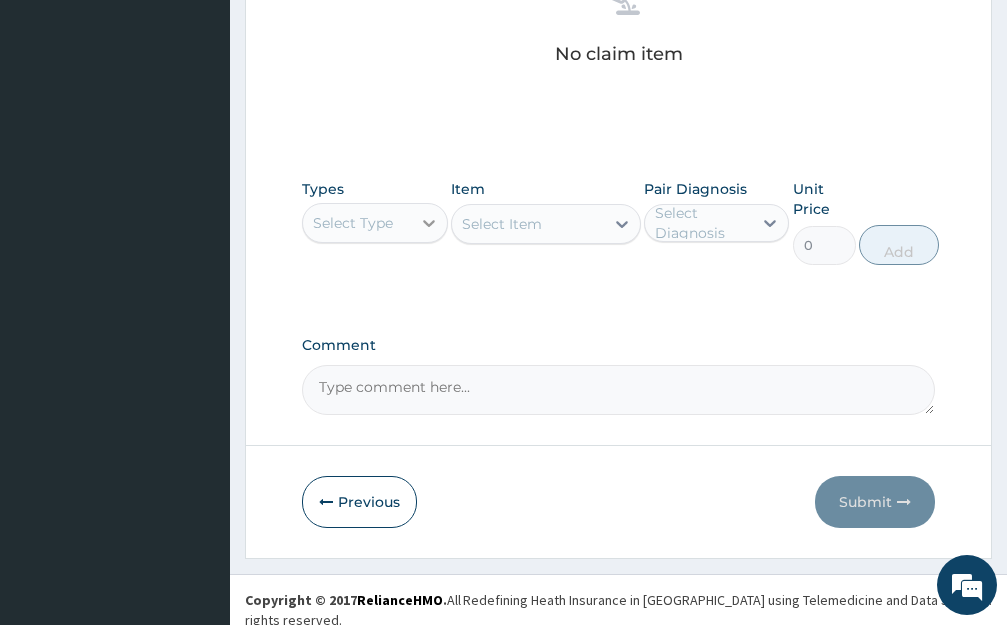 click at bounding box center (429, 223) 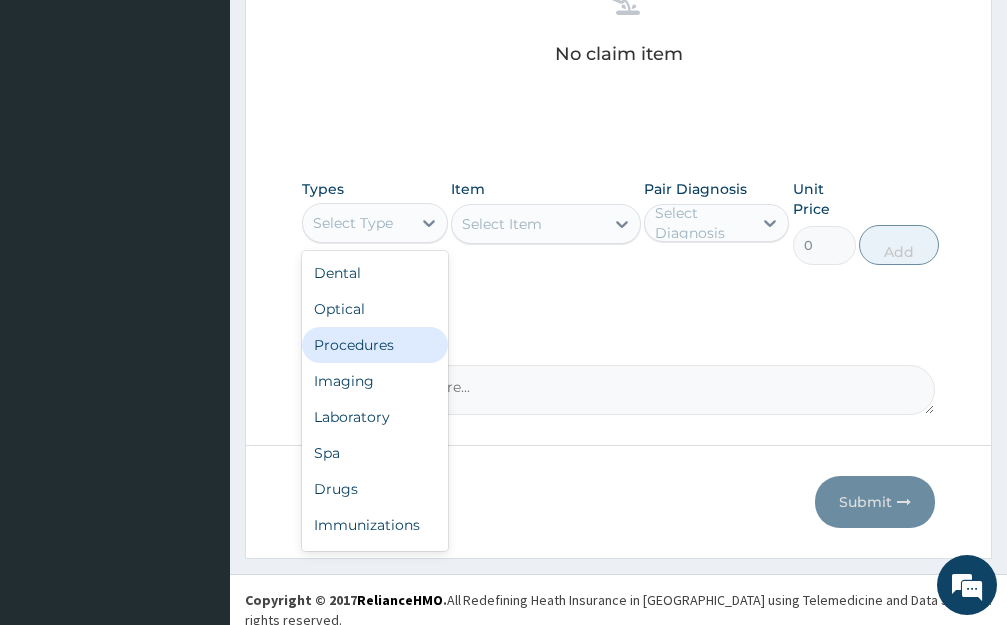 click on "Procedures" at bounding box center (375, 345) 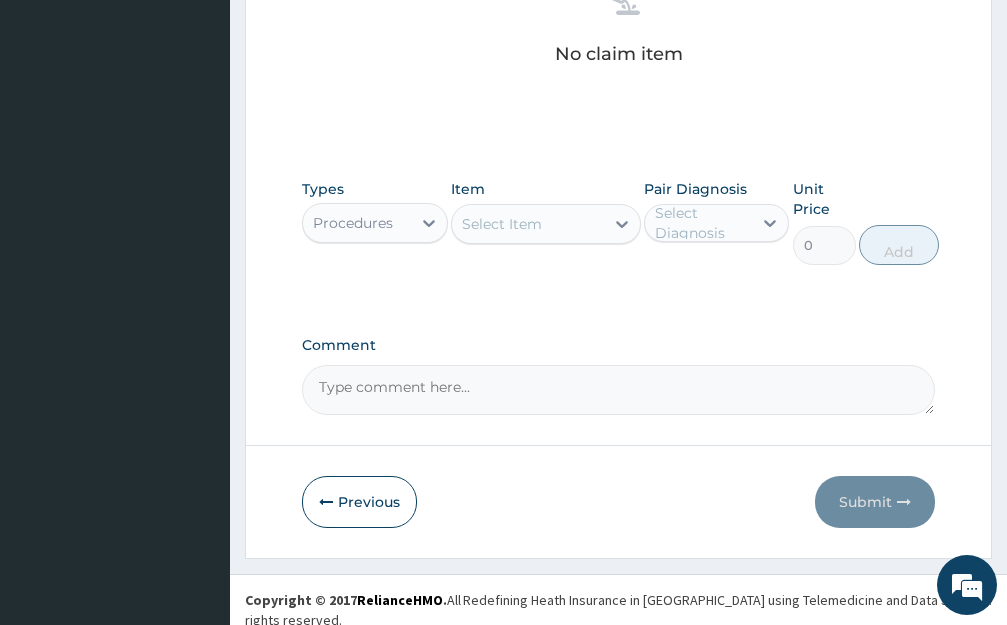 click on "Select Item" at bounding box center (528, 224) 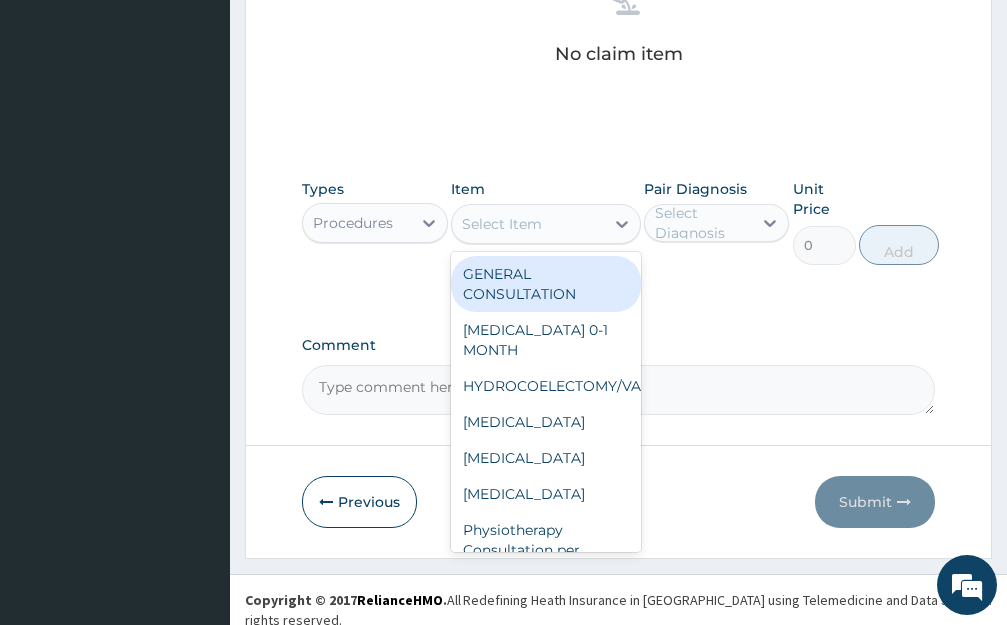 drag, startPoint x: 532, startPoint y: 304, endPoint x: 585, endPoint y: 283, distance: 57.00877 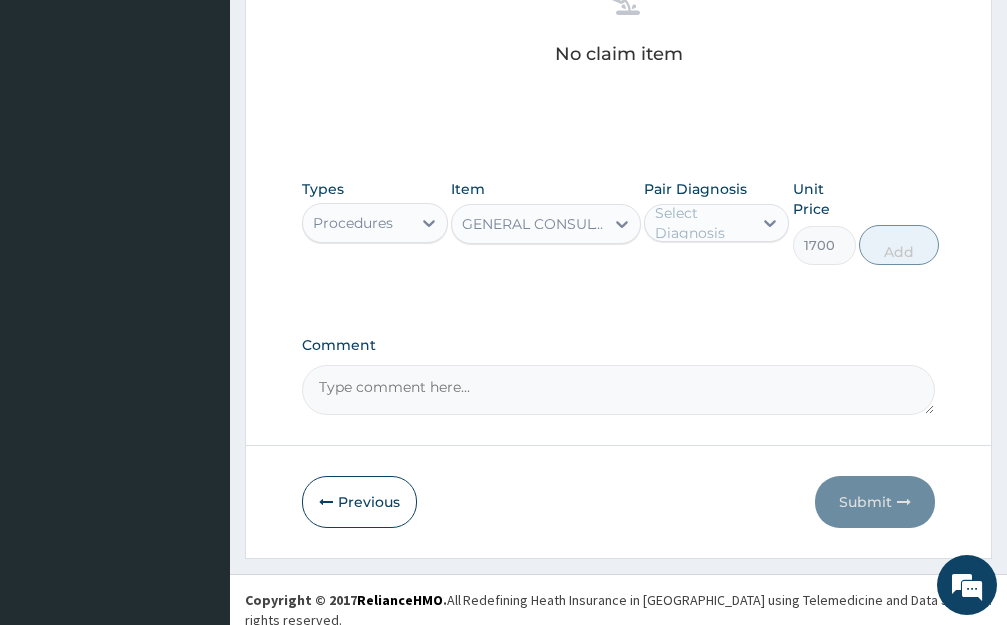 click on "Select Diagnosis" at bounding box center (703, 223) 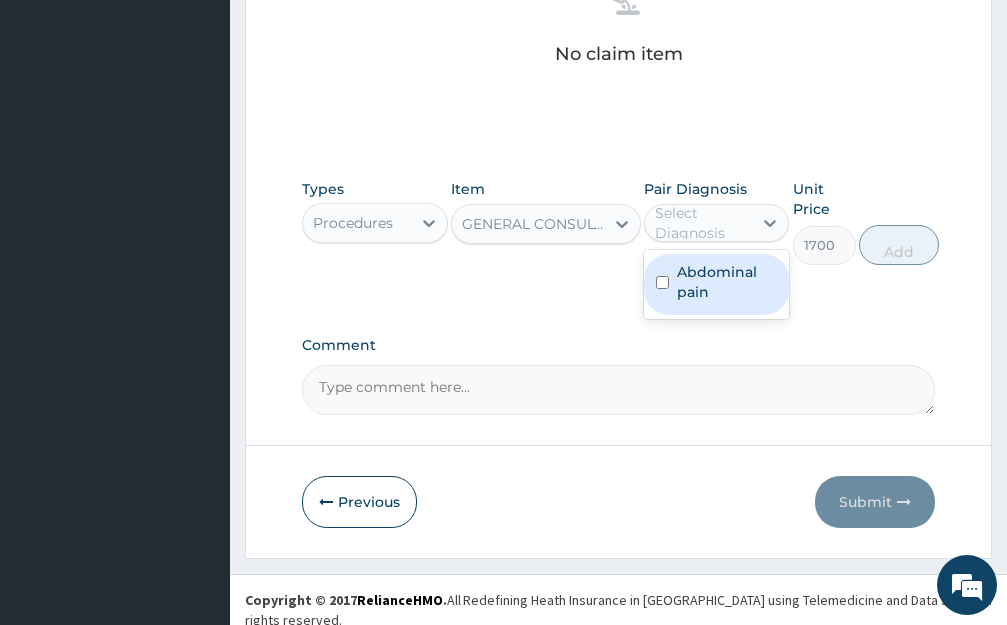 click on "Abdominal pain" at bounding box center [727, 282] 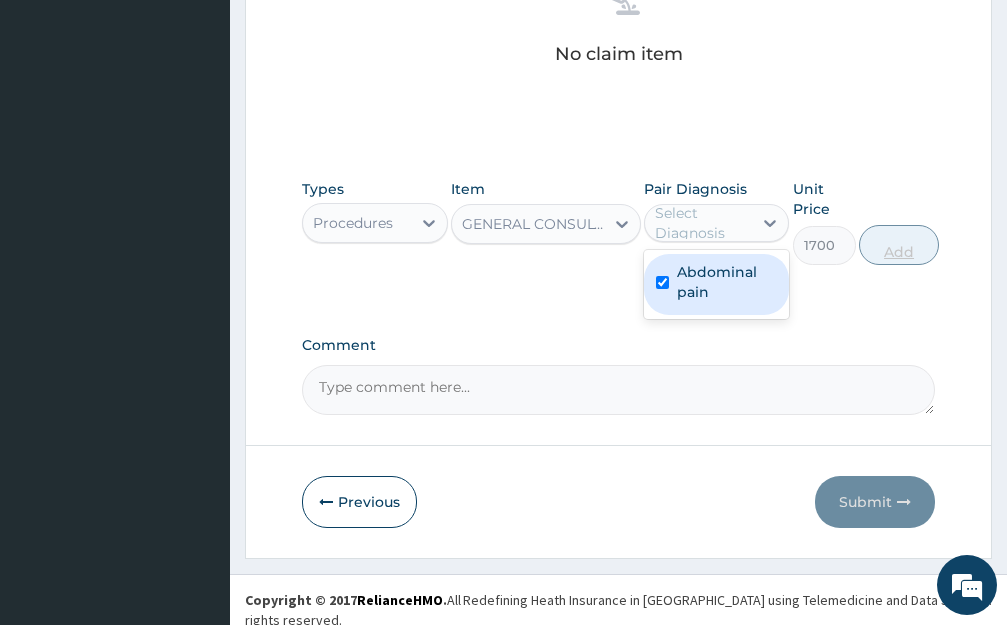 checkbox on "true" 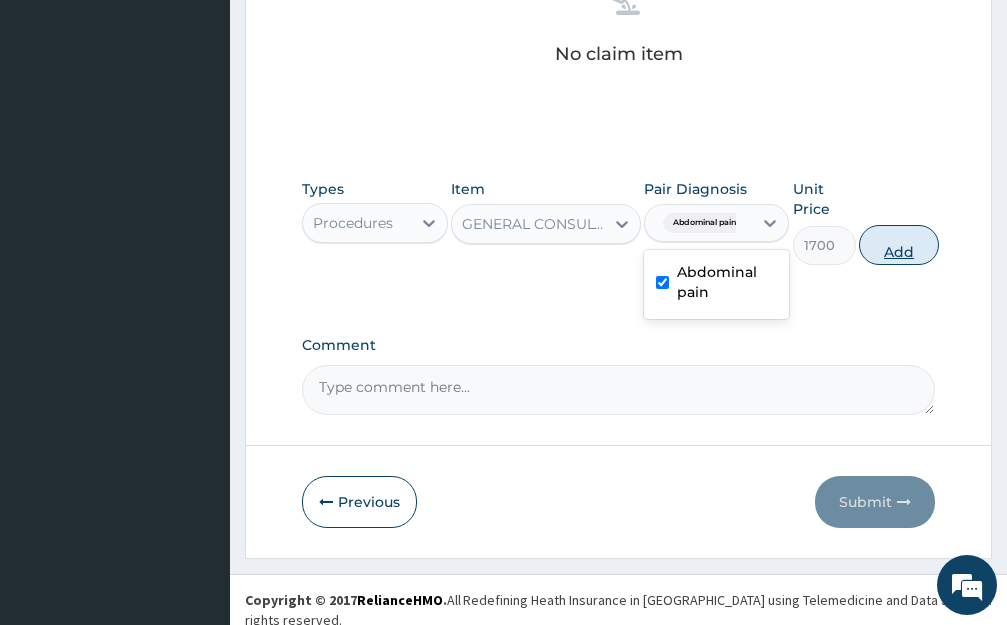 click on "Add" at bounding box center [899, 245] 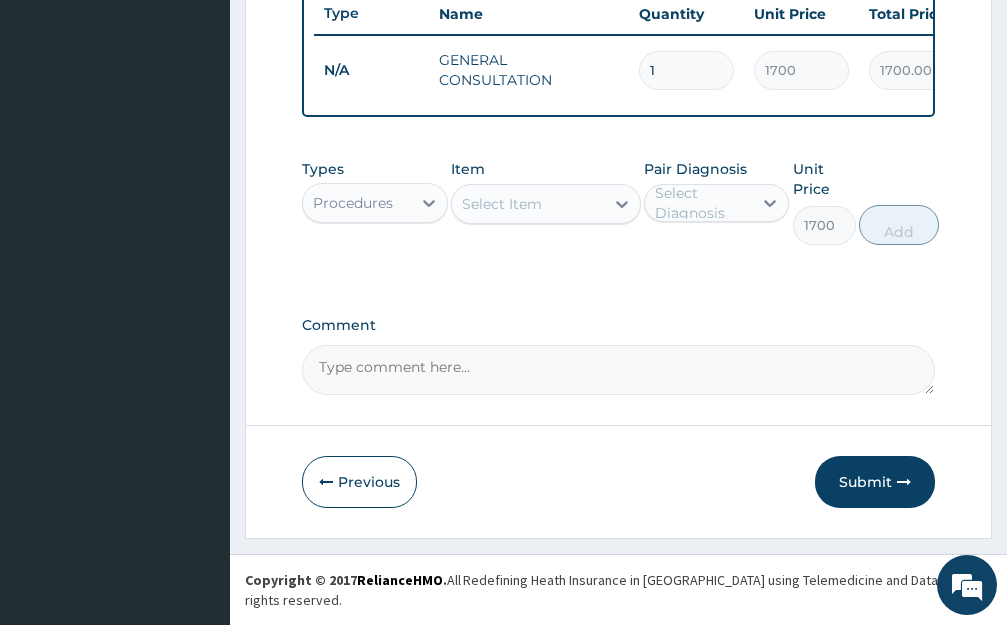 type on "0" 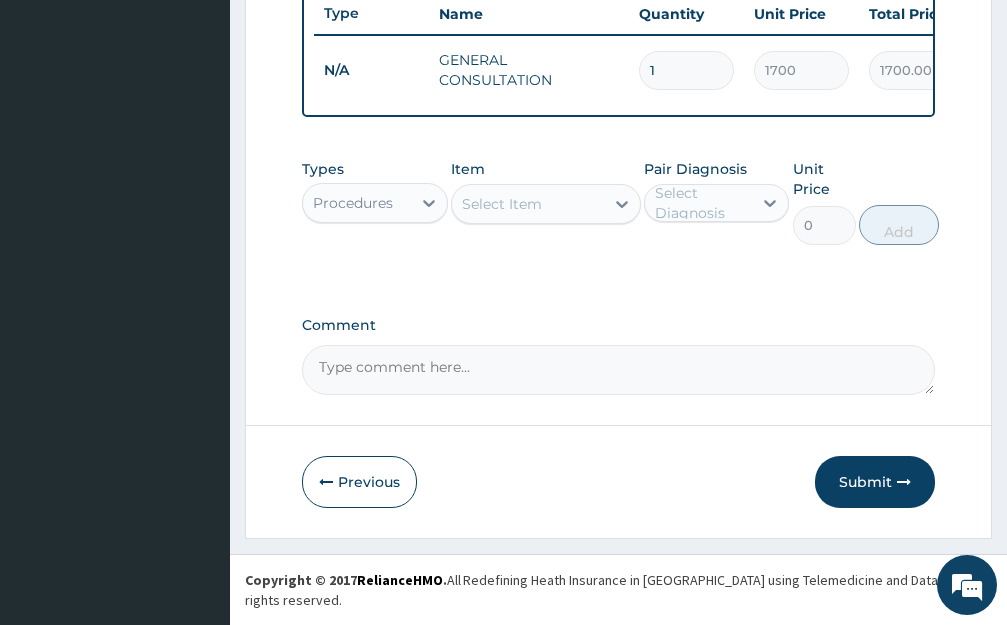 scroll, scrollTop: 779, scrollLeft: 0, axis: vertical 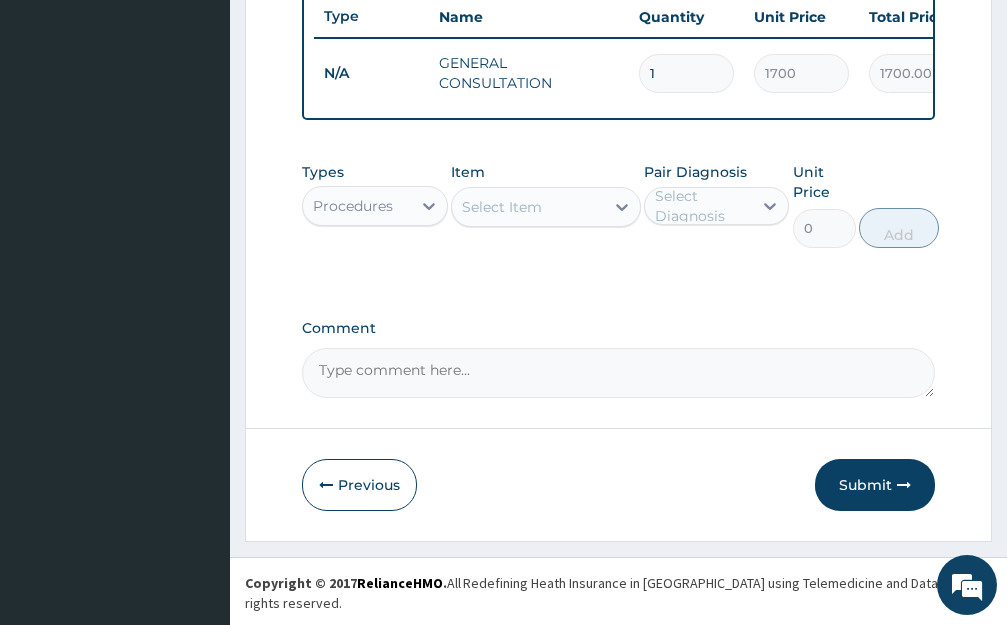 click on "Procedures" at bounding box center (357, 206) 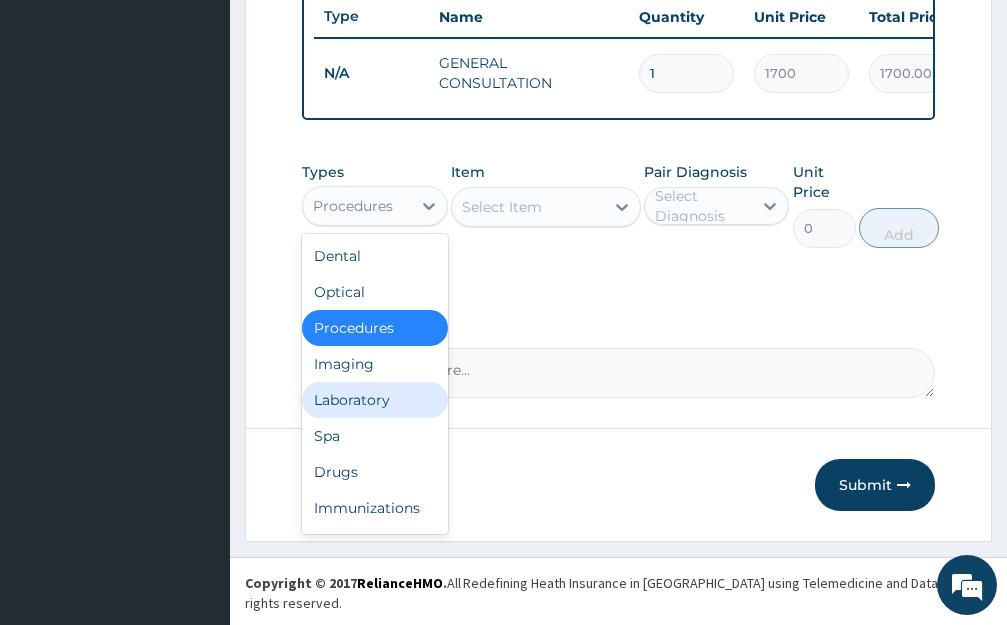 click on "Laboratory" at bounding box center (375, 400) 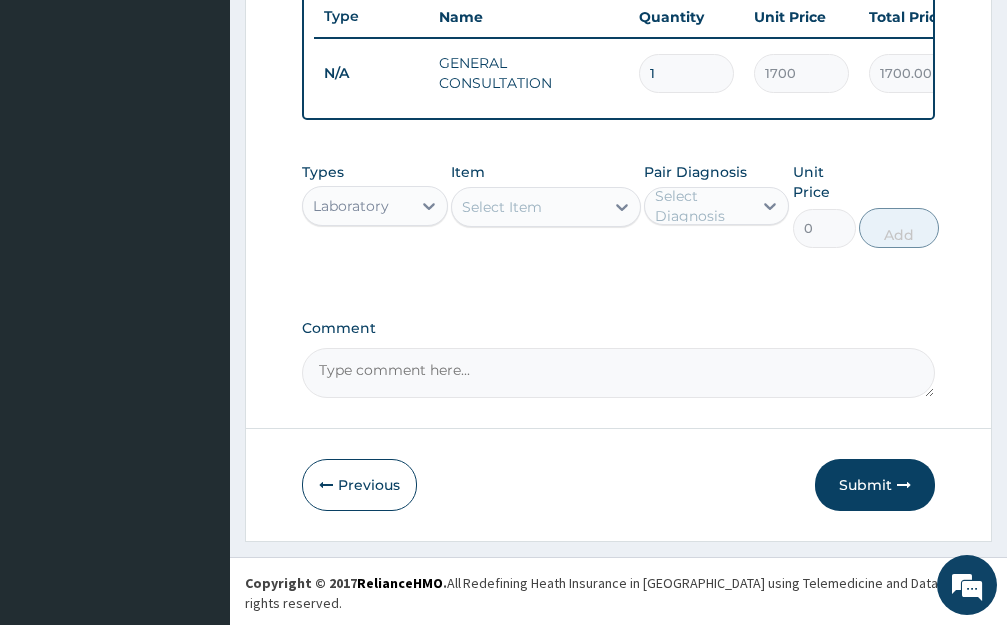 click on "Select Item" at bounding box center (528, 207) 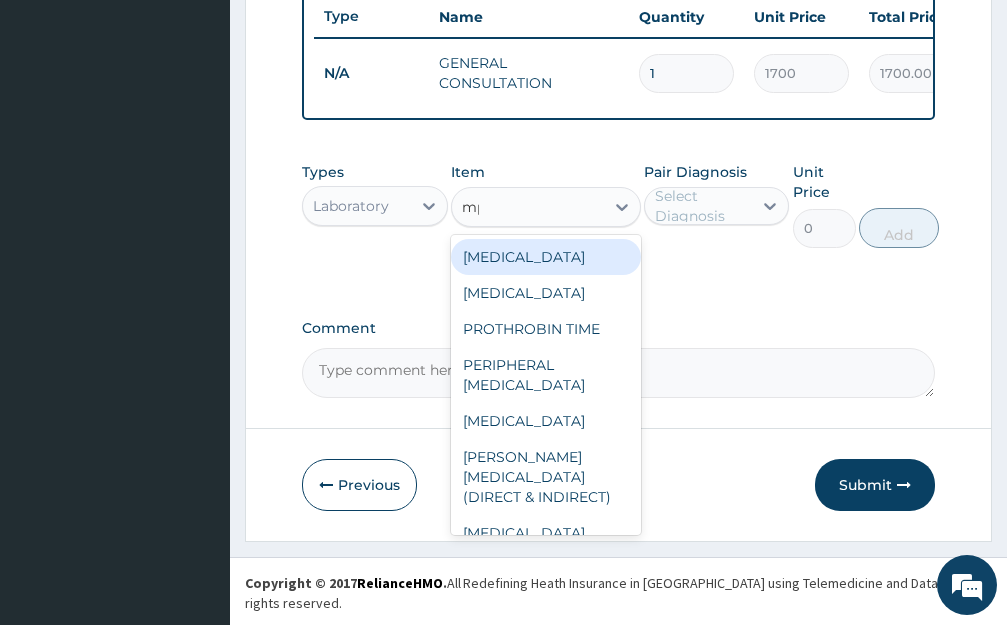 type on "mps" 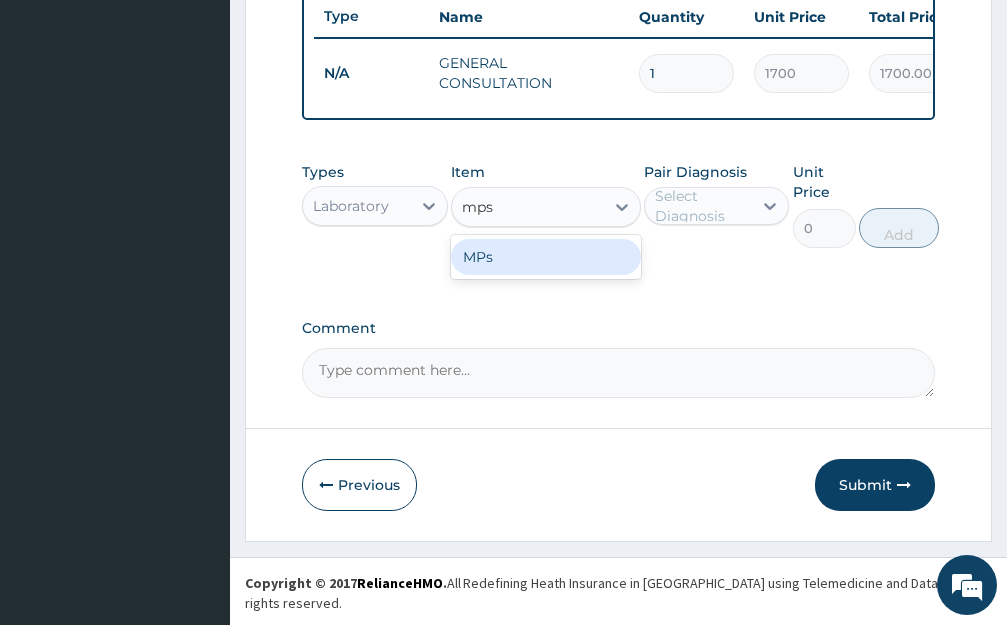 click on "MPs" at bounding box center [546, 257] 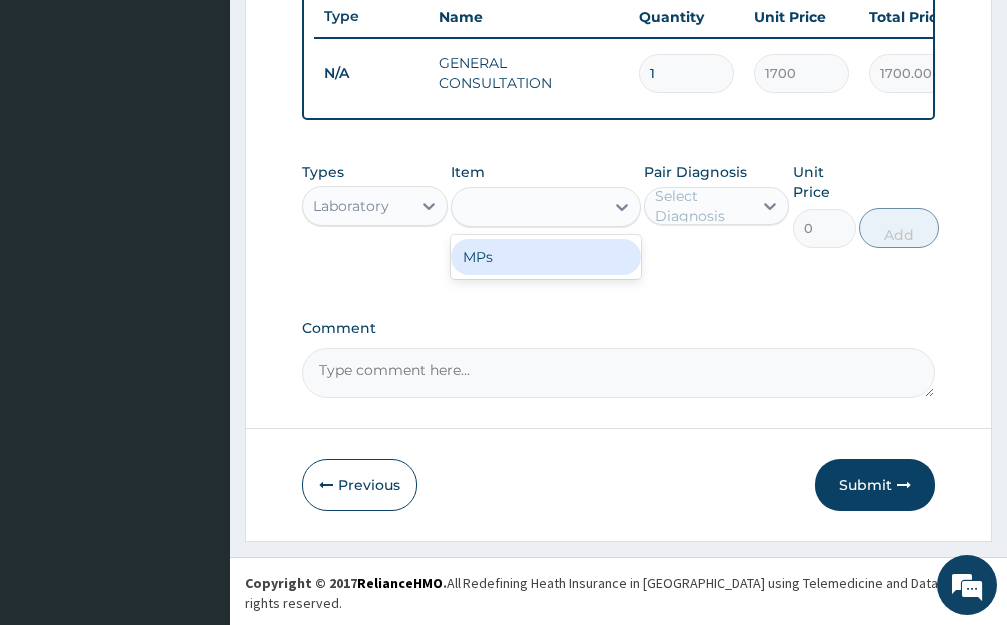 type on "1500" 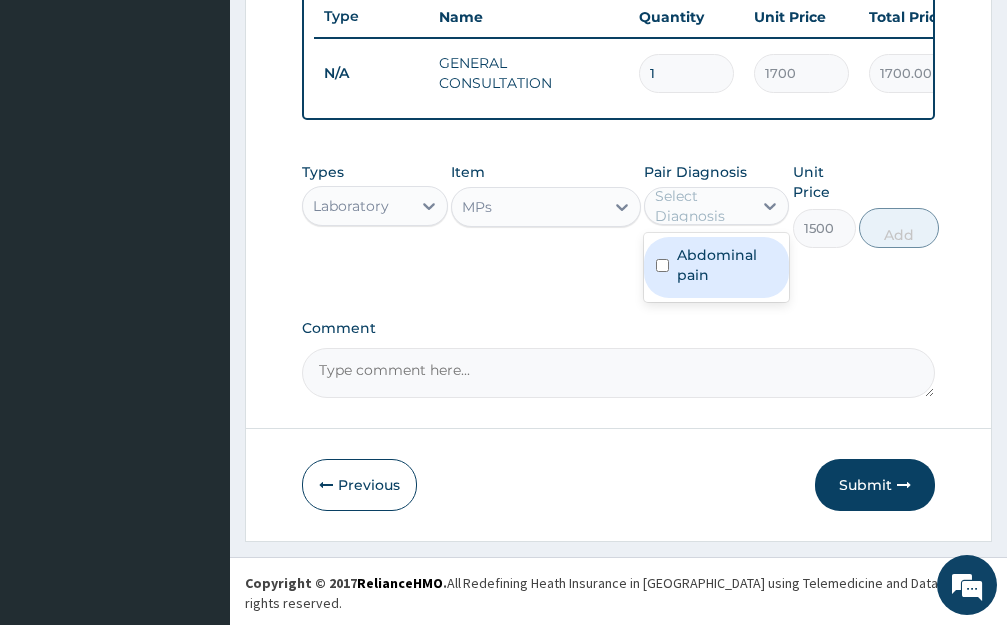 click on "Select Diagnosis" at bounding box center [703, 206] 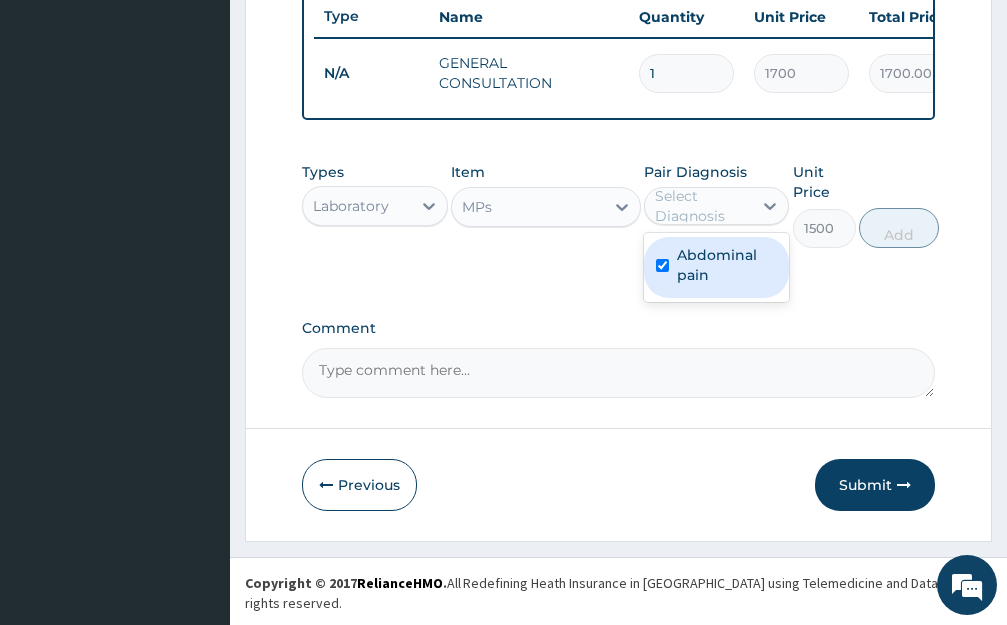 checkbox on "true" 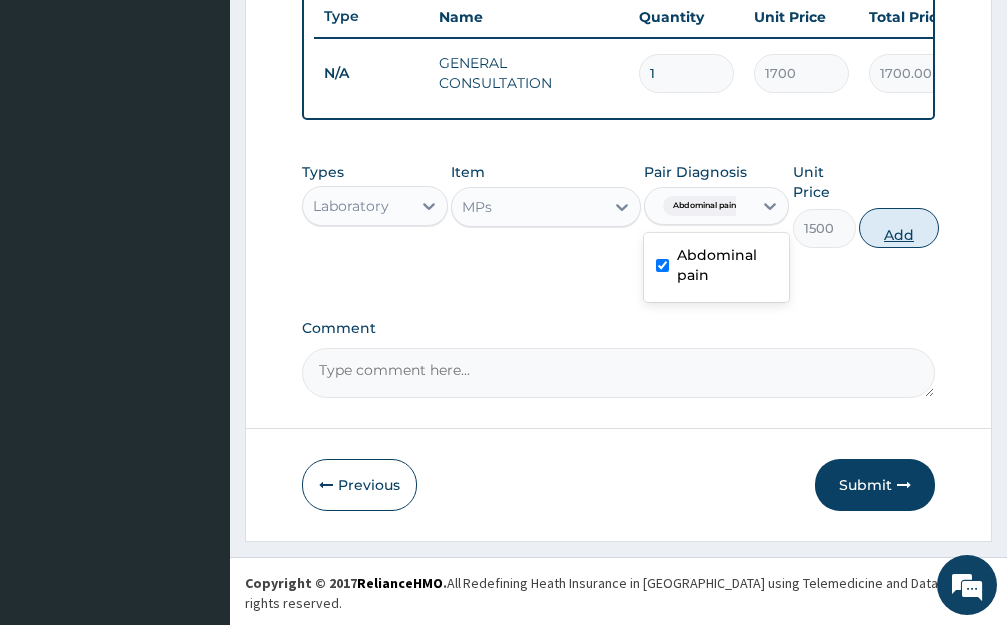 click on "Add" at bounding box center (899, 228) 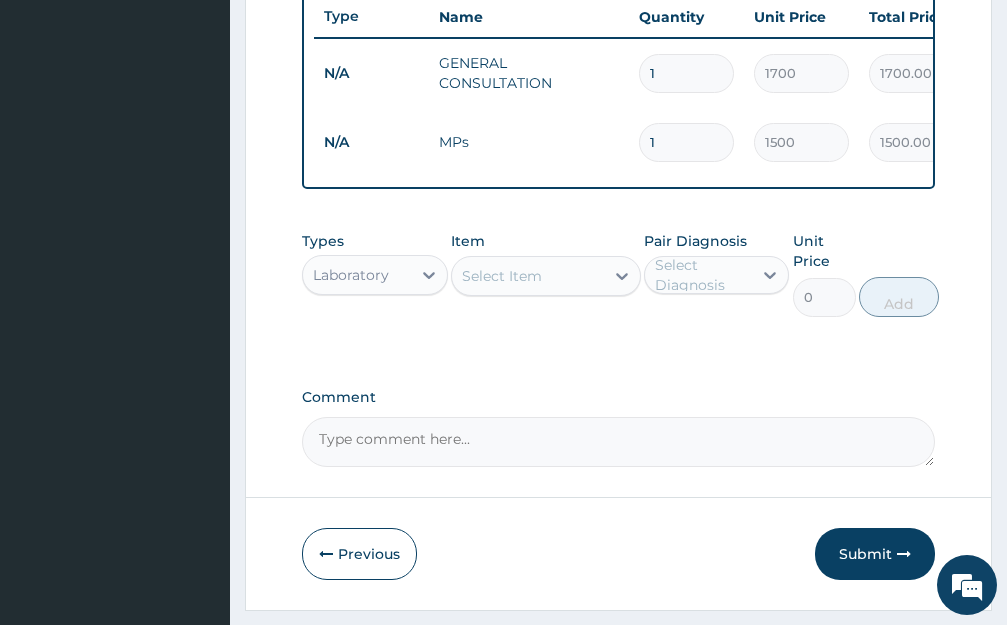 click on "Select Item" at bounding box center (502, 276) 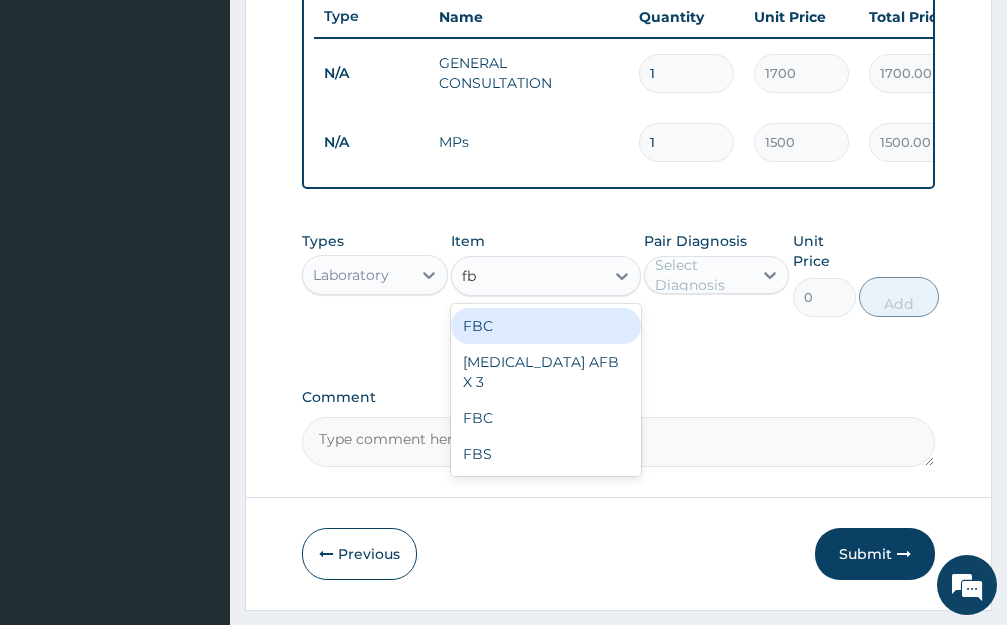 type on "fbc" 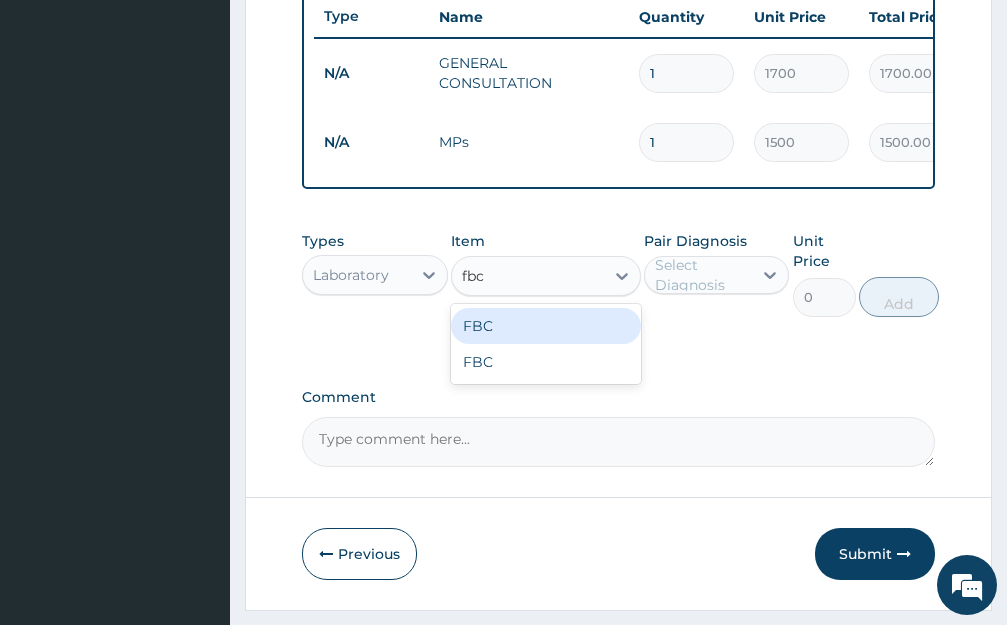 click on "FBC" at bounding box center [546, 326] 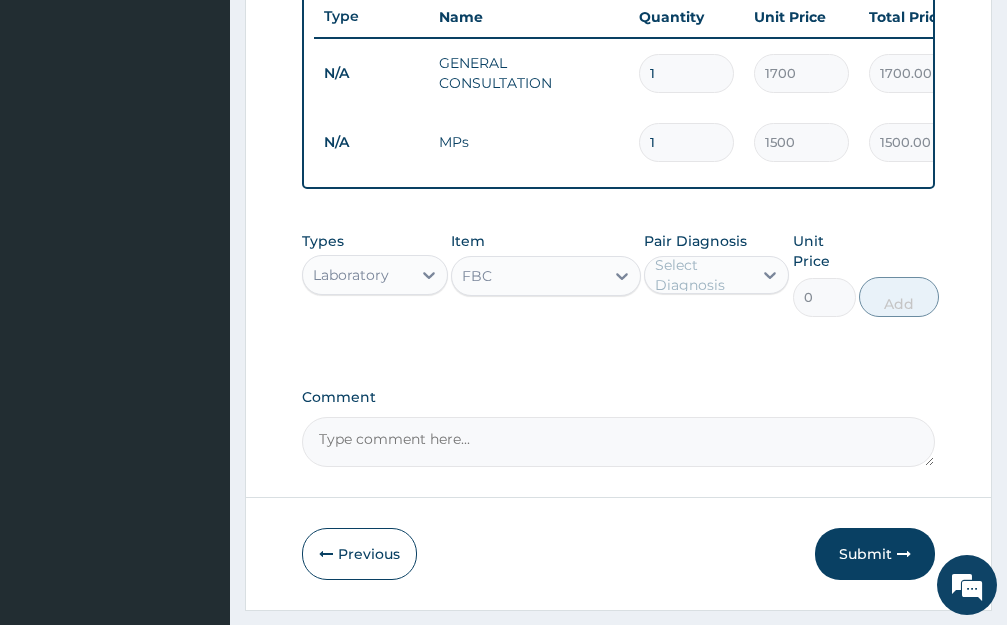 type 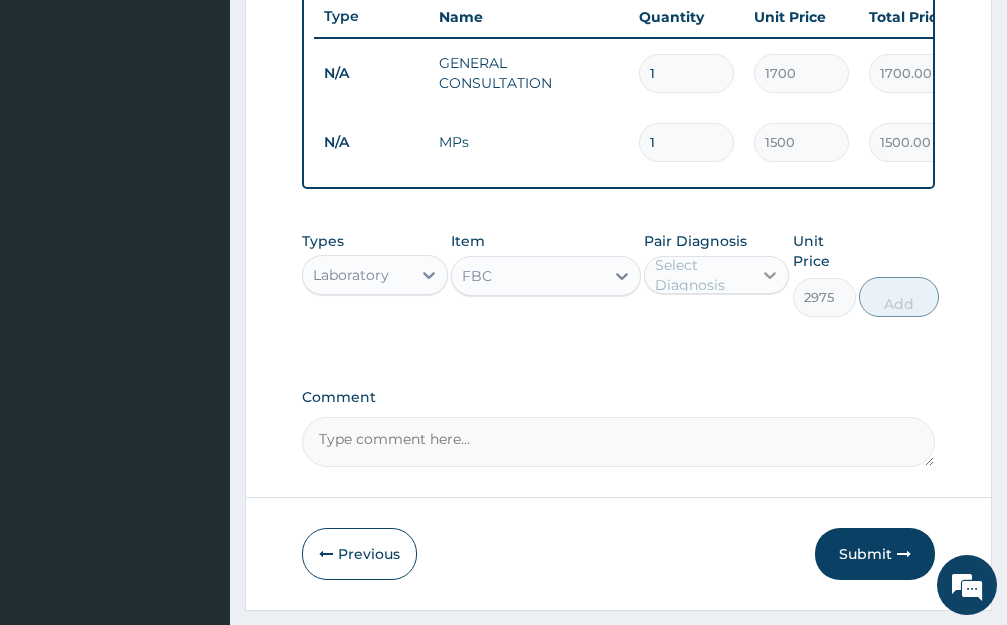 click at bounding box center (770, 275) 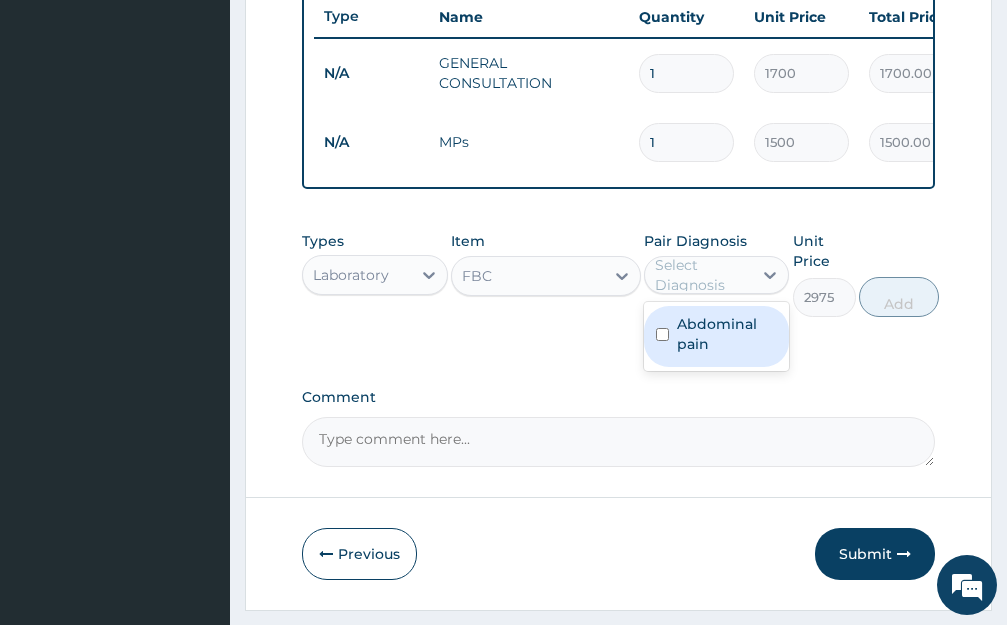 click on "Abdominal pain" at bounding box center (727, 334) 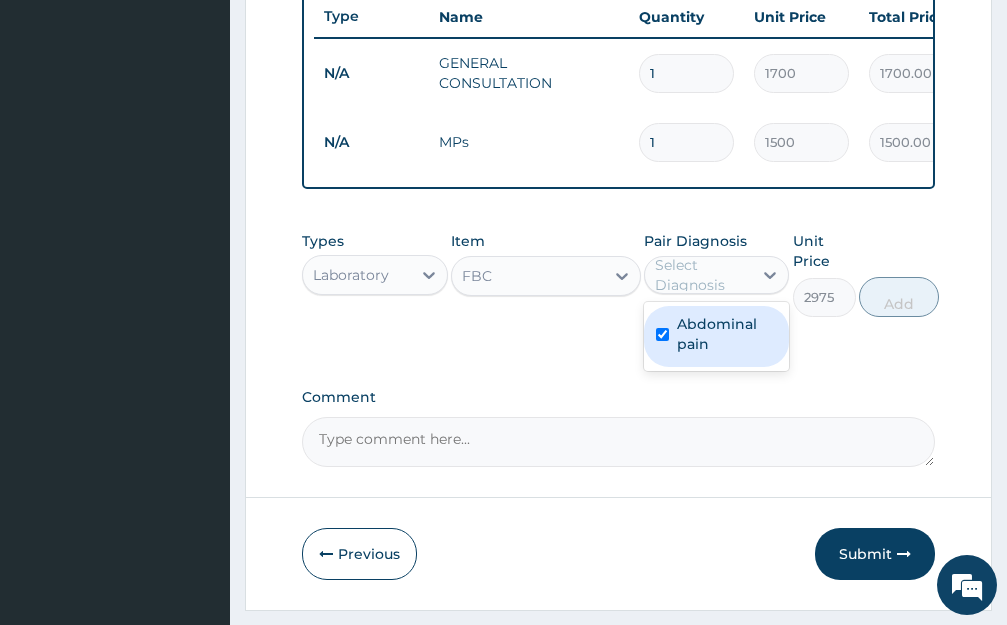 checkbox on "true" 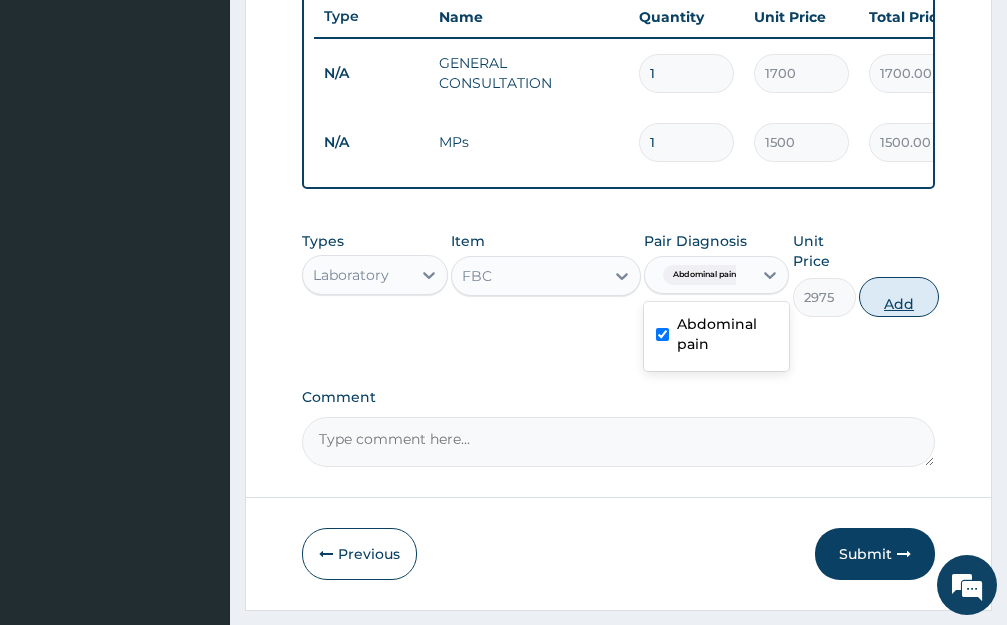 click on "Add" at bounding box center (899, 297) 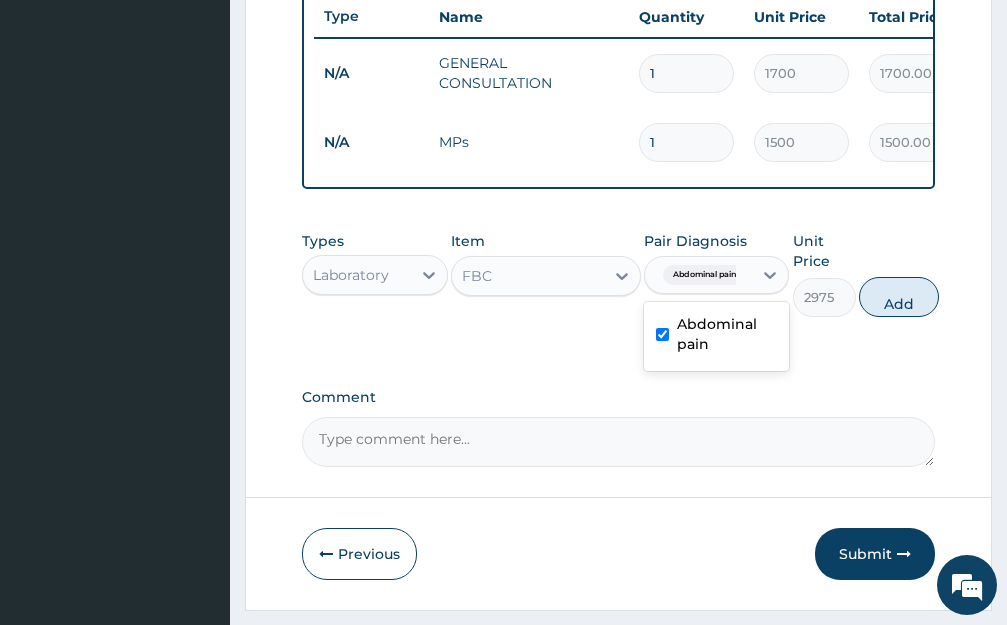 type on "0" 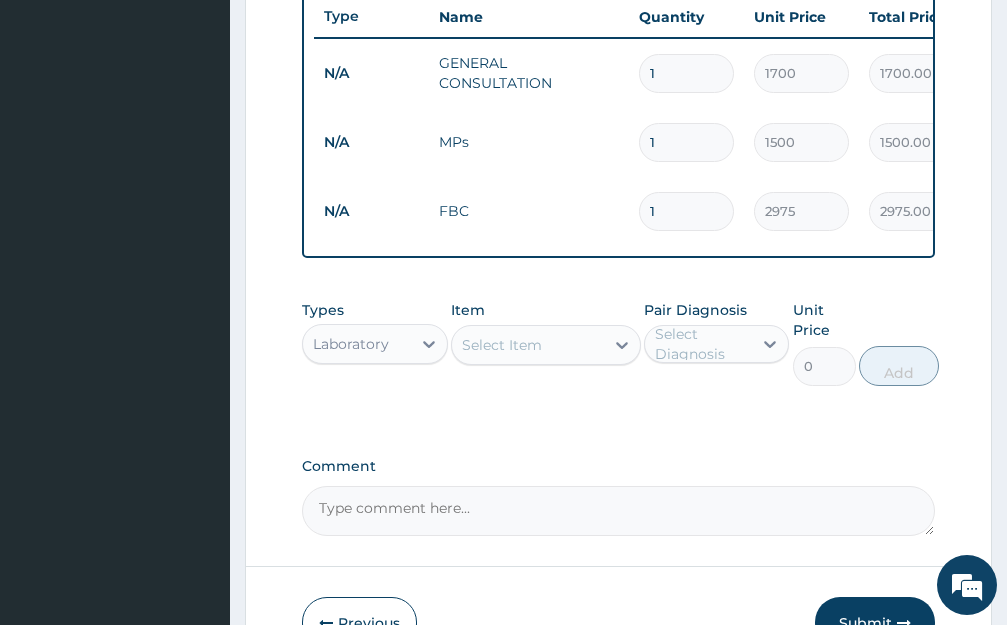 click on "Select Item" at bounding box center (528, 345) 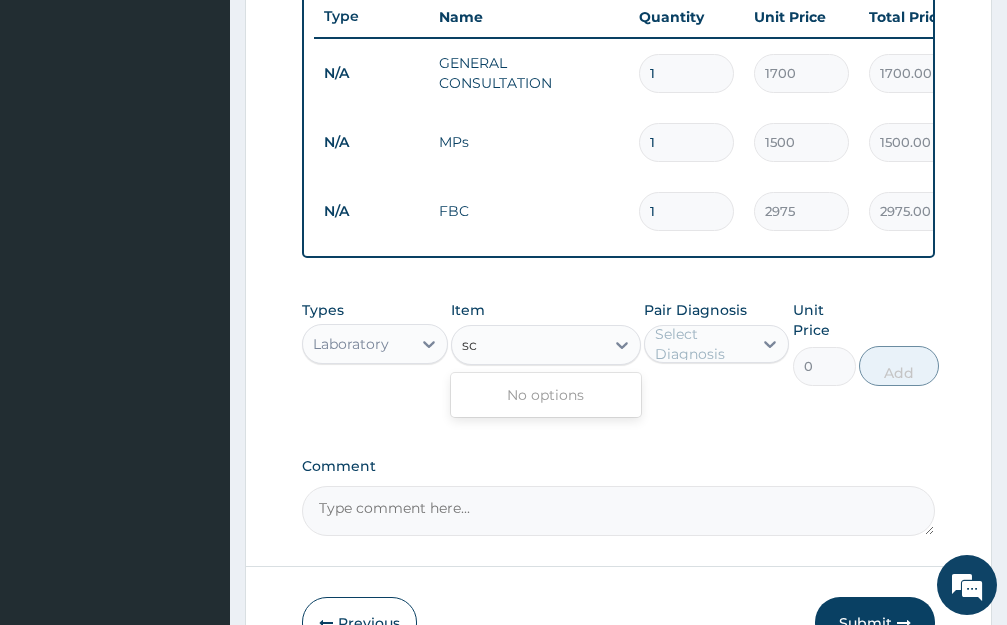 type on "s" 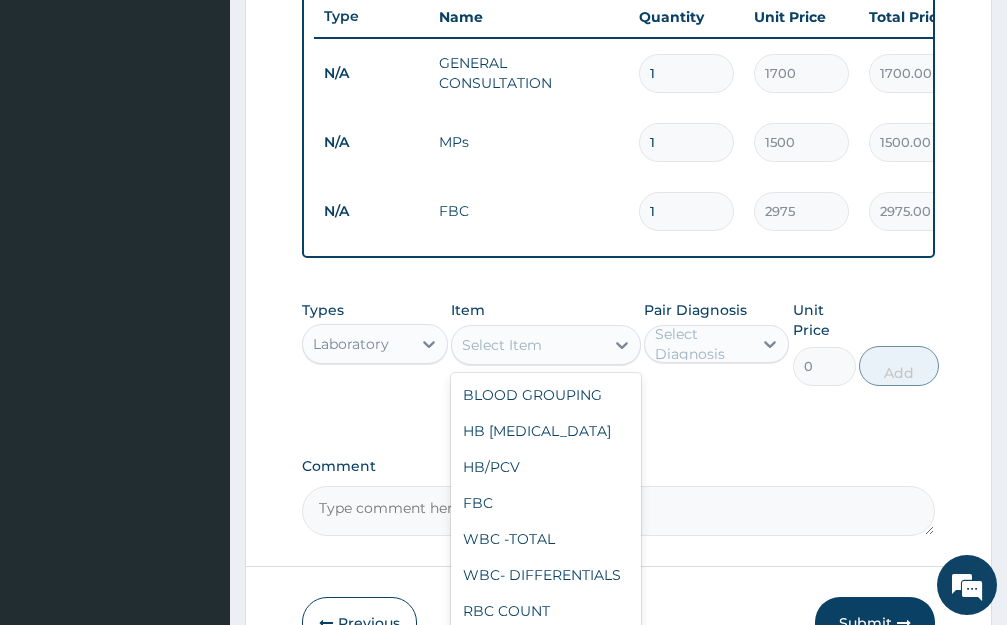 click on "Types Laboratory" at bounding box center (375, 343) 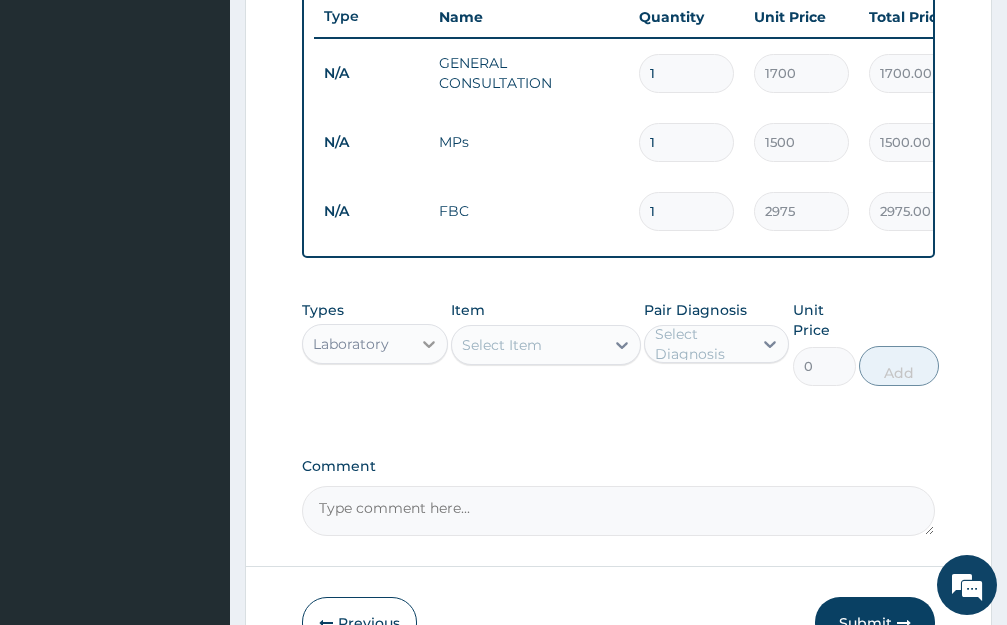 click 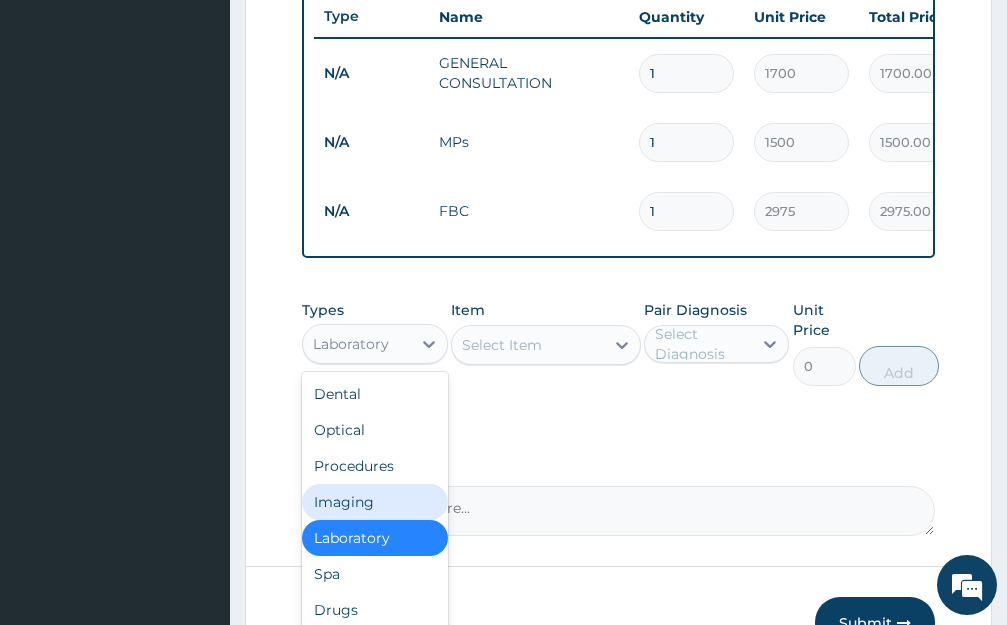 scroll, scrollTop: 68, scrollLeft: 0, axis: vertical 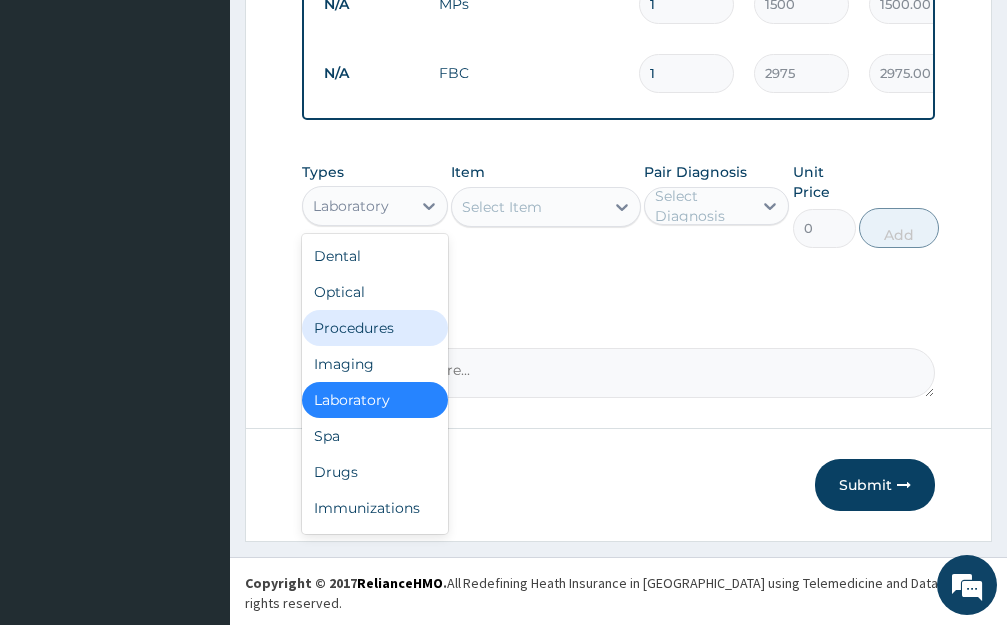 click on "Procedures" at bounding box center [375, 328] 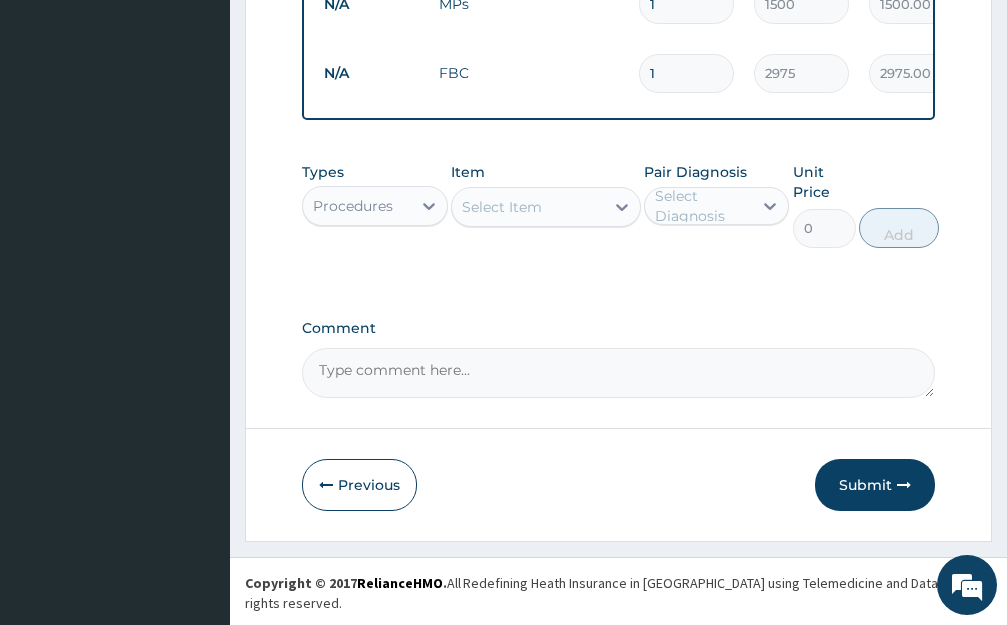 click on "Select Item" at bounding box center (502, 207) 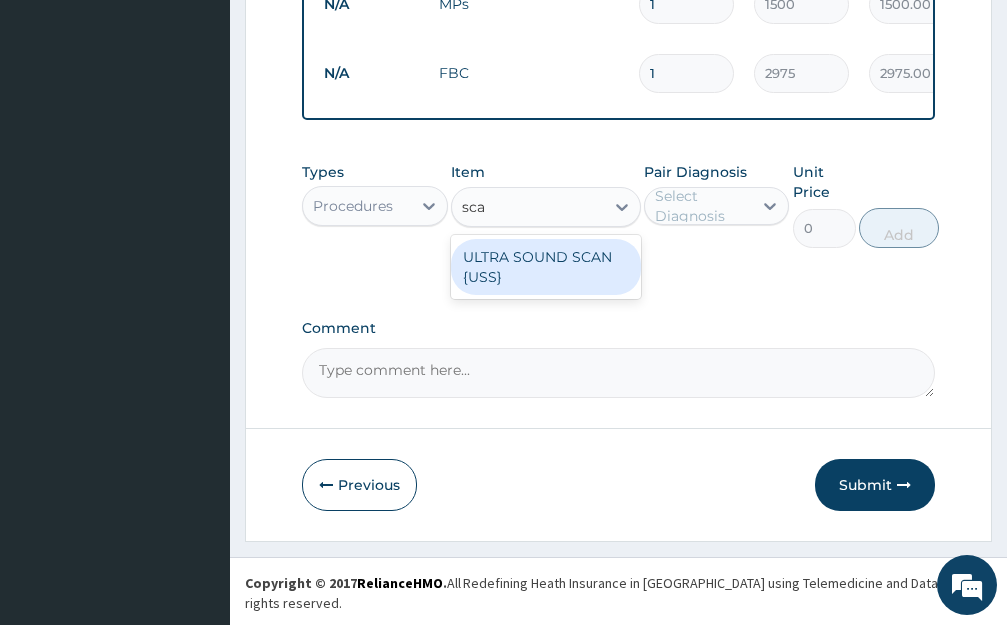 type on "scan" 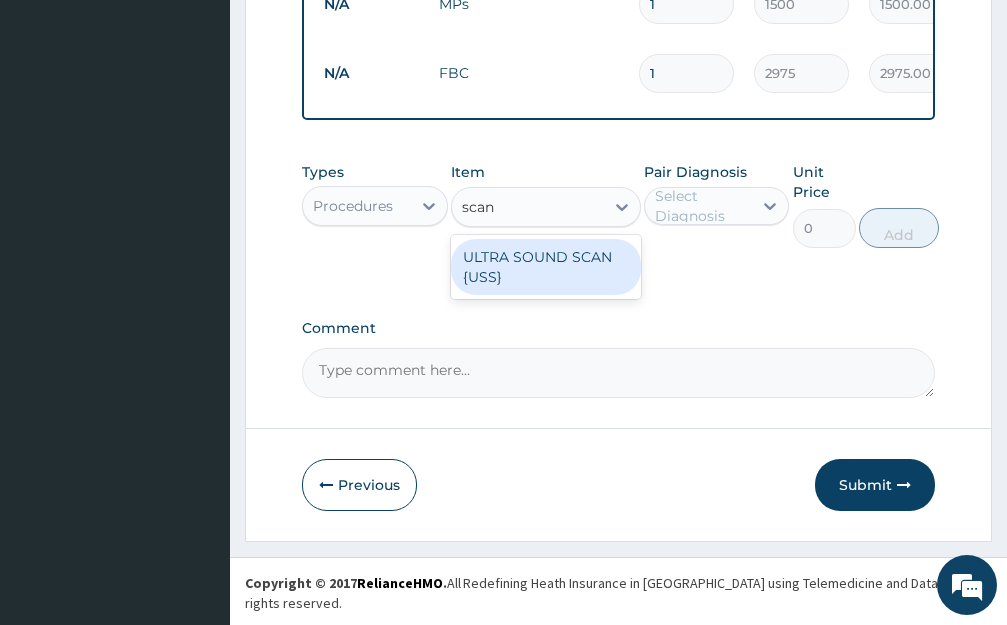 click on "ULTRA SOUND SCAN {USS}" at bounding box center [546, 267] 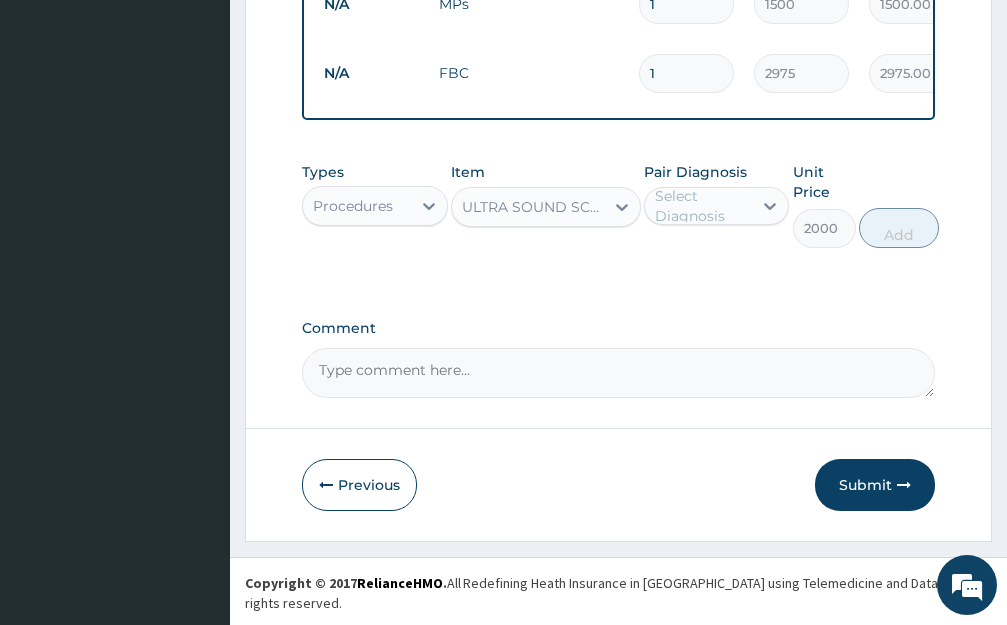 click on "Select Diagnosis" at bounding box center [703, 206] 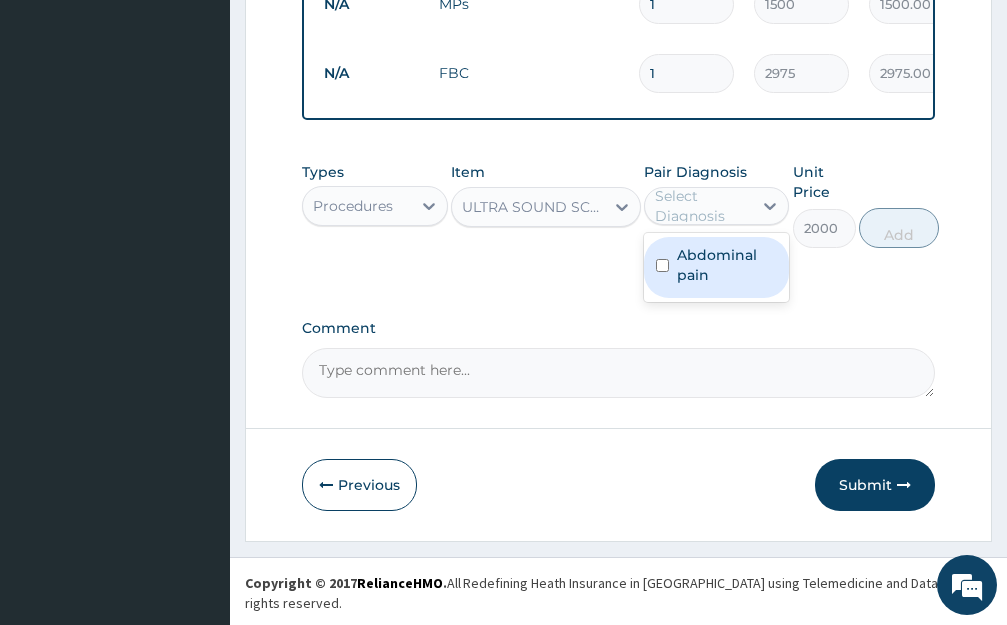 click on "Abdominal pain" at bounding box center [727, 265] 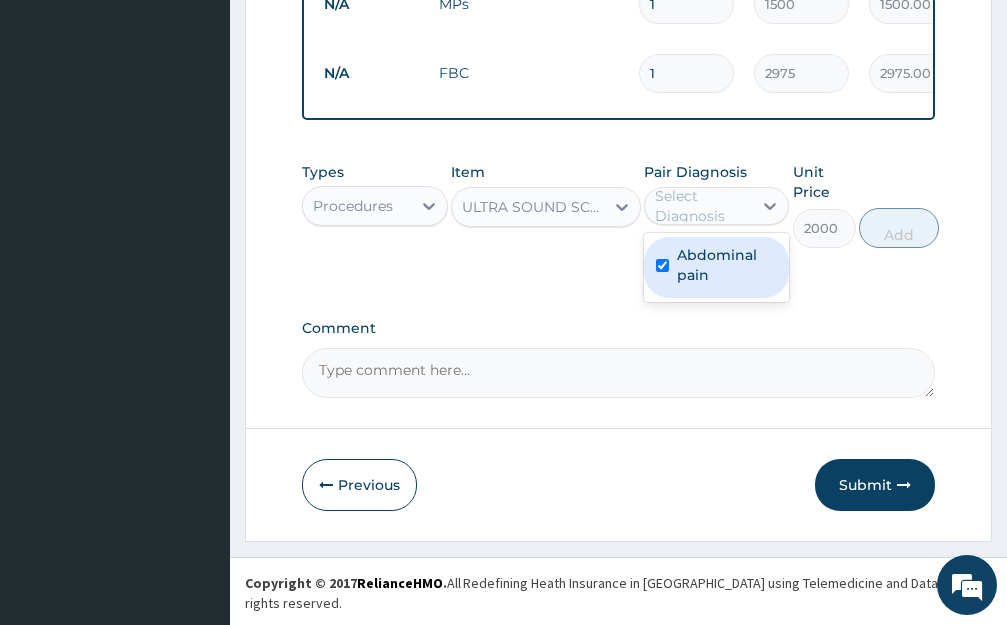 checkbox on "true" 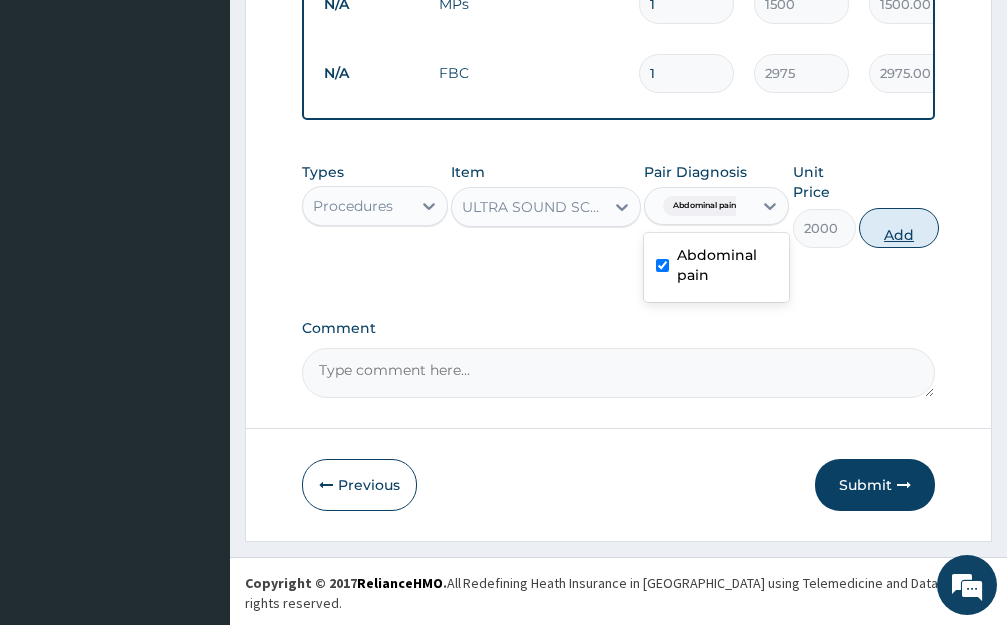 click on "Add" at bounding box center (899, 228) 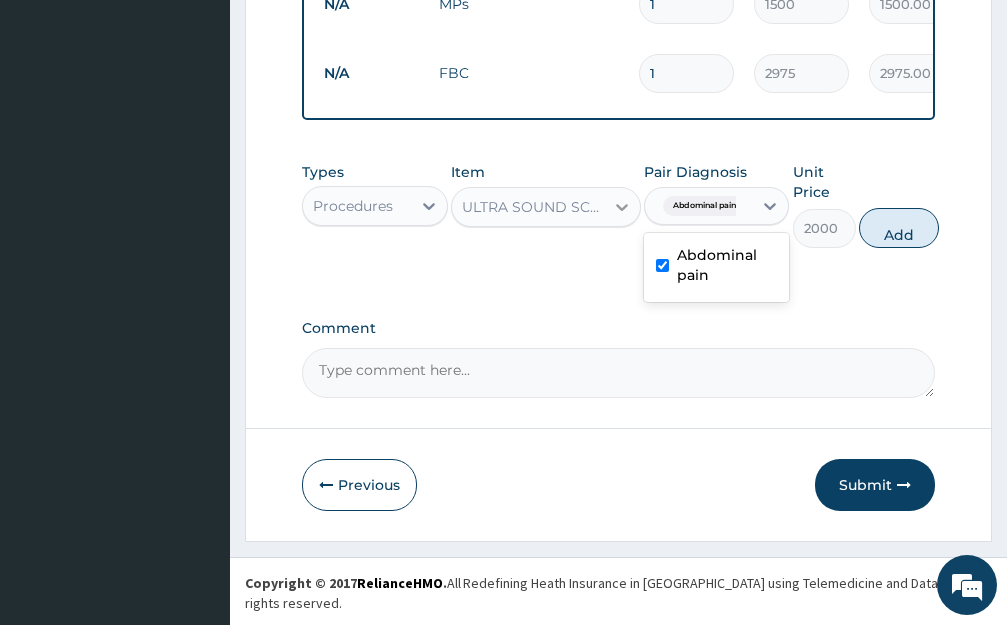 type on "0" 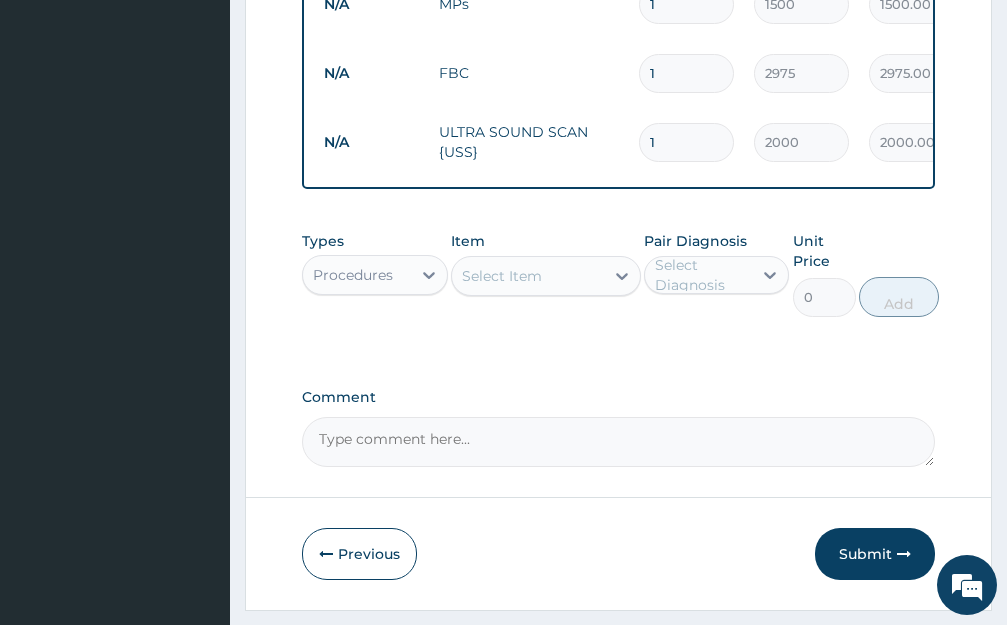 click on "Select Item" at bounding box center [528, 276] 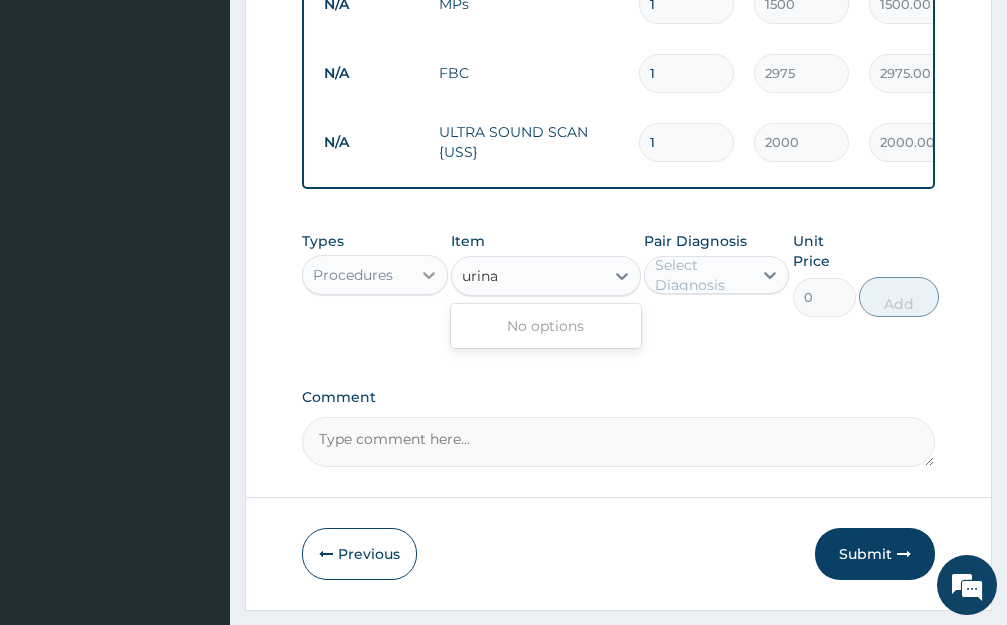 type on "urina" 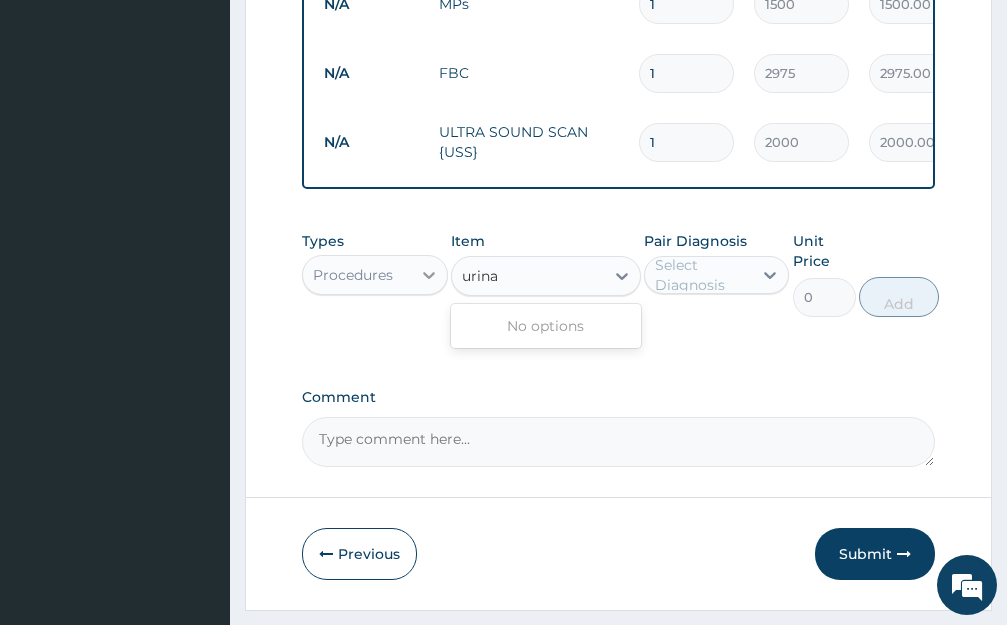 click 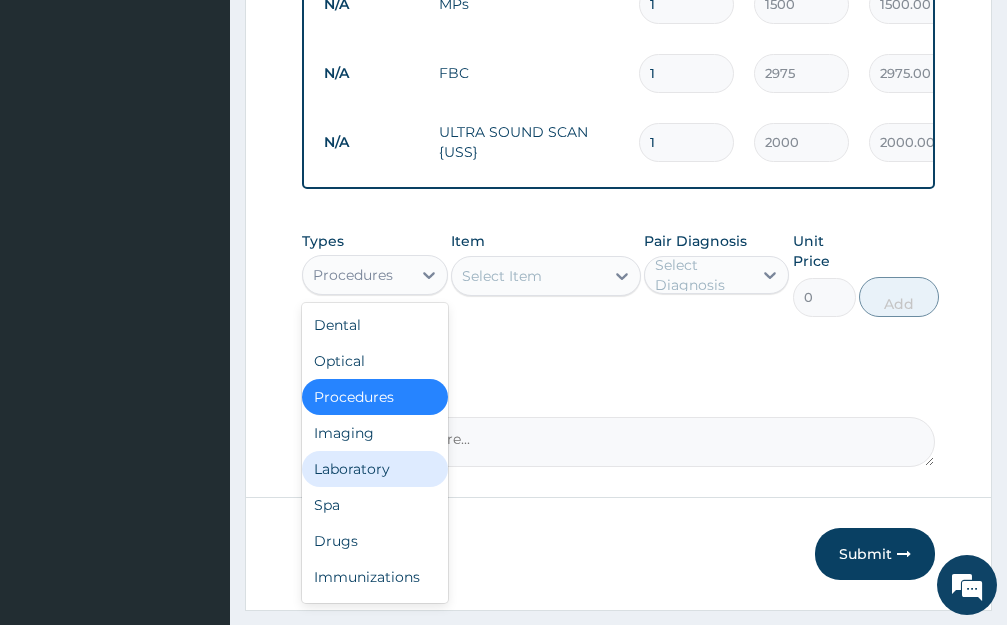 click on "Laboratory" at bounding box center [375, 469] 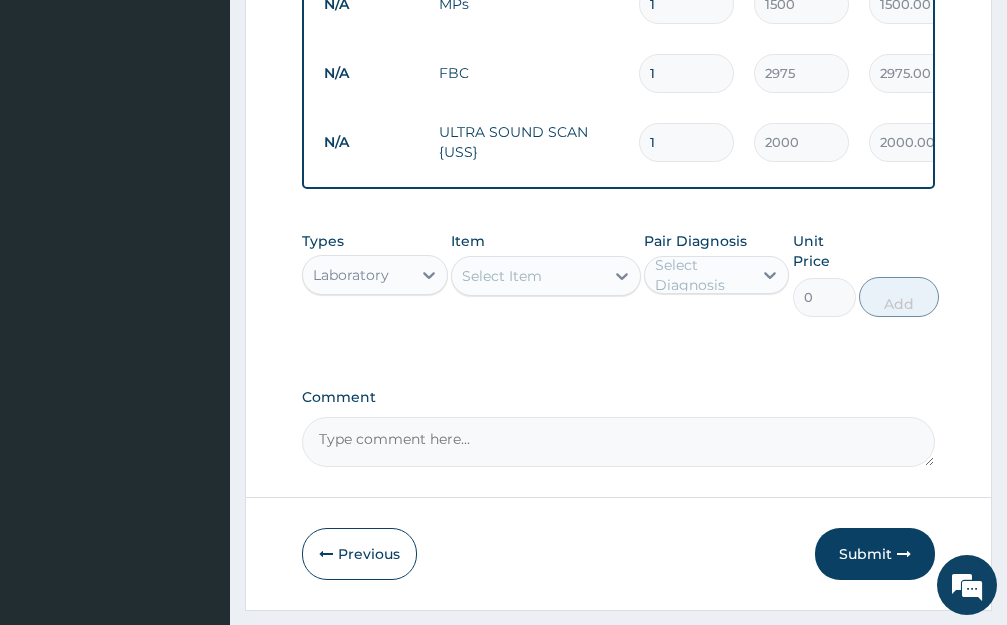 click on "Select Item" at bounding box center [528, 276] 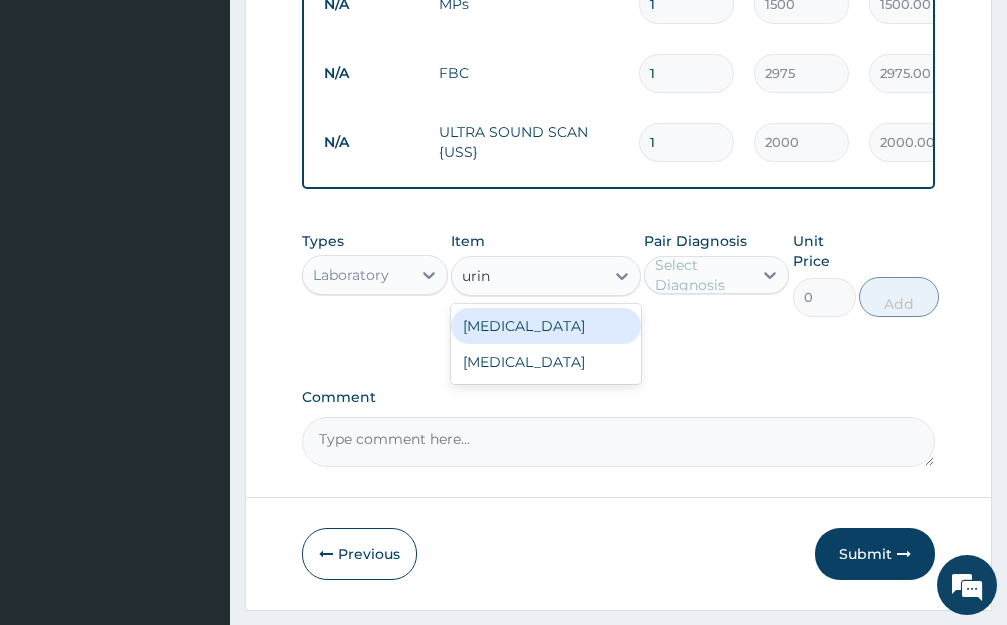type on "urina" 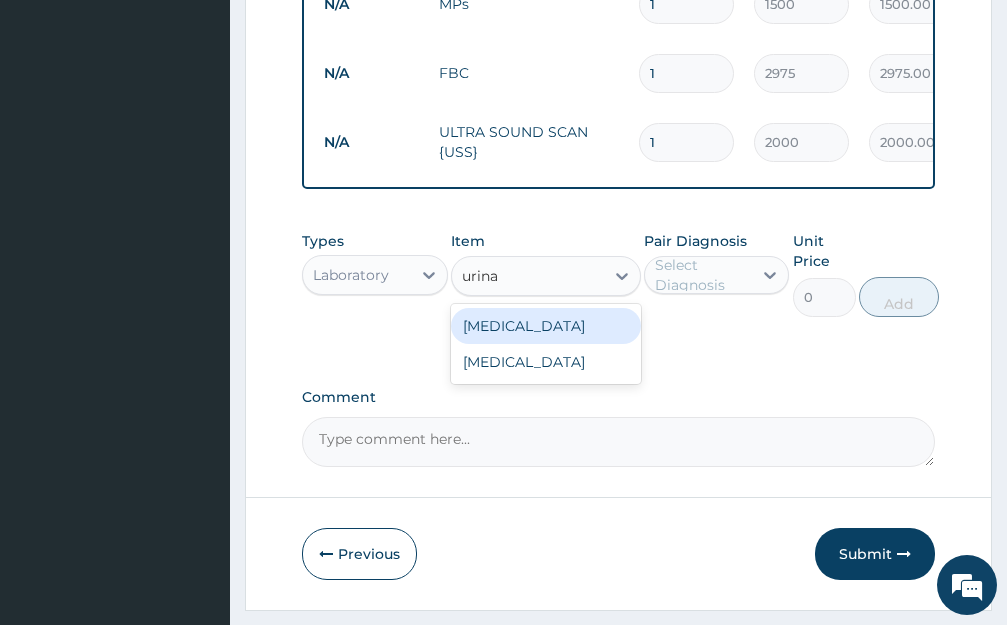 click on "URINALYSIS" at bounding box center [546, 326] 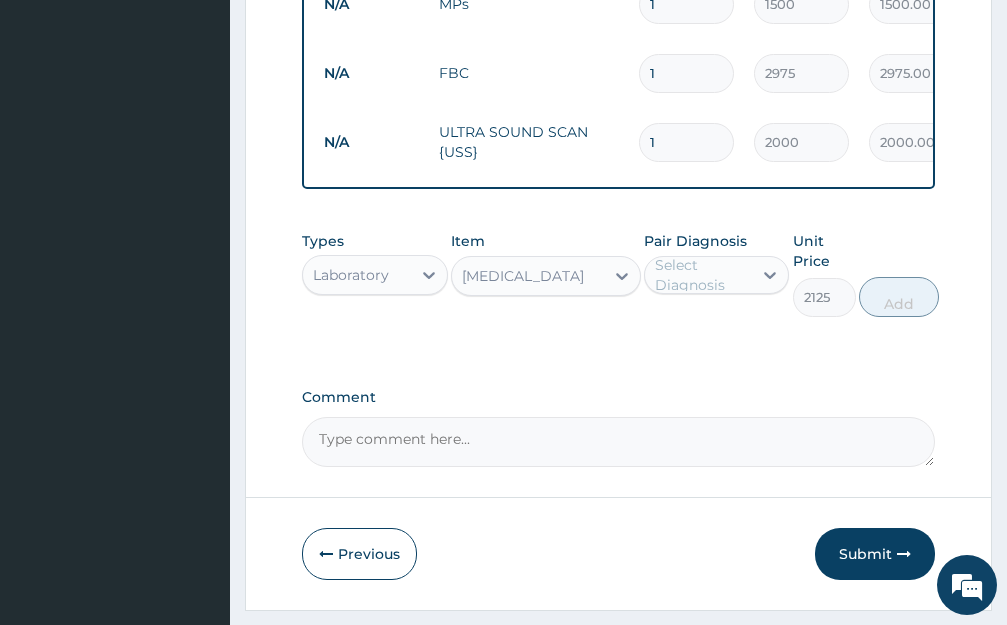 click on "Select Diagnosis" at bounding box center [703, 275] 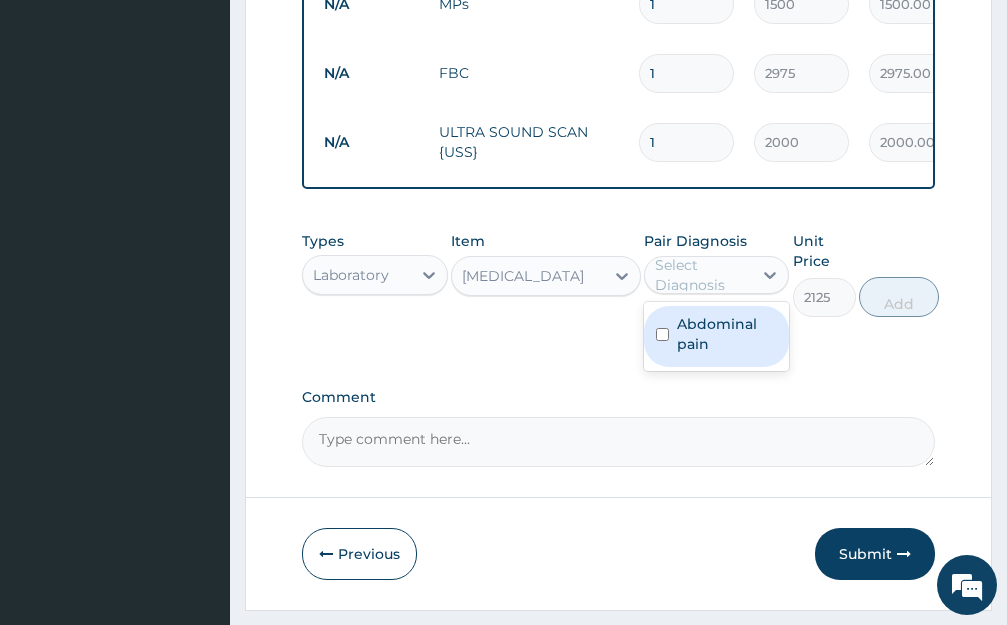 click on "Abdominal pain" at bounding box center [727, 334] 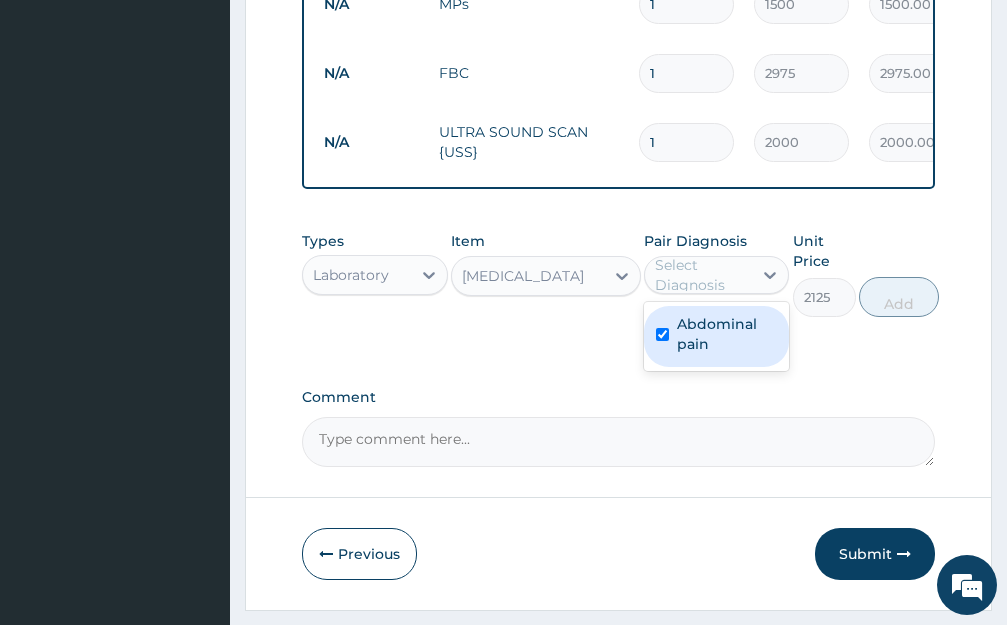 checkbox on "true" 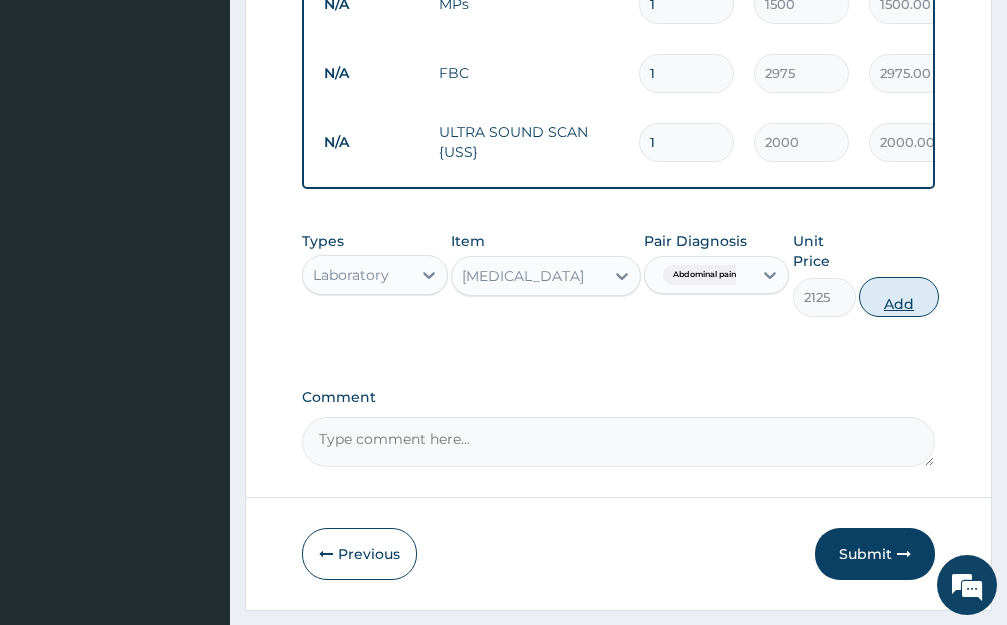click on "Add" at bounding box center [899, 297] 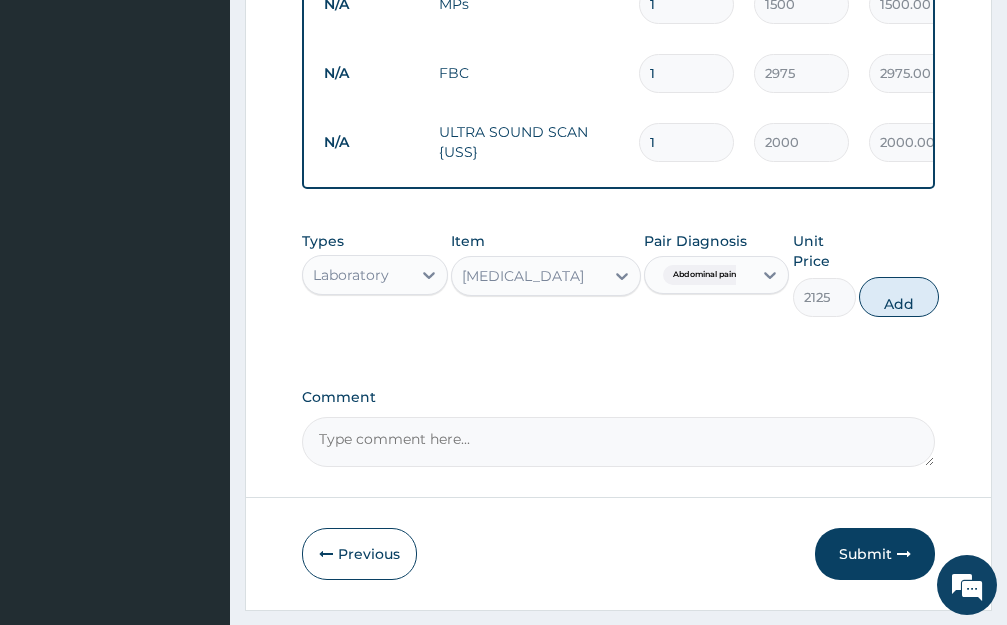 type on "0" 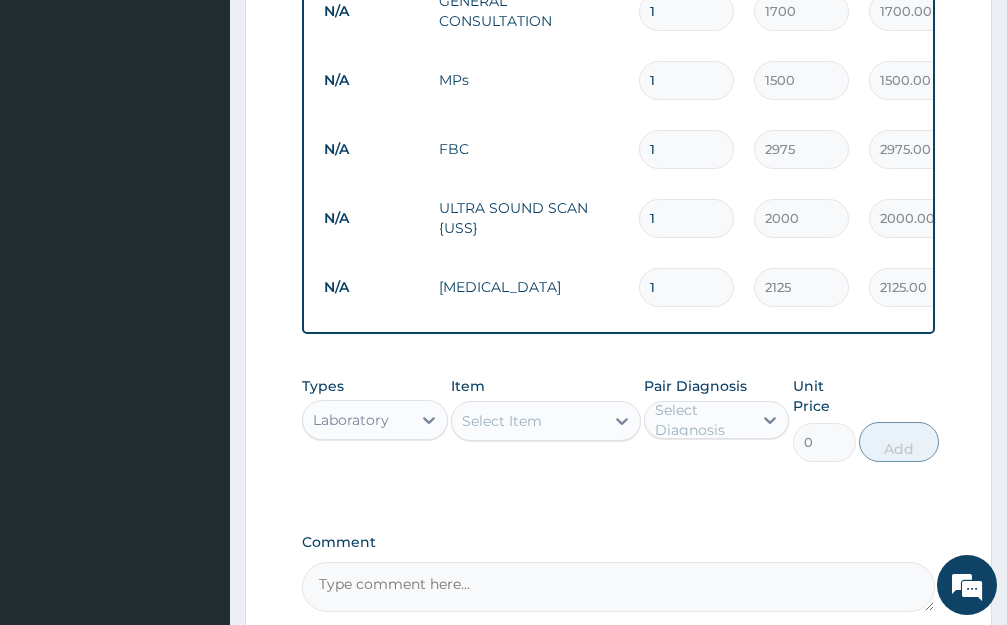 scroll, scrollTop: 1055, scrollLeft: 0, axis: vertical 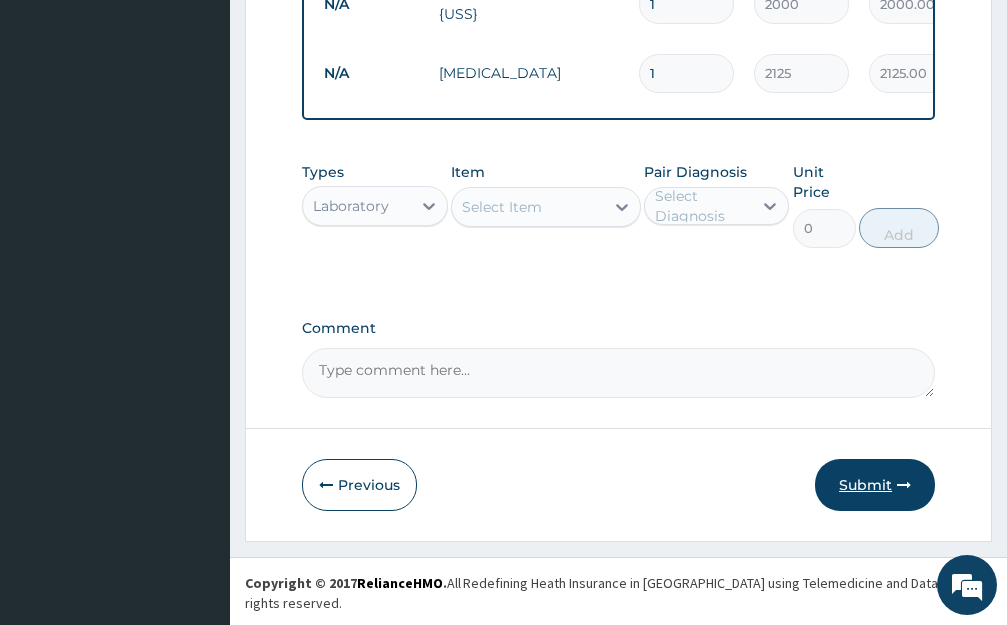 click on "Submit" at bounding box center (875, 485) 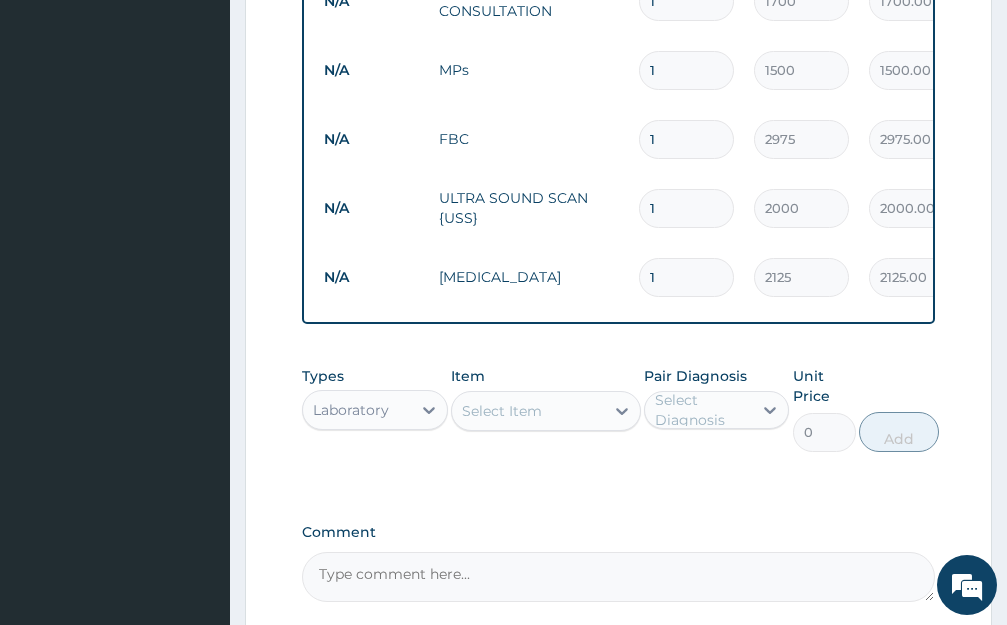 scroll, scrollTop: 155, scrollLeft: 0, axis: vertical 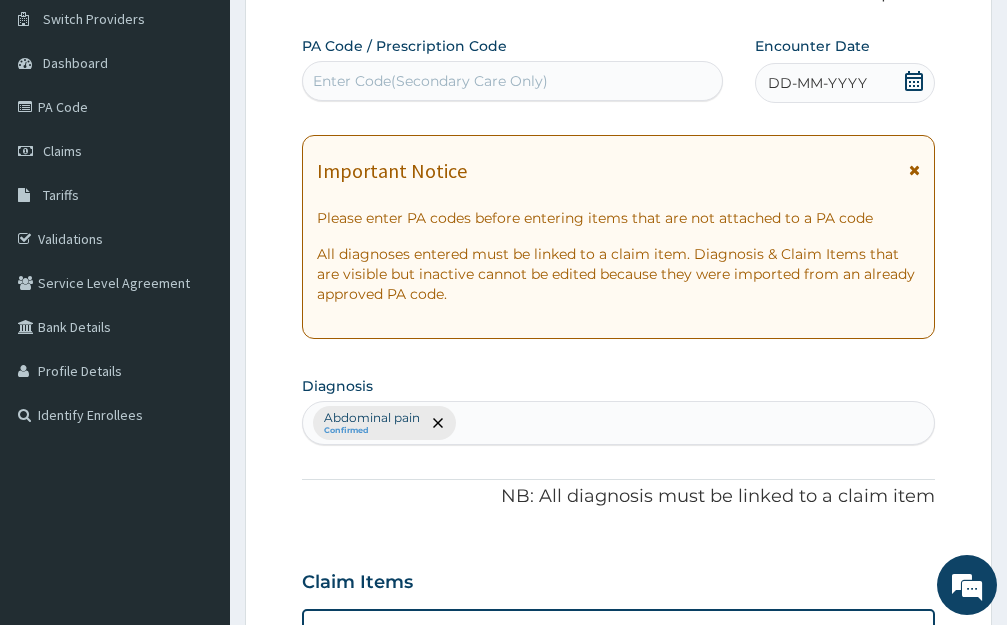 click on "DD-MM-YYYY" at bounding box center [845, 83] 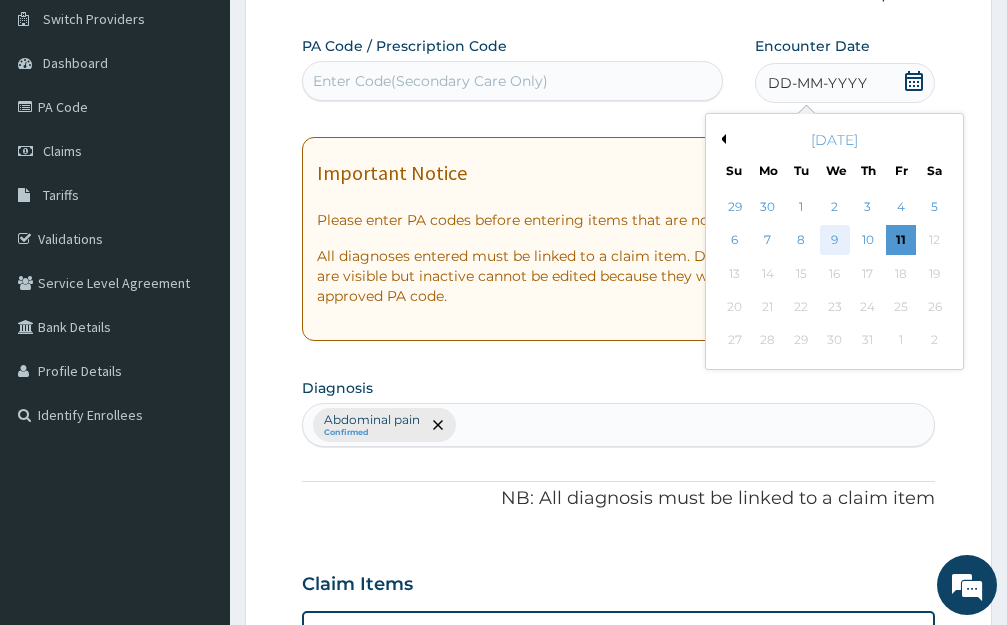 click on "9" at bounding box center [834, 241] 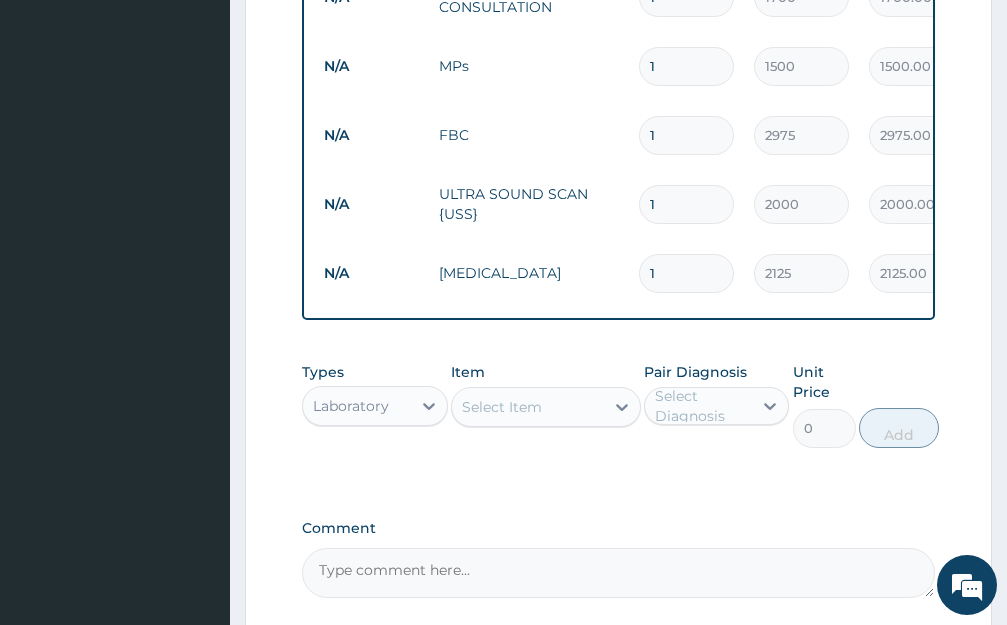 scroll, scrollTop: 1055, scrollLeft: 0, axis: vertical 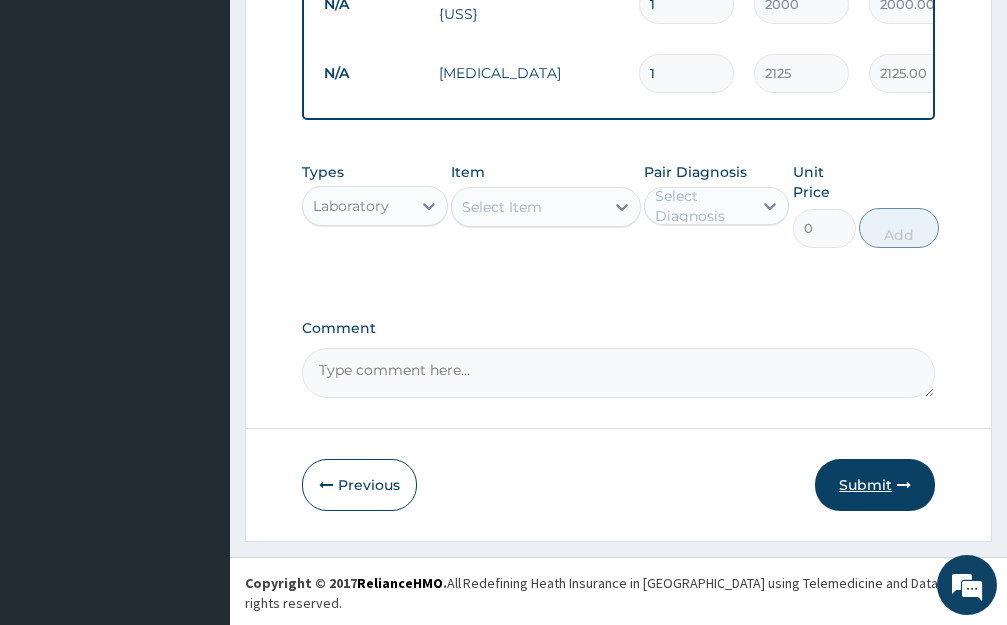 click on "Submit" at bounding box center [875, 485] 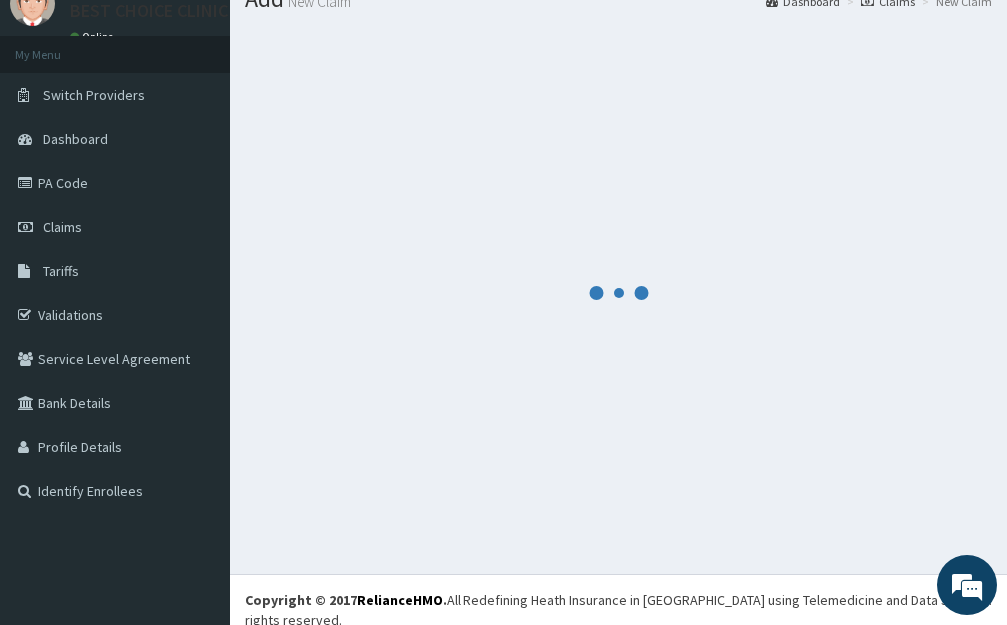 scroll, scrollTop: 1055, scrollLeft: 0, axis: vertical 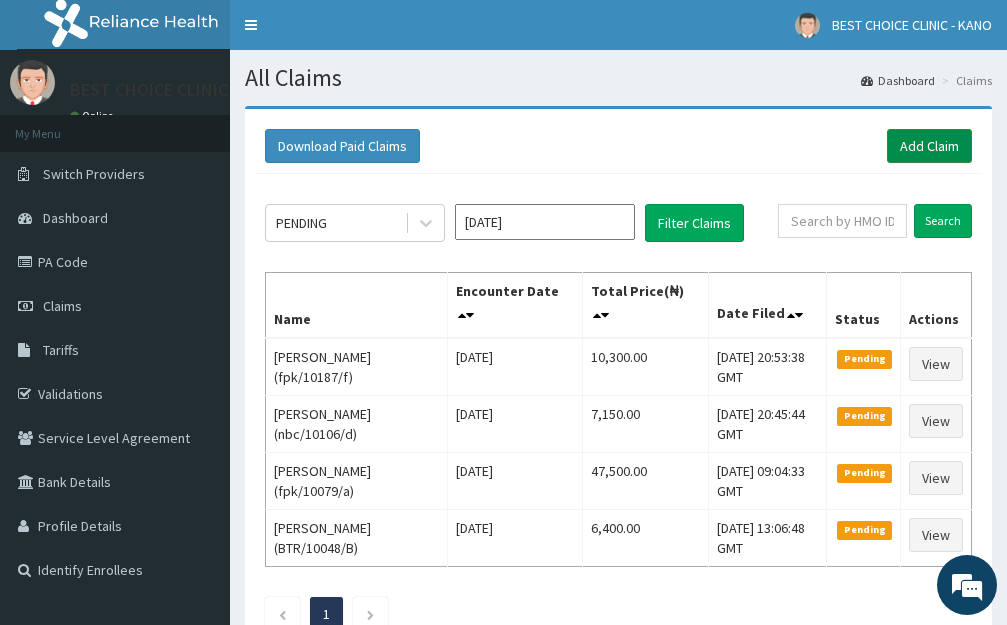 click on "Add Claim" at bounding box center [929, 146] 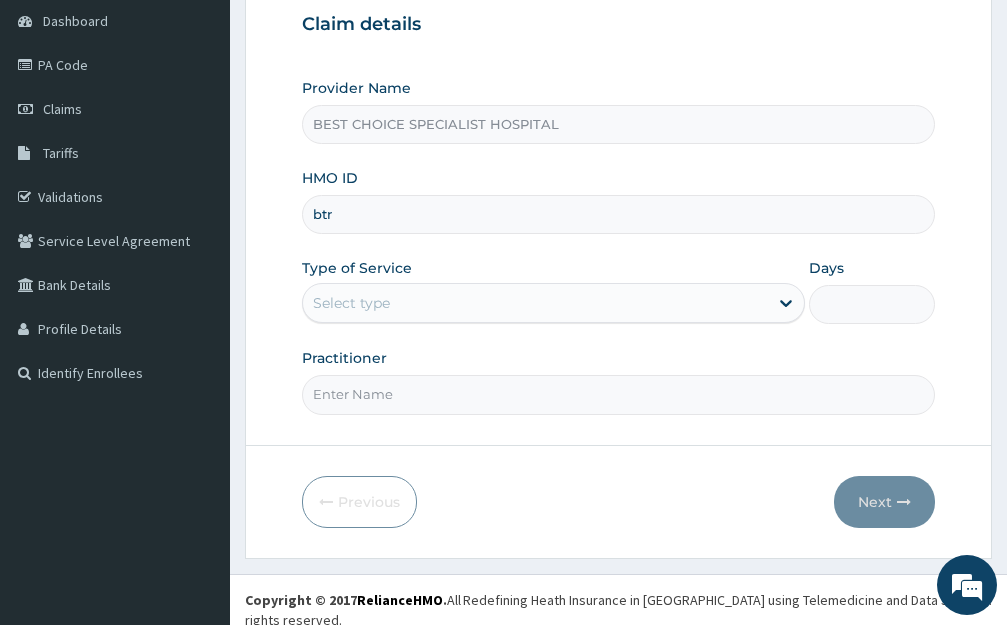 scroll, scrollTop: 197, scrollLeft: 0, axis: vertical 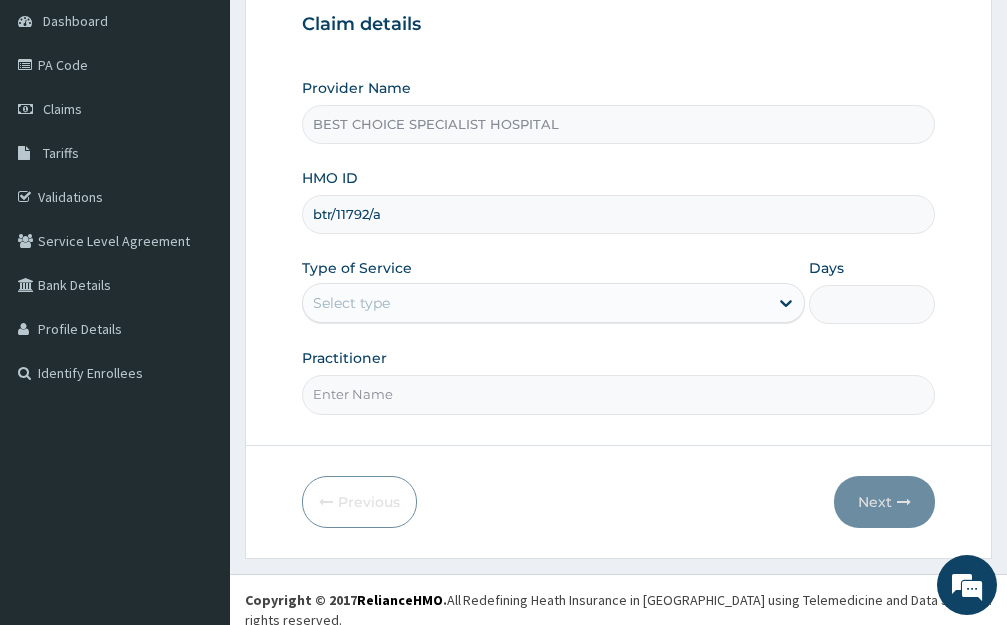type on "btr/11792/a" 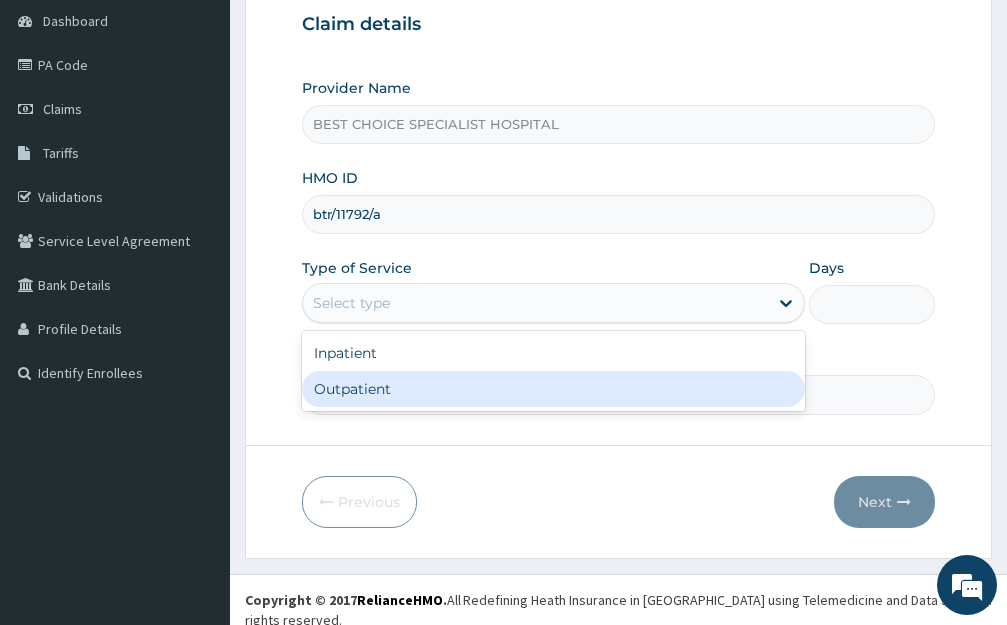 click on "Outpatient" at bounding box center (553, 389) 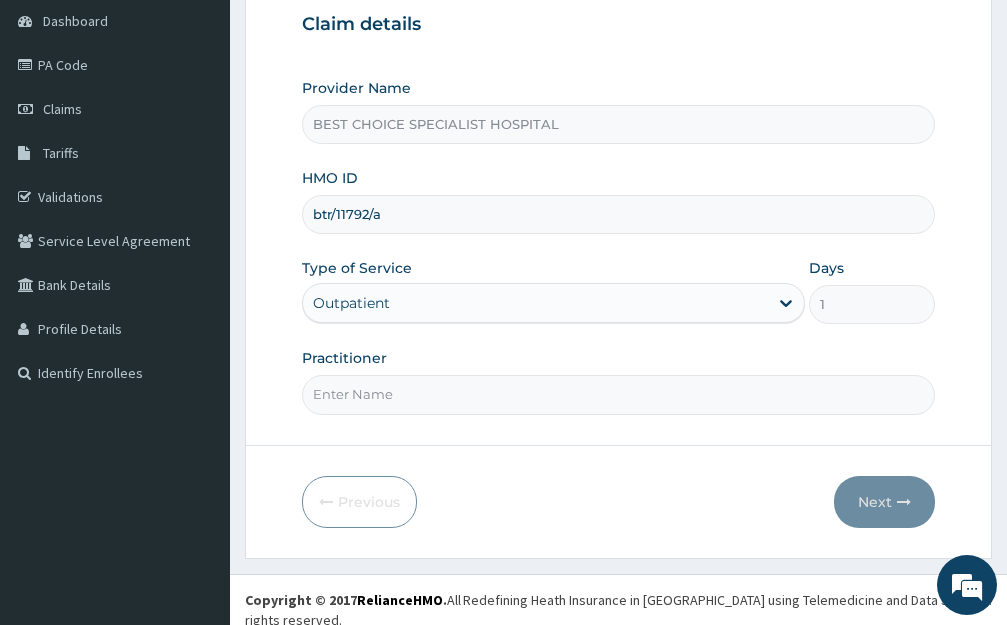 drag, startPoint x: 356, startPoint y: 395, endPoint x: 393, endPoint y: 342, distance: 64.63745 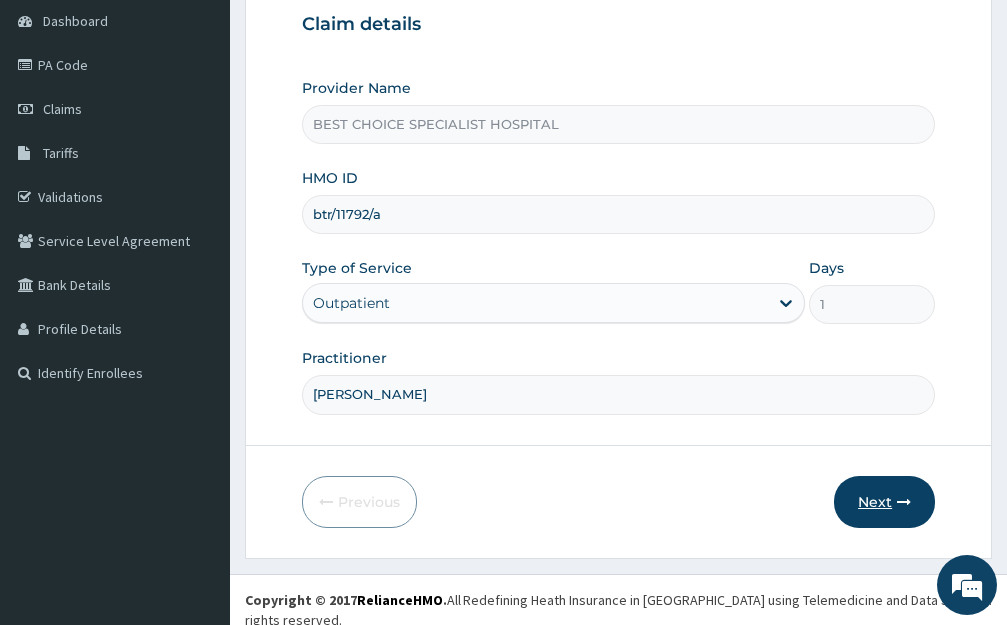 click on "Next" at bounding box center (884, 502) 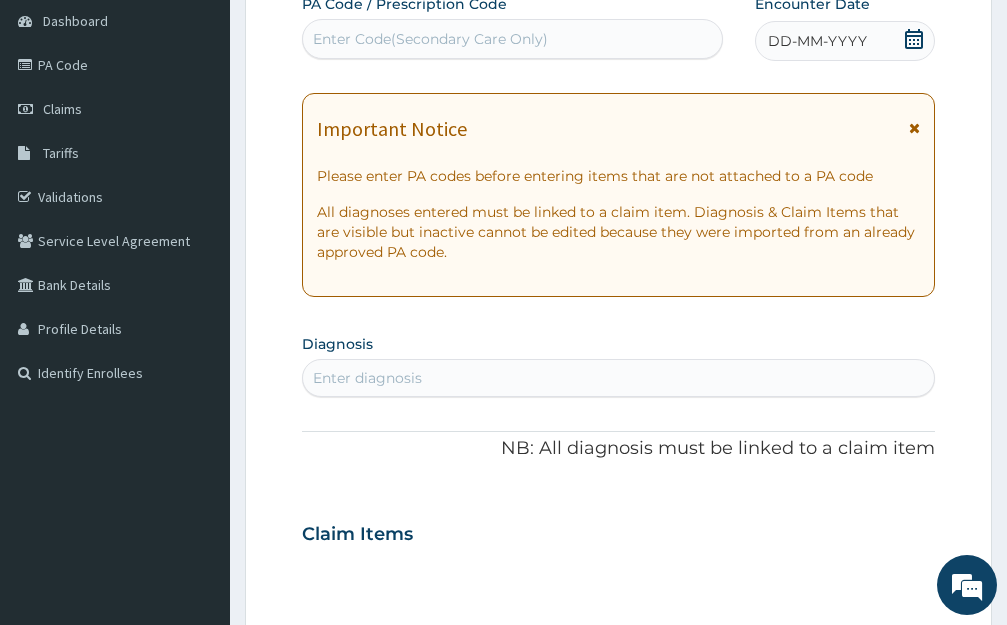 click on "DD-MM-YYYY" at bounding box center (817, 41) 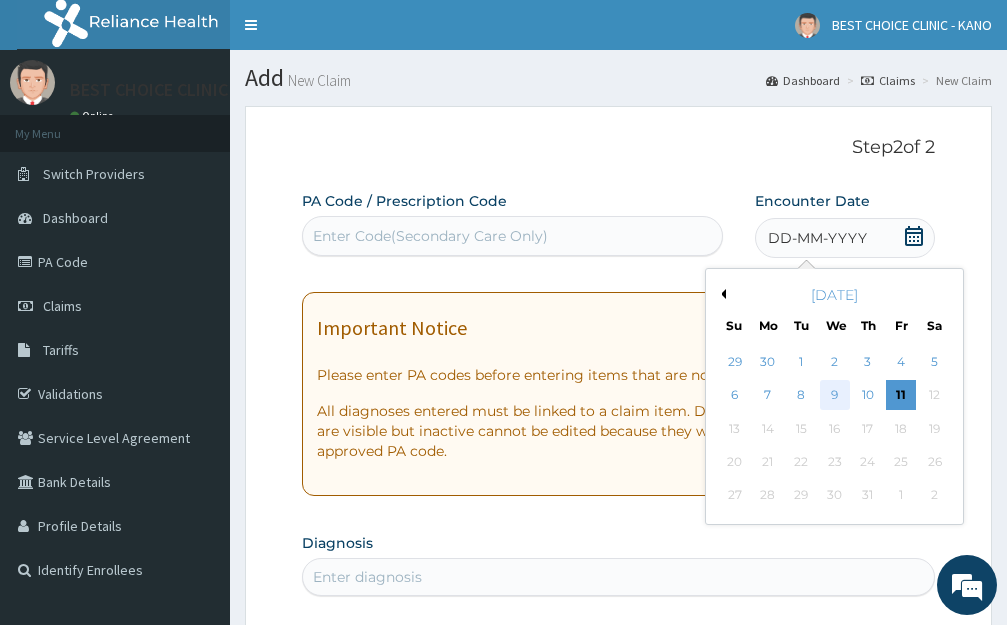 scroll, scrollTop: 0, scrollLeft: 0, axis: both 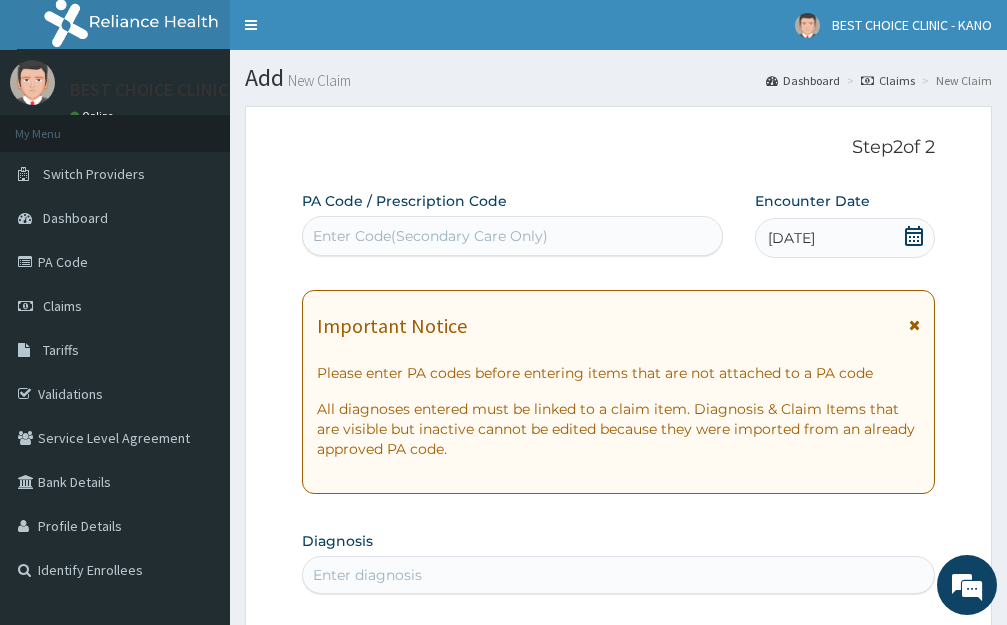 click at bounding box center (914, 325) 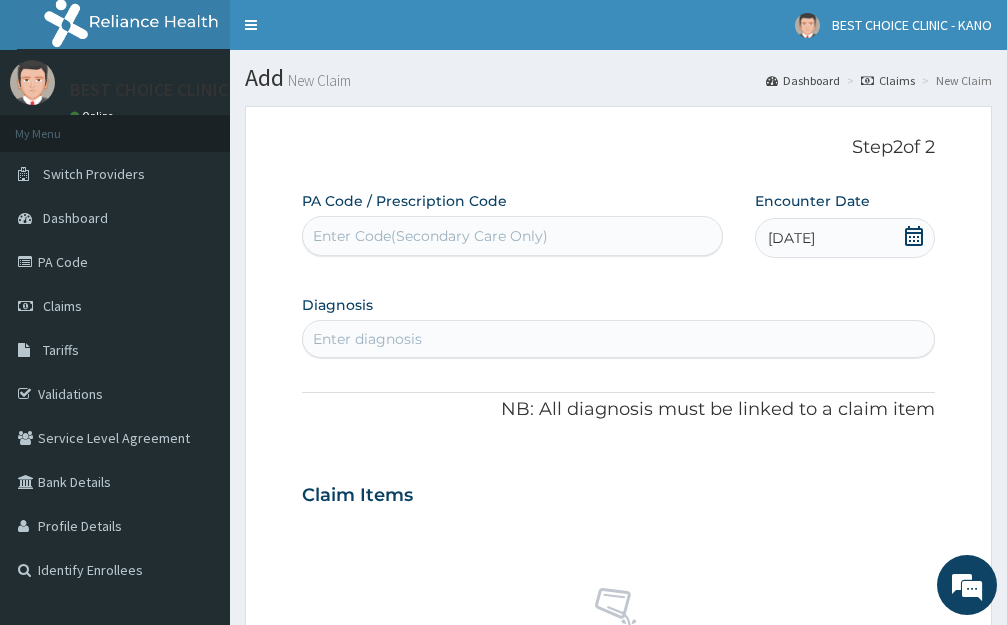 scroll, scrollTop: 200, scrollLeft: 0, axis: vertical 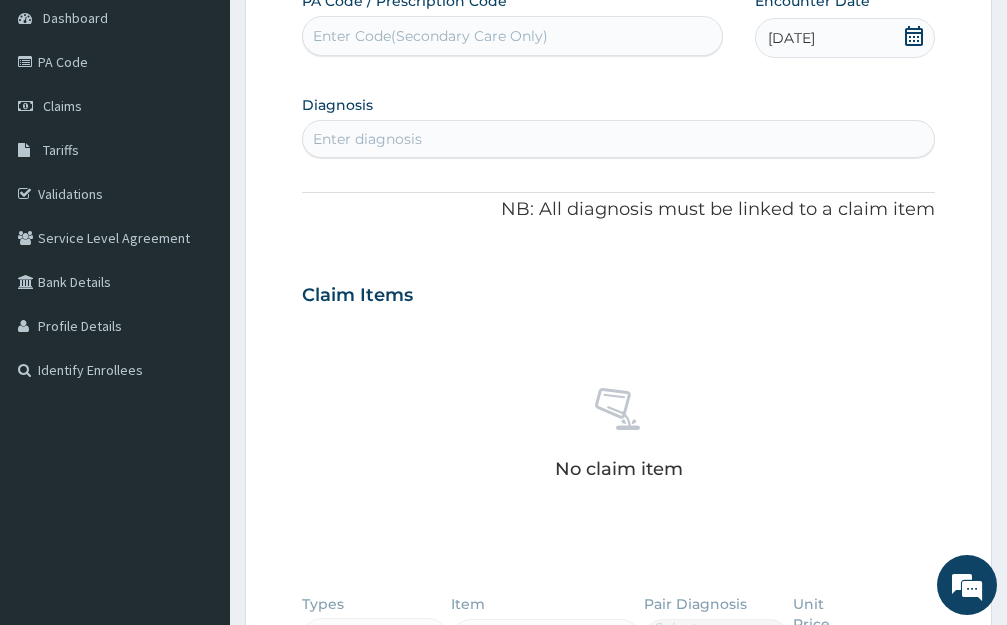 click on "Enter diagnosis" at bounding box center [367, 139] 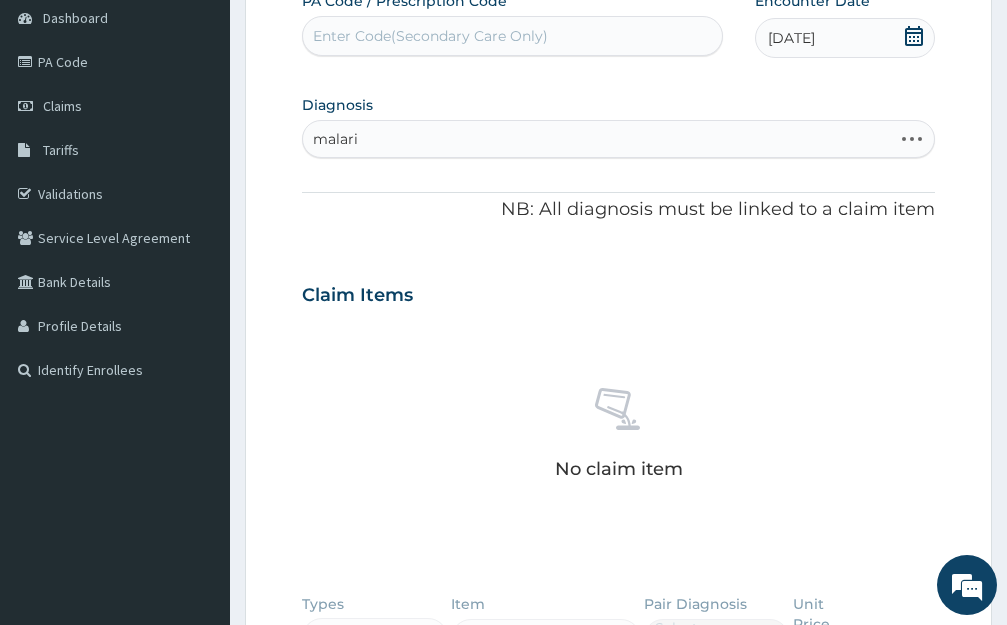 type on "malaria" 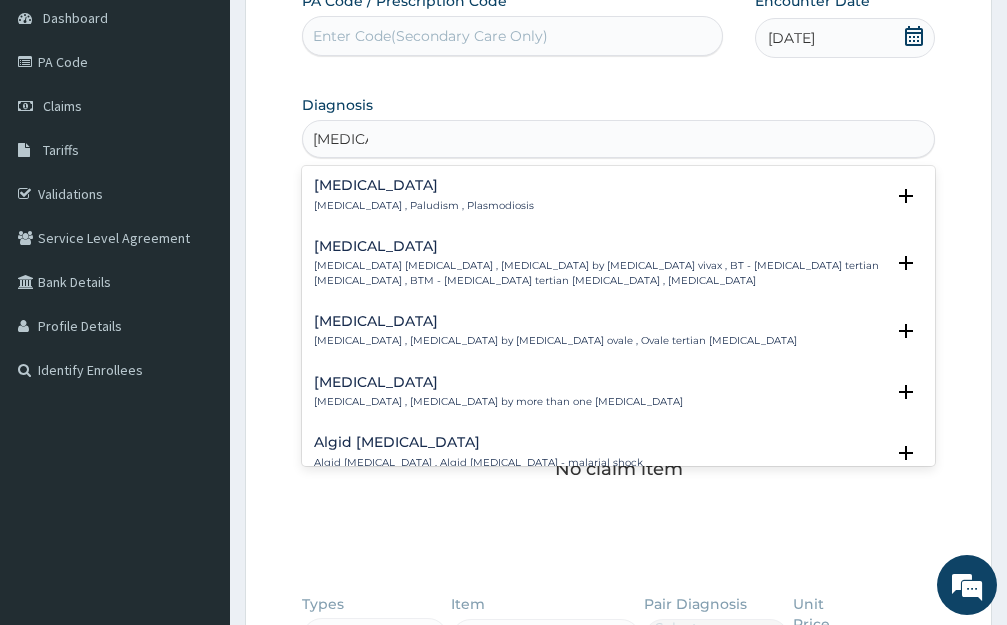 click on "Malaria Malaria , Paludism , Plasmodiosis" at bounding box center [424, 195] 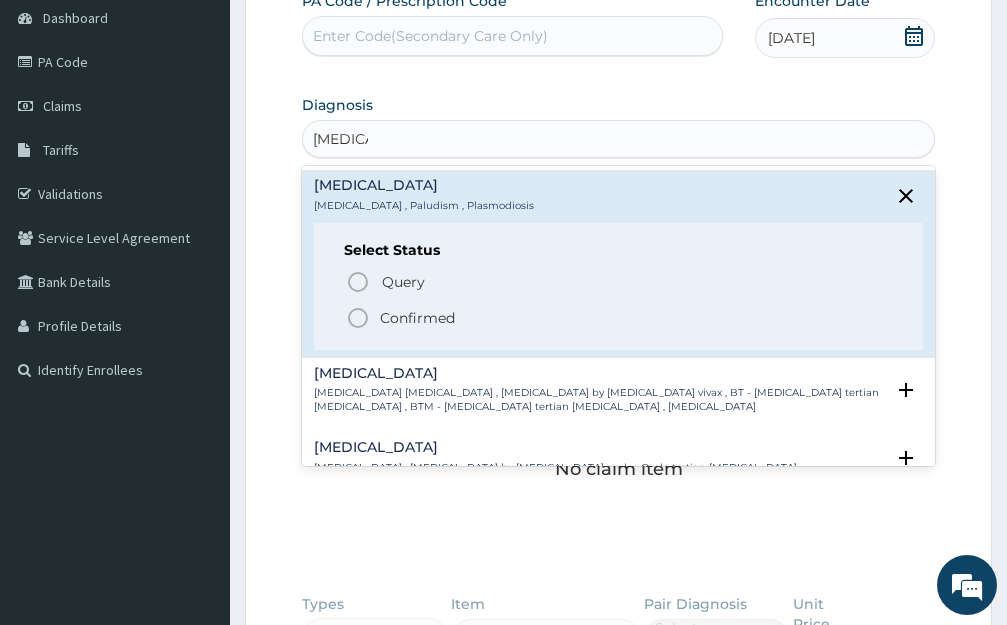 click 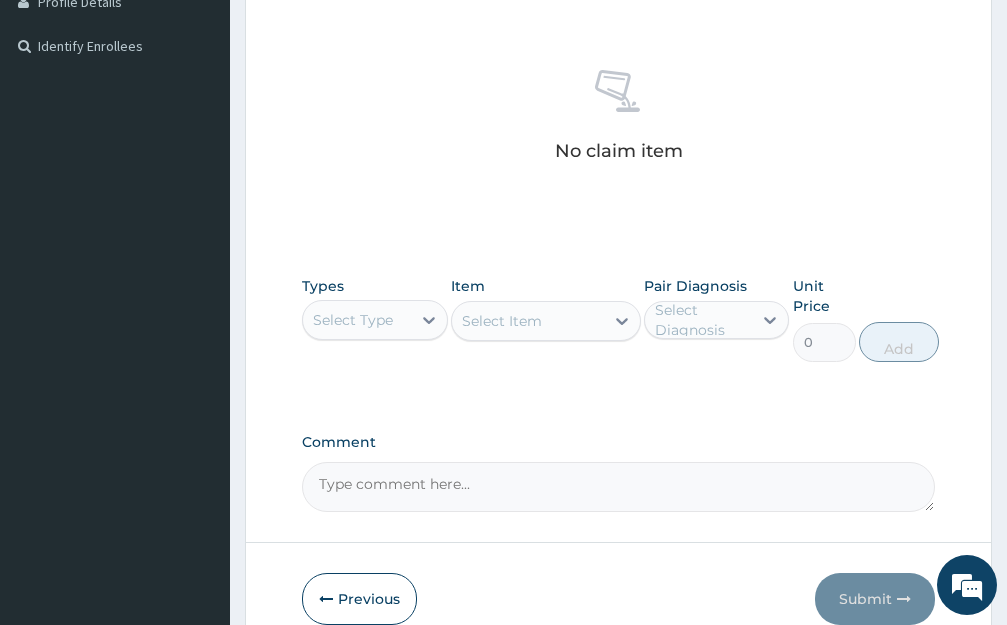 scroll, scrollTop: 621, scrollLeft: 0, axis: vertical 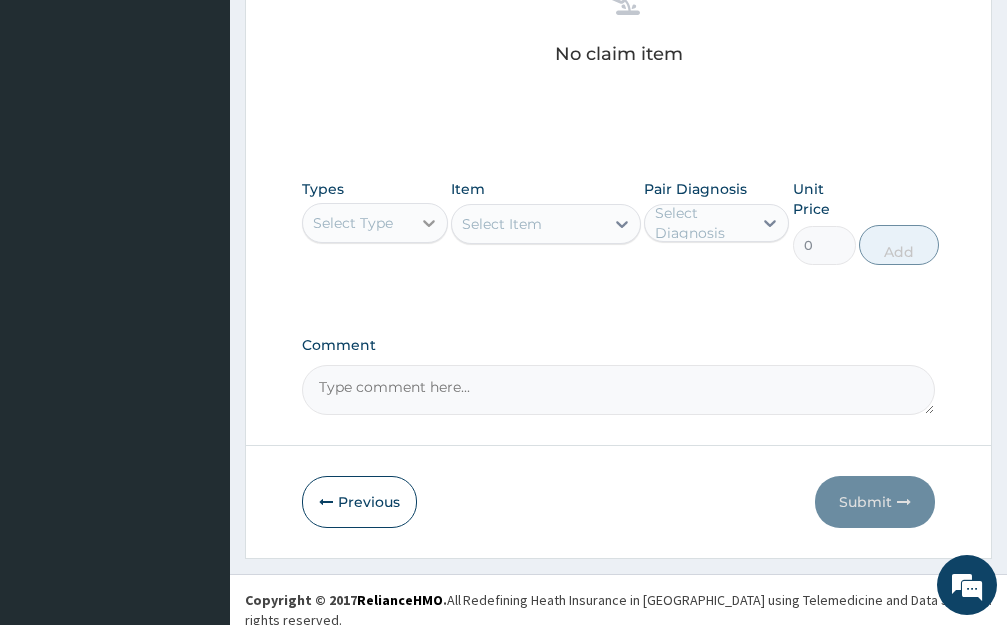 click at bounding box center (429, 223) 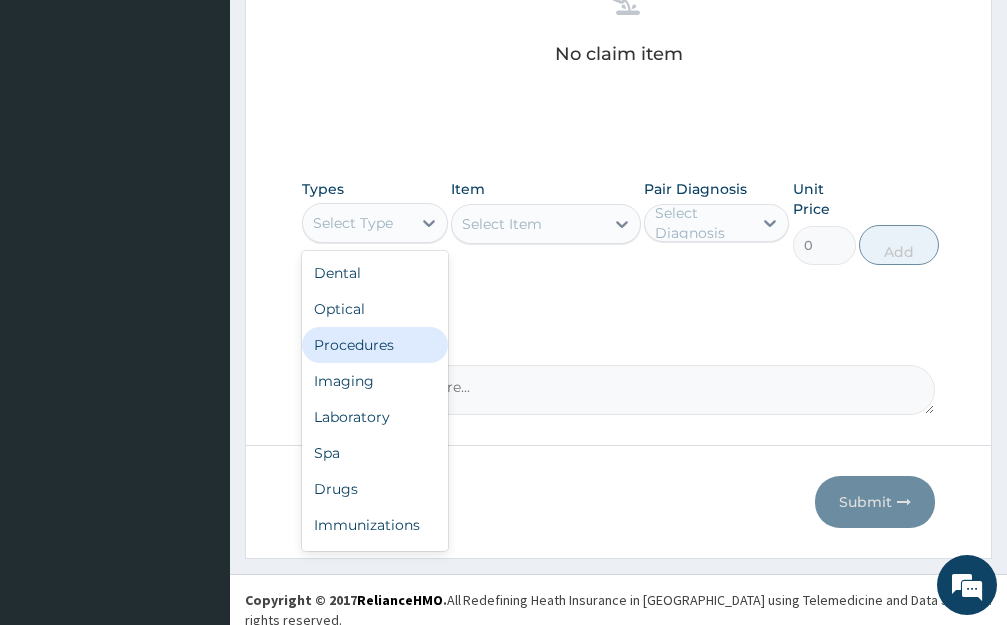 click on "Procedures" at bounding box center (375, 345) 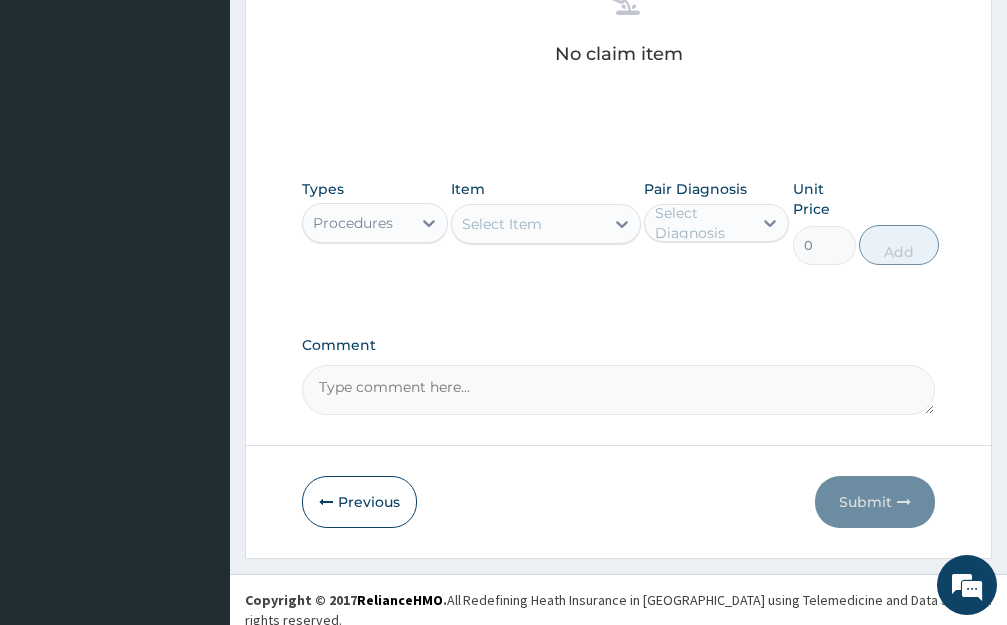 click on "Select Item" at bounding box center (528, 224) 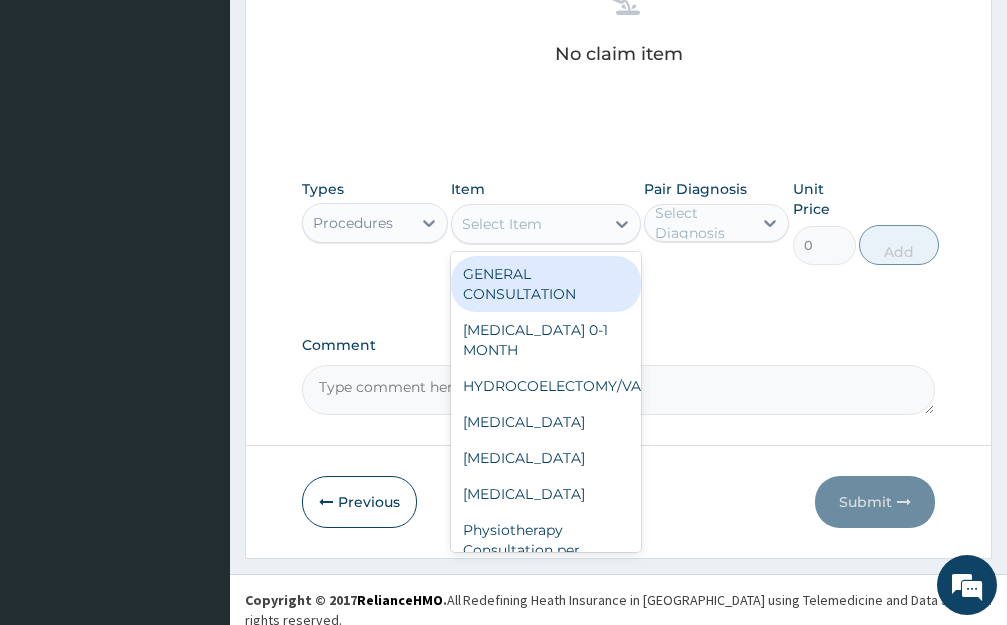 click on "GENERAL CONSULTATION" at bounding box center [546, 284] 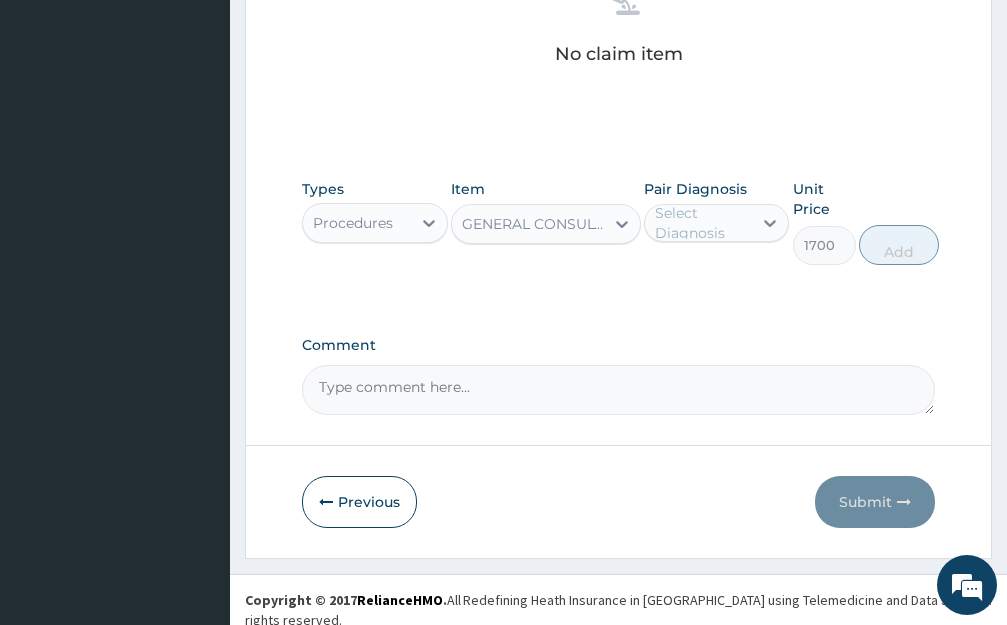 click on "Select Diagnosis" at bounding box center (703, 223) 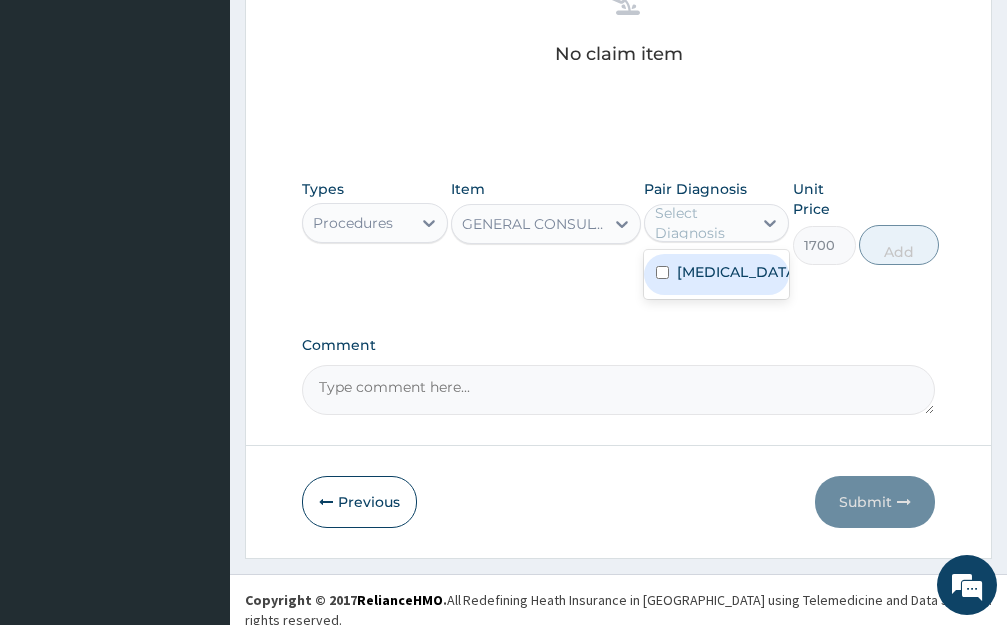 click on "Malaria" at bounding box center (738, 272) 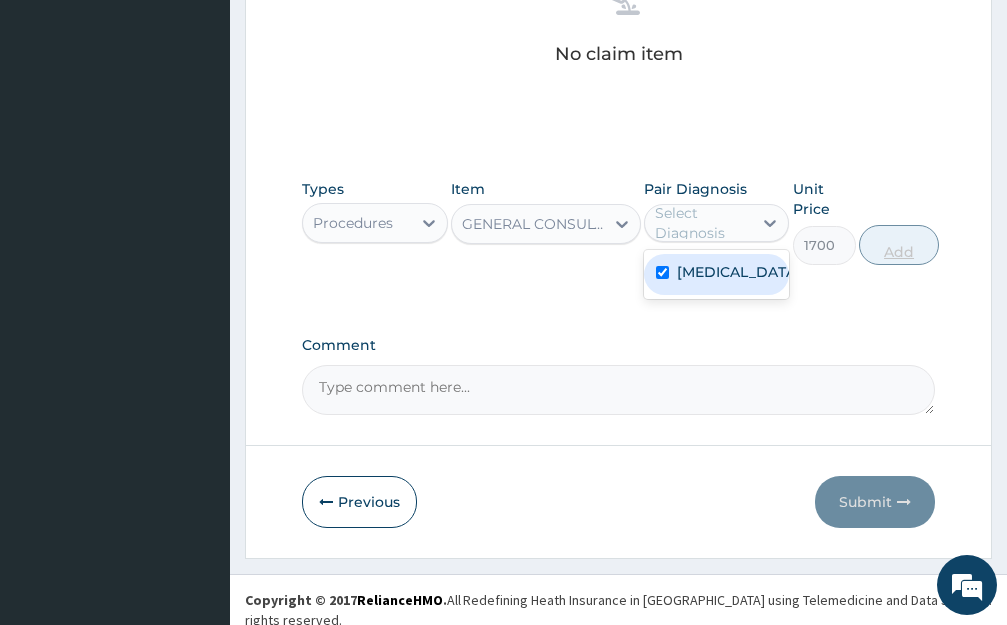 checkbox on "true" 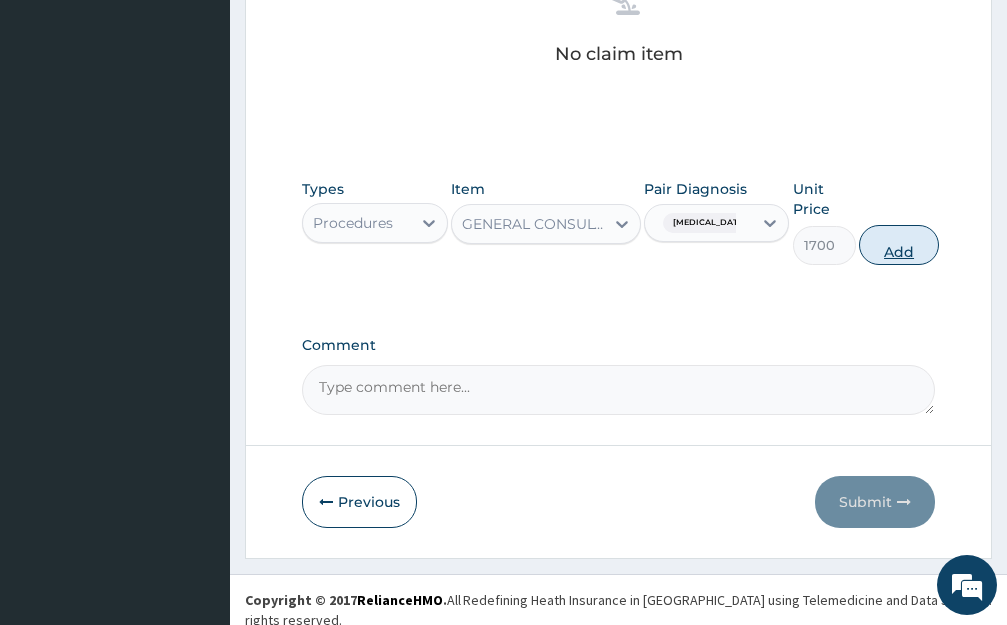 click on "Add" at bounding box center (899, 245) 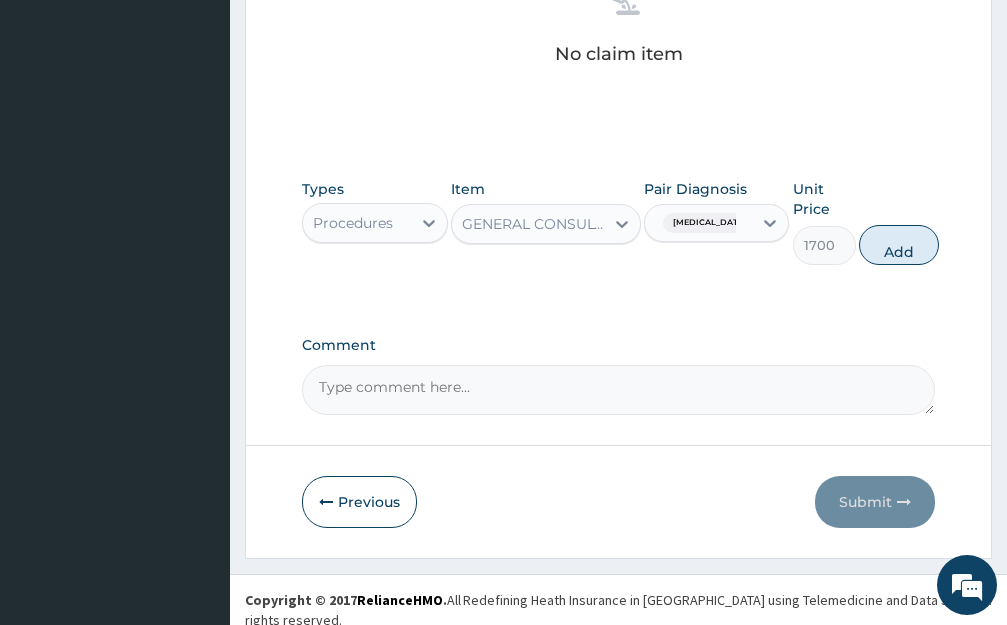 type on "0" 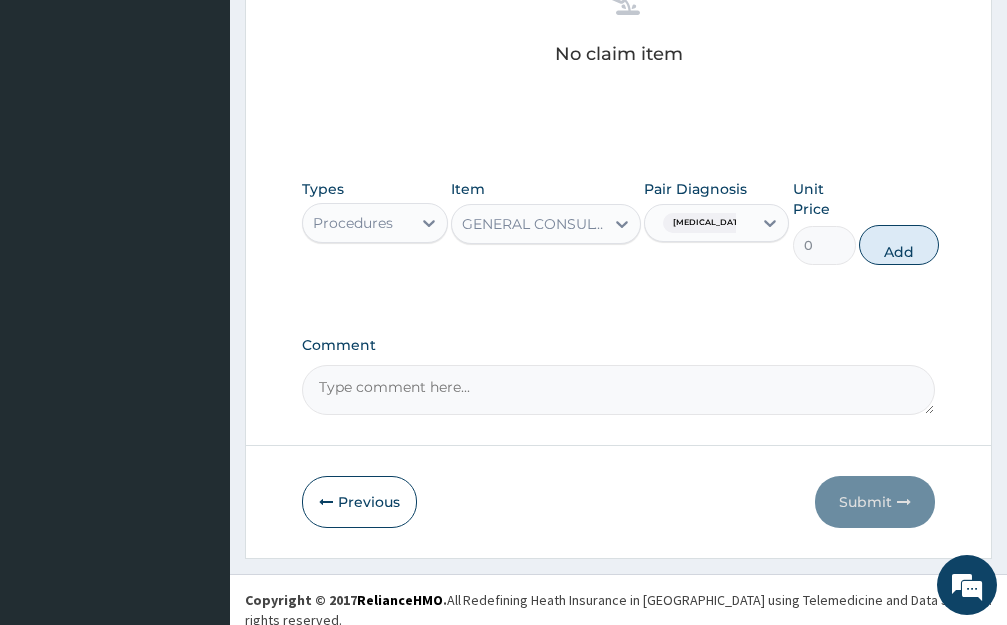 scroll, scrollTop: 543, scrollLeft: 0, axis: vertical 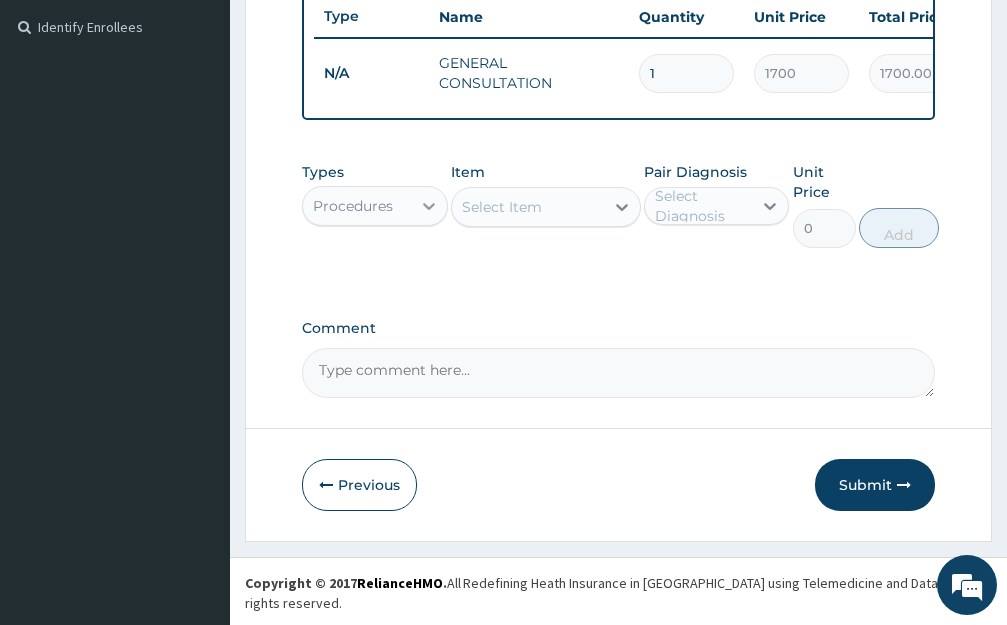 click at bounding box center (429, 206) 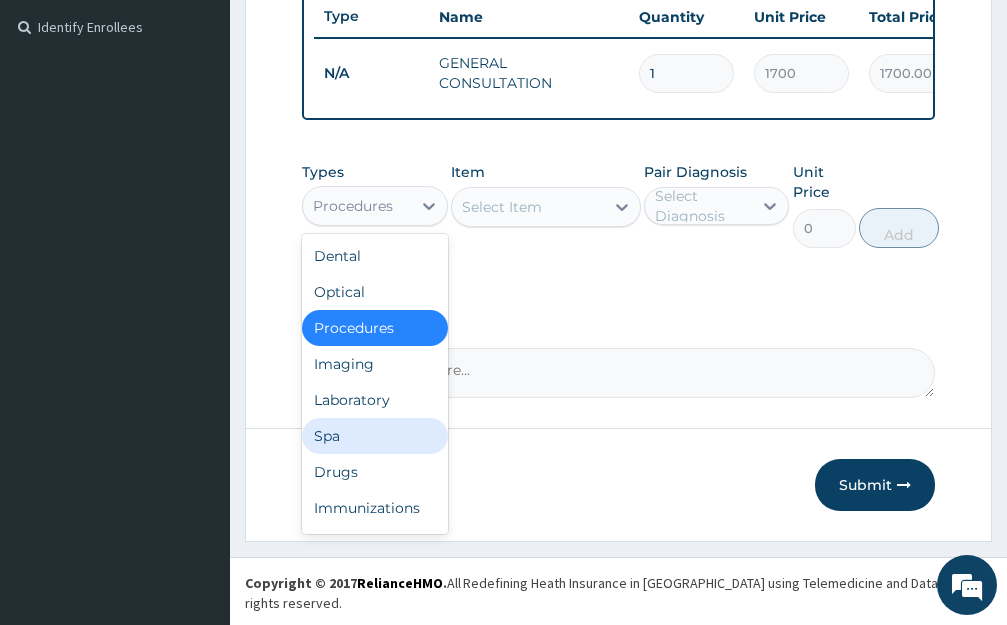 scroll, scrollTop: 68, scrollLeft: 0, axis: vertical 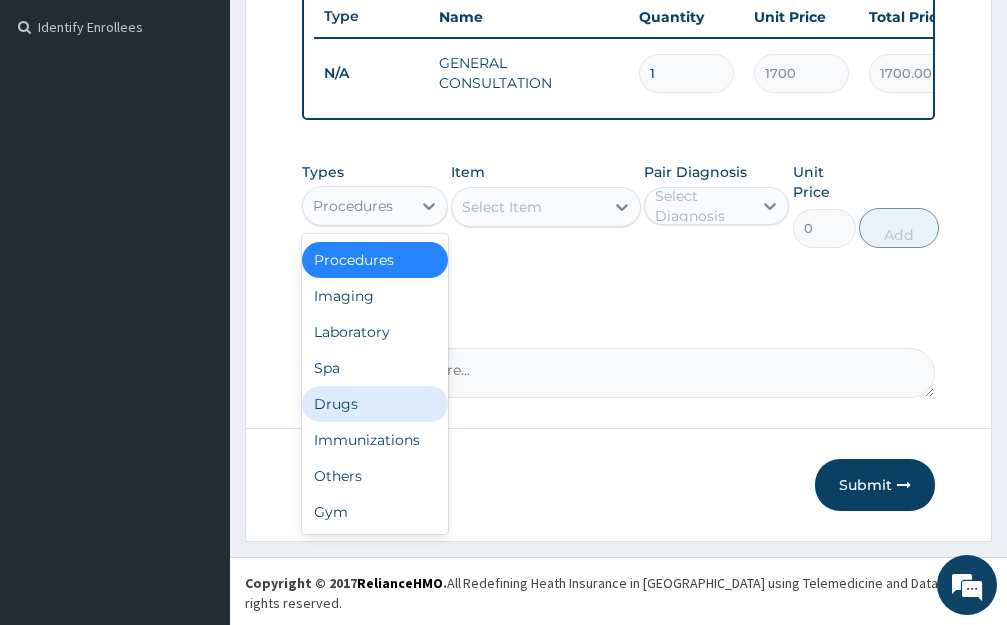 click on "Drugs" at bounding box center [375, 404] 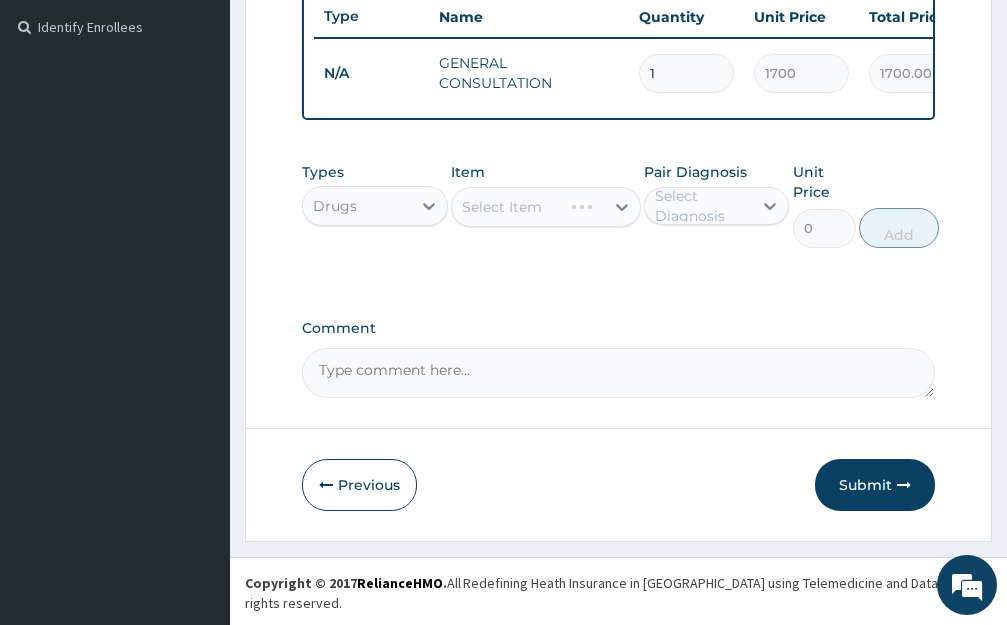 click on "Select Item" at bounding box center (546, 207) 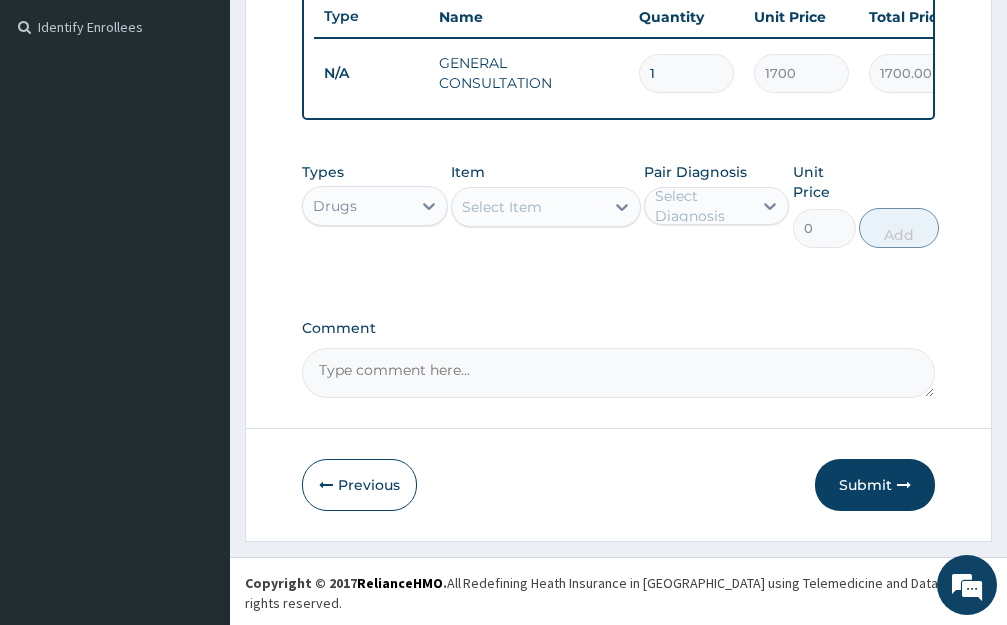 click on "Select Item" at bounding box center (528, 207) 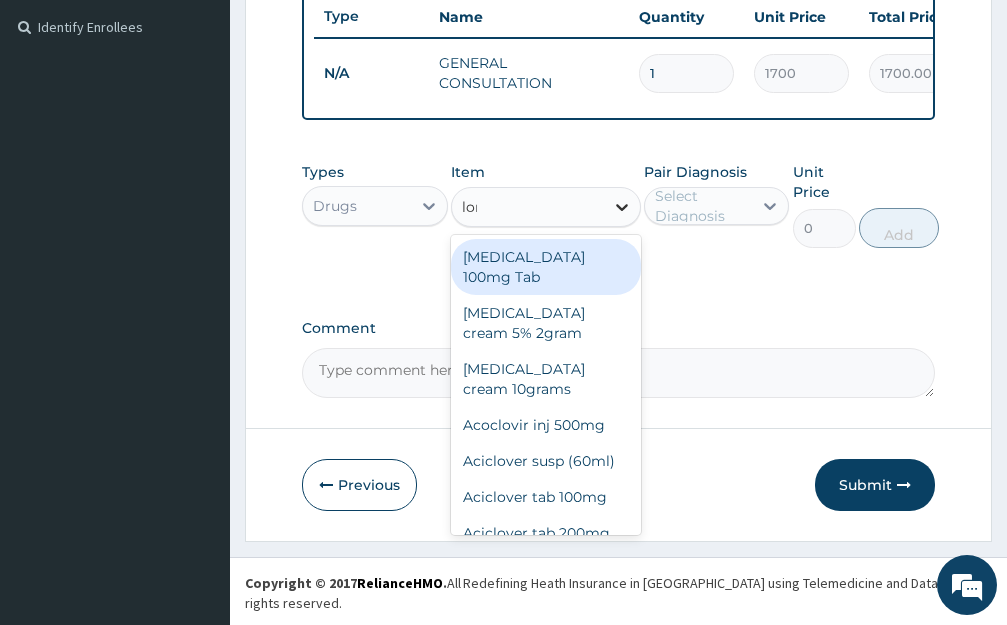 type on "lonart" 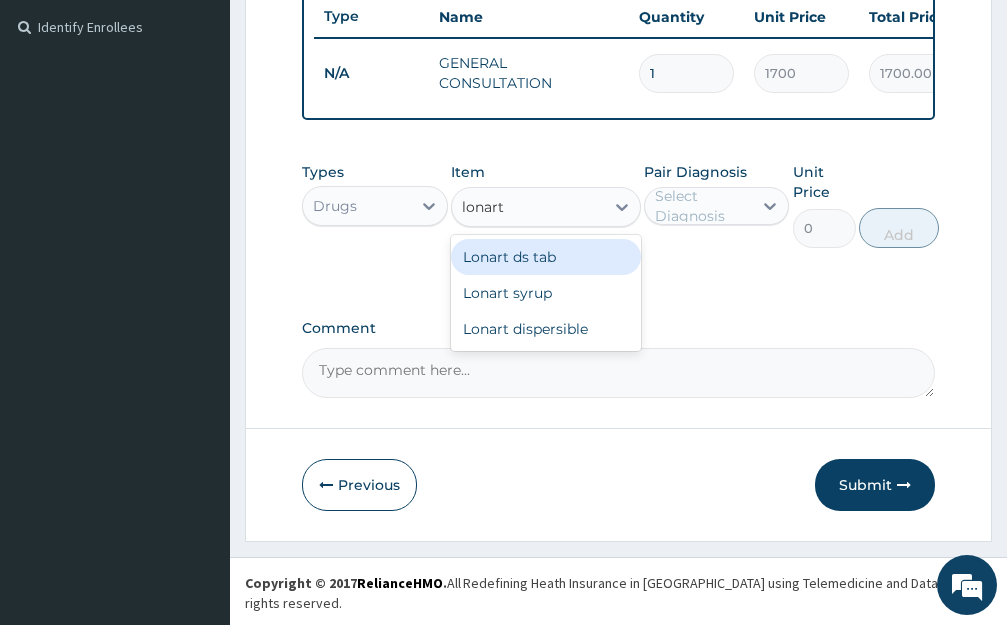 click on "Lonart ds tab" at bounding box center (546, 257) 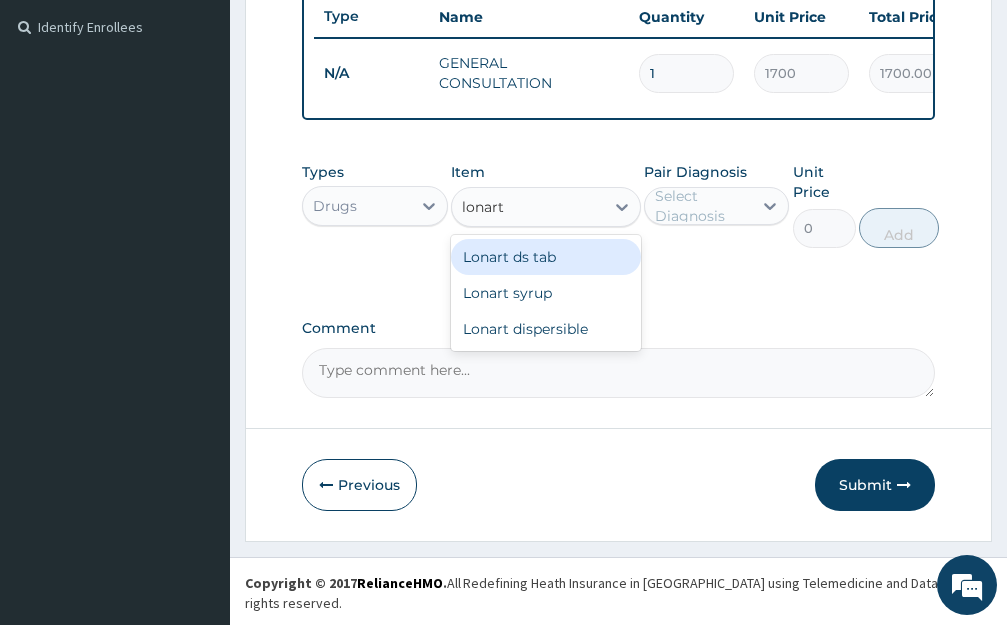 type 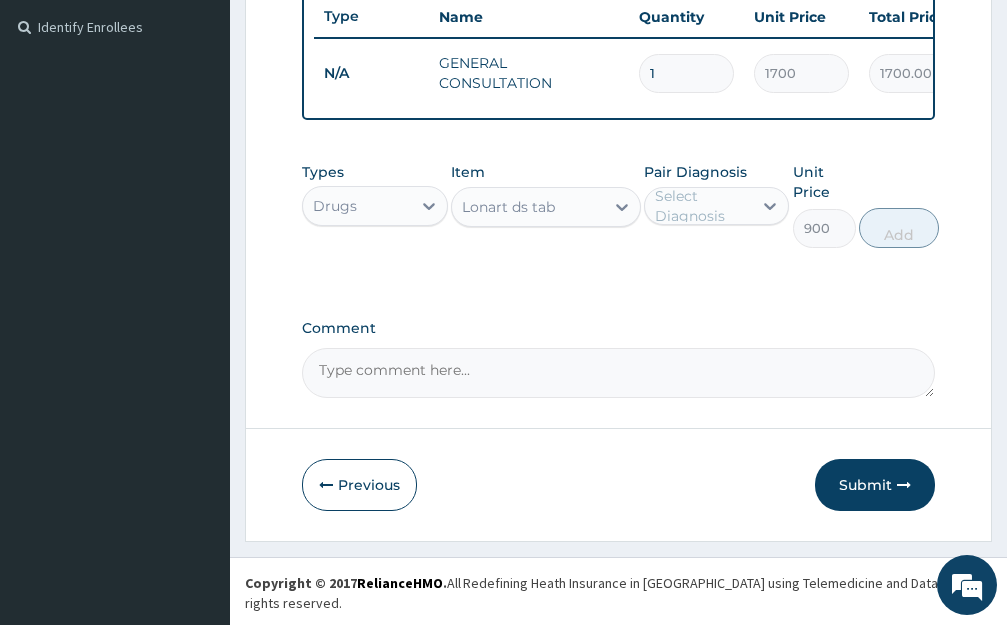 click on "Select Diagnosis" at bounding box center (717, 206) 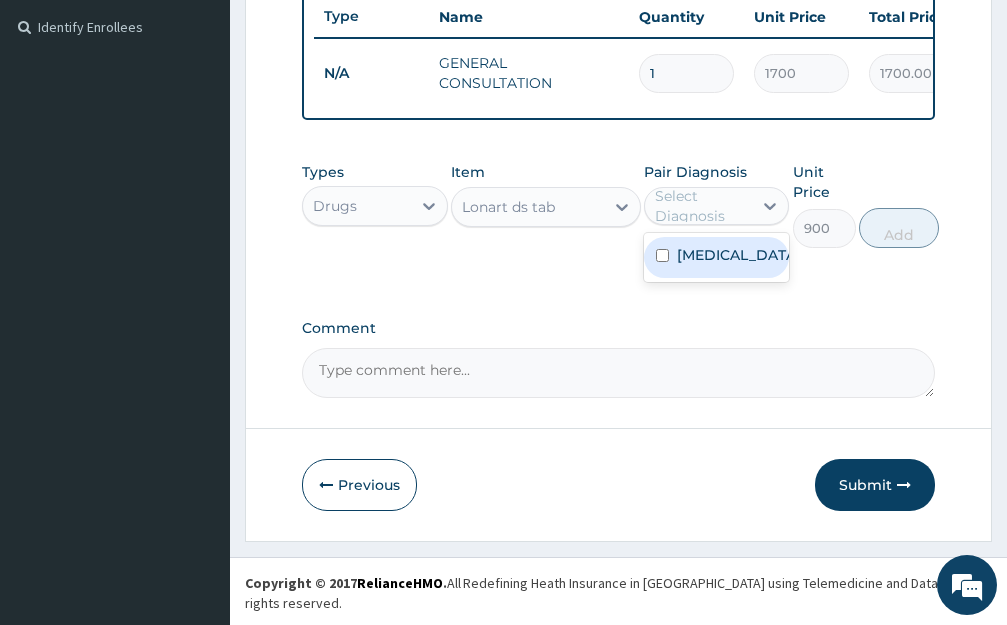 click on "Malaria" at bounding box center [738, 255] 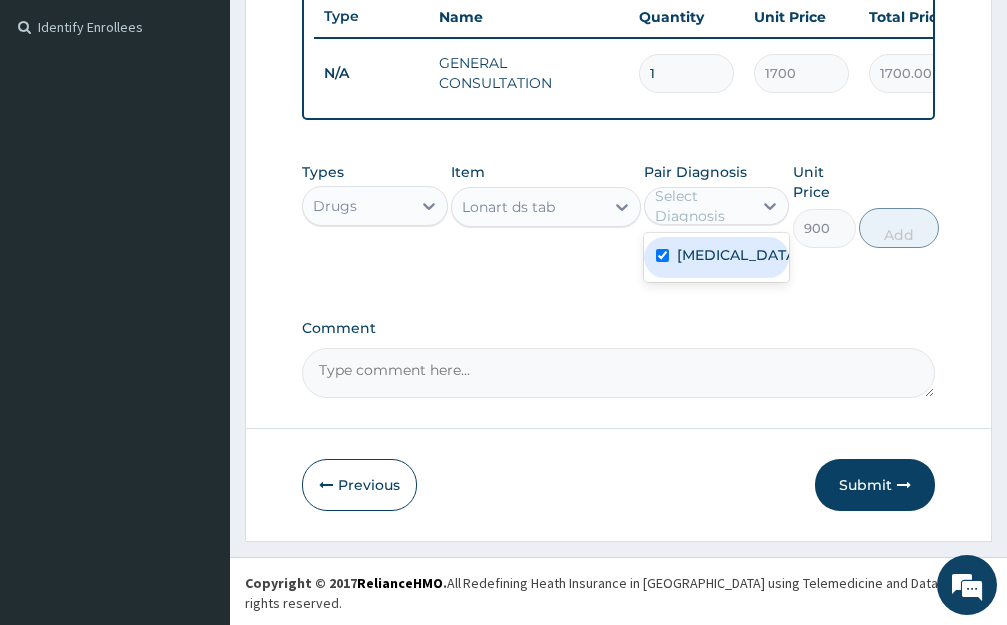 checkbox on "true" 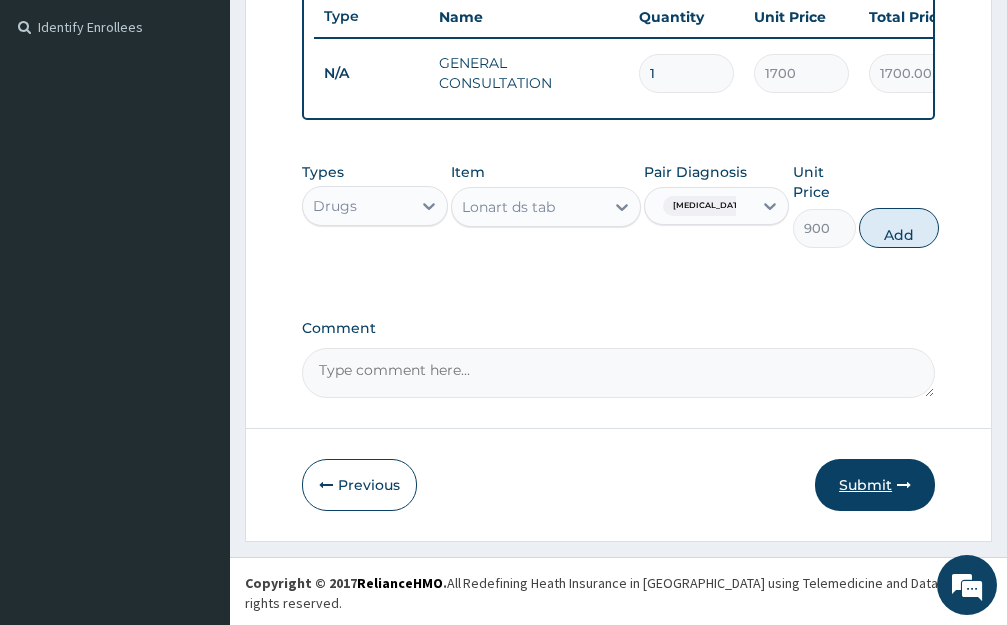 click on "Submit" at bounding box center (875, 485) 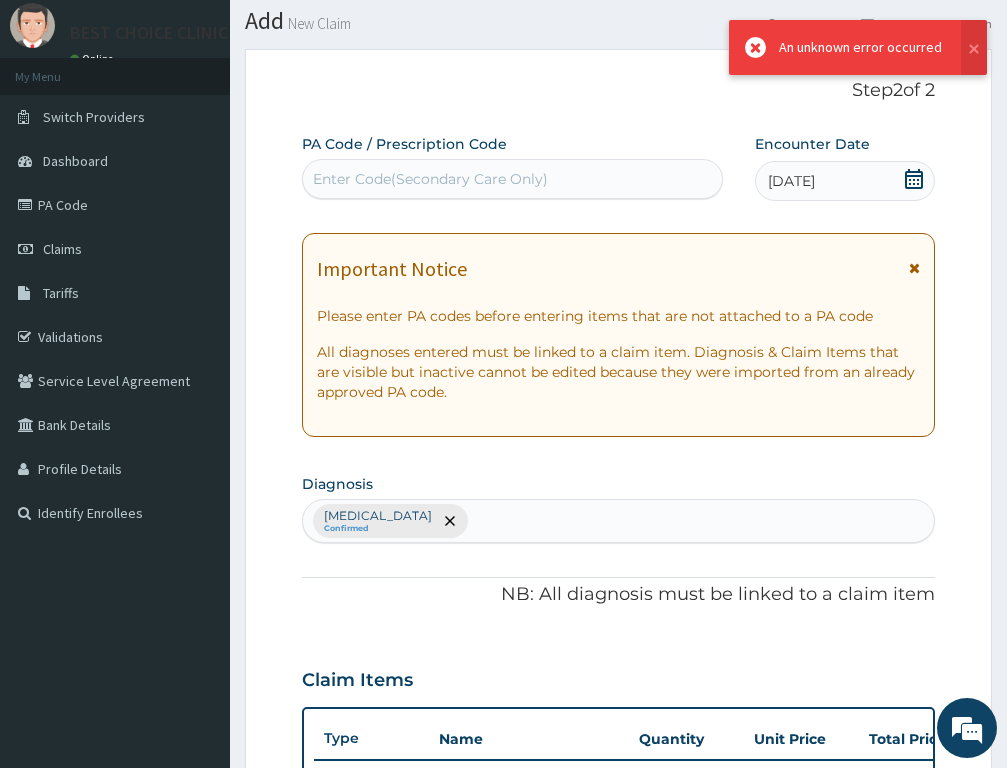scroll, scrollTop: 543, scrollLeft: 0, axis: vertical 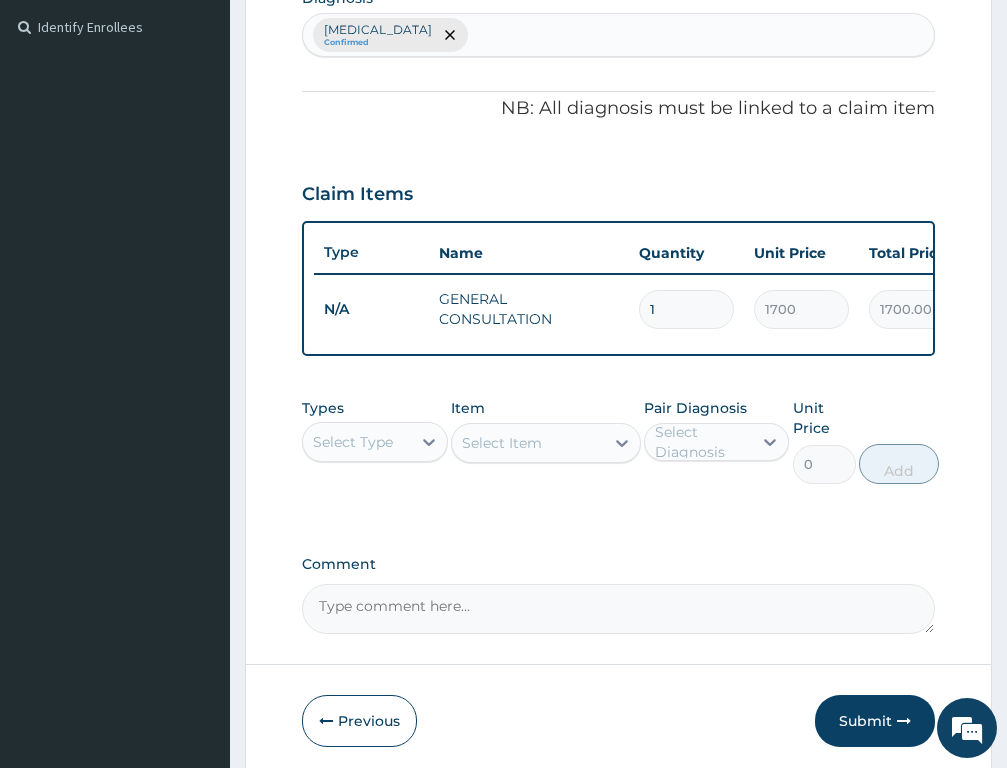click on "Select Item" at bounding box center [546, 443] 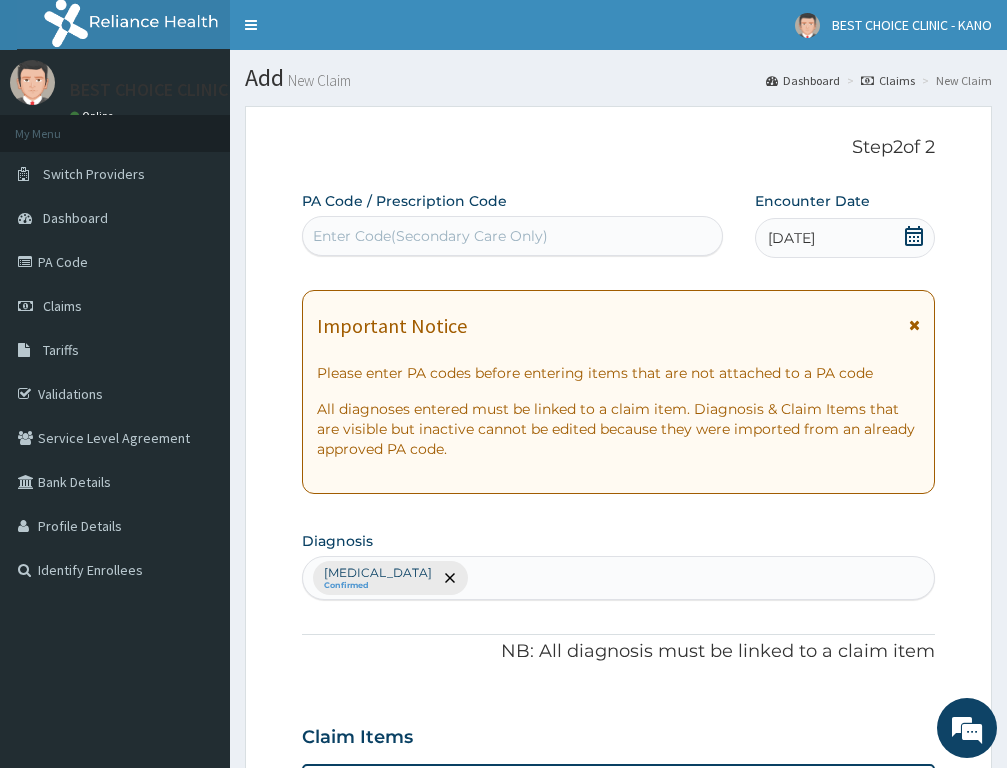 scroll, scrollTop: 500, scrollLeft: 0, axis: vertical 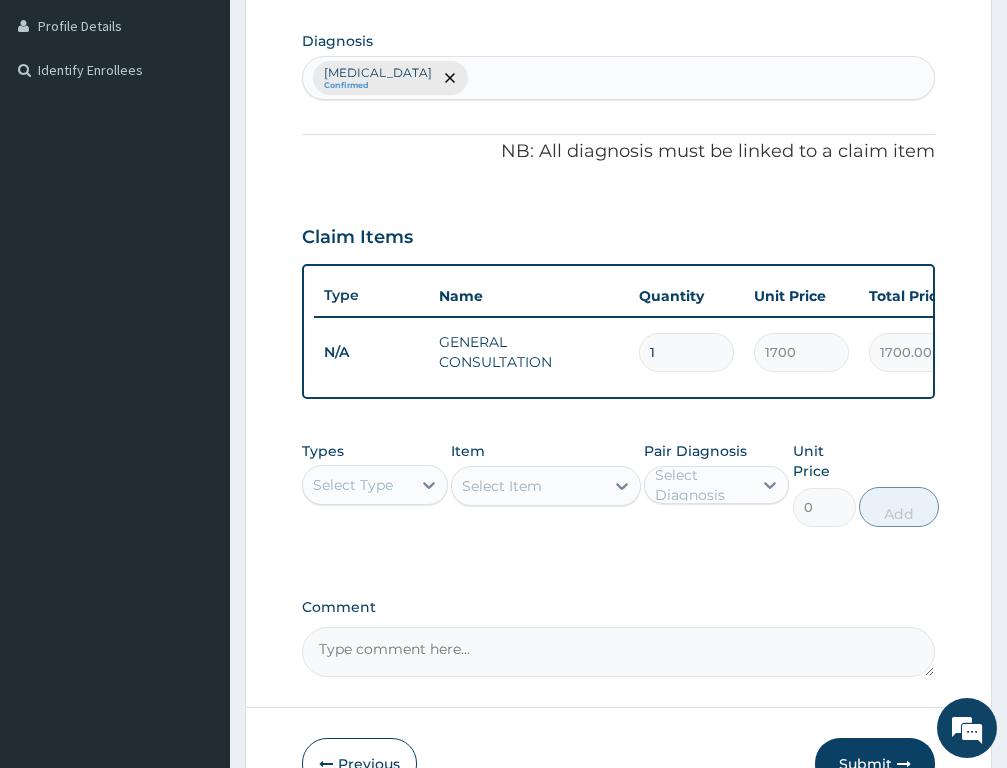 click on "Comment" at bounding box center [618, 638] 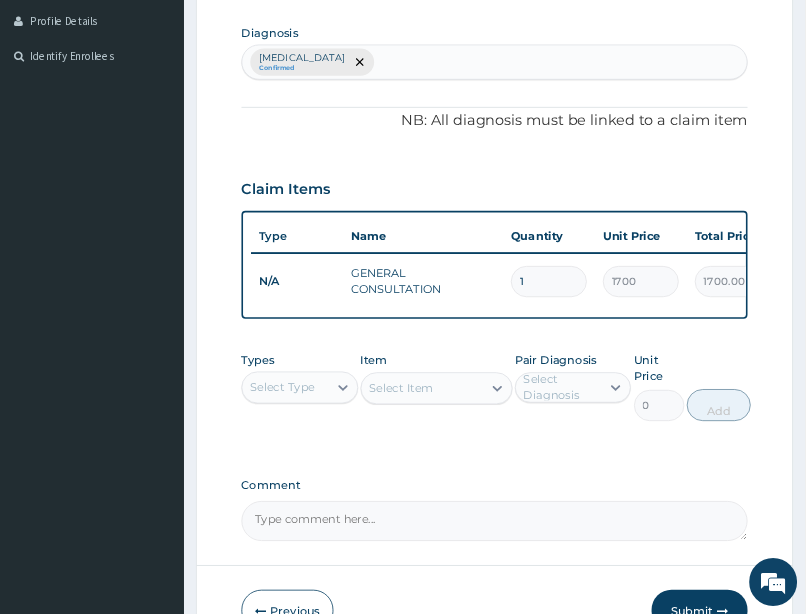 scroll, scrollTop: 196, scrollLeft: 0, axis: vertical 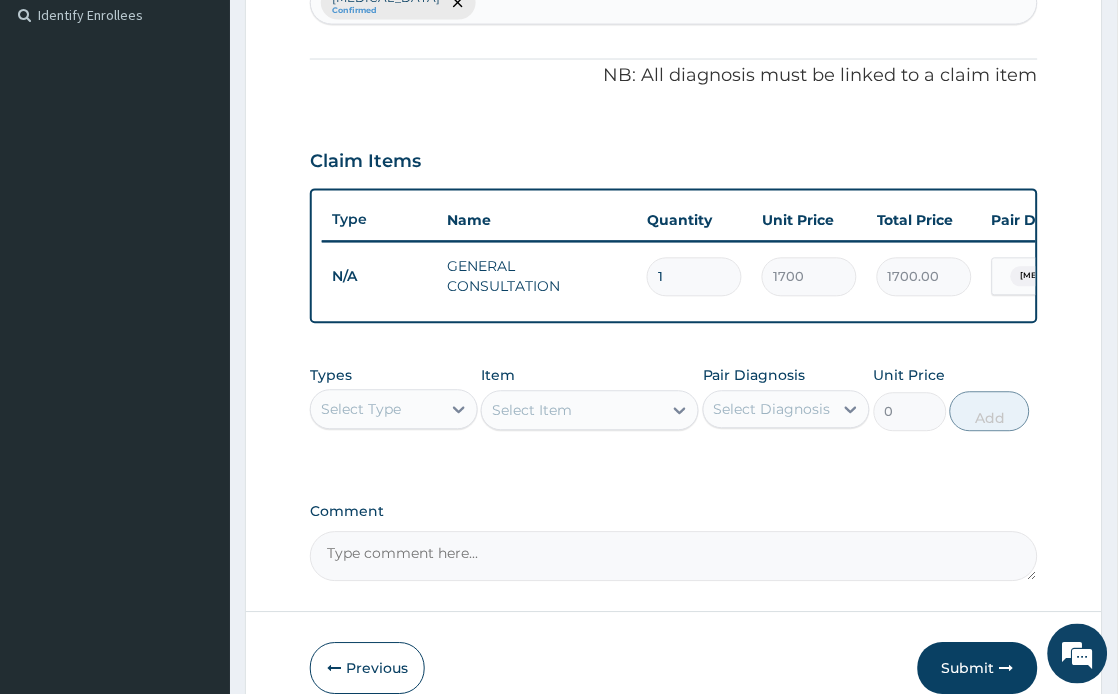 click on "Select Item" at bounding box center (590, 411) 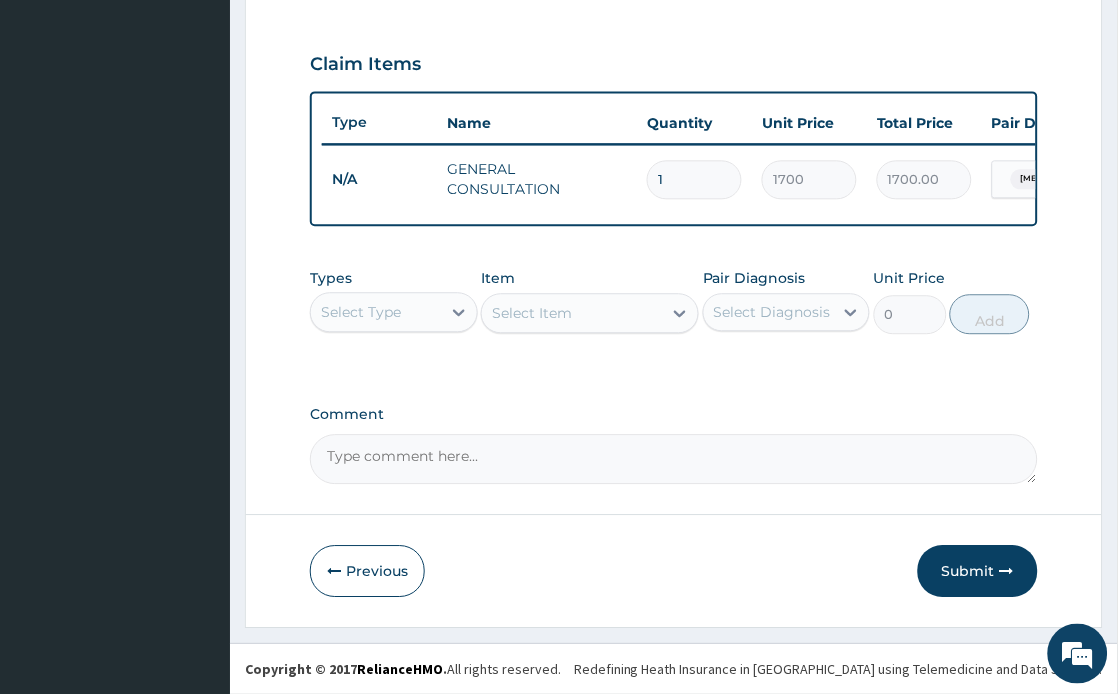 scroll, scrollTop: 670, scrollLeft: 0, axis: vertical 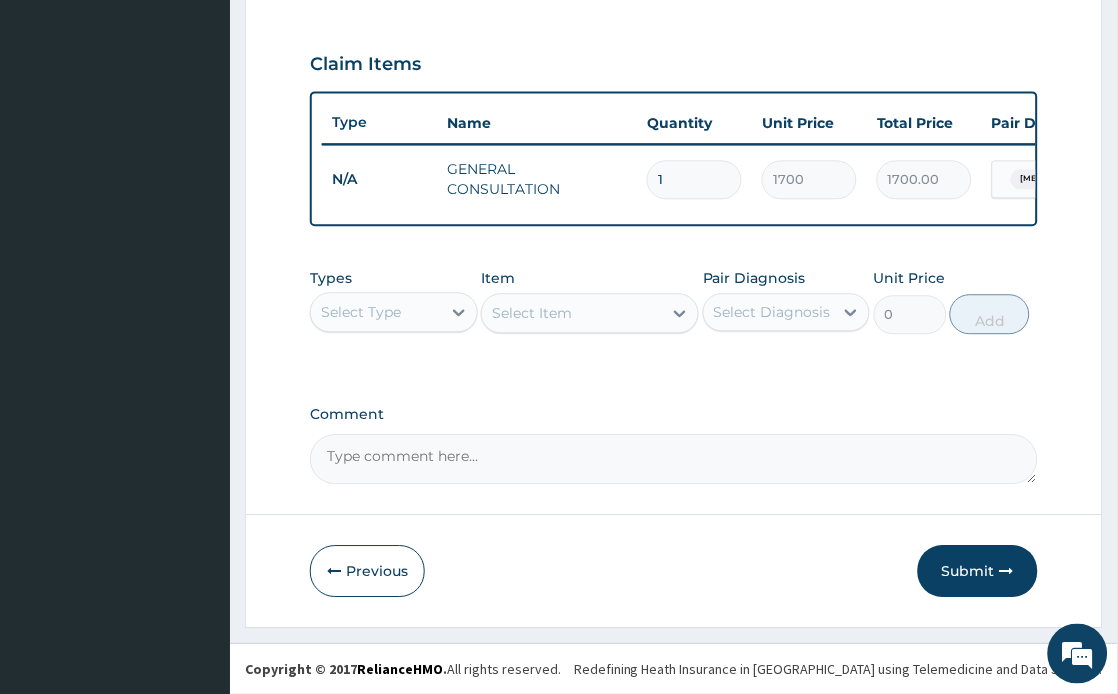click on "Select Item" at bounding box center (590, 313) 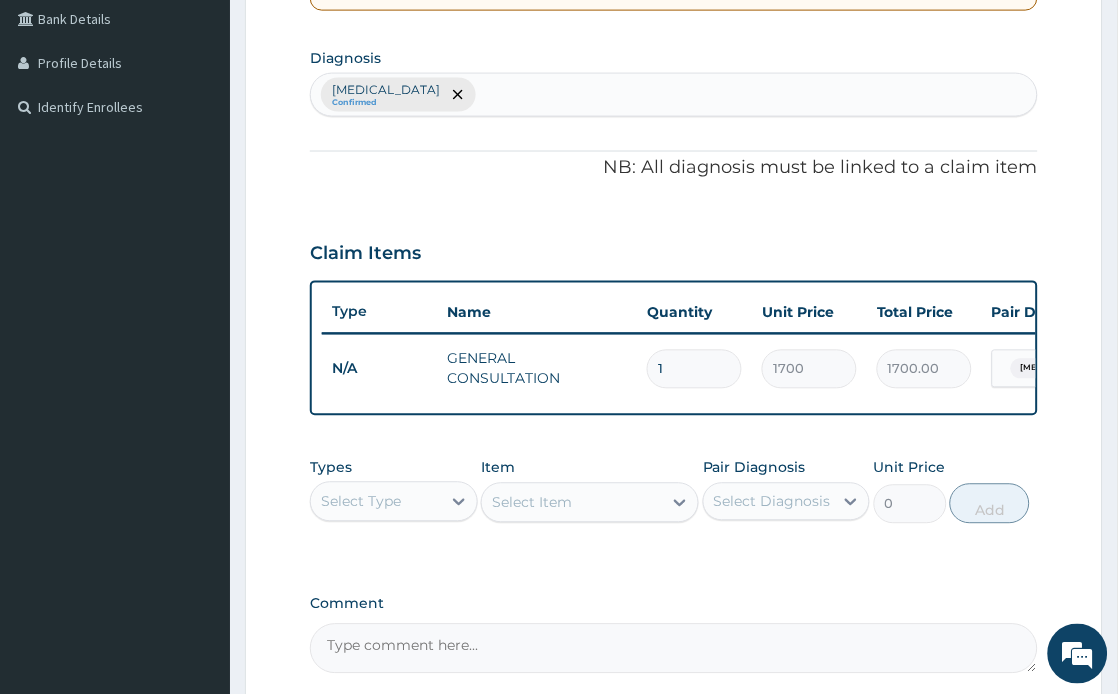 scroll, scrollTop: 666, scrollLeft: 0, axis: vertical 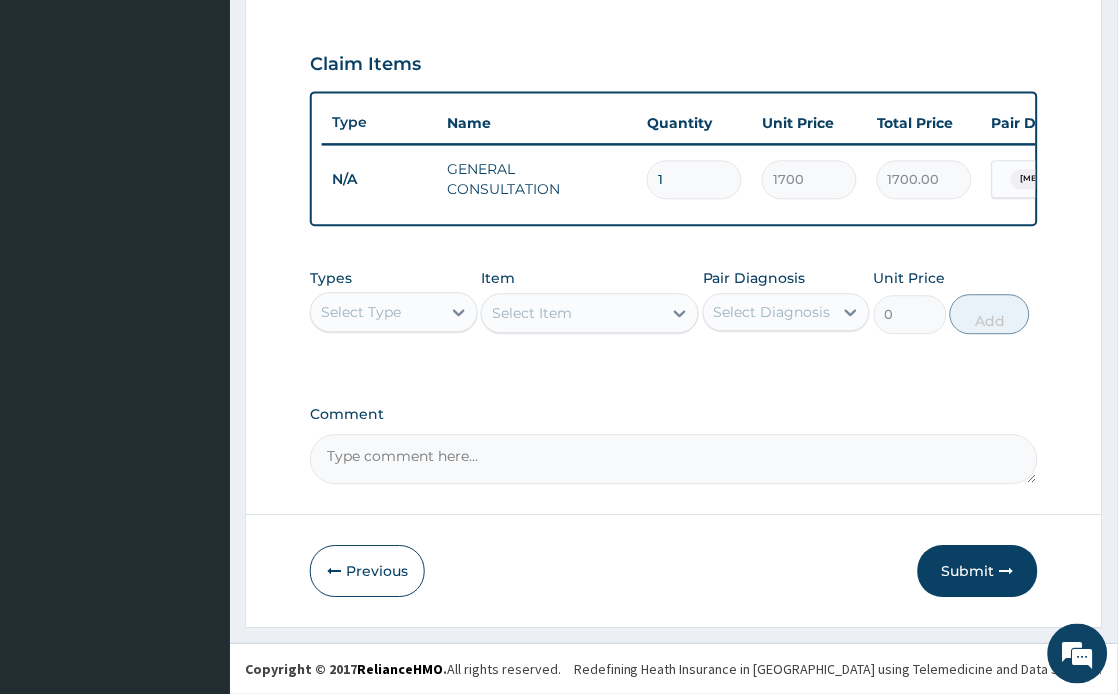 click on "Select Item" at bounding box center [590, 313] 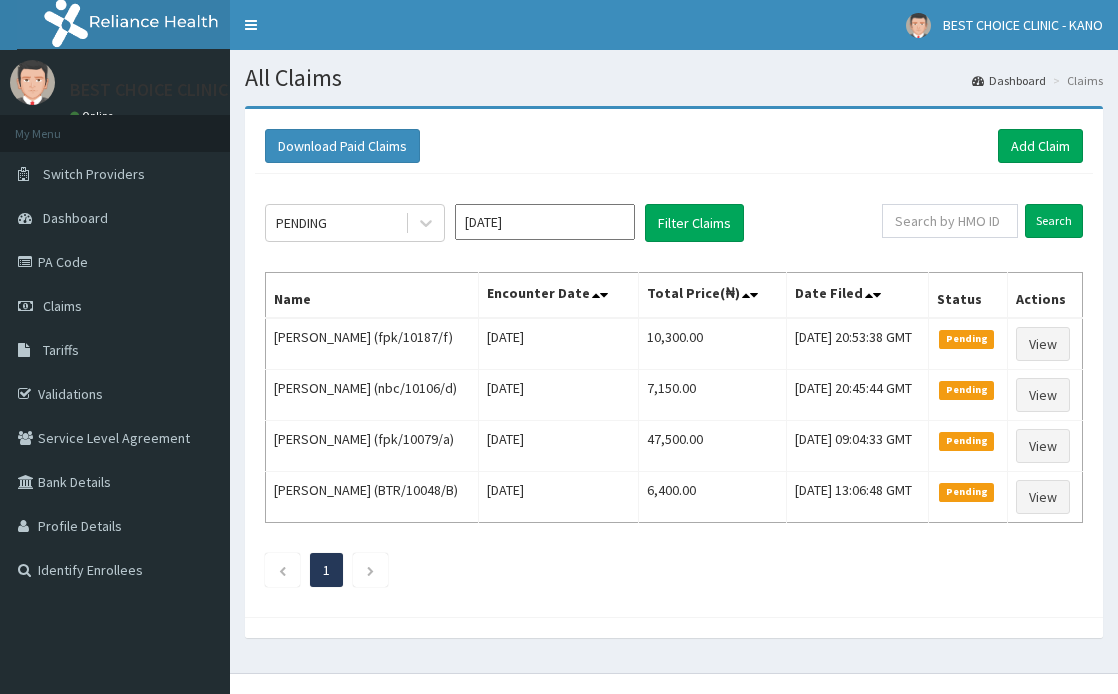scroll, scrollTop: 0, scrollLeft: 0, axis: both 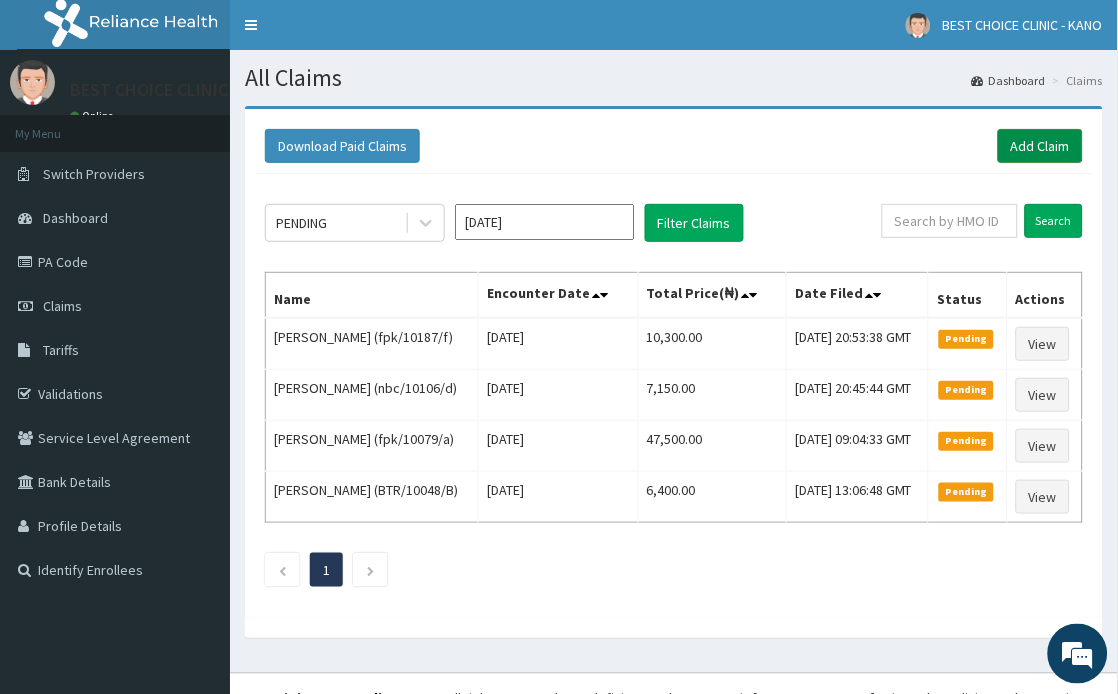 click on "Add Claim" at bounding box center (1040, 146) 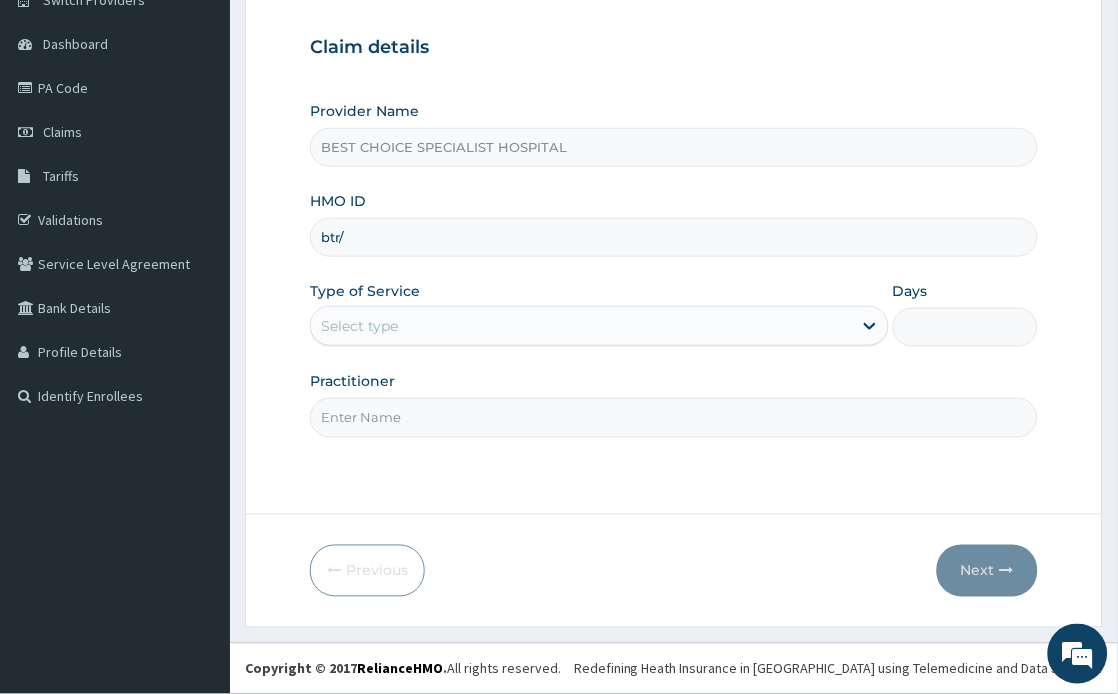 scroll, scrollTop: 174, scrollLeft: 0, axis: vertical 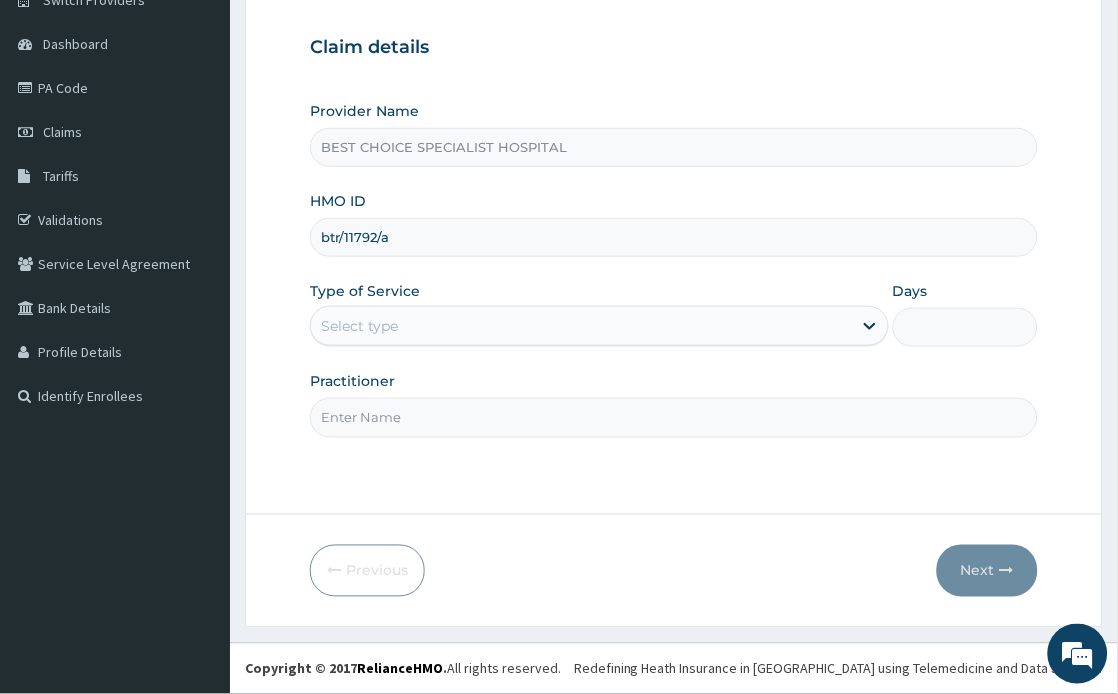 type on "btr/11792/a" 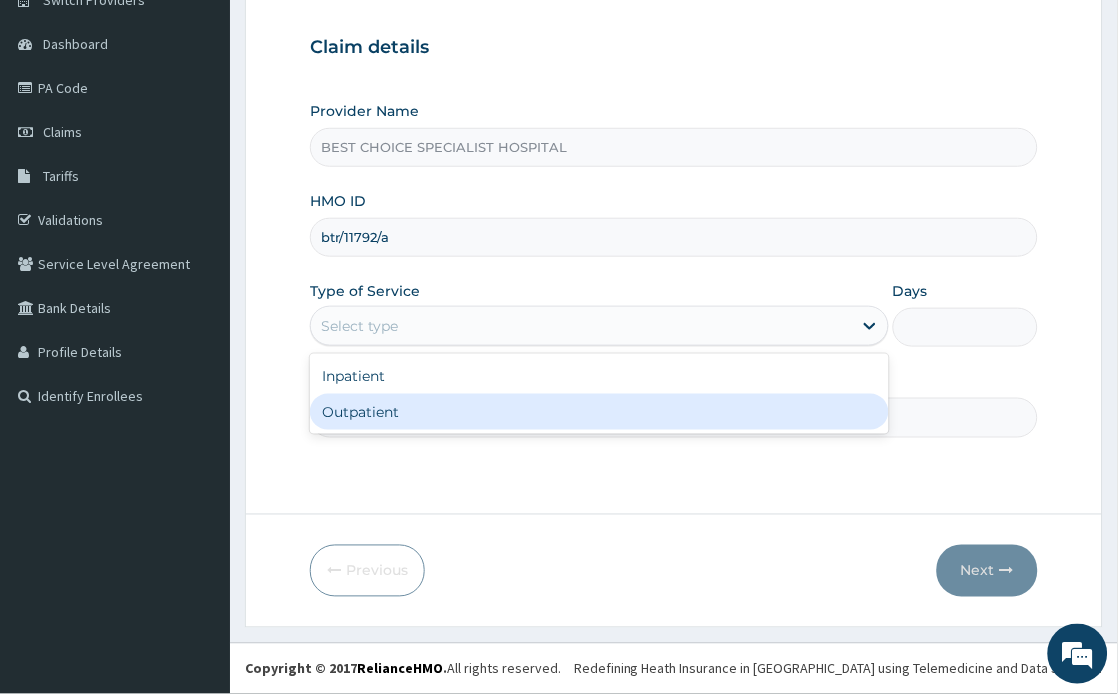 click on "Outpatient" at bounding box center [599, 412] 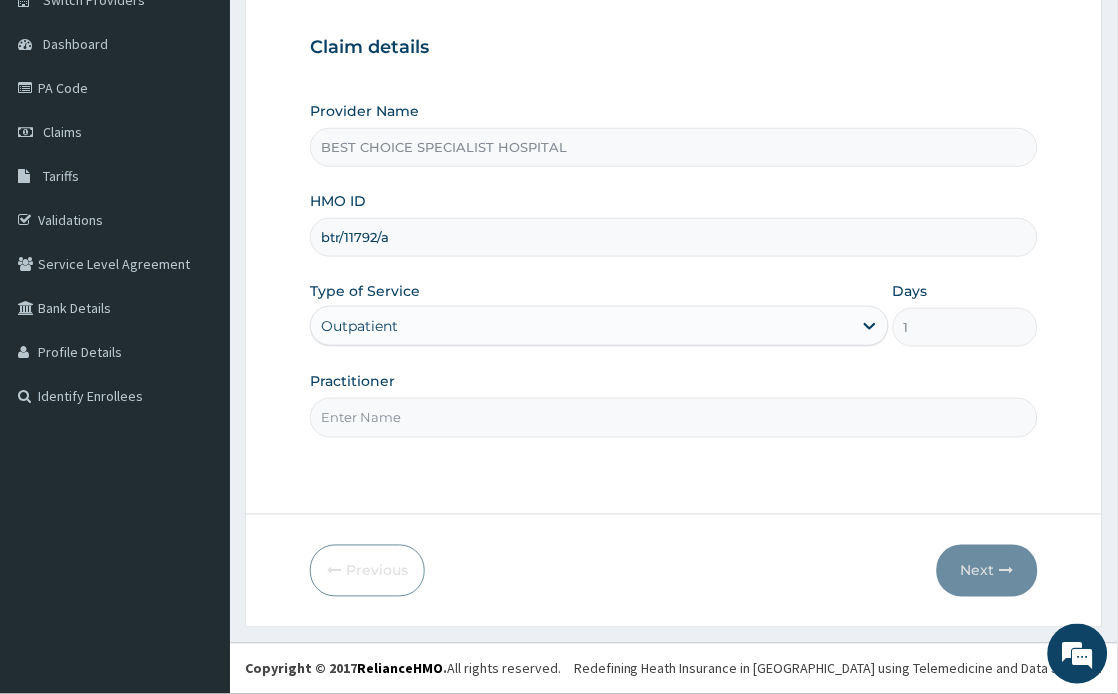 drag, startPoint x: 353, startPoint y: 422, endPoint x: 414, endPoint y: 246, distance: 186.2713 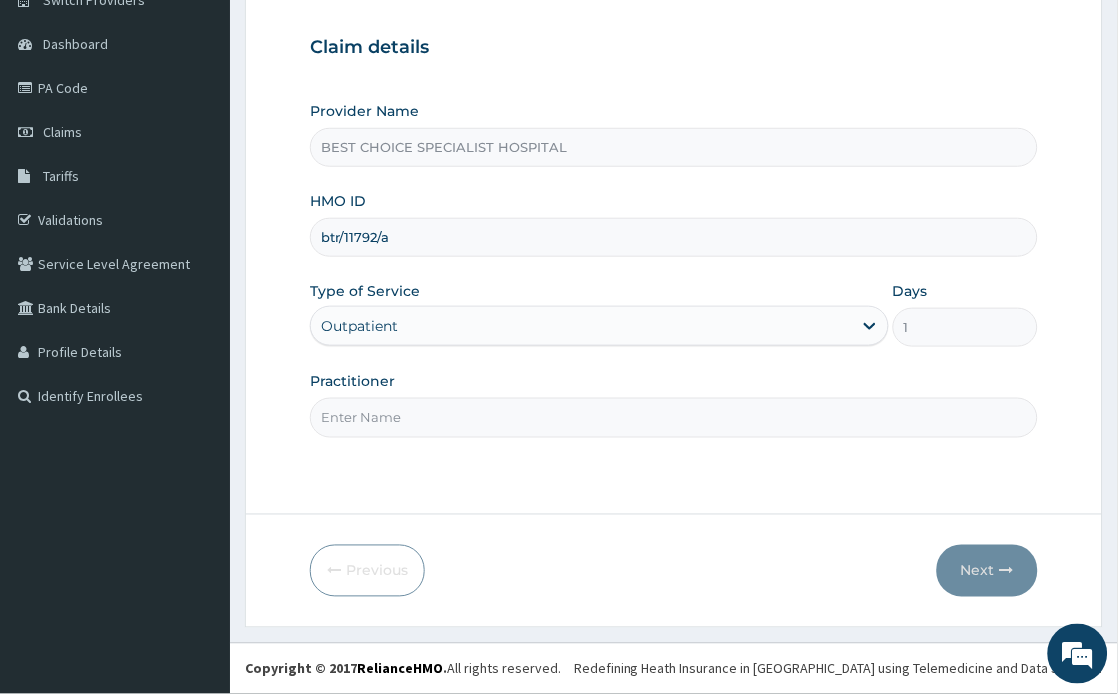 type on "Dr. Farida" 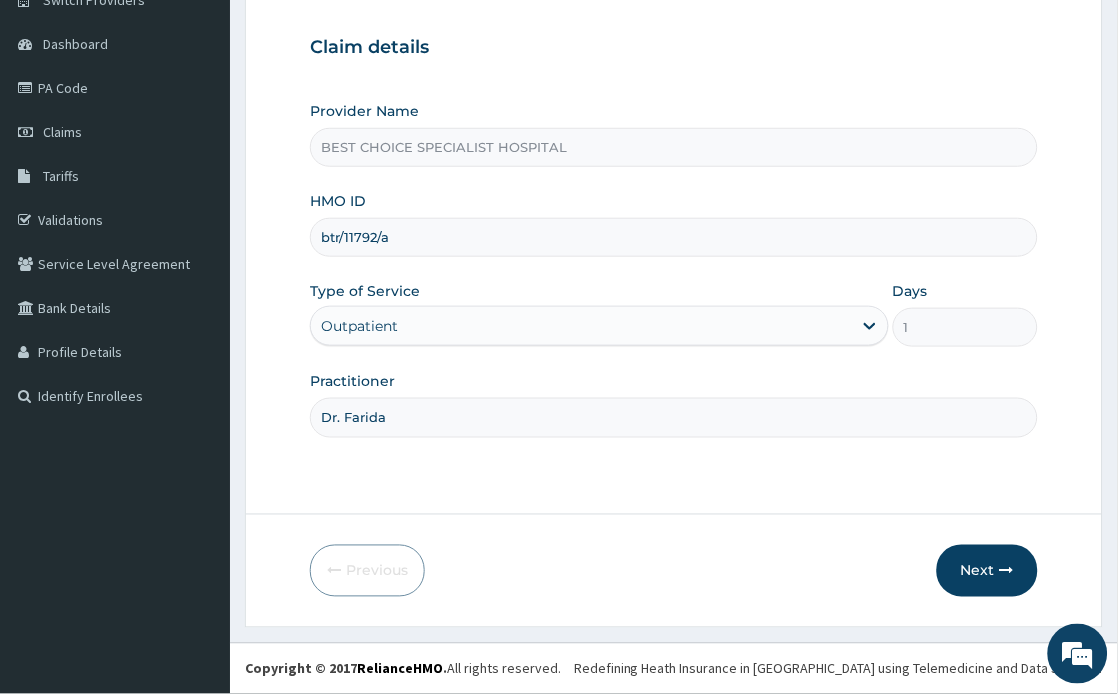 scroll, scrollTop: 0, scrollLeft: 0, axis: both 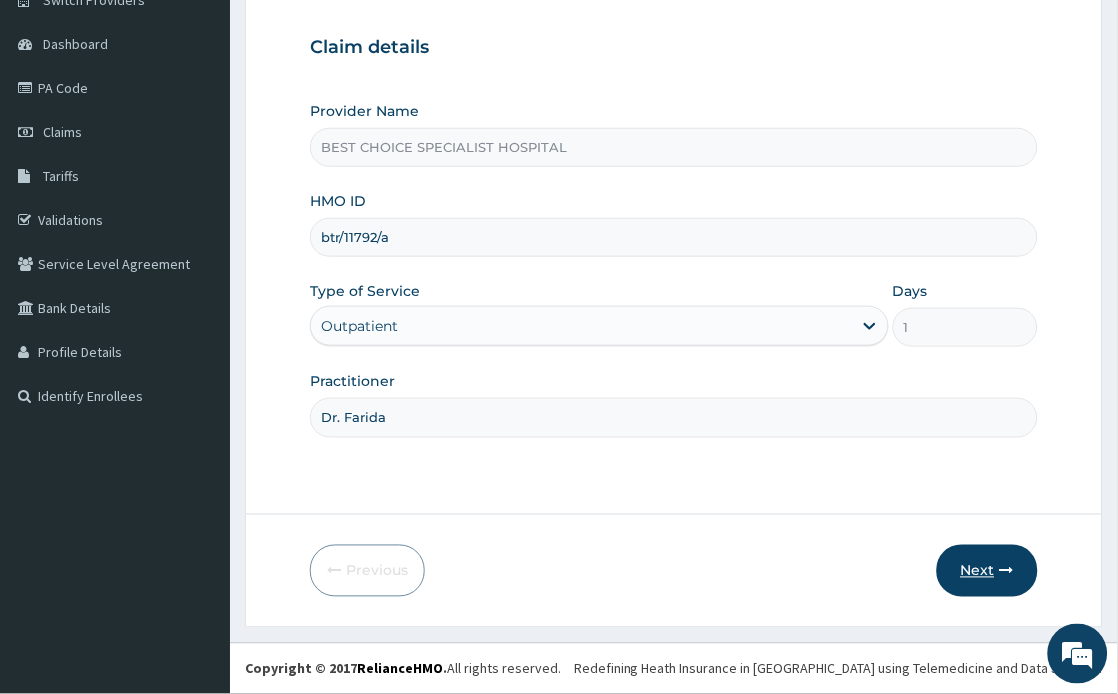 click on "Next" at bounding box center [987, 571] 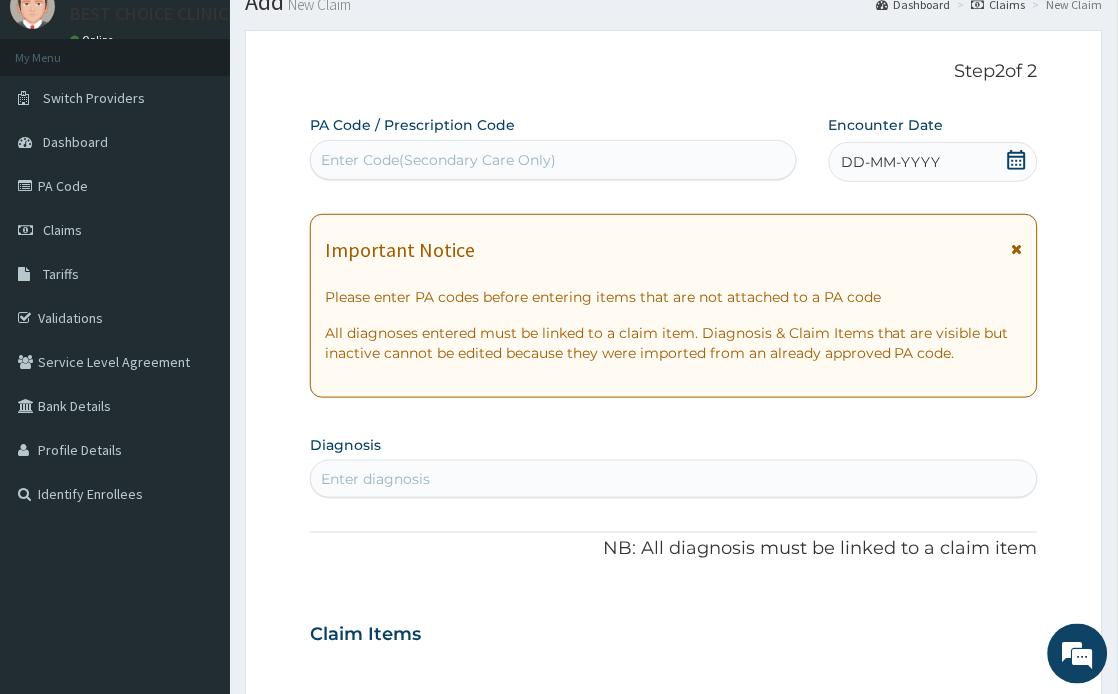 scroll, scrollTop: 0, scrollLeft: 0, axis: both 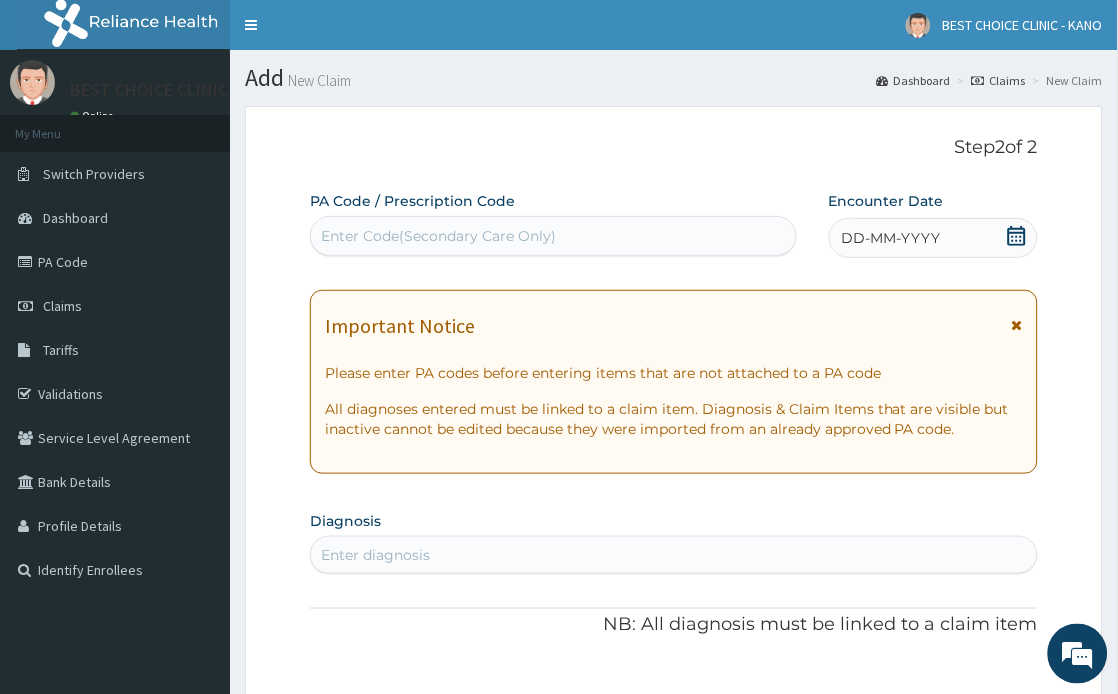 click on "DD-MM-YYYY" at bounding box center (891, 238) 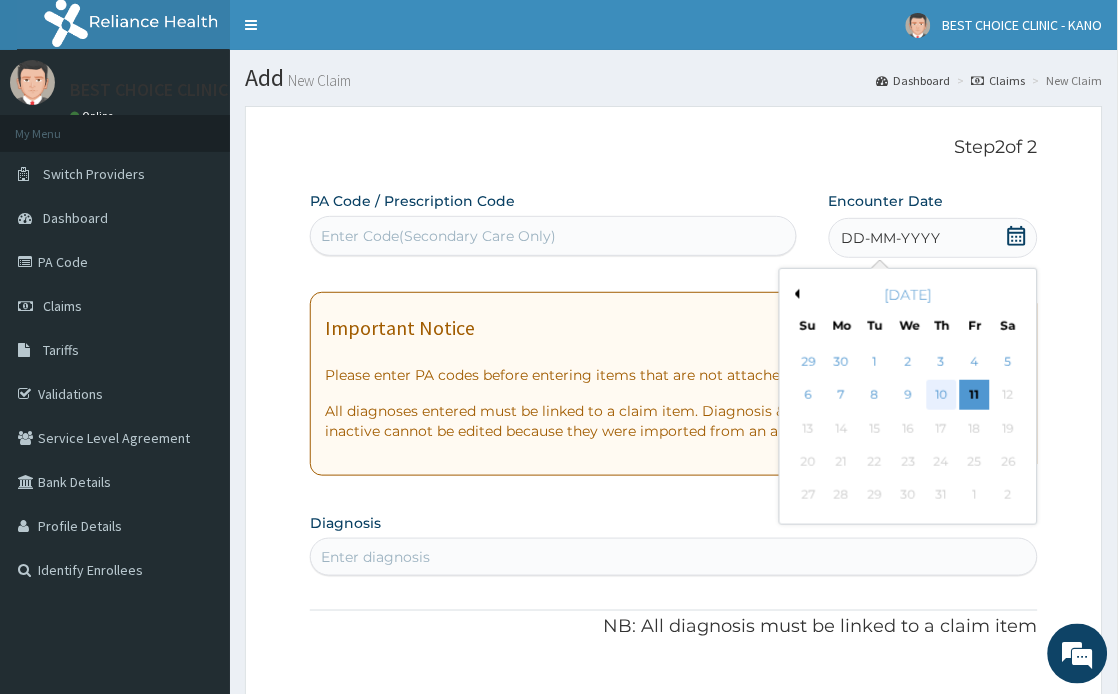 click on "10" at bounding box center (942, 396) 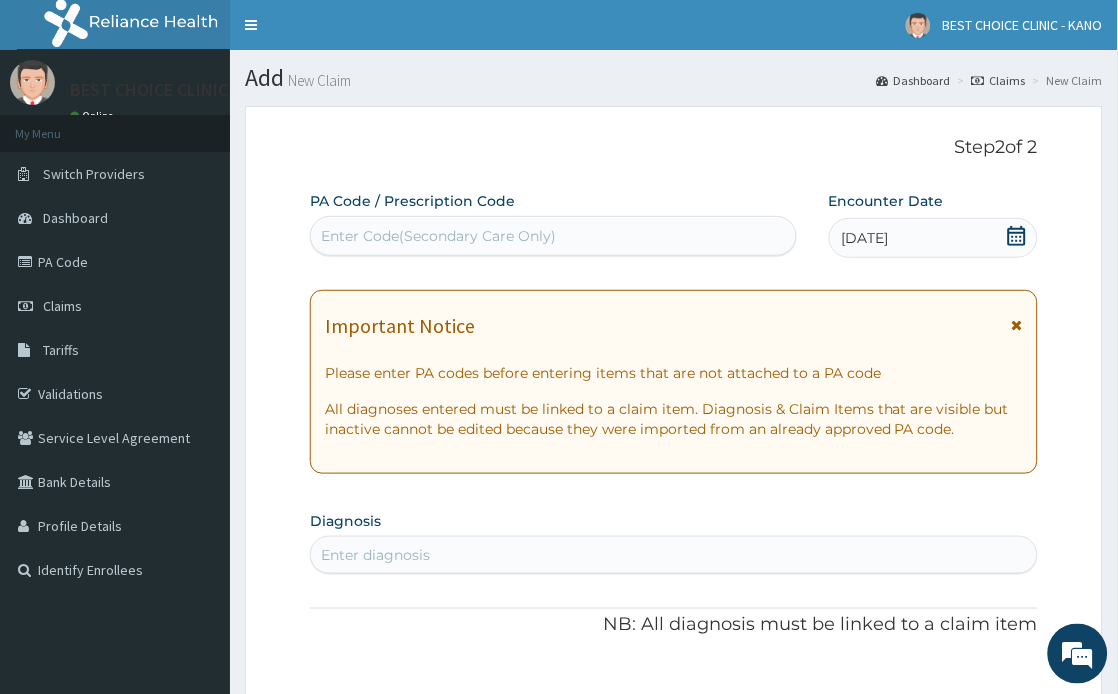 click at bounding box center [1017, 325] 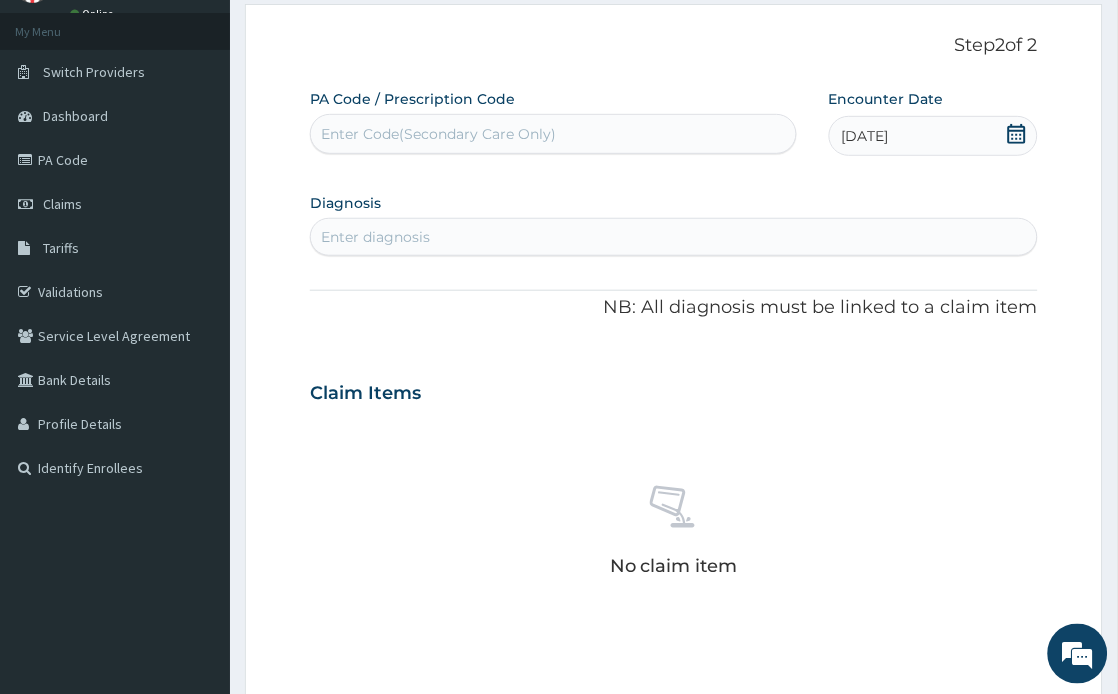scroll, scrollTop: 222, scrollLeft: 0, axis: vertical 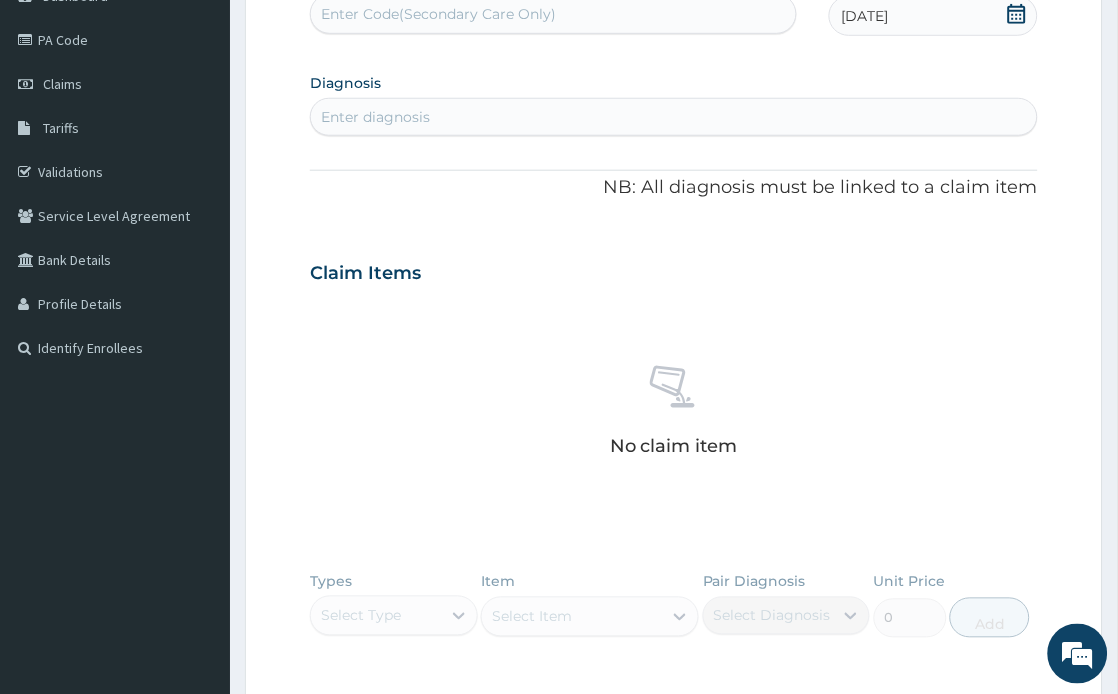 click on "Enter diagnosis" at bounding box center (375, 117) 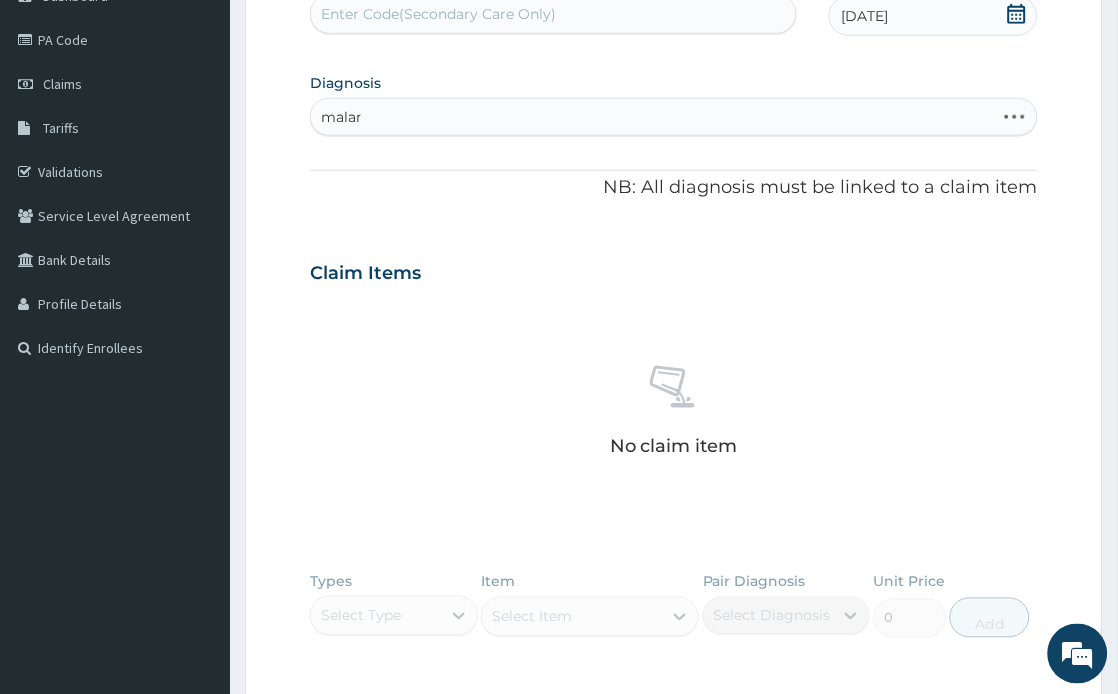type on "[MEDICAL_DATA]" 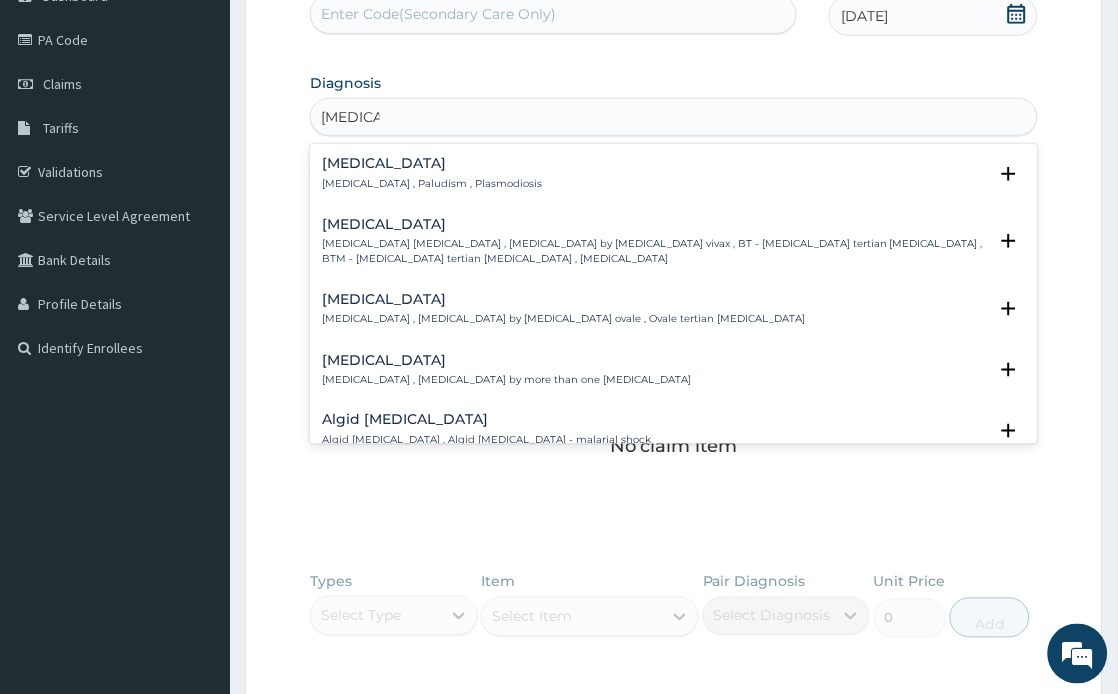 click on "[MEDICAL_DATA] [MEDICAL_DATA] , Paludism , Plasmodiosis" at bounding box center [432, 173] 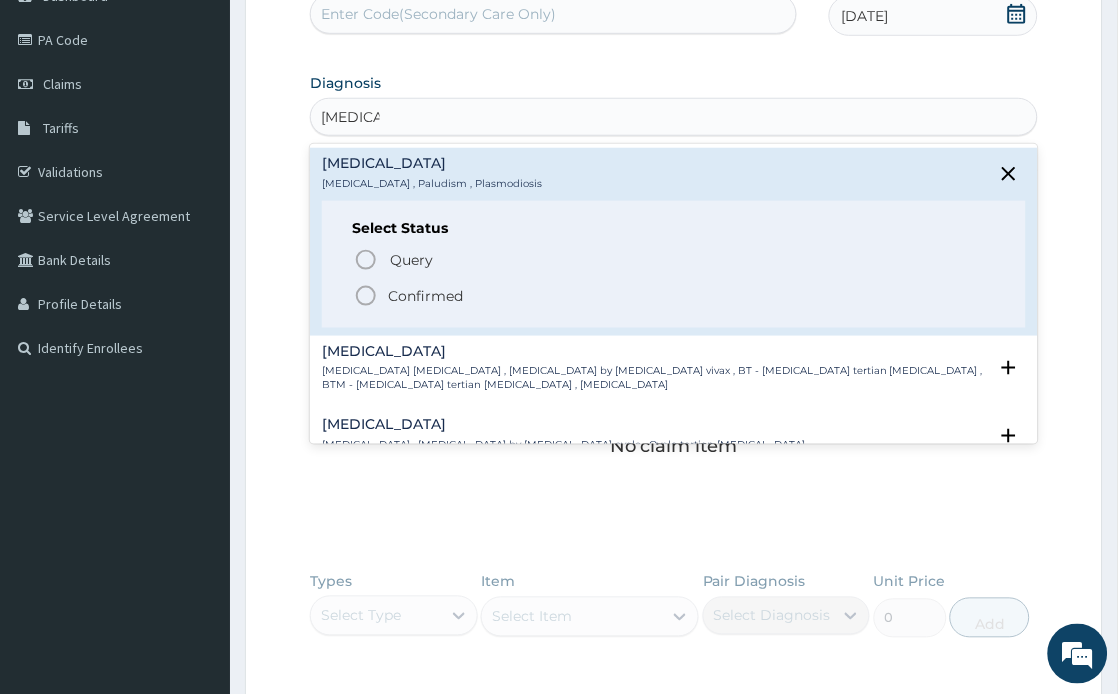 click 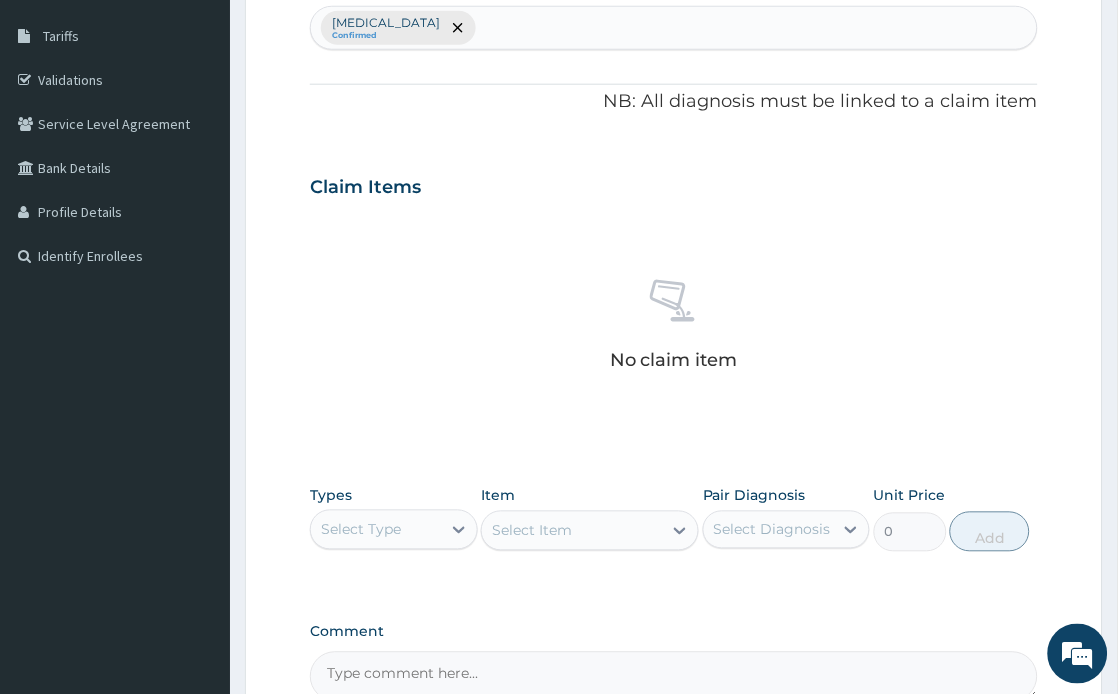 scroll, scrollTop: 532, scrollLeft: 0, axis: vertical 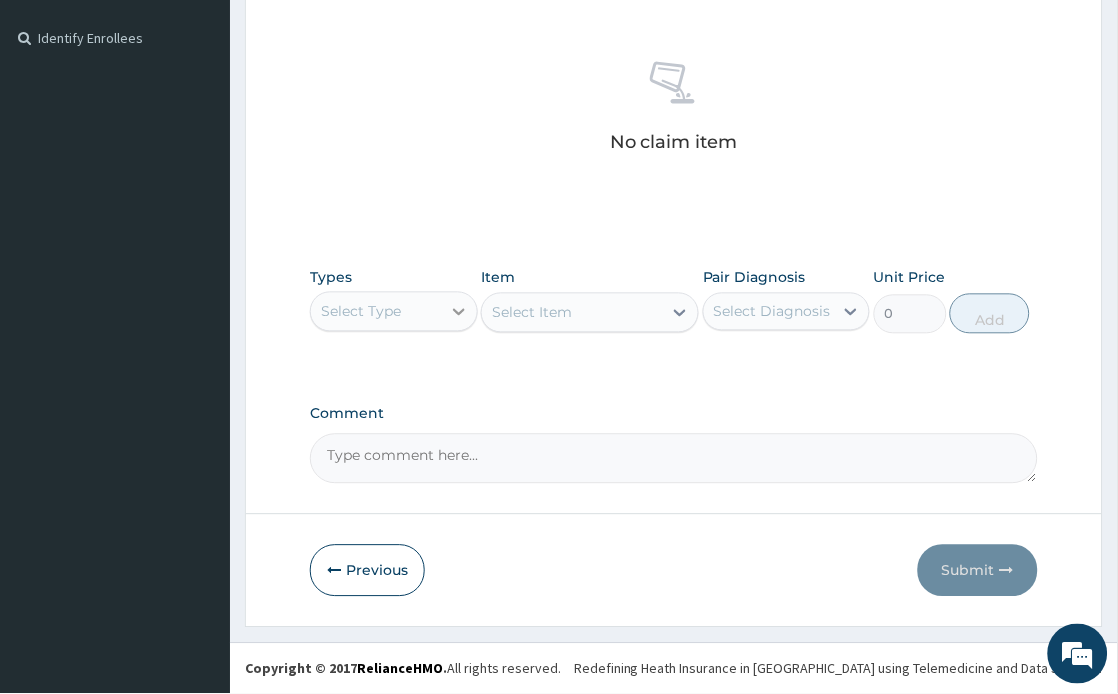 click 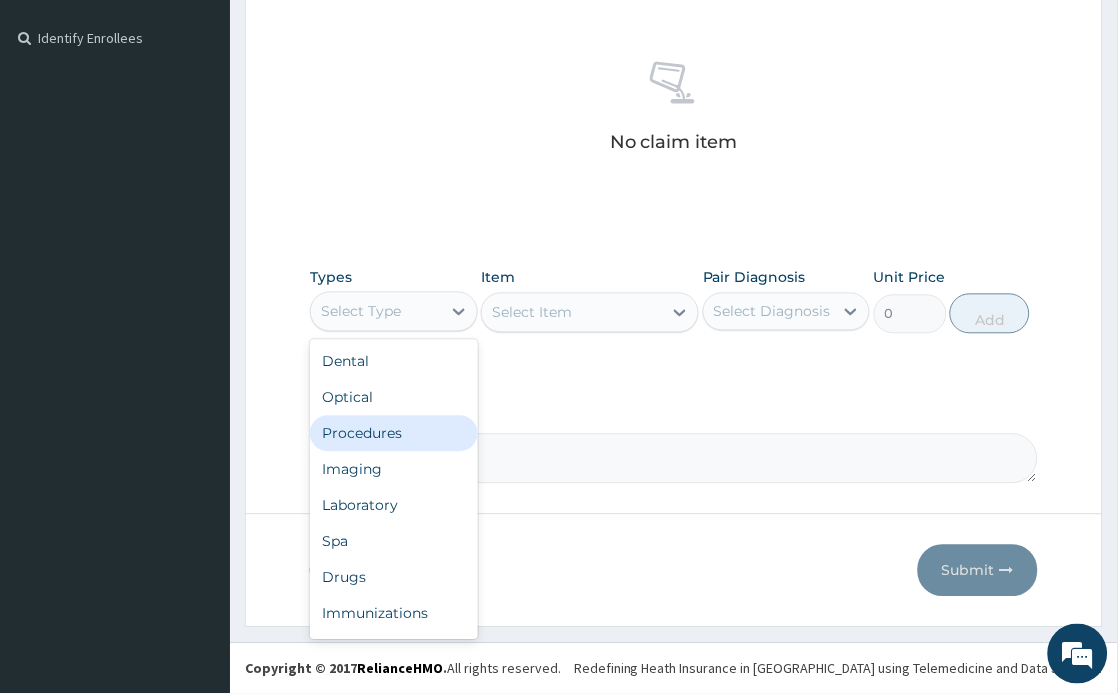 click on "Procedures" at bounding box center [393, 434] 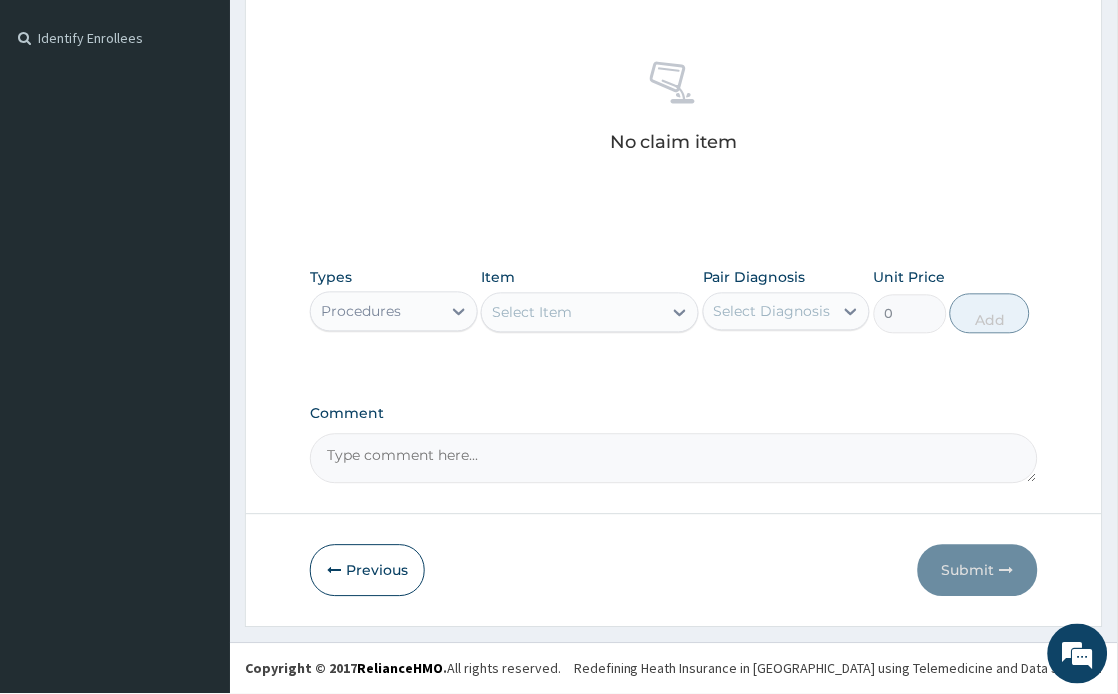 click on "Select Item" at bounding box center [572, 313] 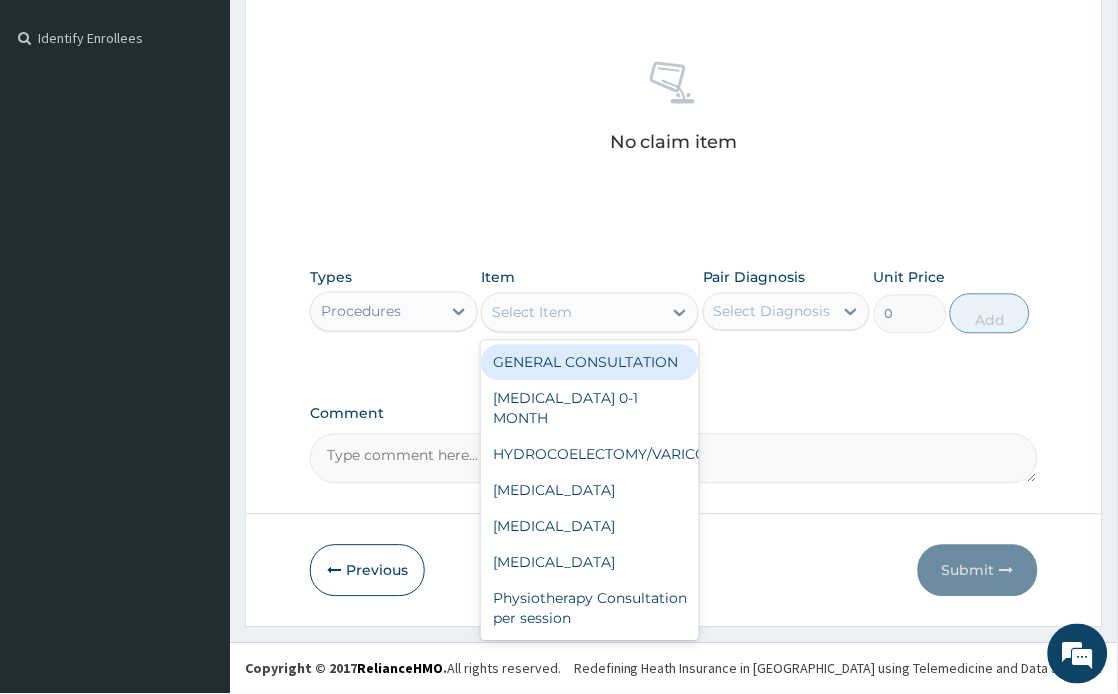 click on "GENERAL CONSULTATION" at bounding box center [590, 363] 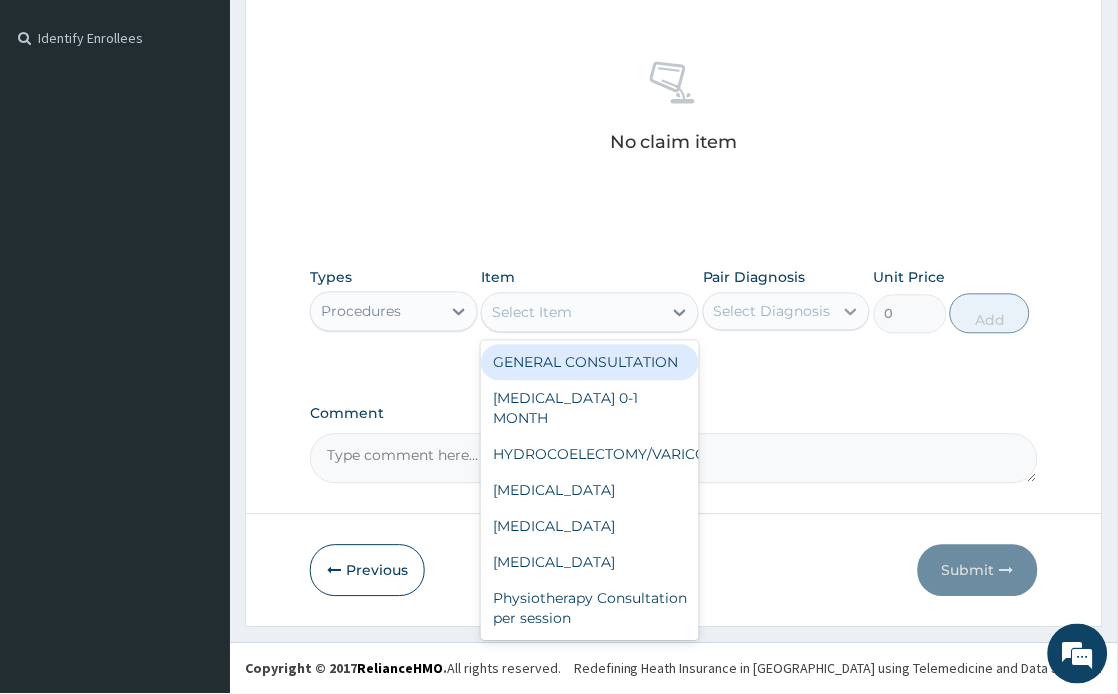 type on "1700" 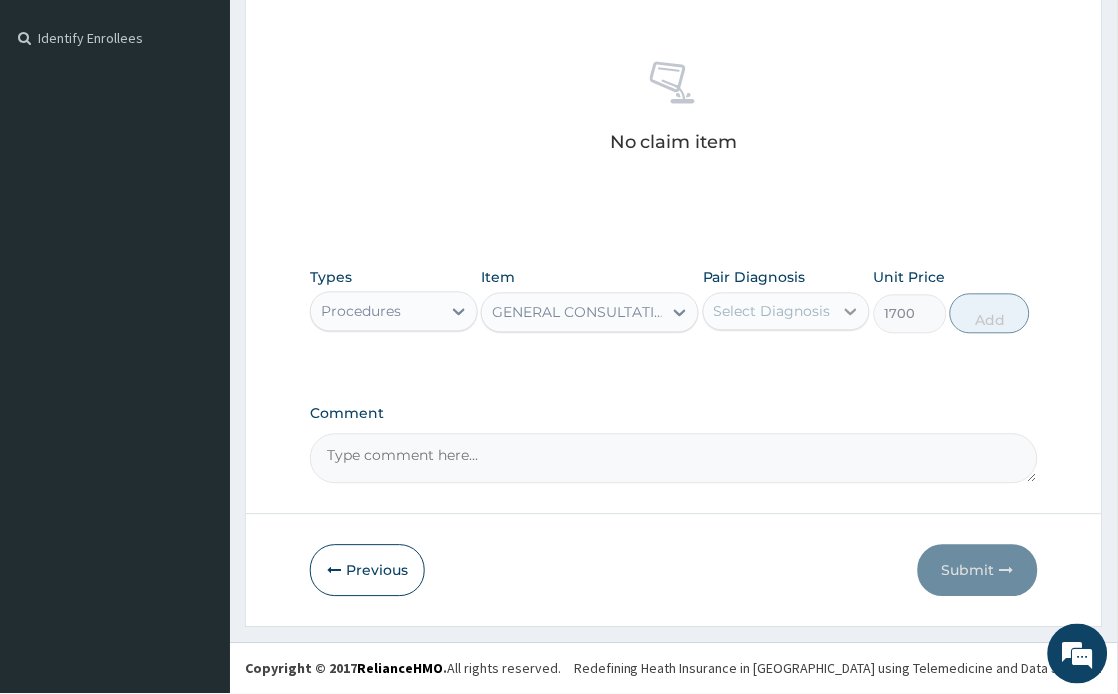 click 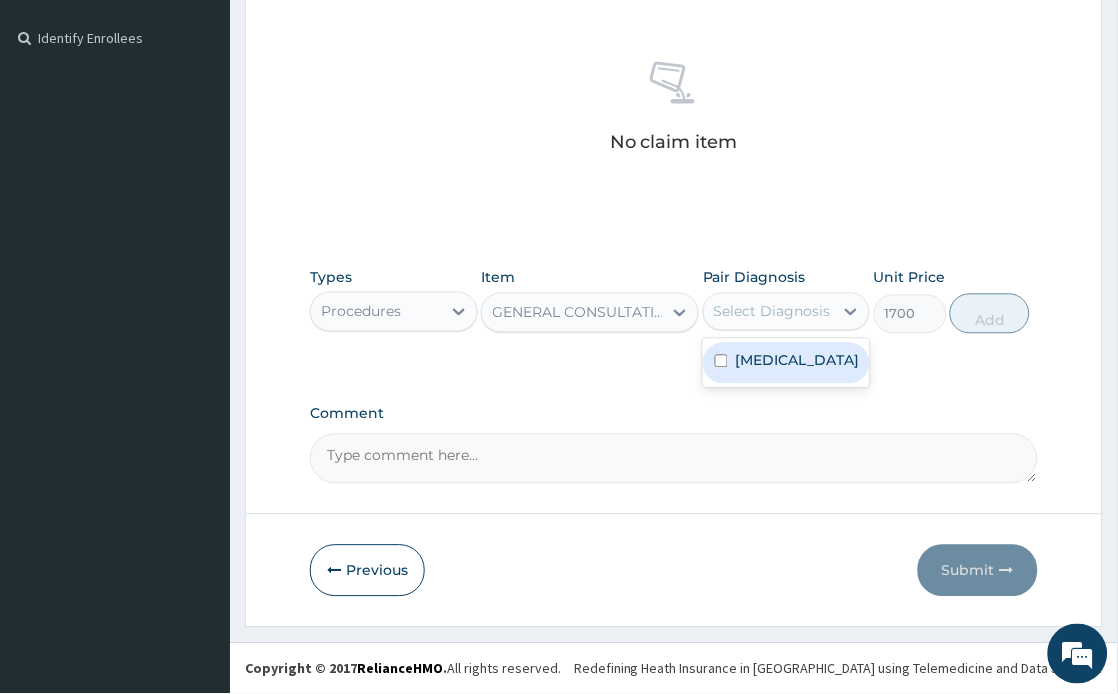 click on "Malaria" at bounding box center (786, 363) 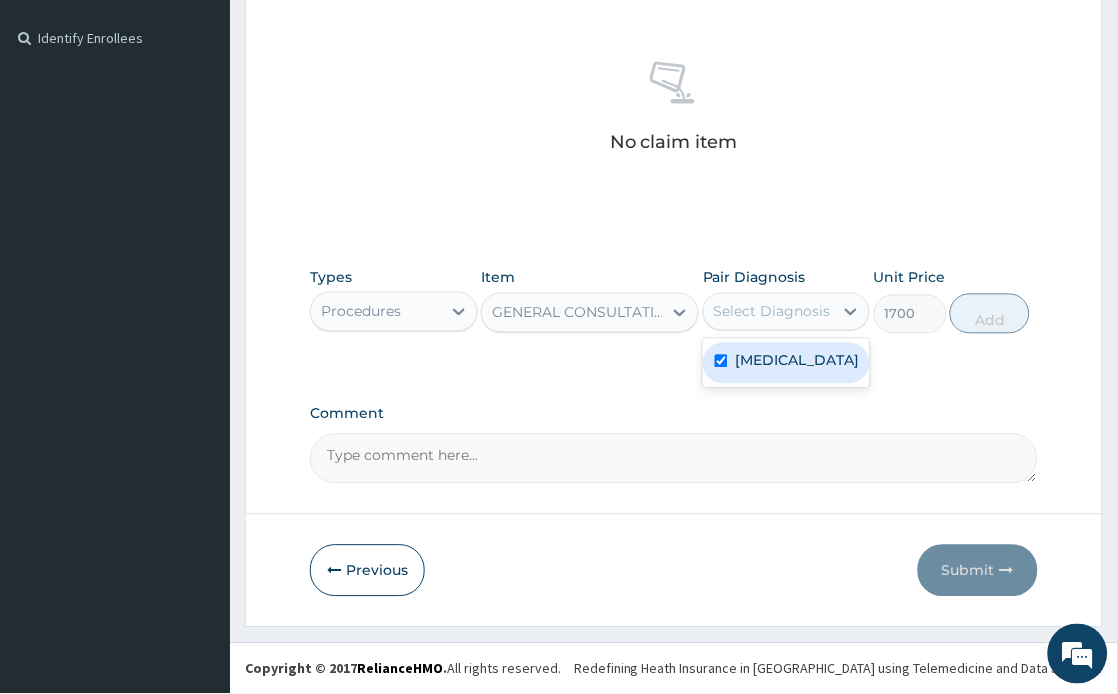 checkbox on "true" 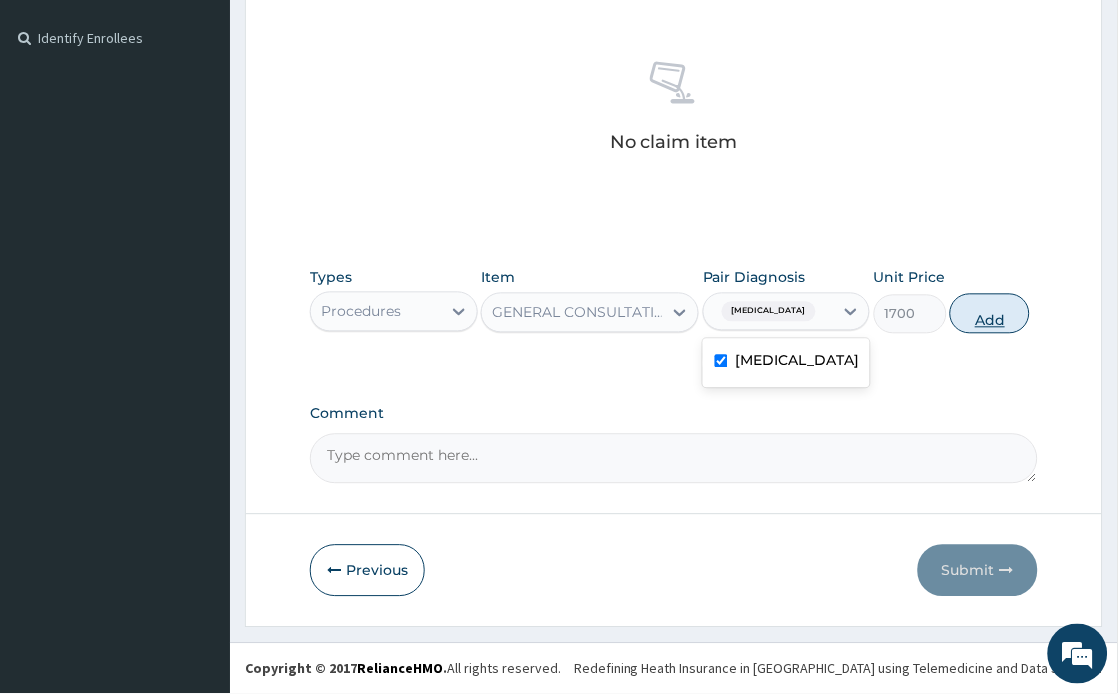 click on "Add" at bounding box center (990, 314) 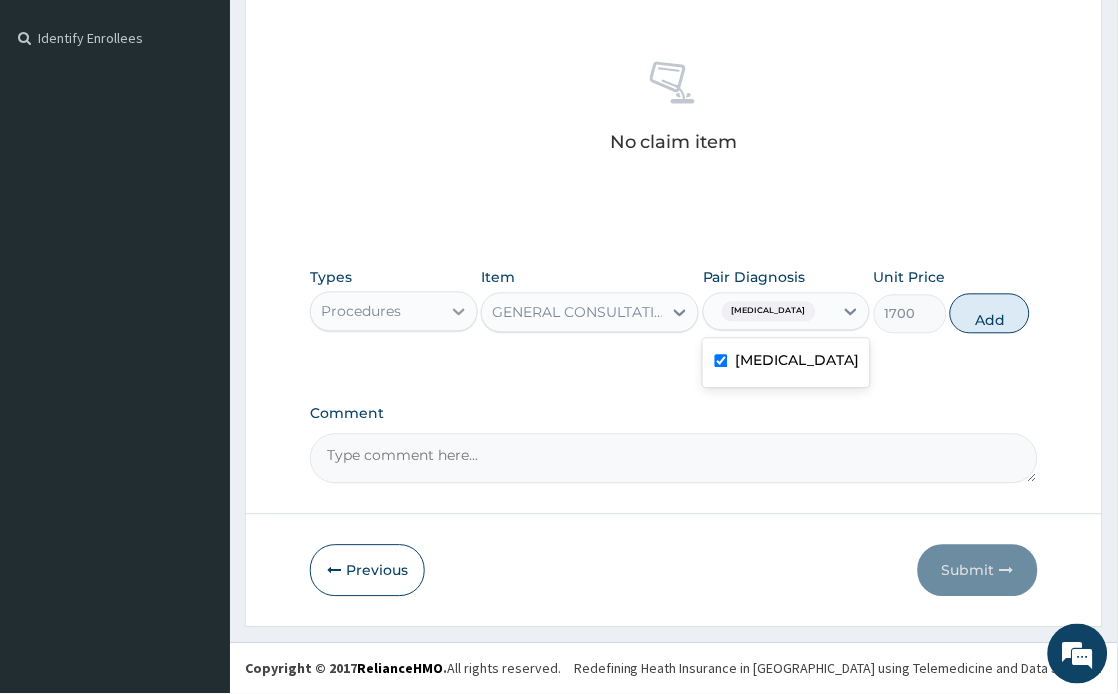 type on "0" 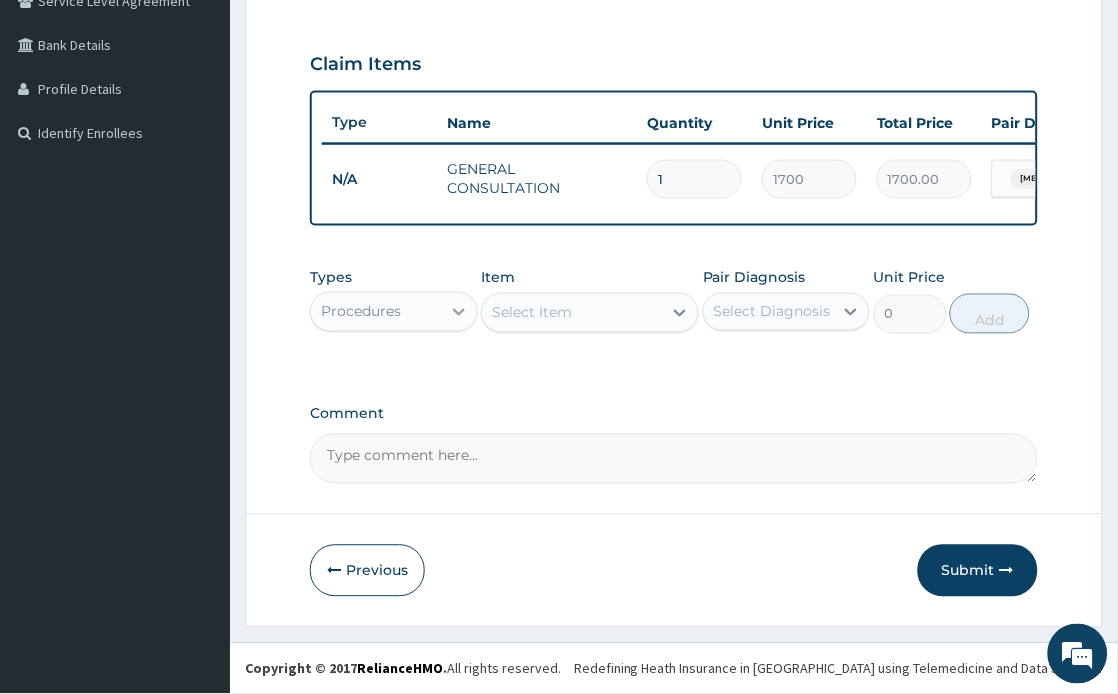 scroll, scrollTop: 453, scrollLeft: 0, axis: vertical 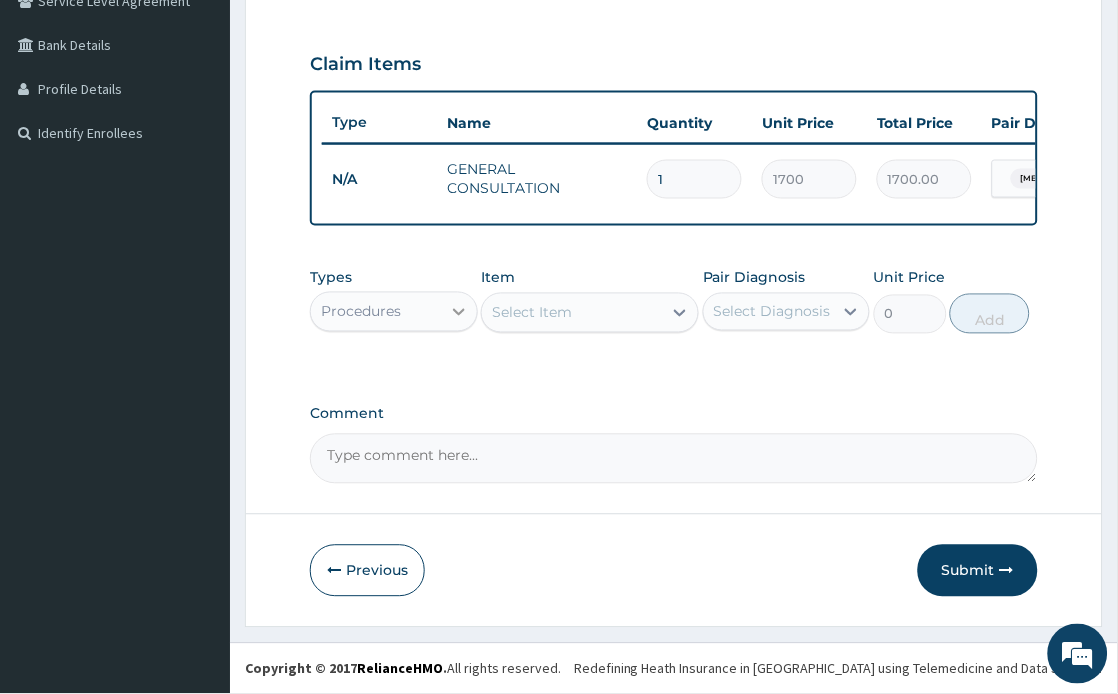 click at bounding box center [459, 312] 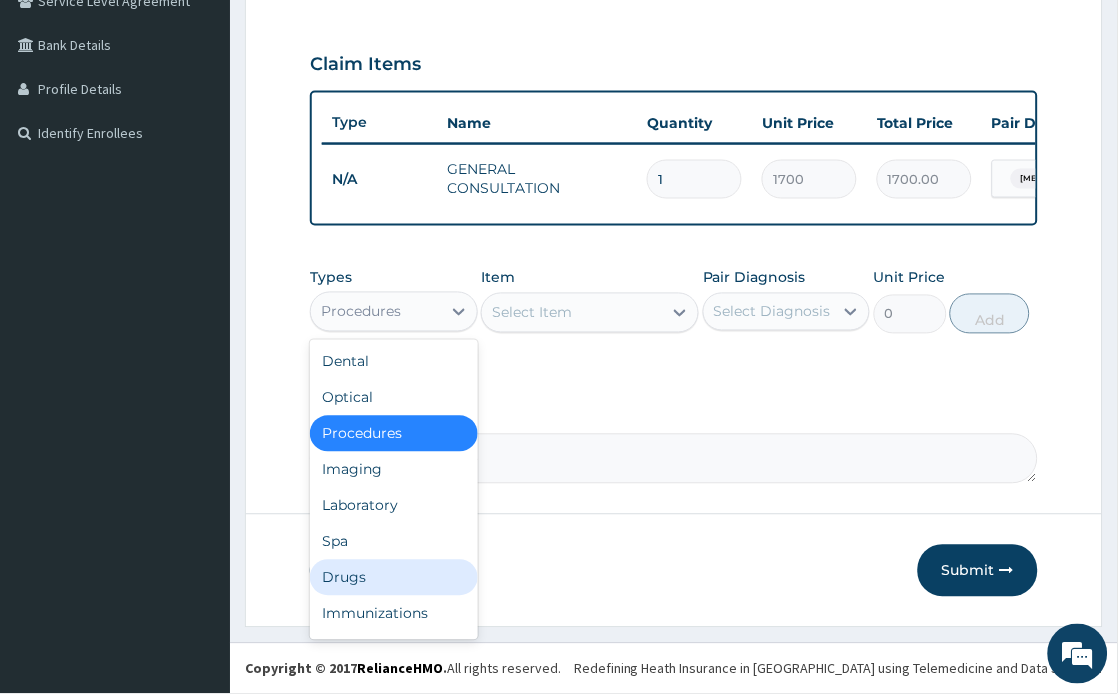 click on "Drugs" at bounding box center [393, 578] 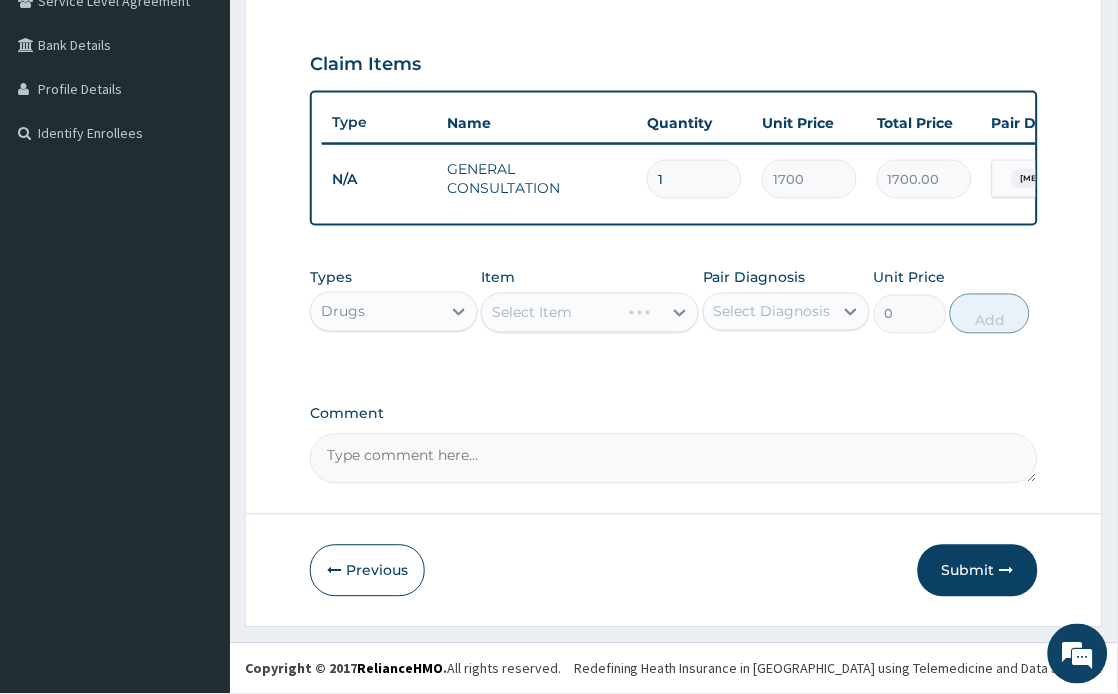click on "Select Item" at bounding box center (590, 313) 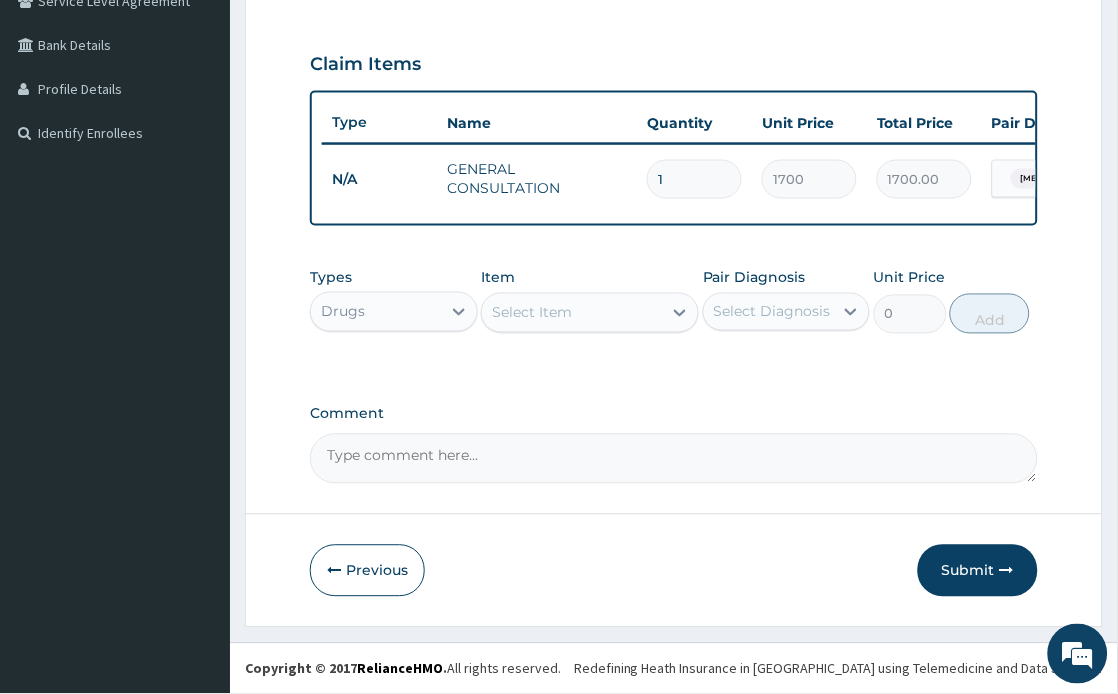 click on "Select Item" at bounding box center (572, 313) 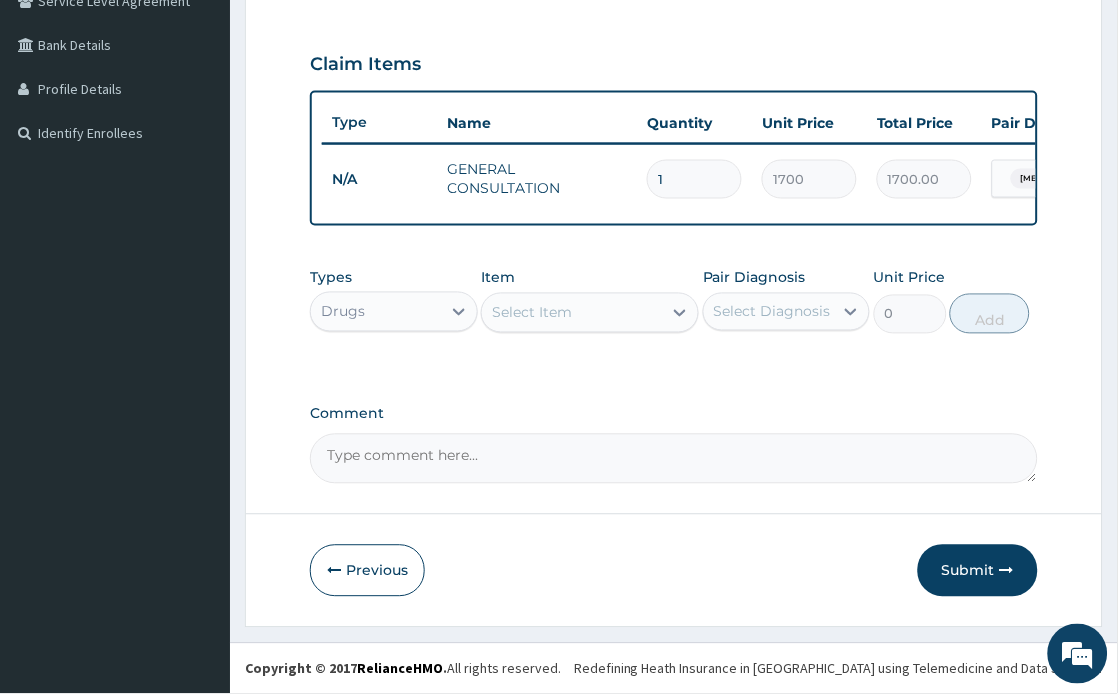 click on "Select Item" at bounding box center (572, 313) 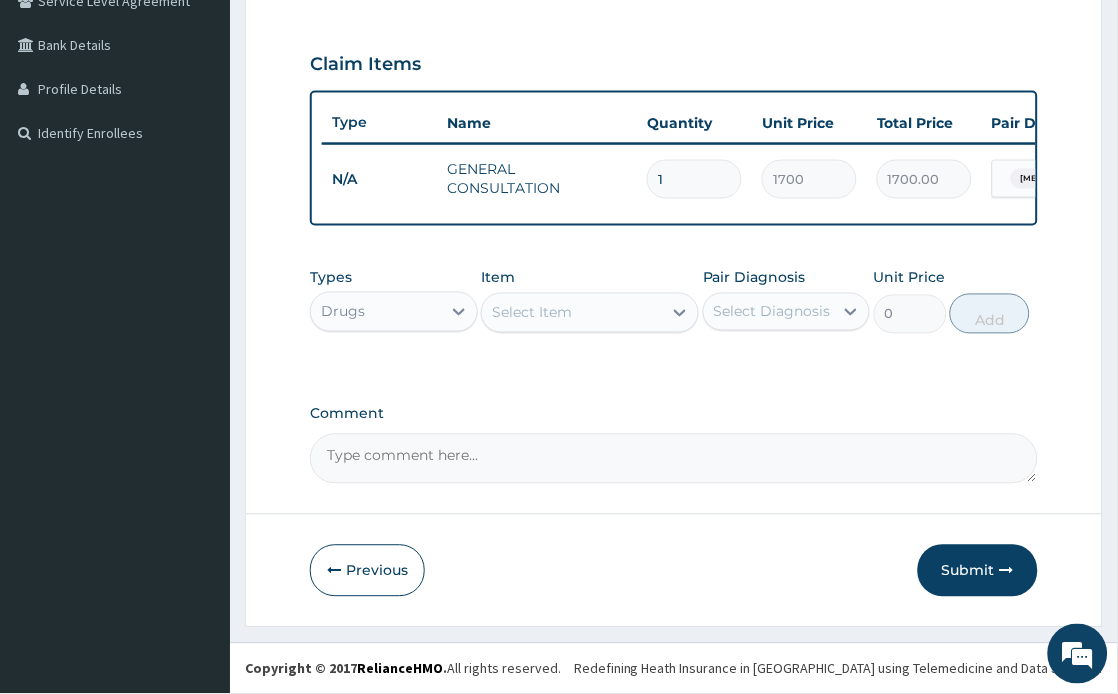 click on "Select Item" at bounding box center [572, 313] 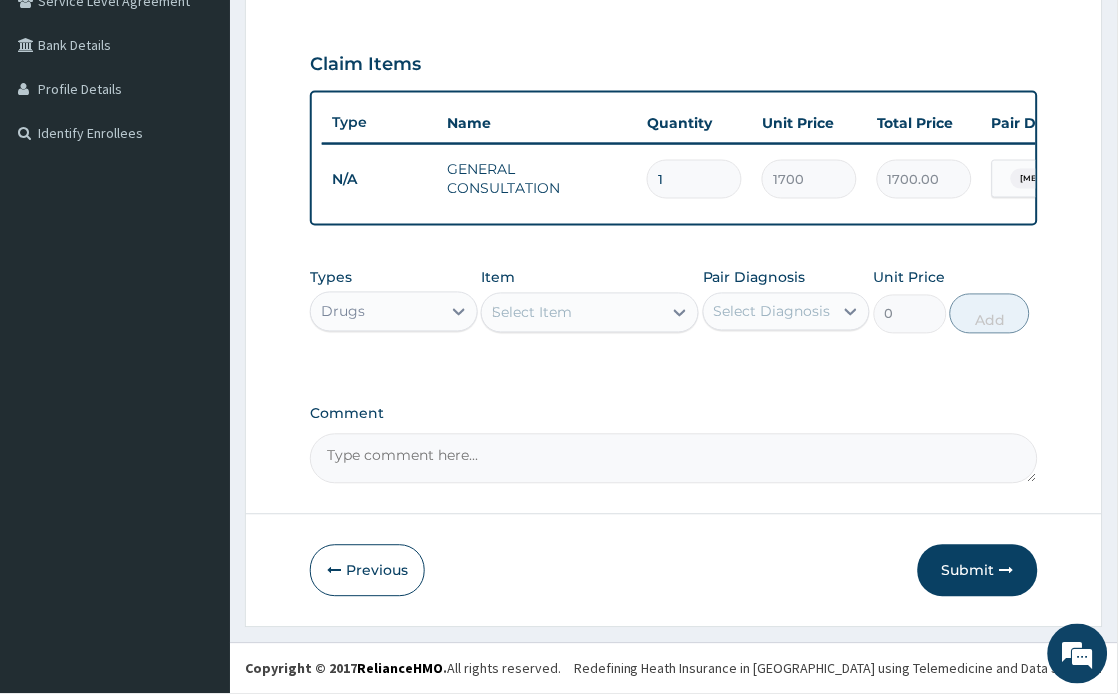type on "lonart" 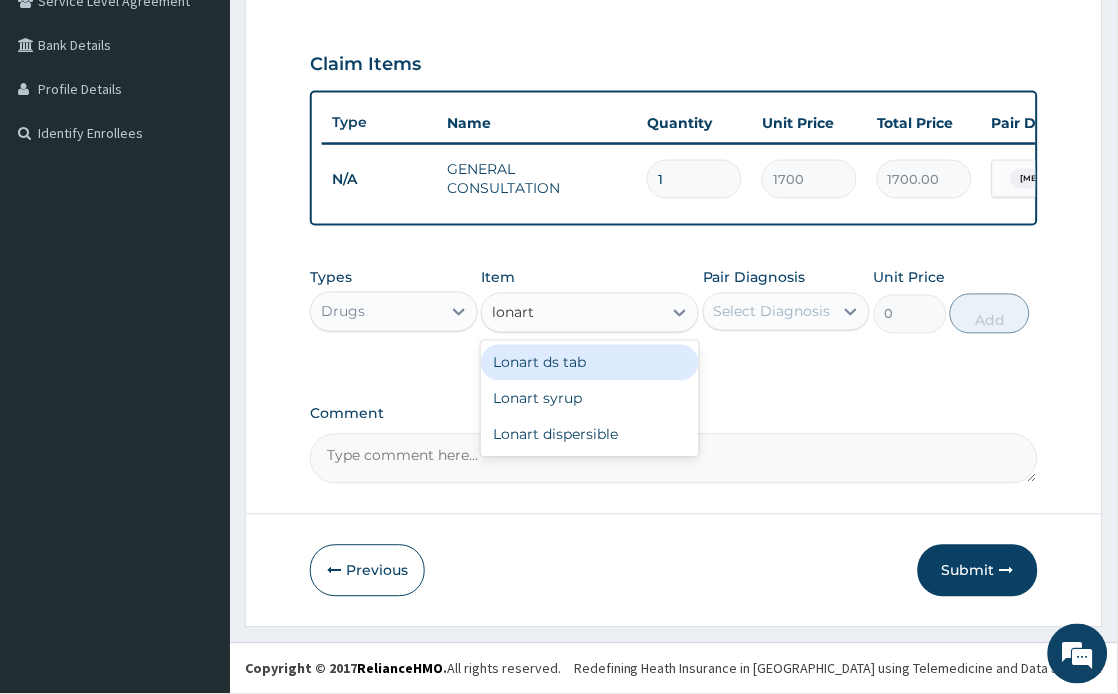 click on "Lonart ds tab" at bounding box center [590, 363] 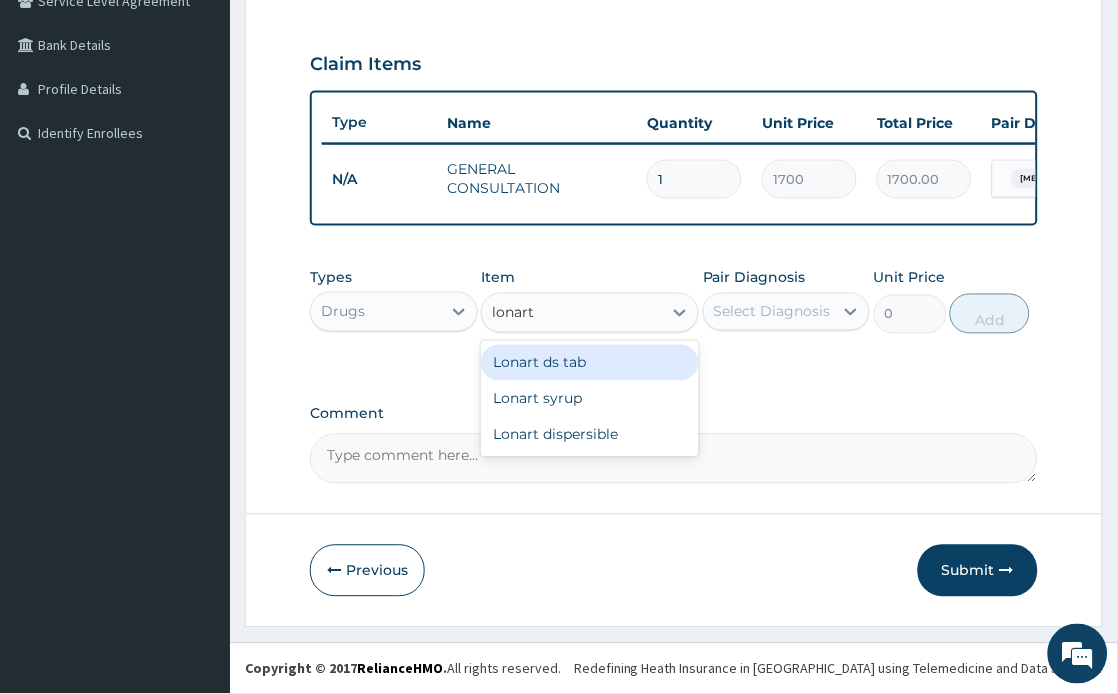type 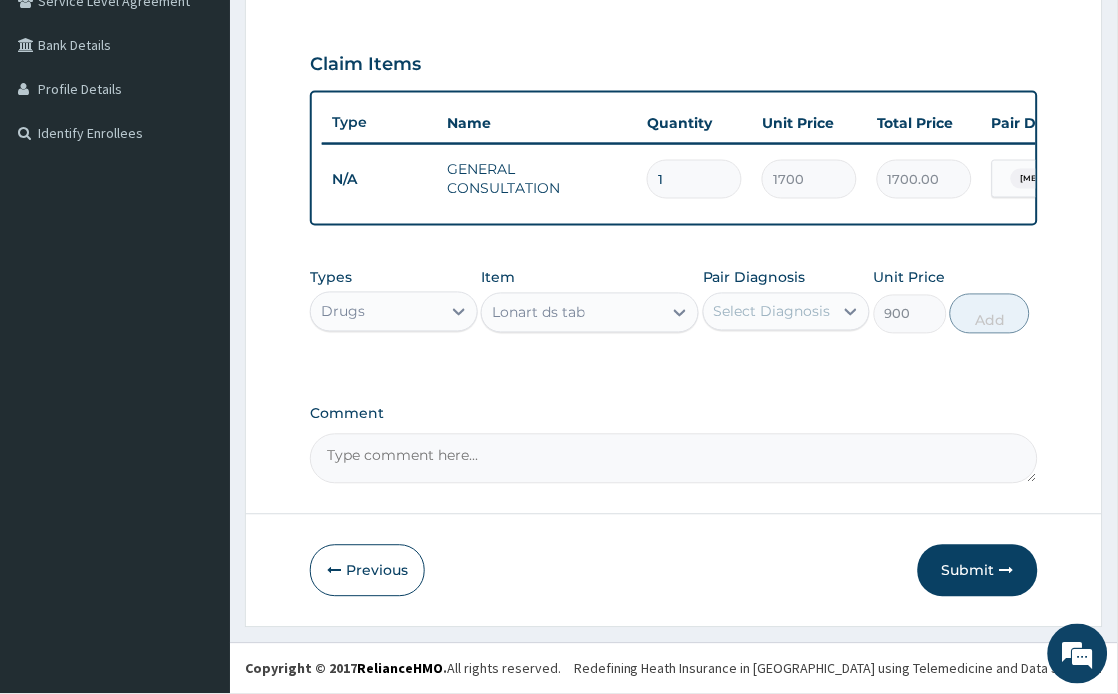 click on "Types Drugs Item option Lonart ds tab, selected.   Select is focused ,type to refine list, press Down to open the menu,  Lonart ds tab Pair Diagnosis Select Diagnosis Unit Price 900 Add" at bounding box center (674, 301) 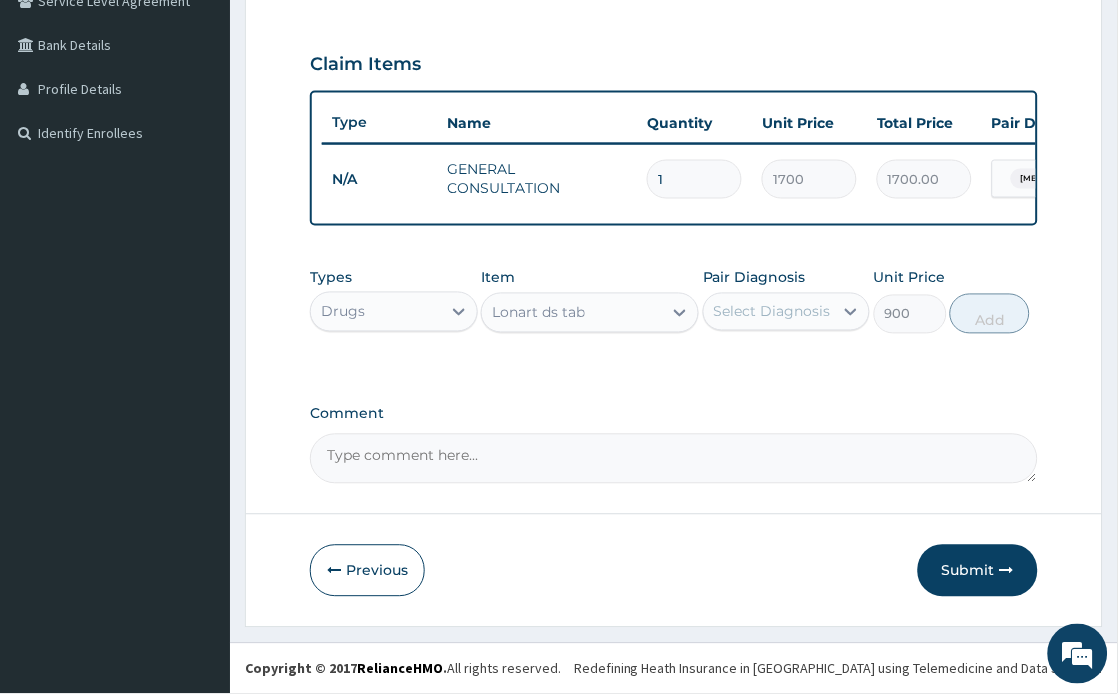 click on "Select Diagnosis" at bounding box center (772, 312) 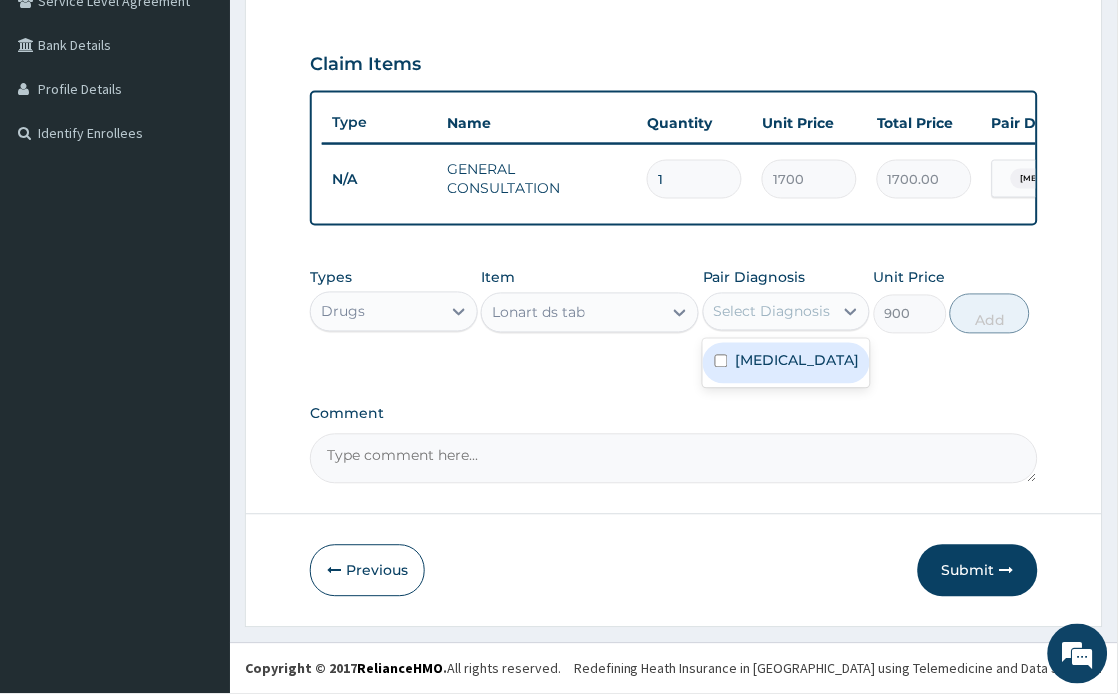 click on "[MEDICAL_DATA]" at bounding box center (798, 361) 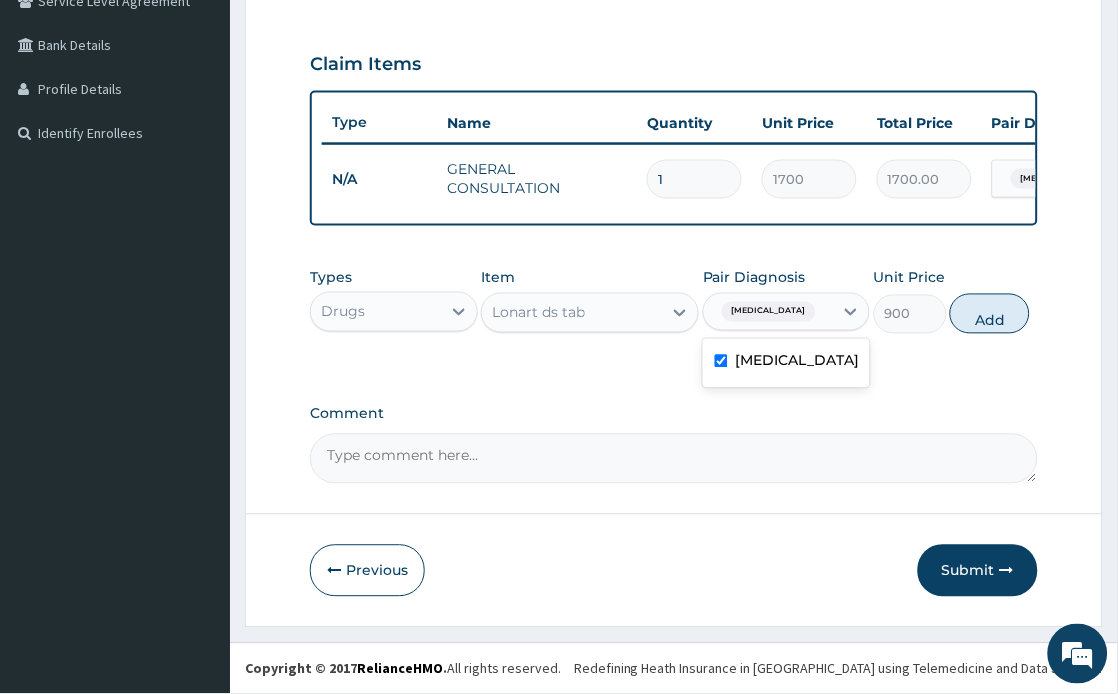 checkbox on "true" 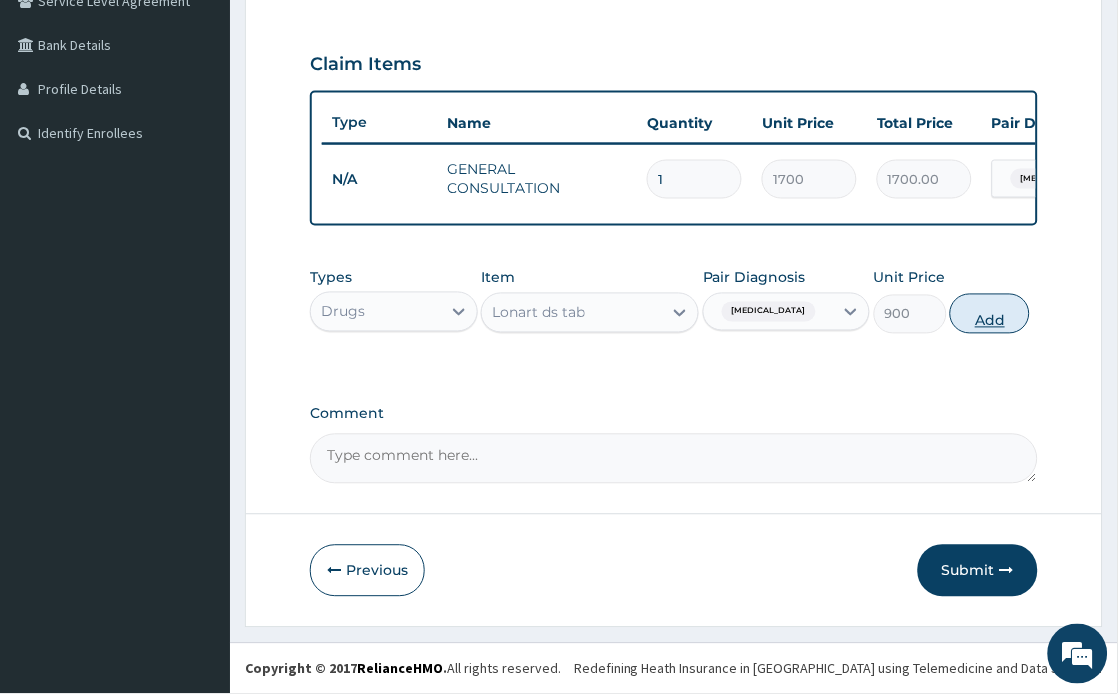 click on "Add" at bounding box center (990, 314) 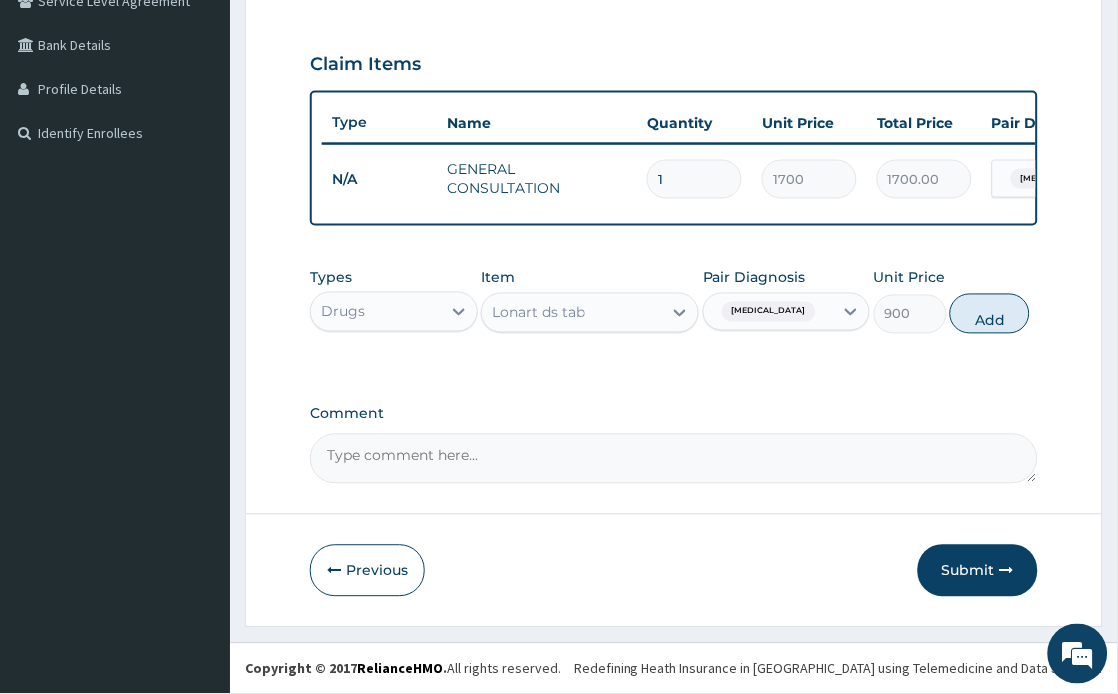 type on "0" 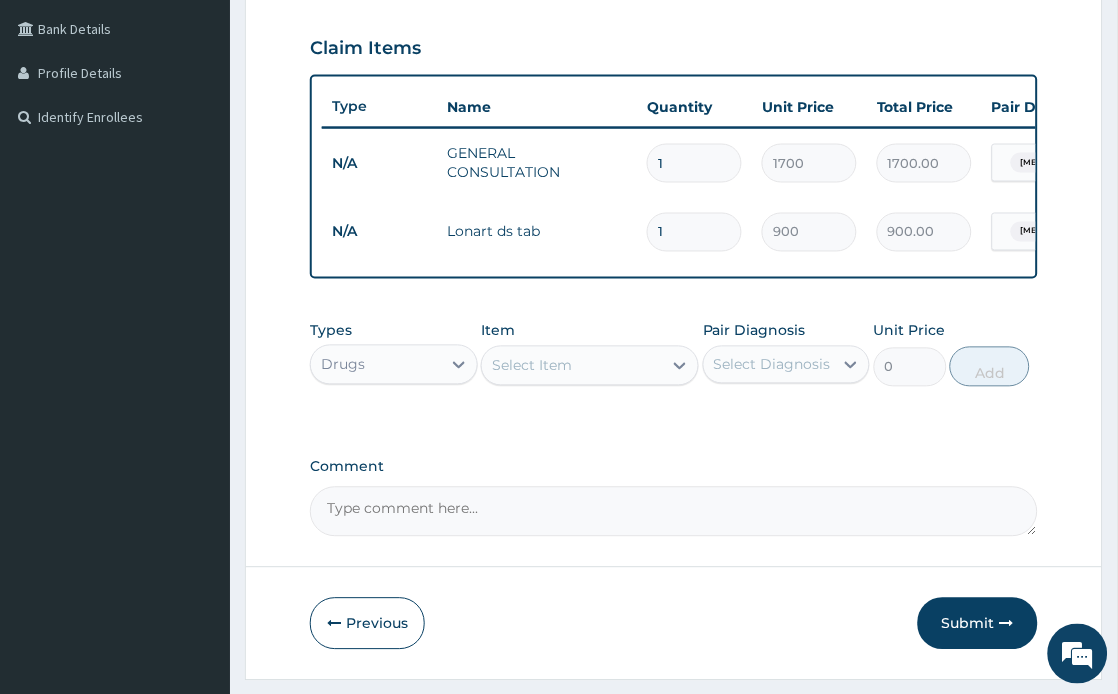 type 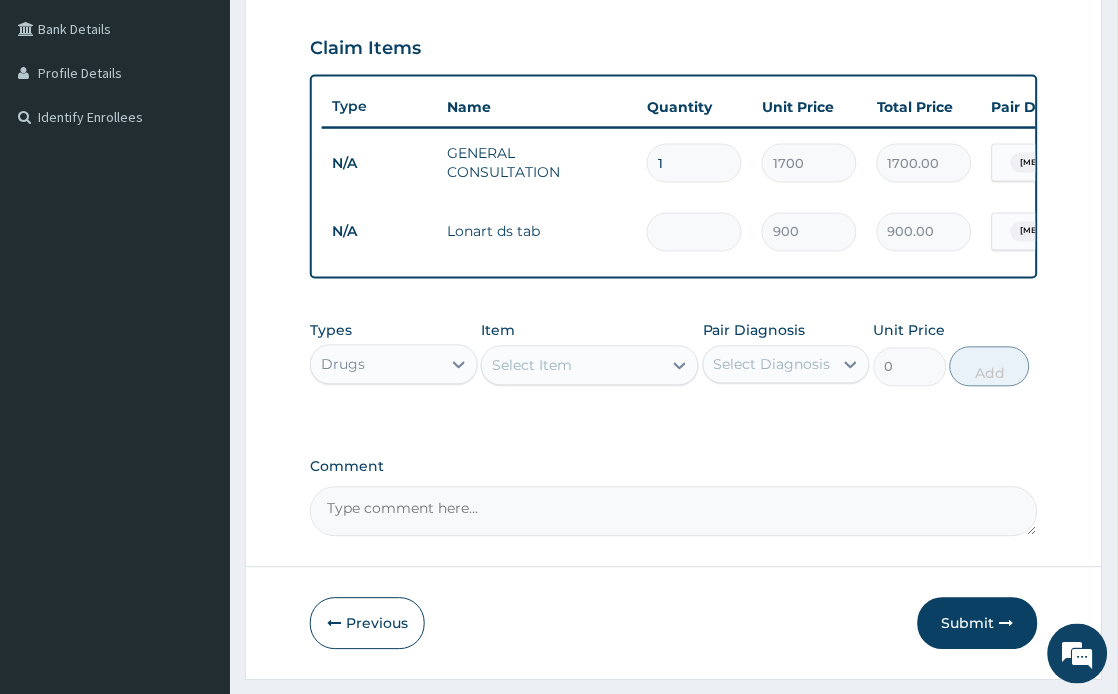 type on "0.00" 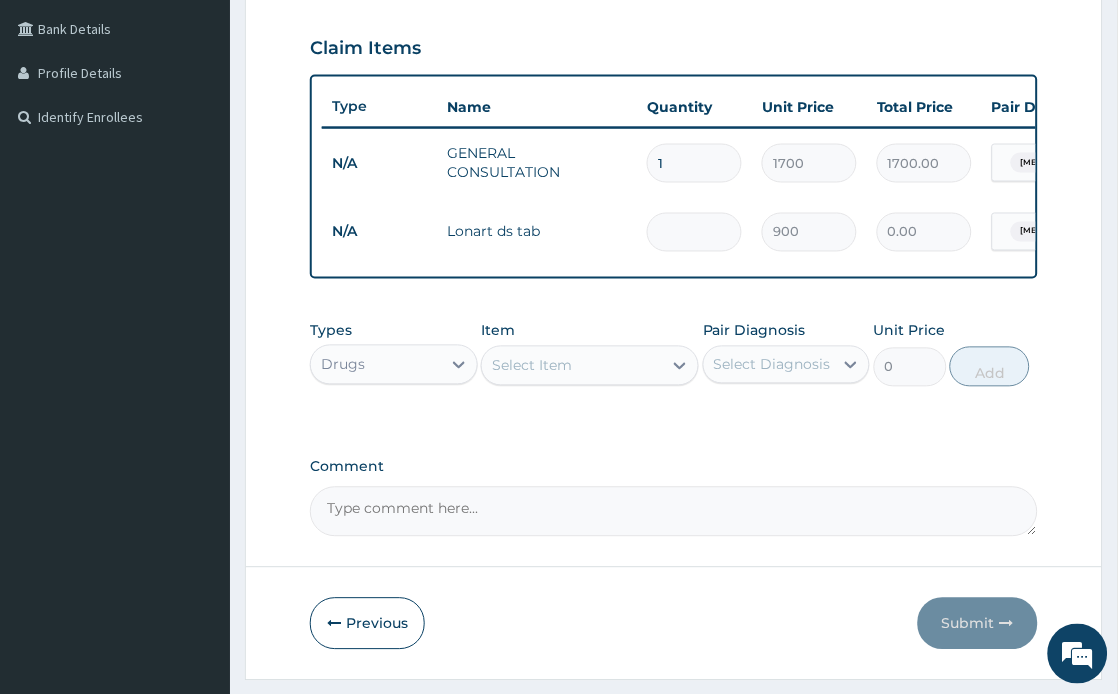 type on "6" 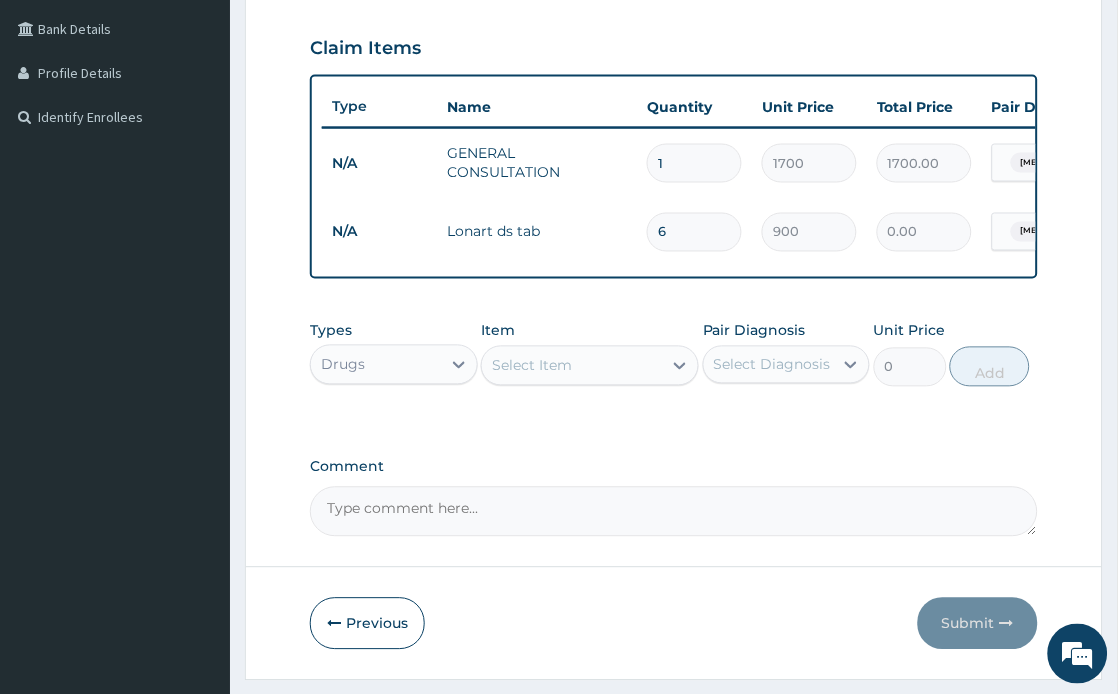 type on "5400.00" 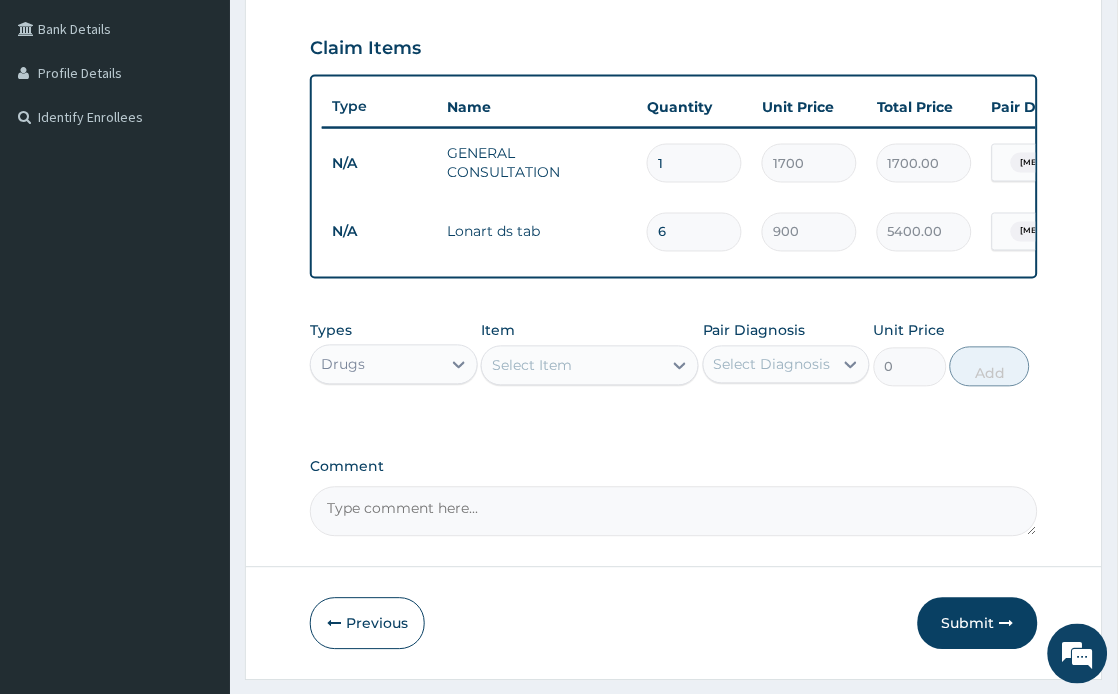 type on "6" 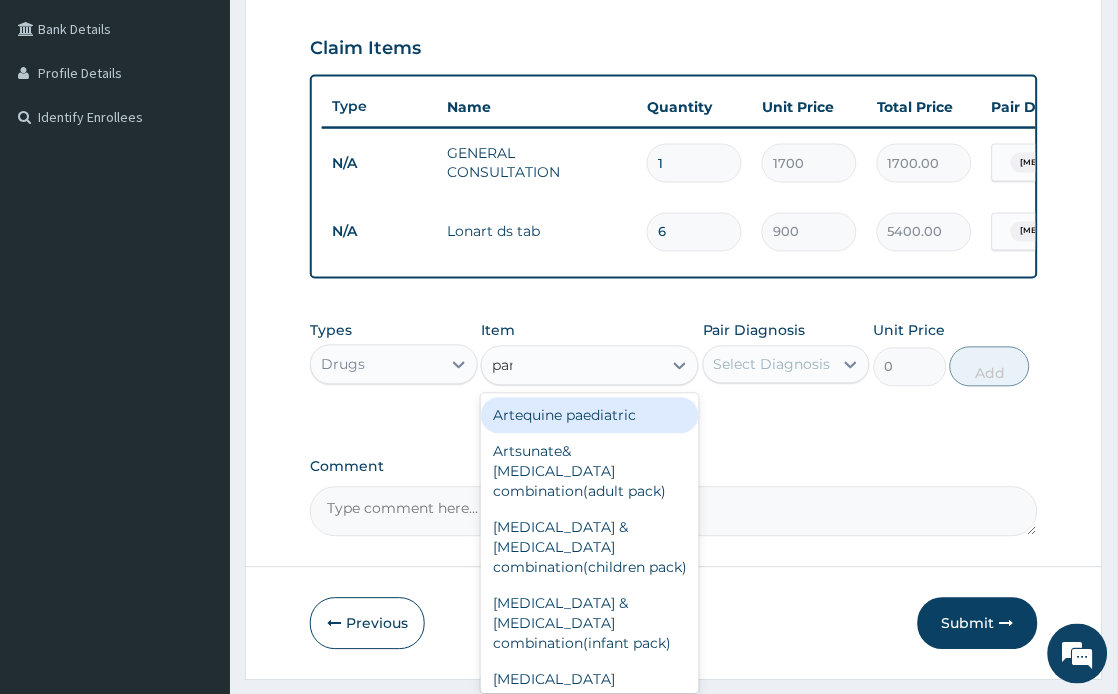 type on "parace" 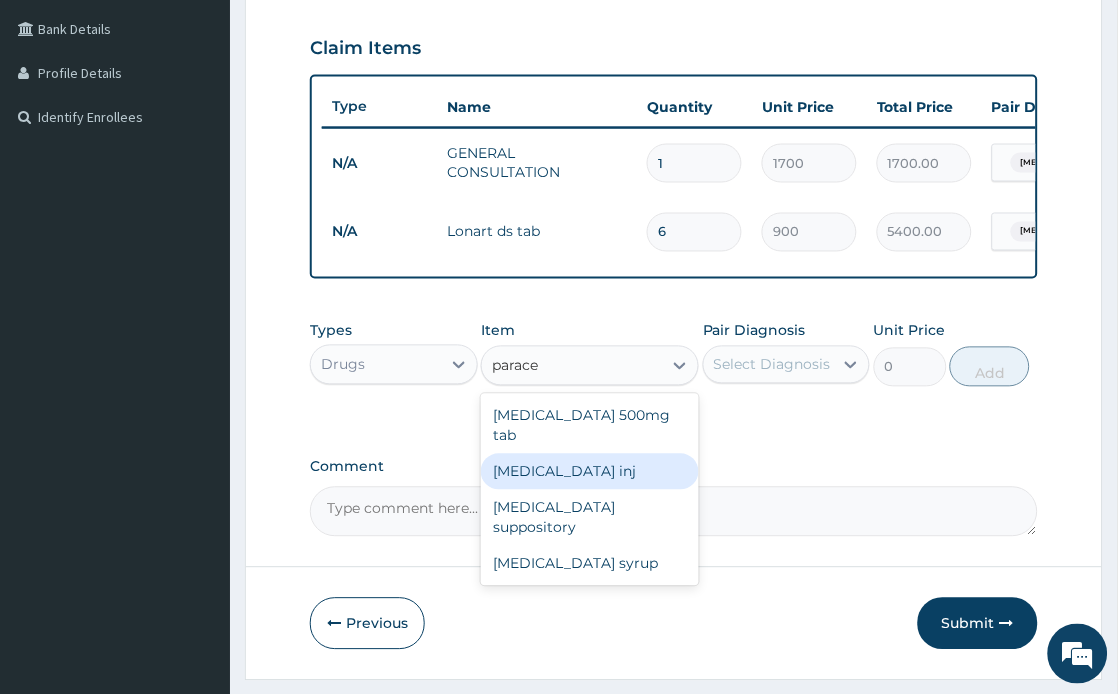click on "Paracetamol inj" at bounding box center [590, 472] 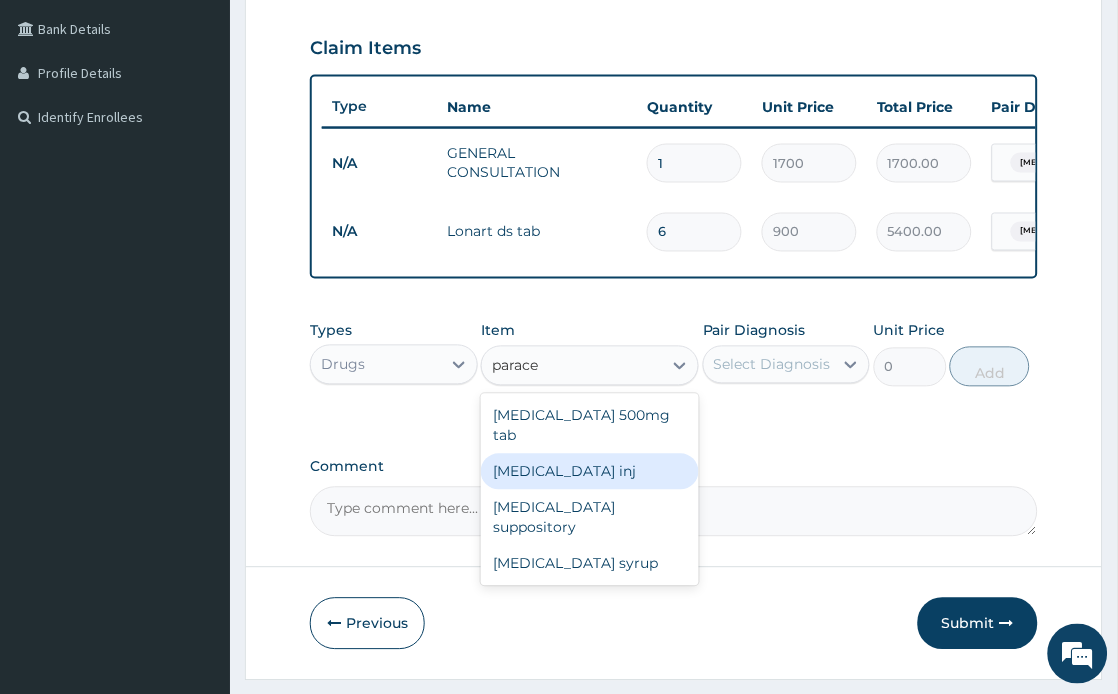 type 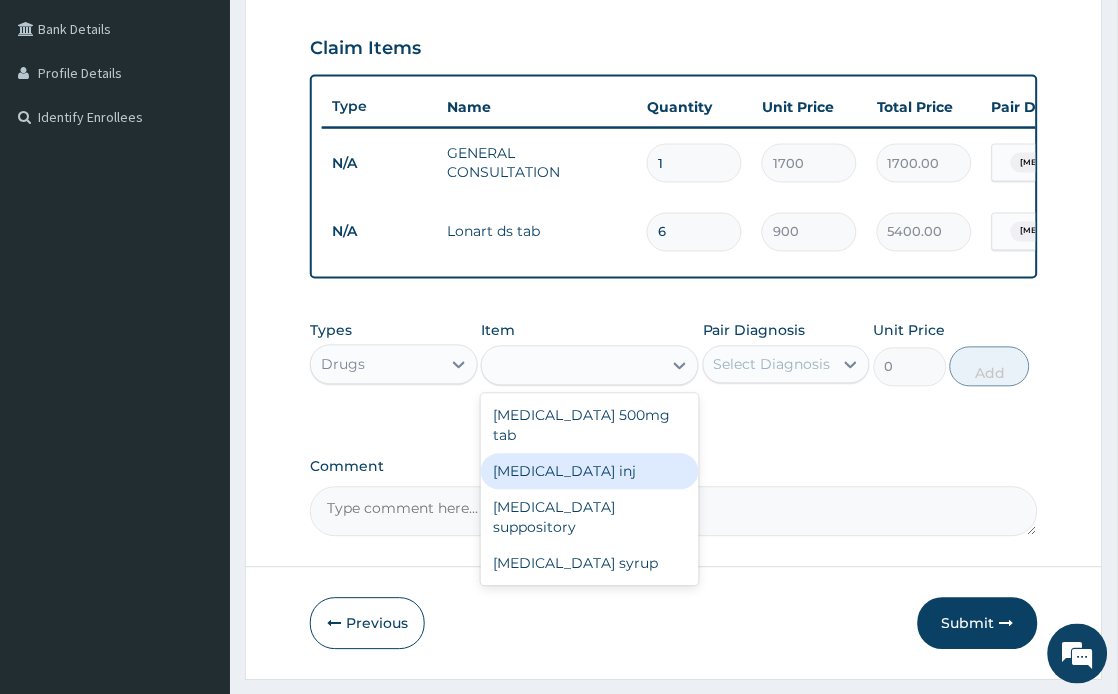 type on "150" 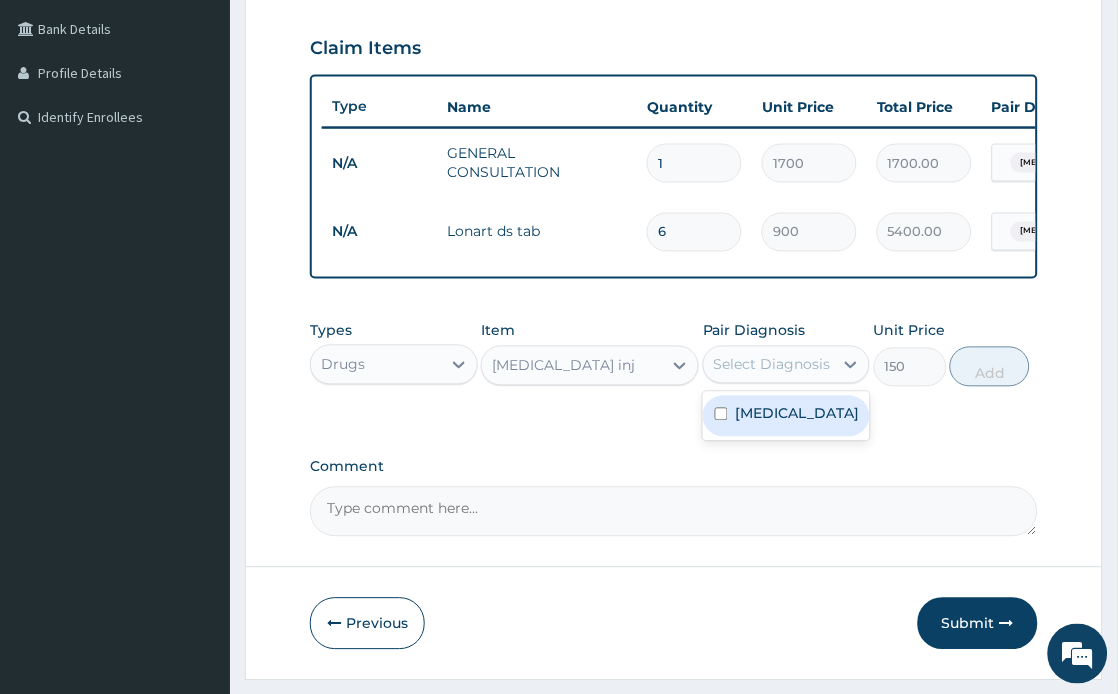 drag, startPoint x: 791, startPoint y: 383, endPoint x: 784, endPoint y: 420, distance: 37.65634 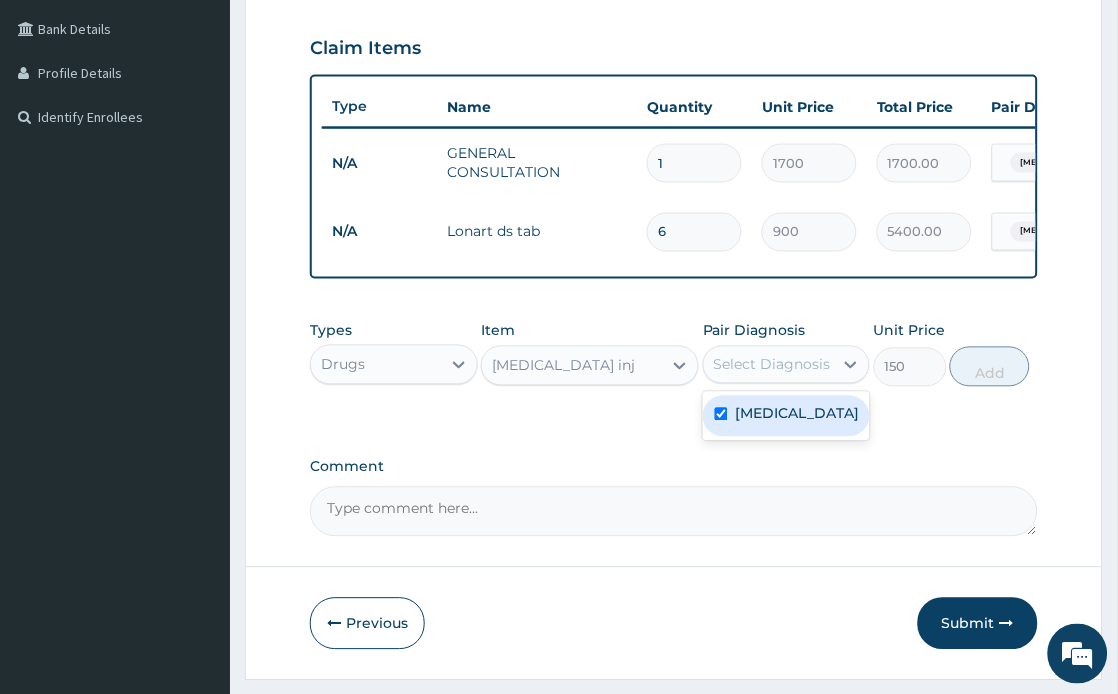 checkbox on "true" 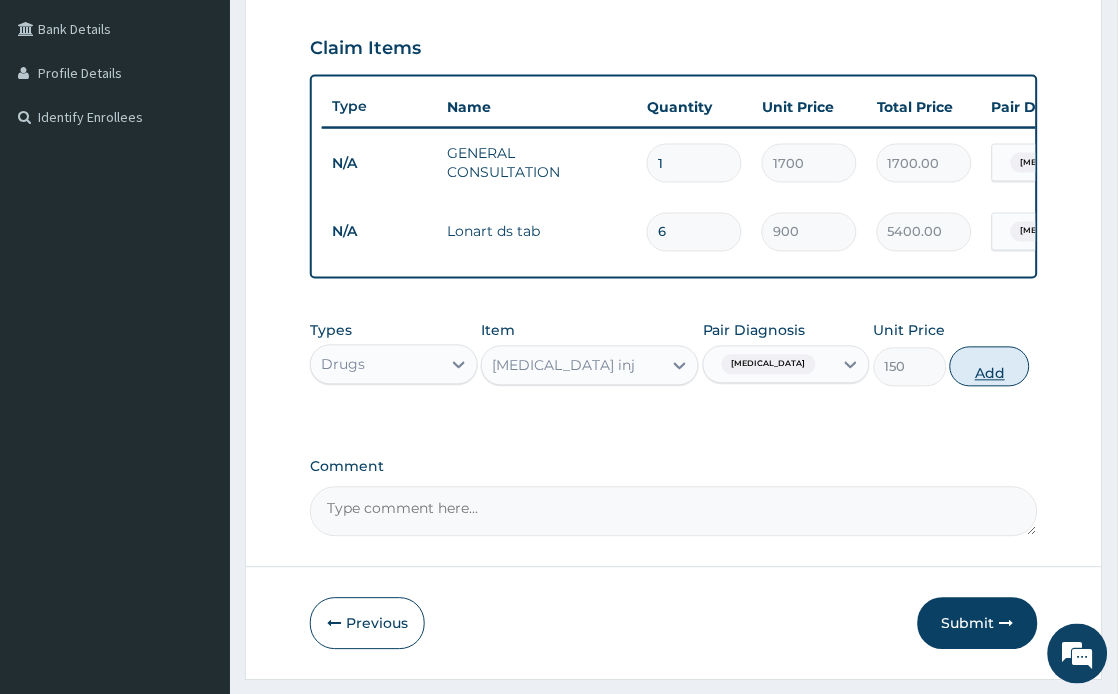 click on "Add" at bounding box center [990, 367] 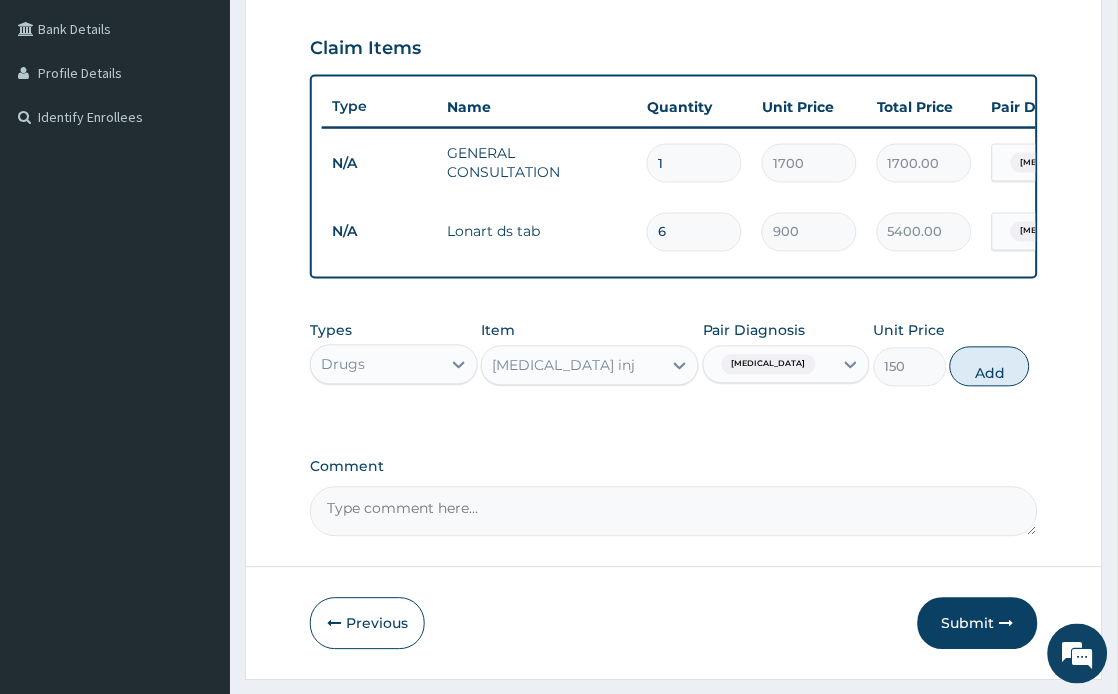 type on "0" 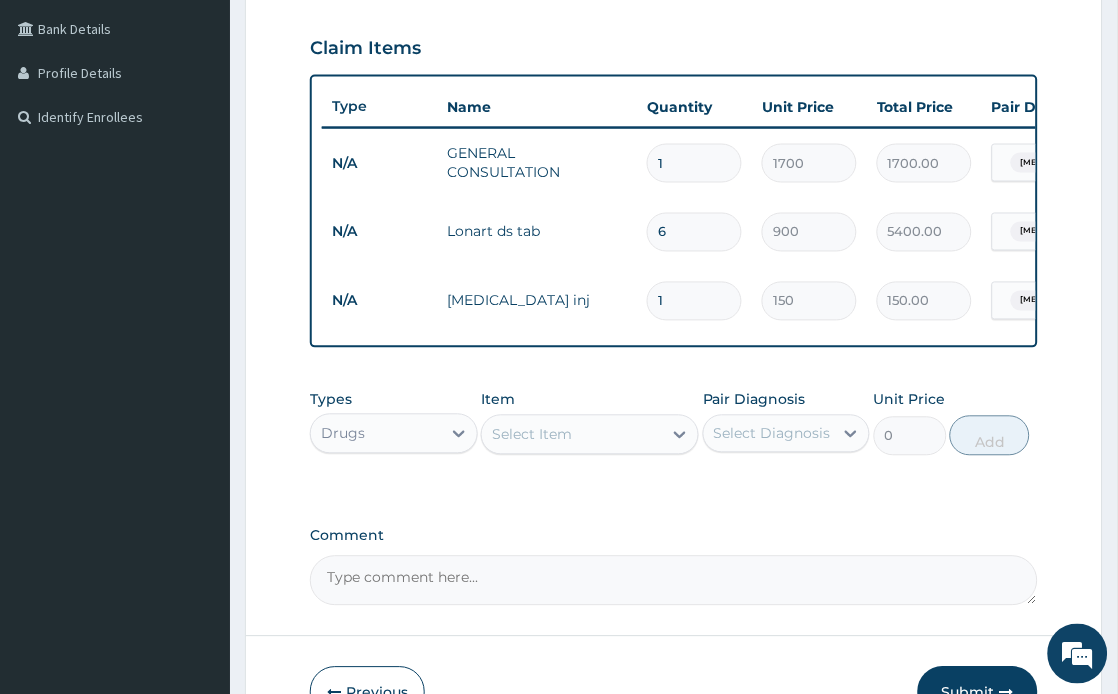 click on "Select Item" at bounding box center [572, 435] 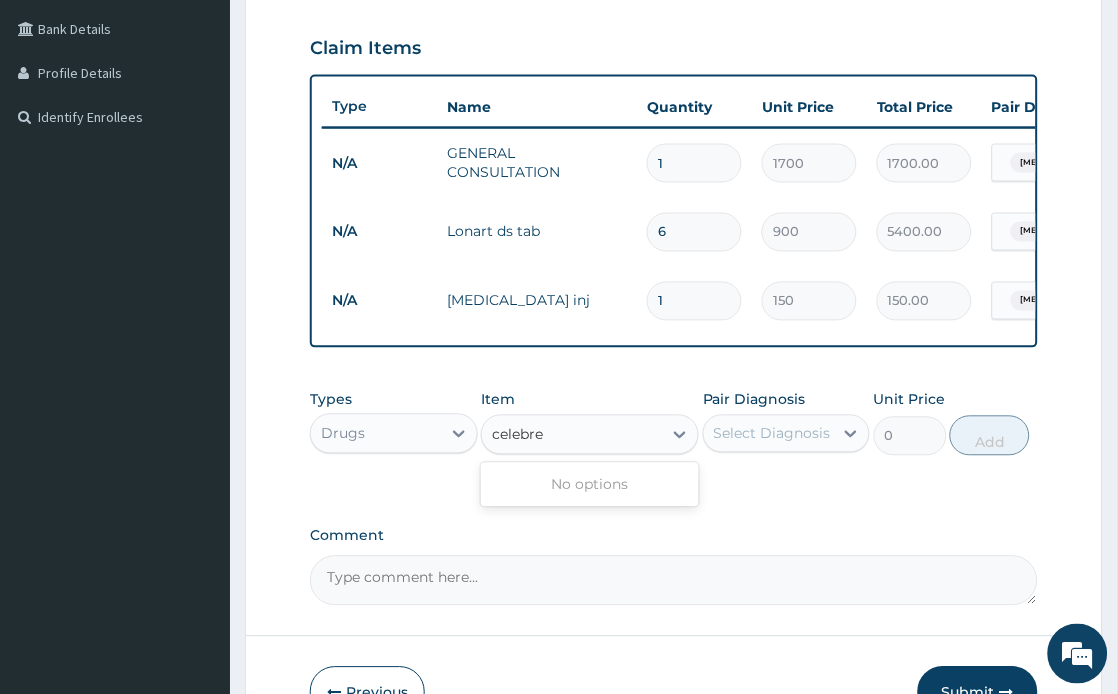 type on "celebr" 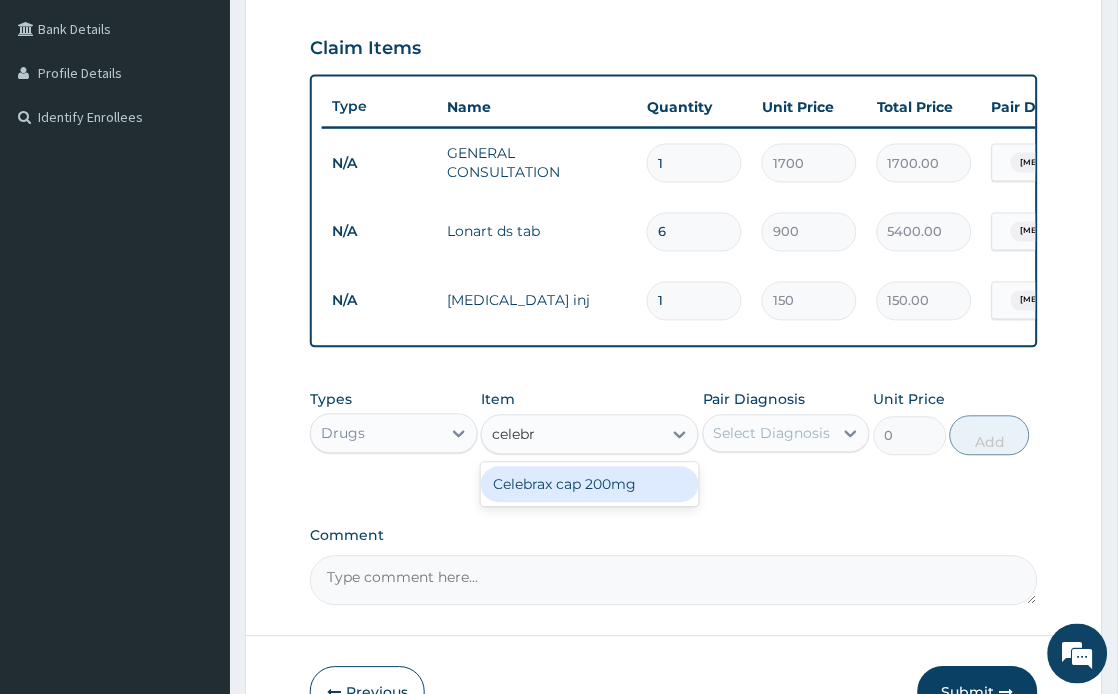 click on "Celebrax cap 200mg" at bounding box center (590, 485) 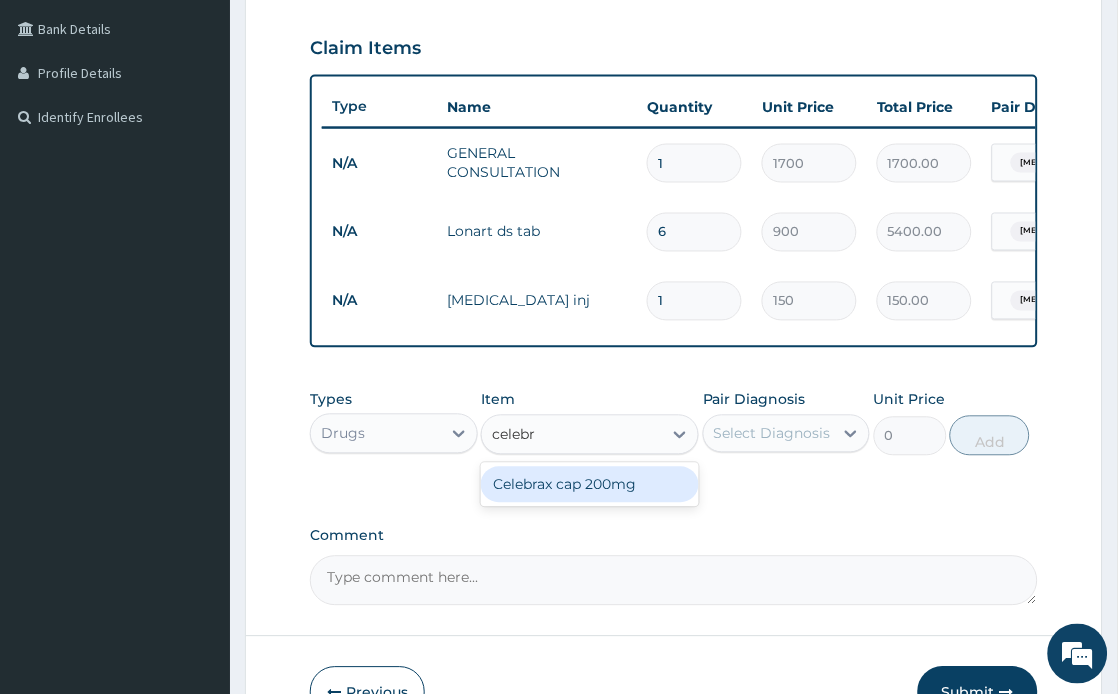 type 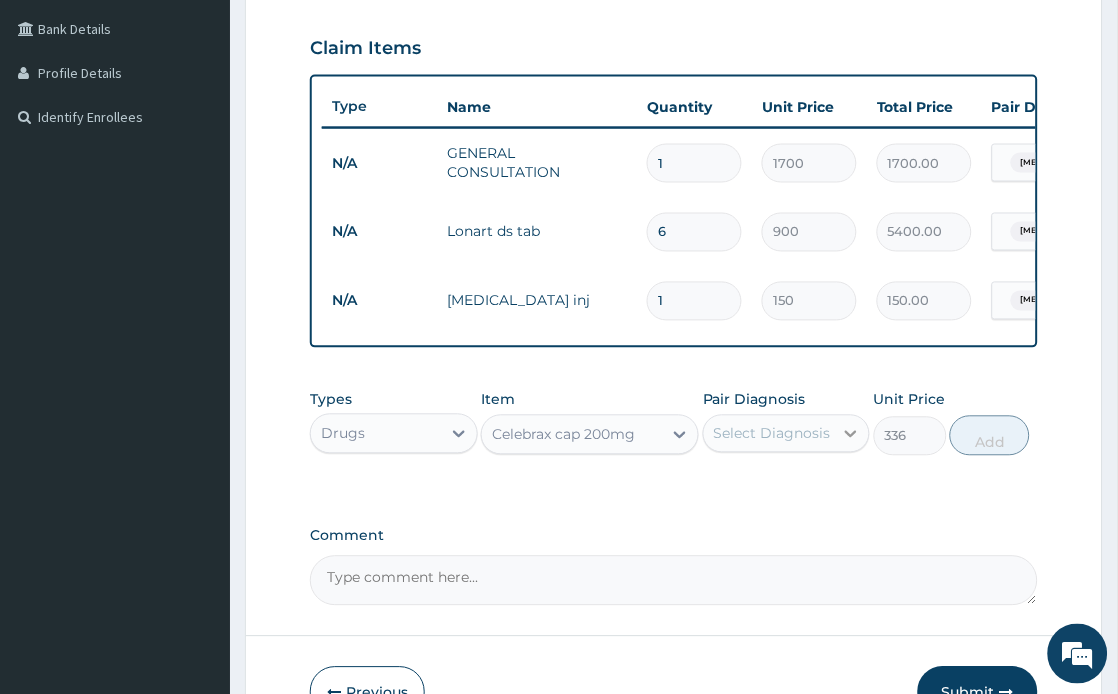 click 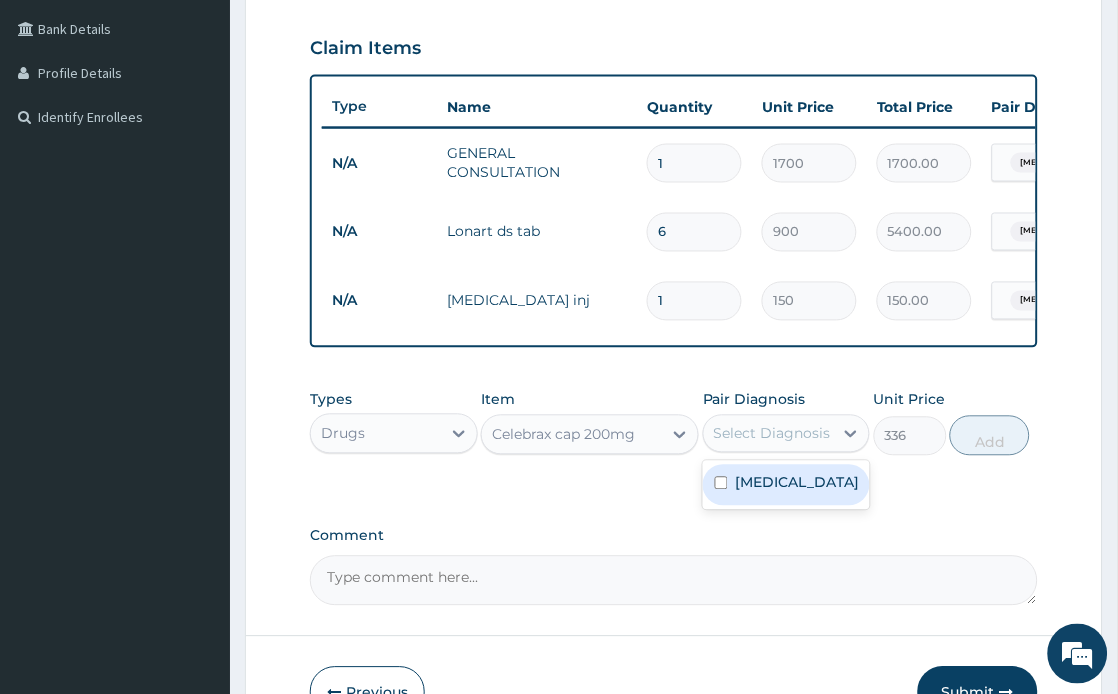click on "[MEDICAL_DATA]" at bounding box center (786, 485) 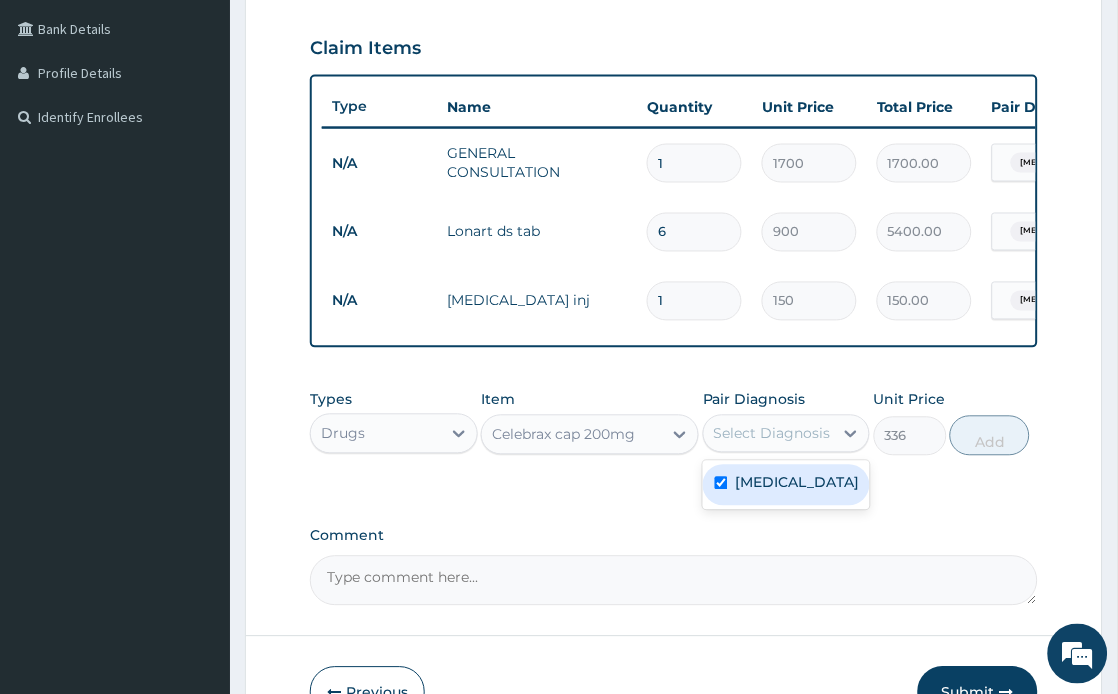checkbox on "true" 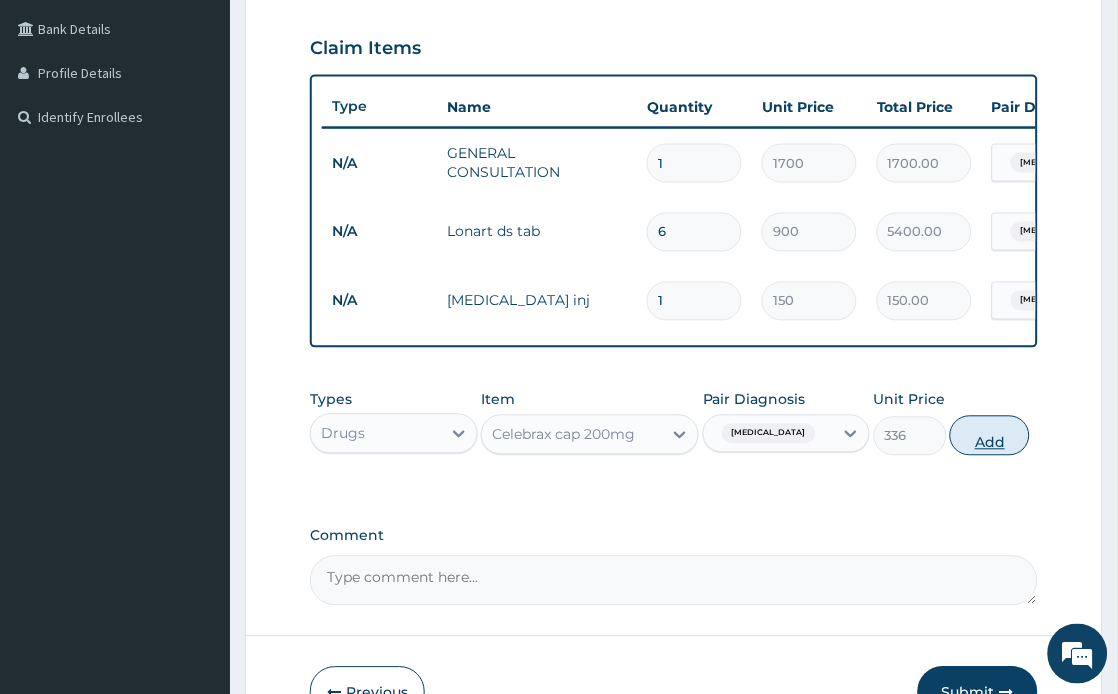 click on "Add" at bounding box center [990, 436] 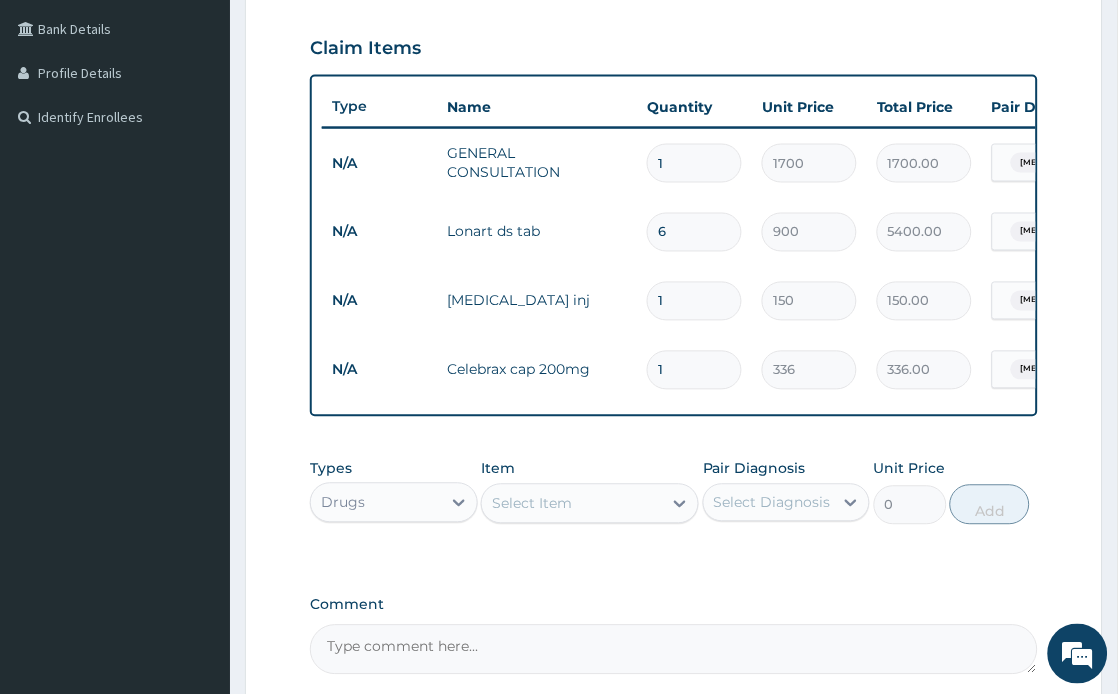 type on "10" 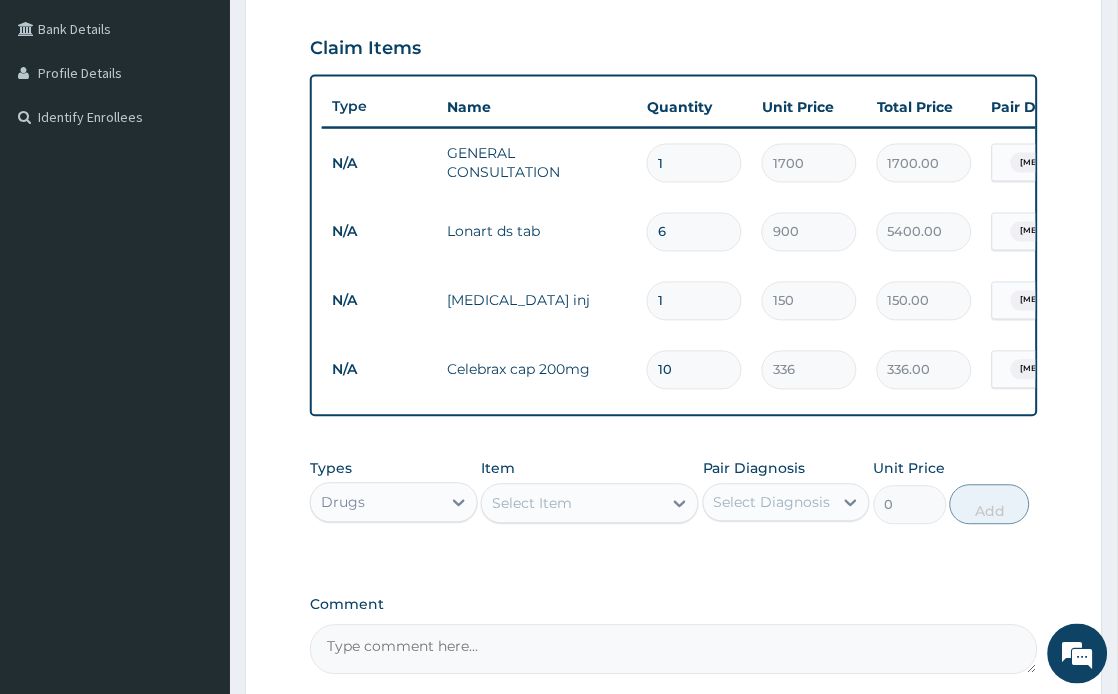 type on "3360.00" 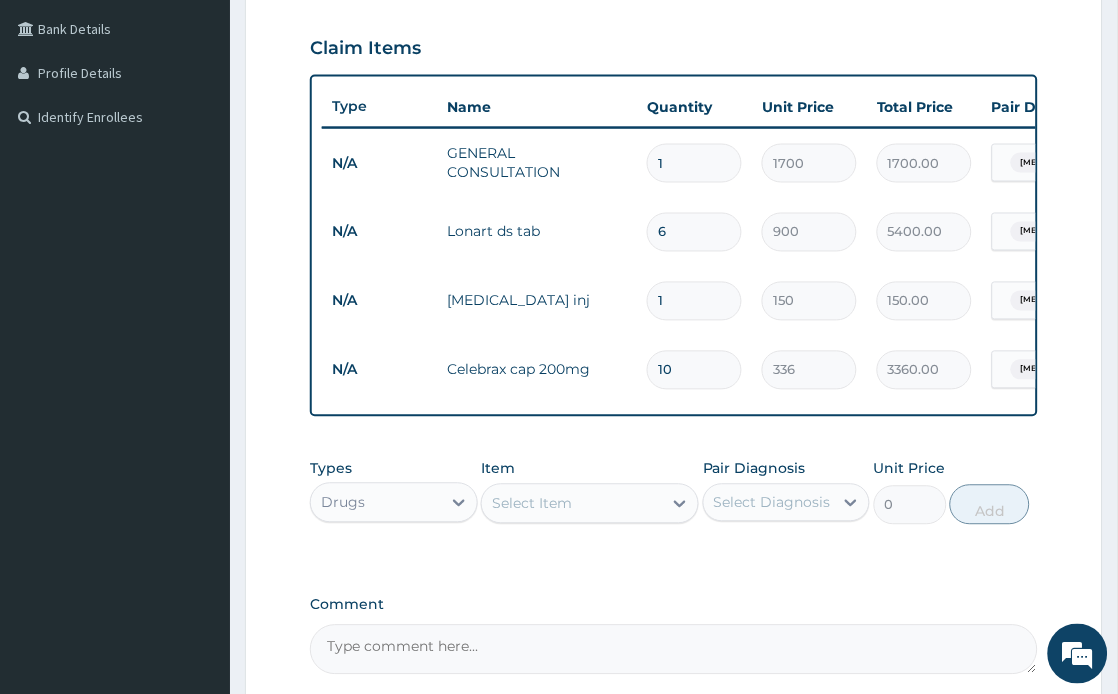 scroll, scrollTop: 662, scrollLeft: 0, axis: vertical 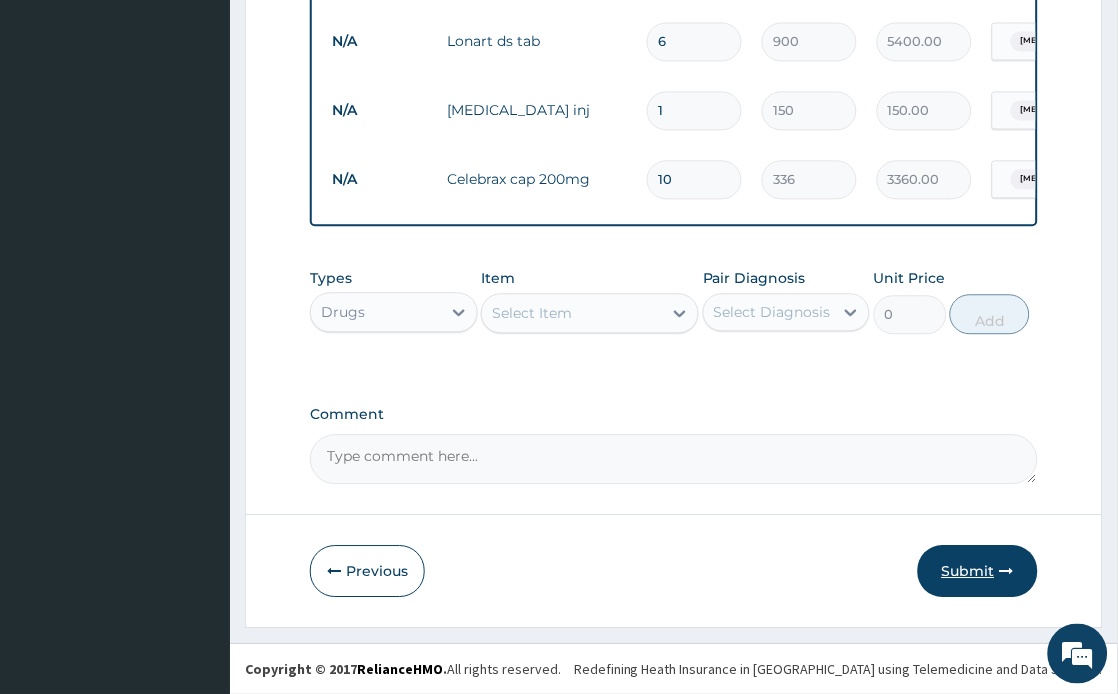 type on "10" 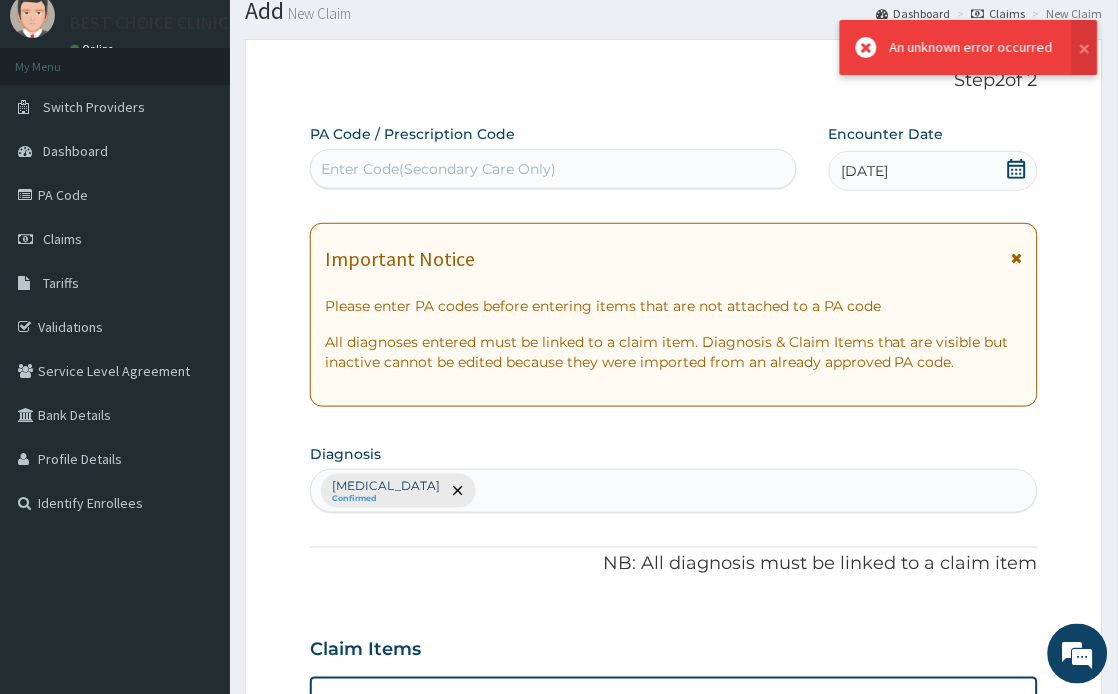 scroll, scrollTop: 662, scrollLeft: 0, axis: vertical 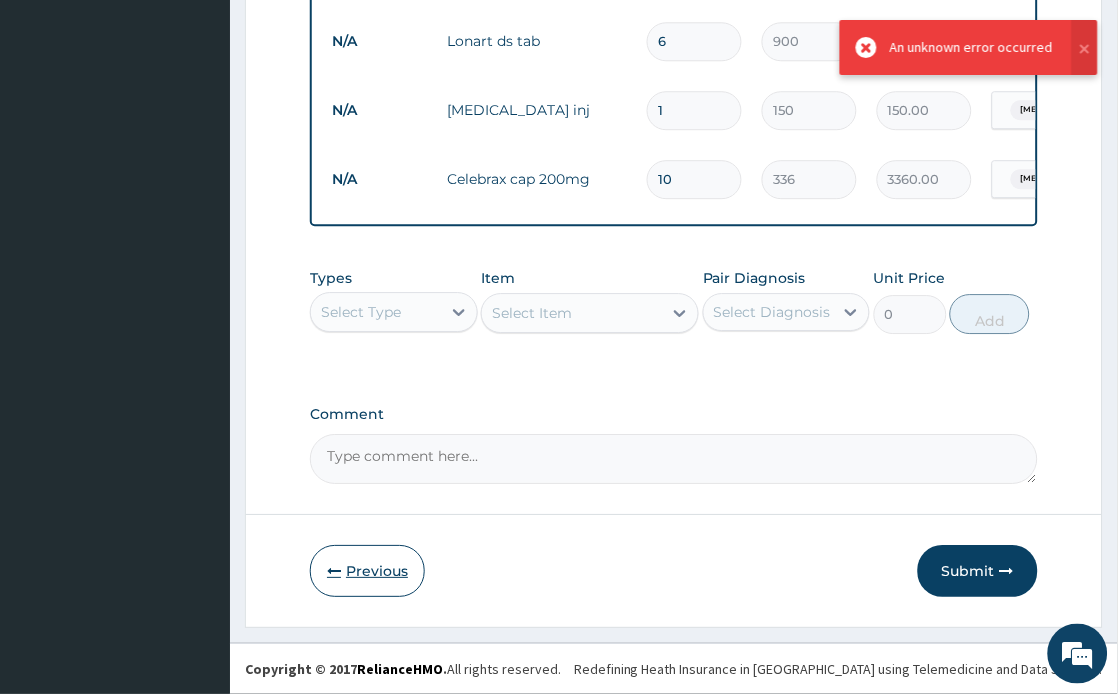 click on "Previous" at bounding box center [367, 571] 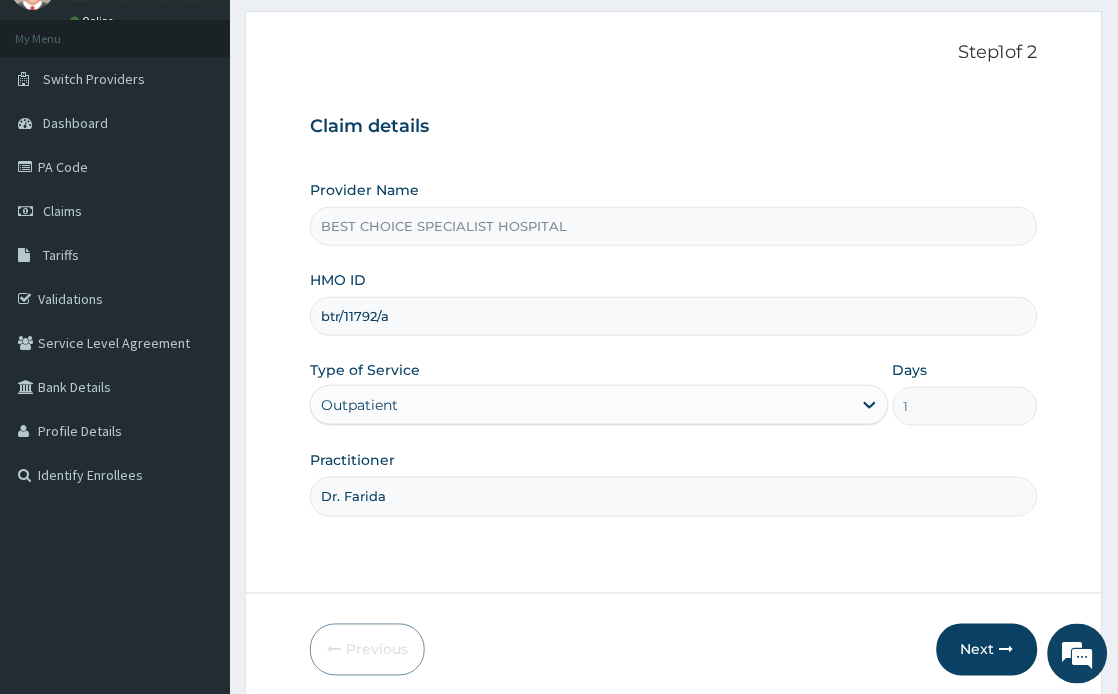 scroll, scrollTop: 63, scrollLeft: 0, axis: vertical 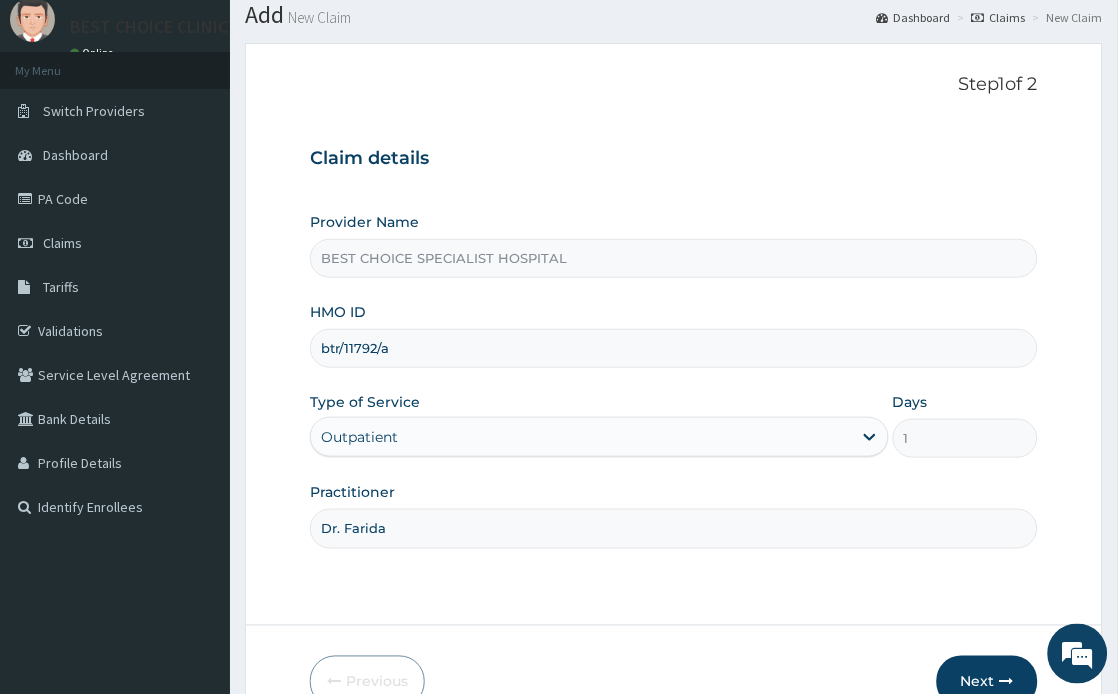click on "btr/11792/a" at bounding box center [674, 348] 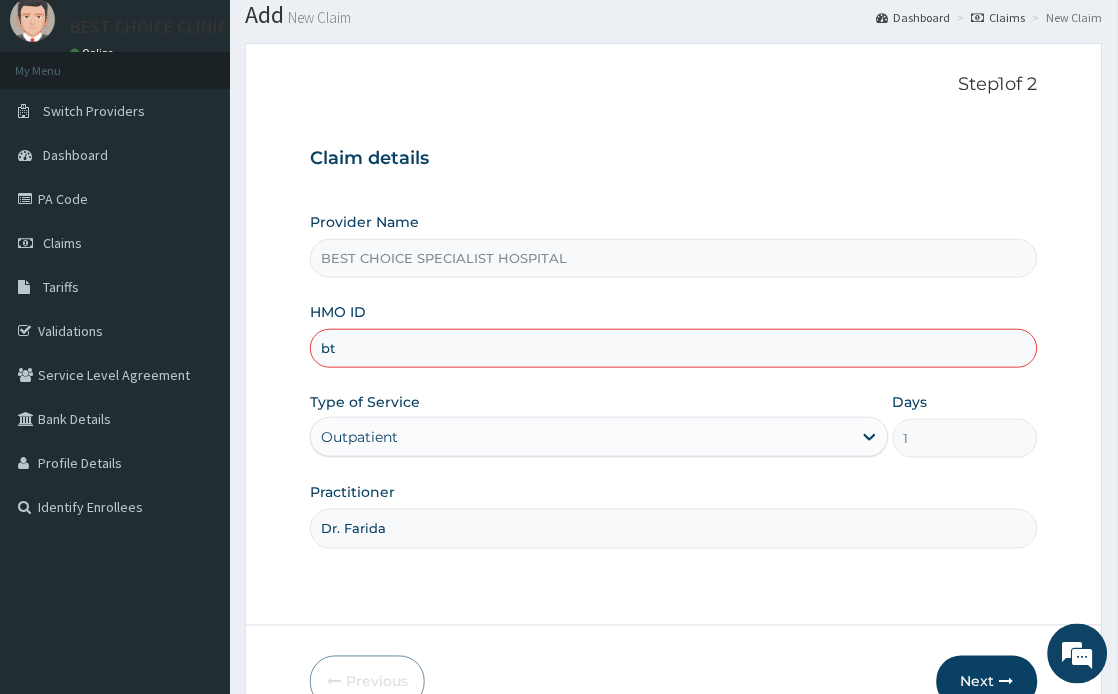 type on "b" 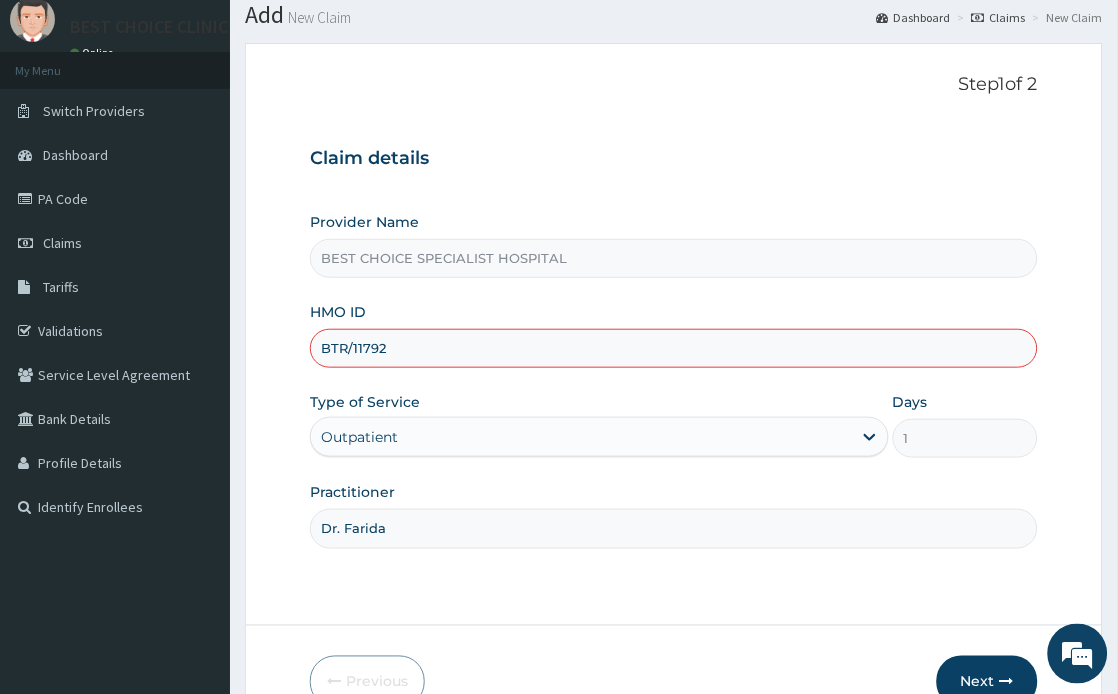 click on "BTR/11792" at bounding box center [674, 348] 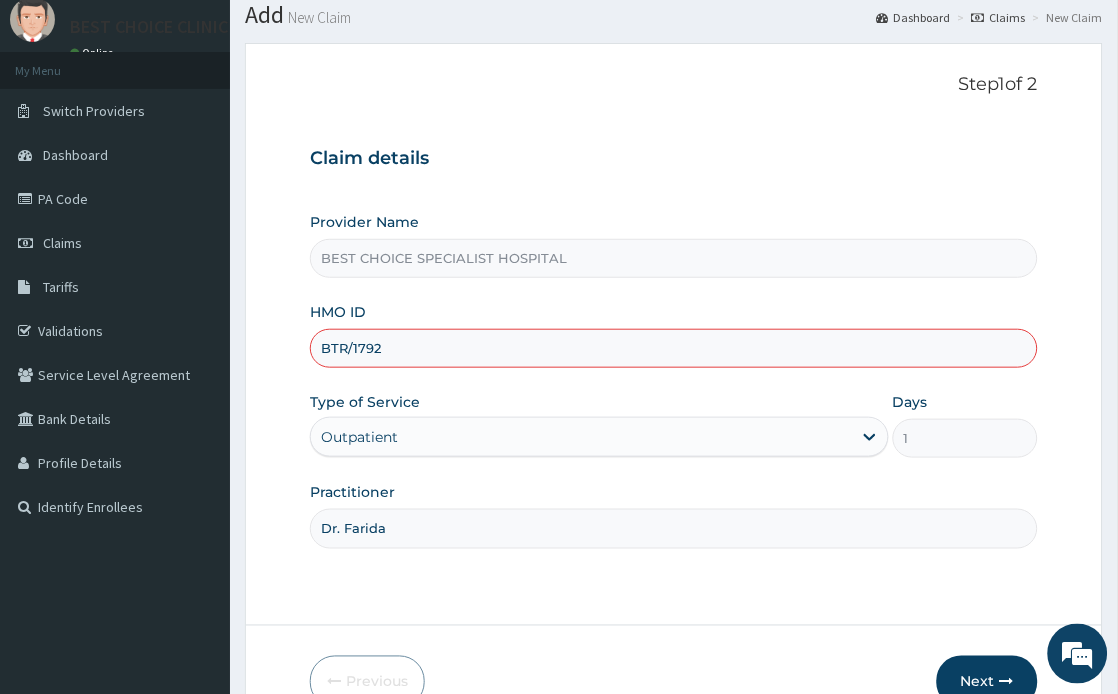 click on "BTR/1792" at bounding box center (674, 348) 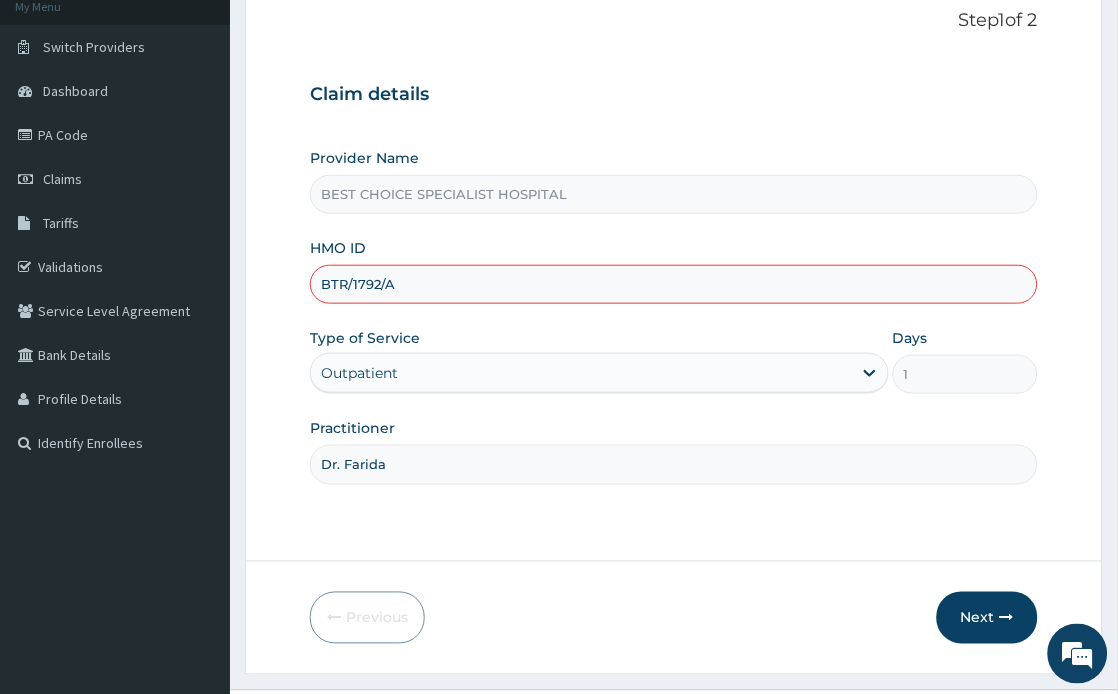 scroll, scrollTop: 174, scrollLeft: 0, axis: vertical 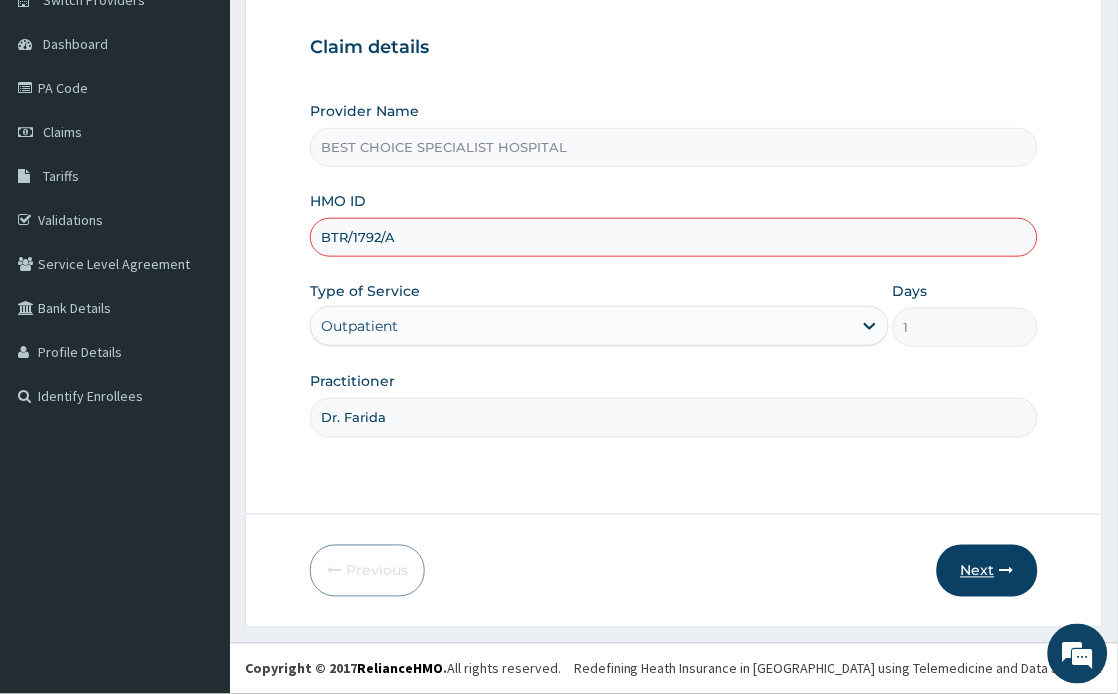 click on "Next" at bounding box center [987, 571] 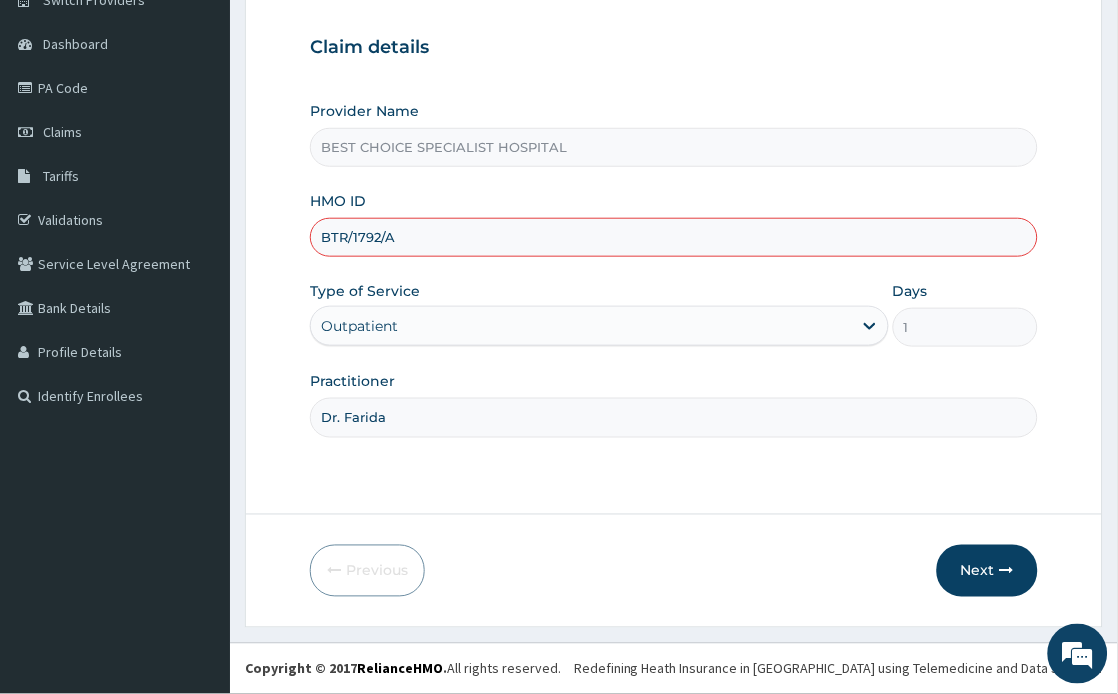 click on "BTR/1792/A" at bounding box center [674, 237] 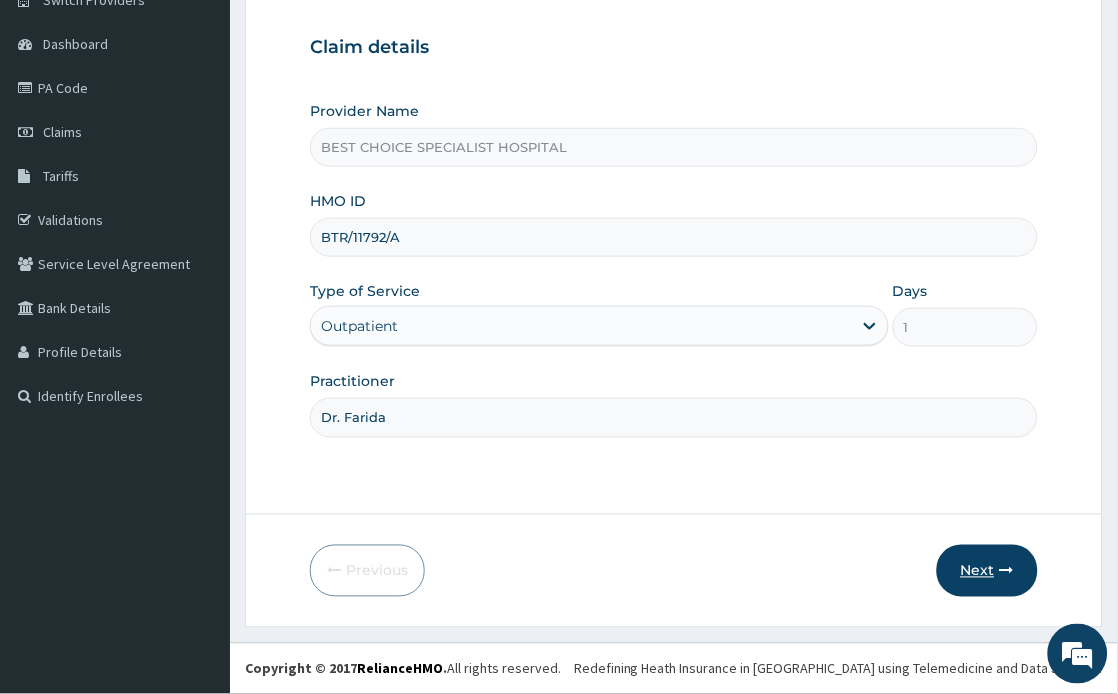 type on "BTR/11792/A" 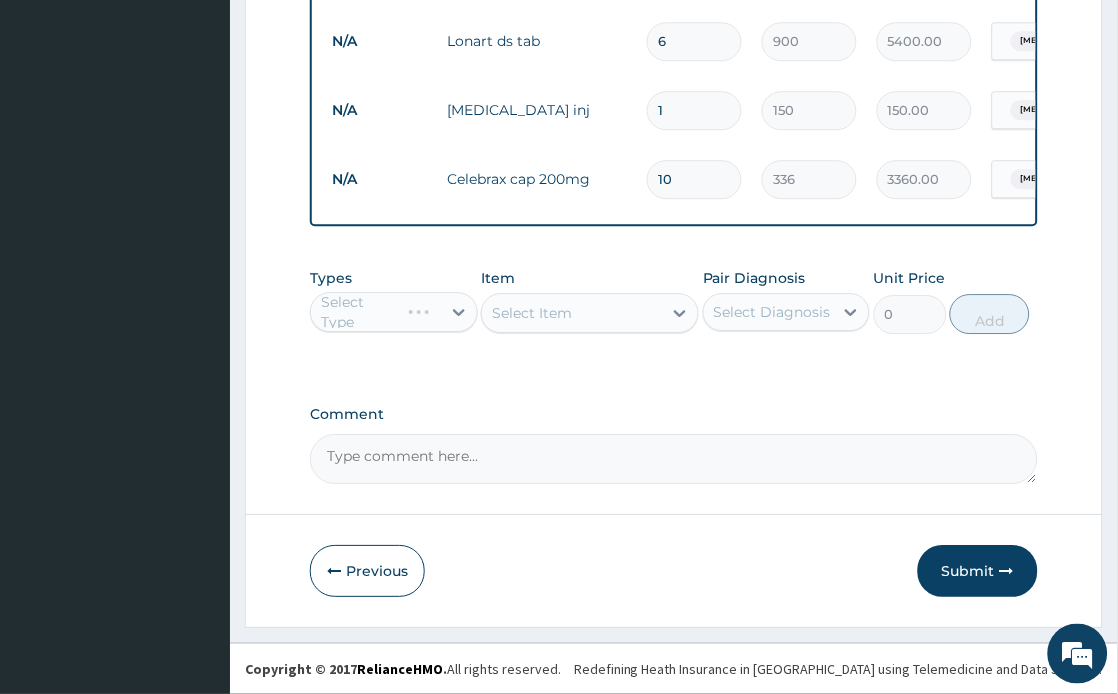 scroll, scrollTop: 878, scrollLeft: 0, axis: vertical 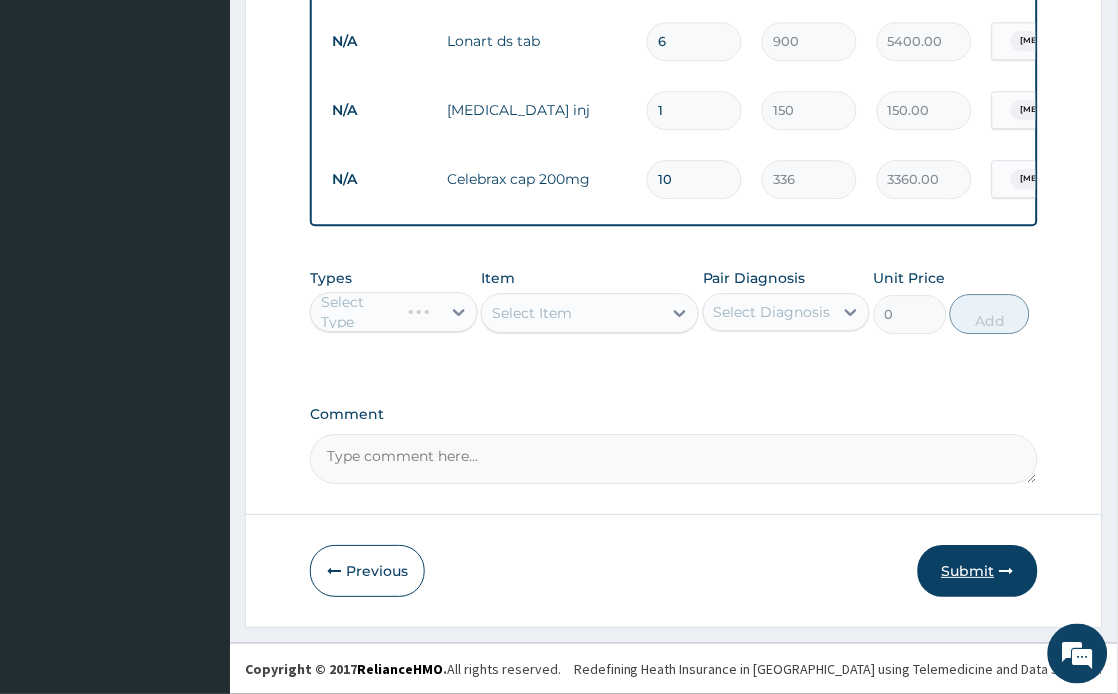 click on "Submit" at bounding box center [978, 571] 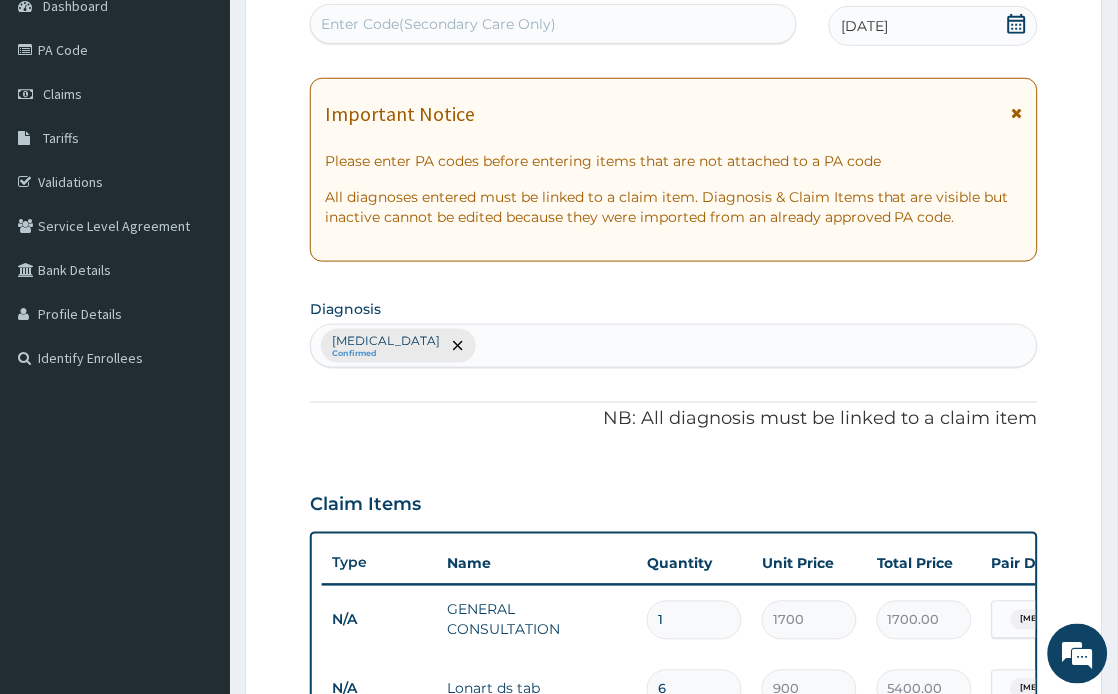 scroll, scrollTop: 878, scrollLeft: 0, axis: vertical 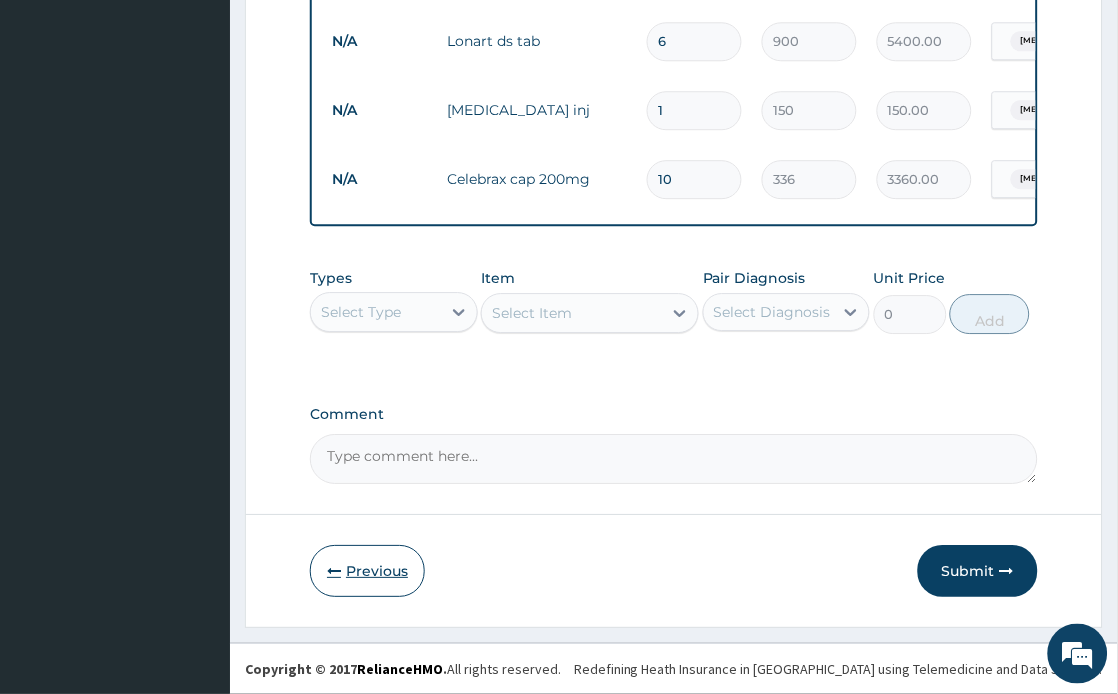 click on "Previous" at bounding box center (367, 571) 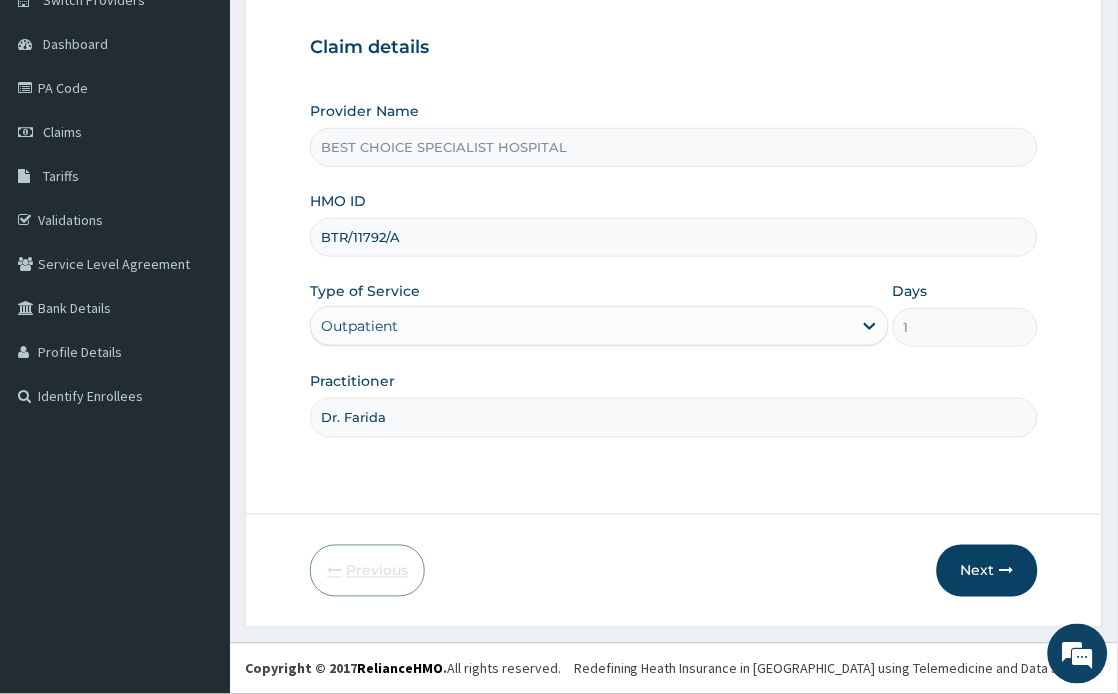 scroll, scrollTop: 174, scrollLeft: 0, axis: vertical 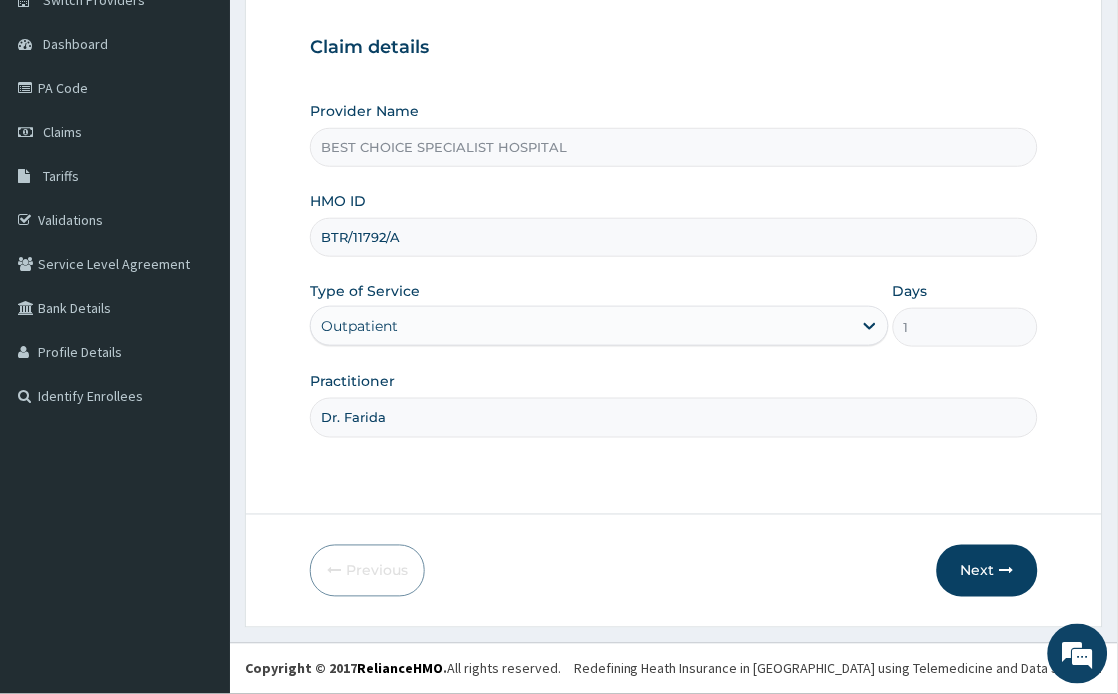 click on "BTR/11792/A" at bounding box center [674, 237] 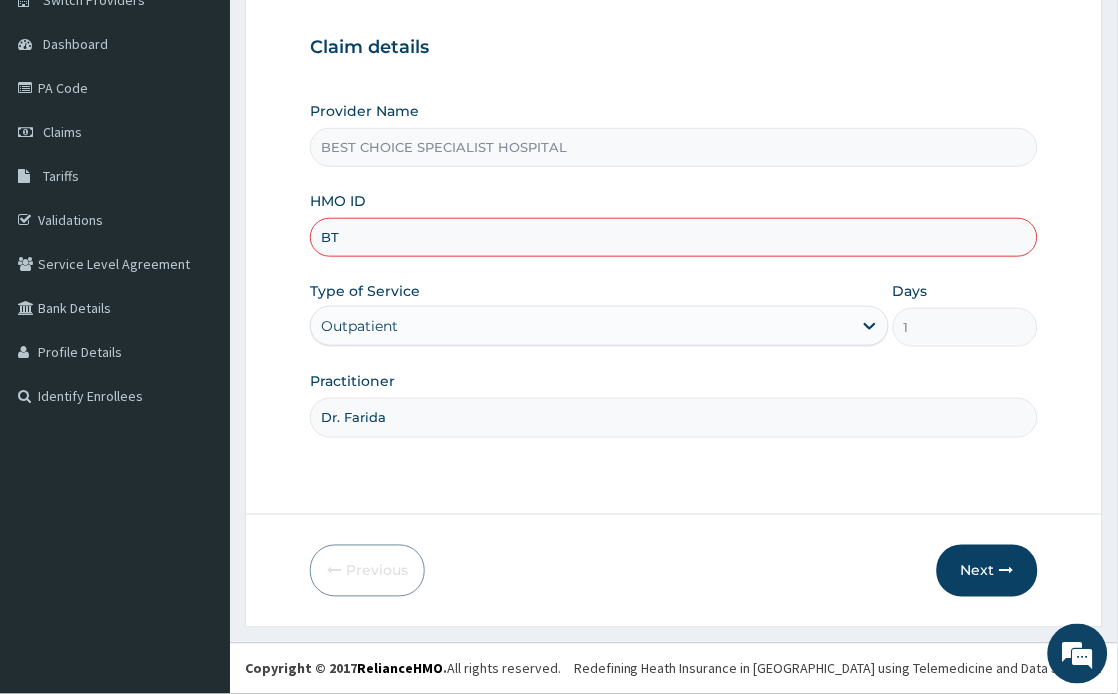 type on "B" 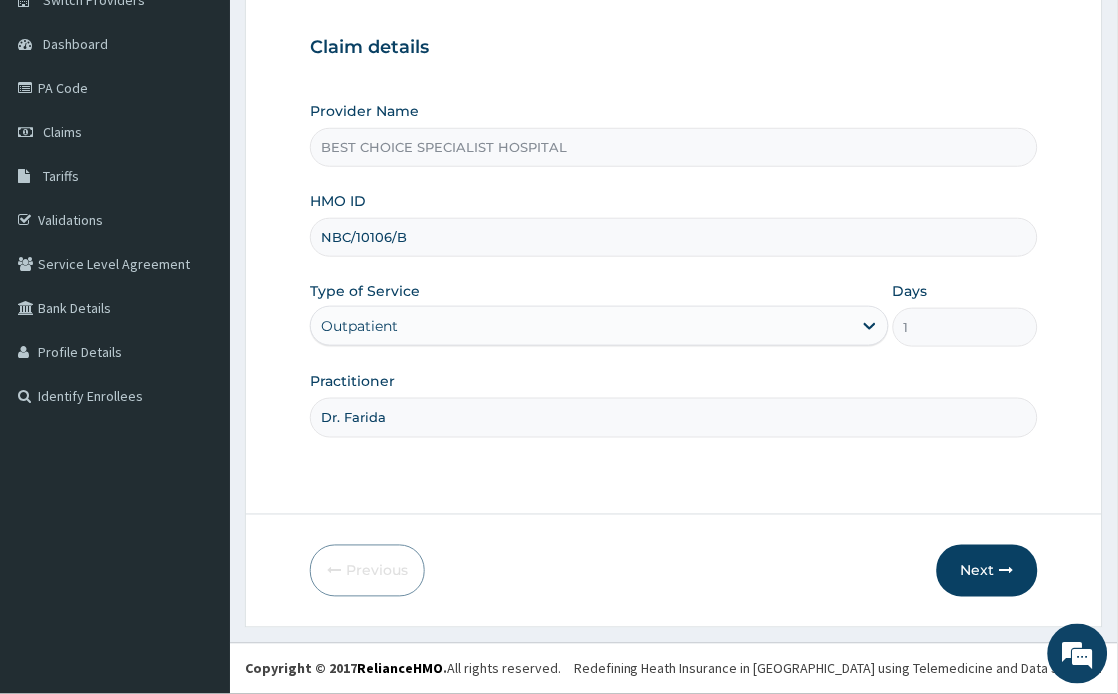 type on "NBC/10106/B" 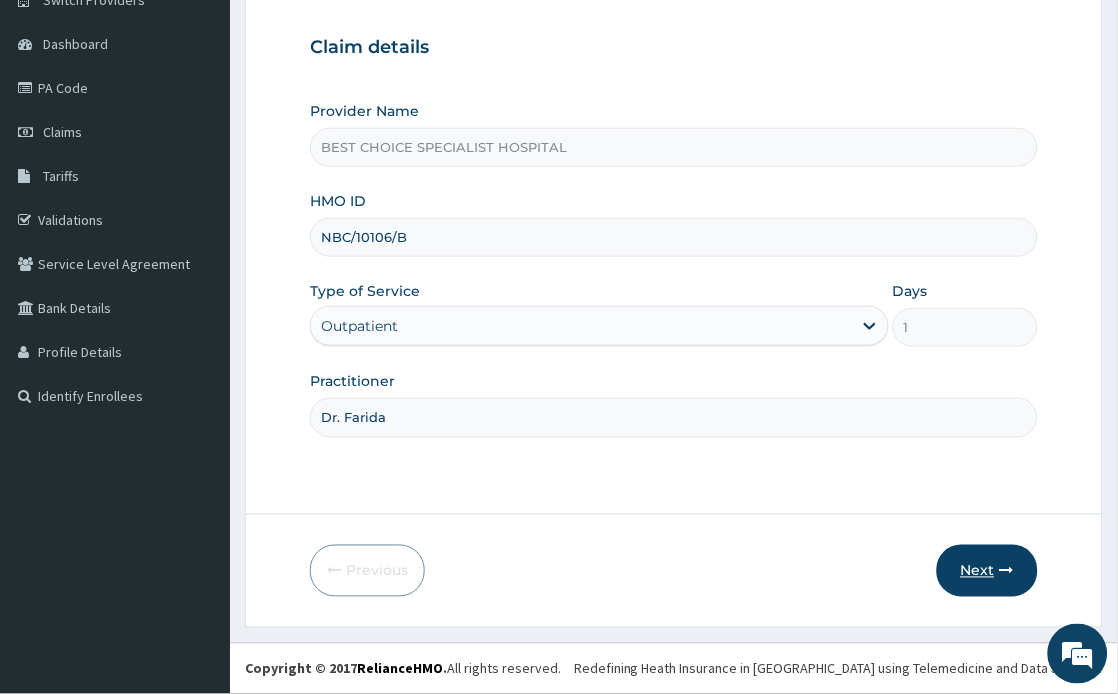 click on "Next" at bounding box center (987, 571) 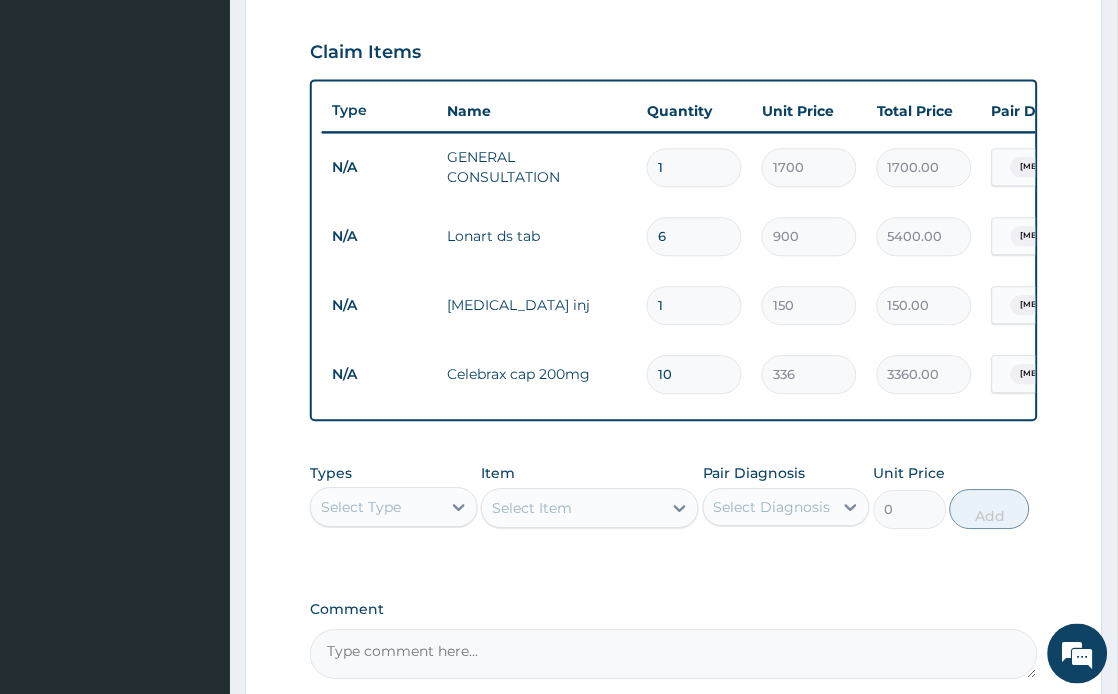 scroll, scrollTop: 666, scrollLeft: 0, axis: vertical 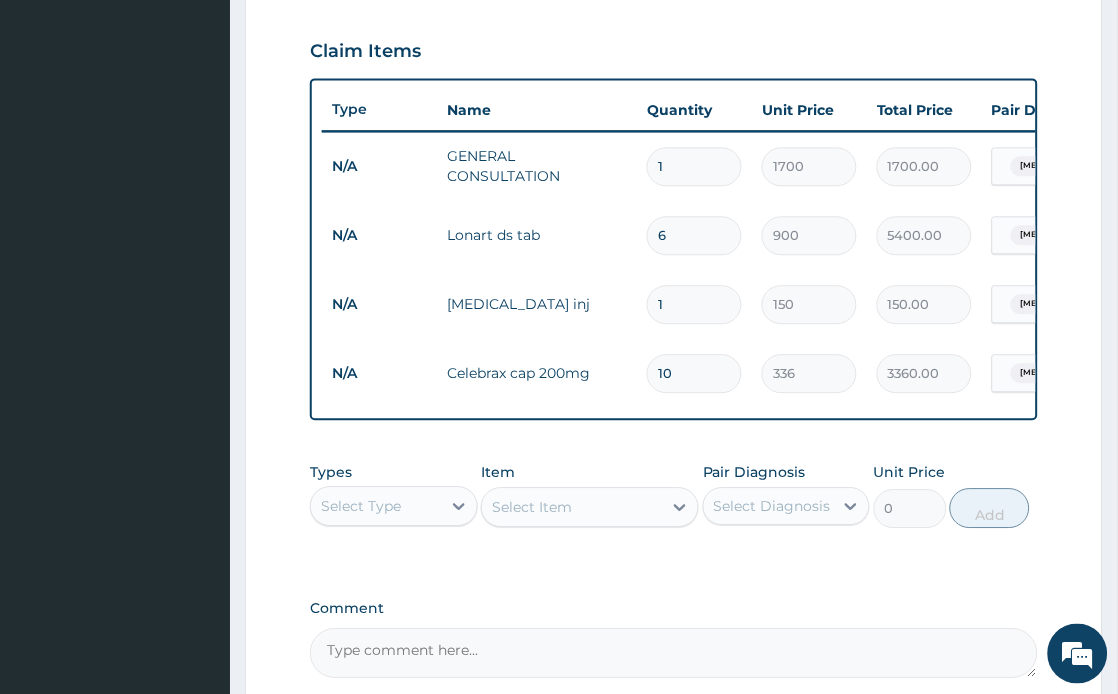 click on "Select Item" at bounding box center [590, 507] 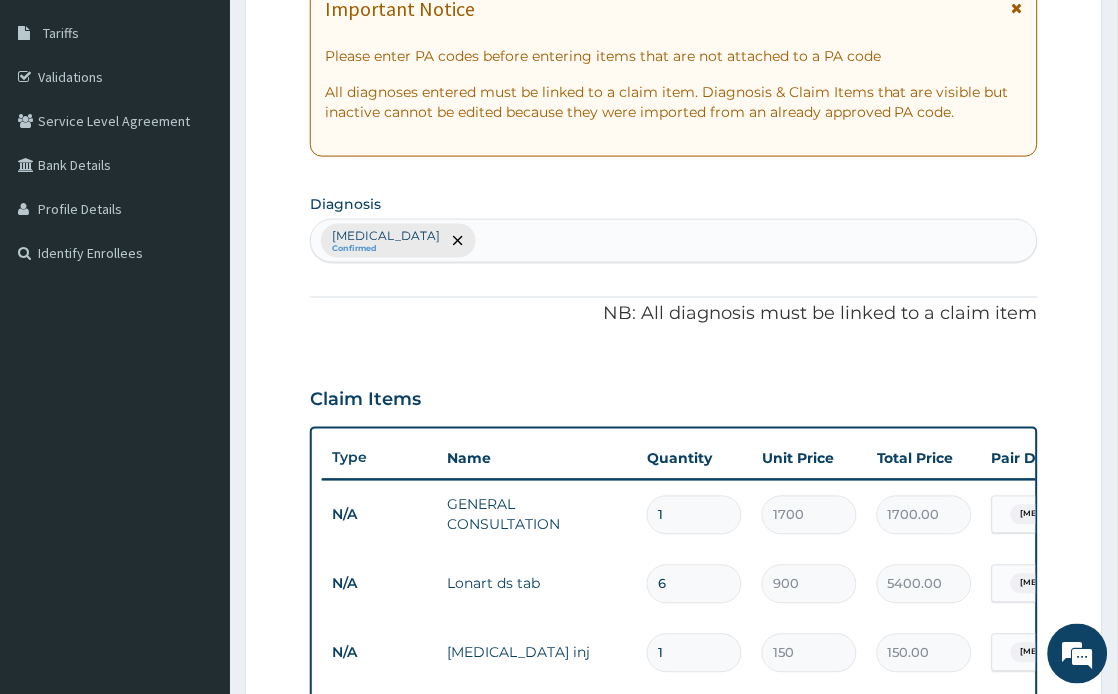 scroll, scrollTop: 0, scrollLeft: 0, axis: both 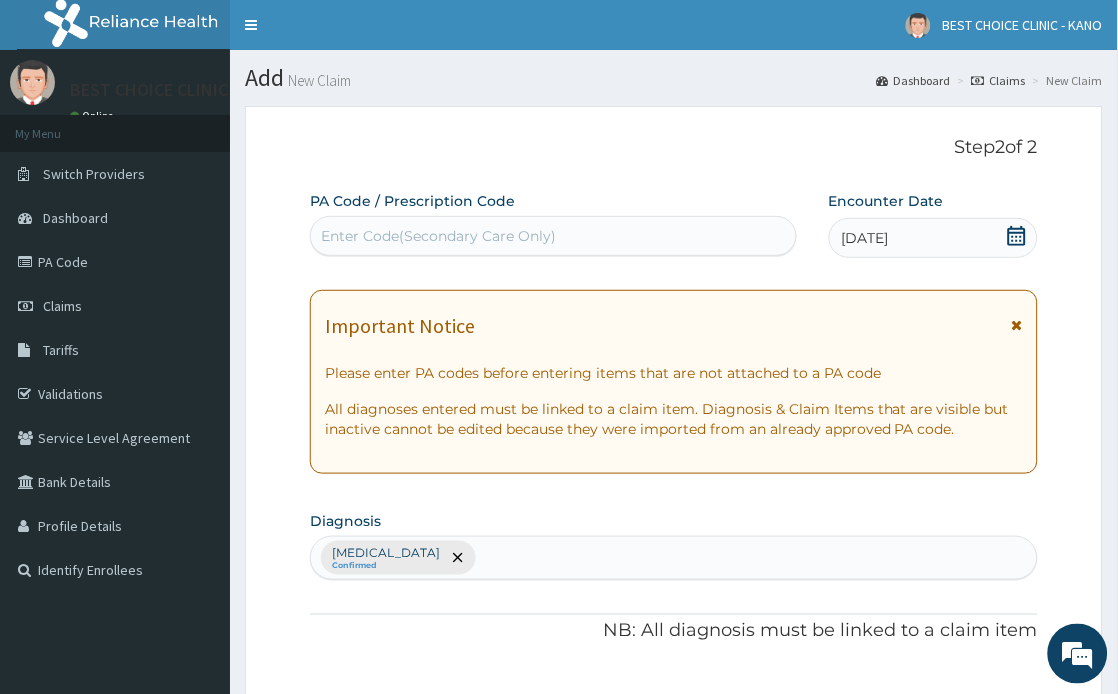 click on "Malaria Confirmed" at bounding box center (674, 558) 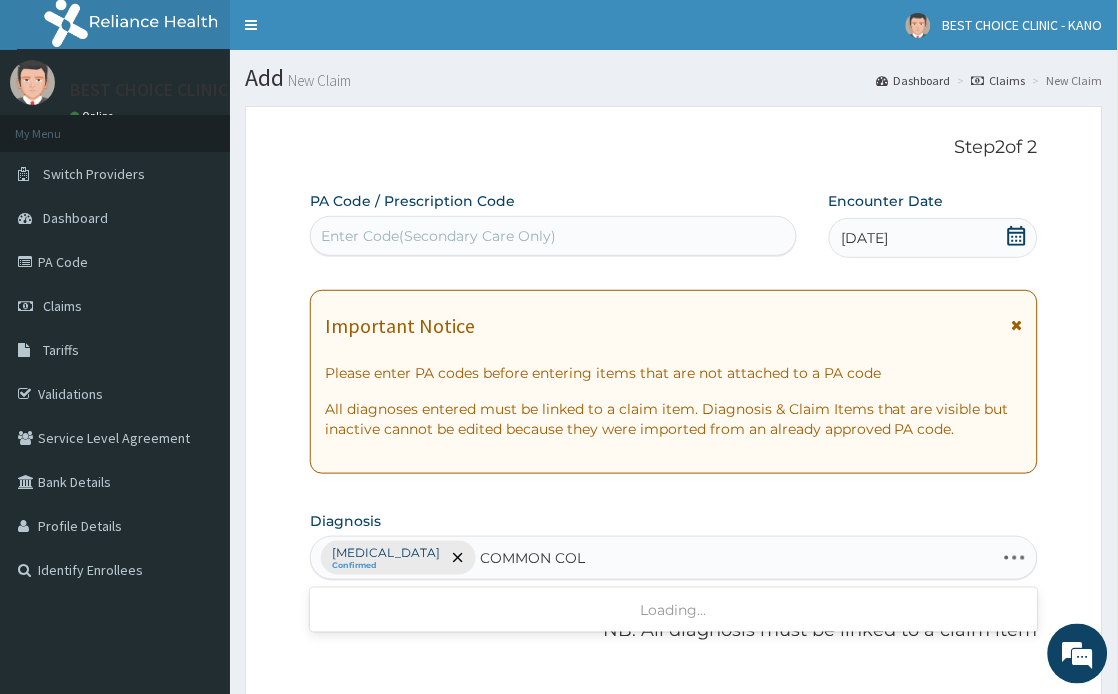 type on "COMMON COLD" 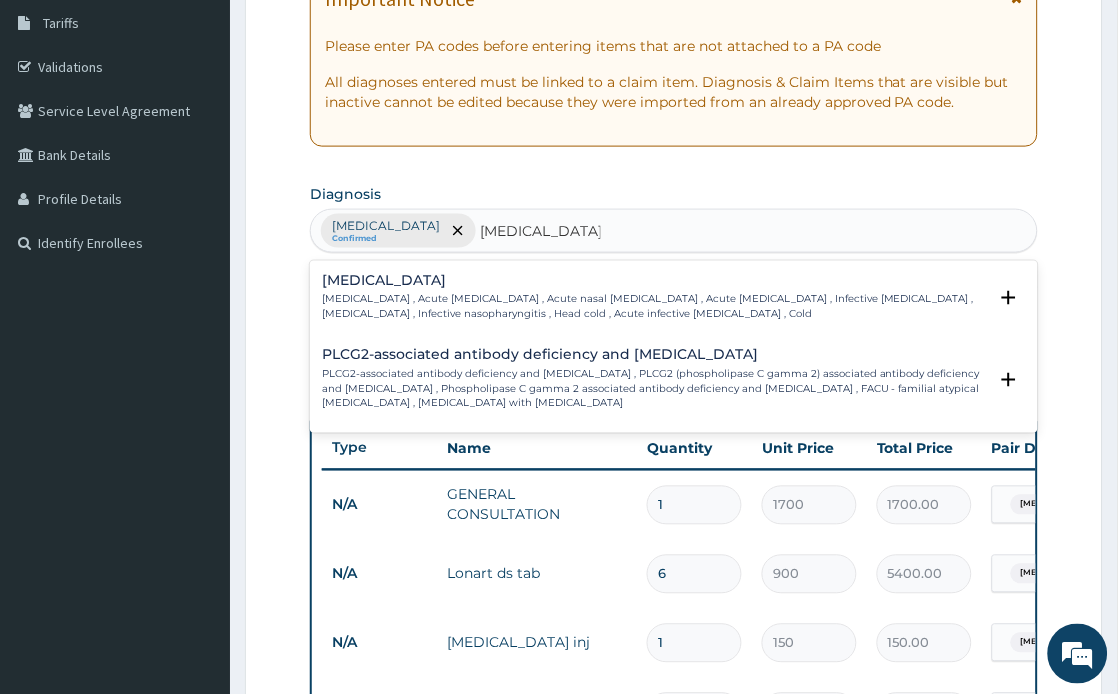 scroll, scrollTop: 333, scrollLeft: 0, axis: vertical 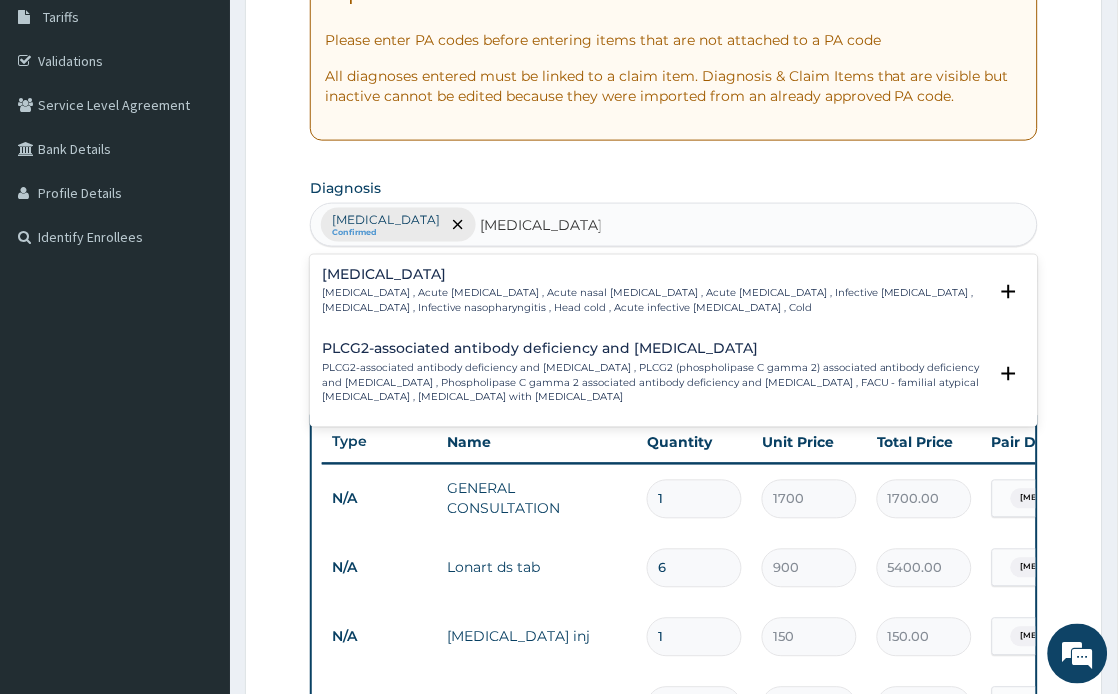 click on "Common cold , Acute coryza , Acute nasal catarrh , Acute rhinitis , Infective rhinitis , Acute nasopharyngitis , Infective nasopharyngitis , Head cold , Acute infective rhinitis , Cold" at bounding box center [654, 301] 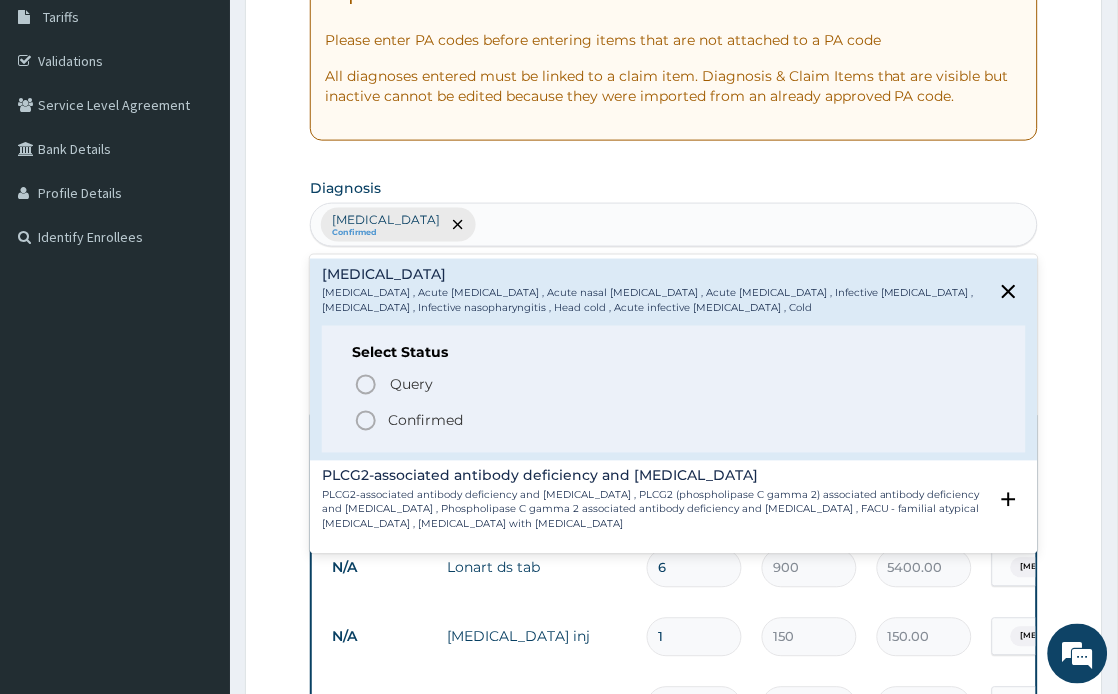 click on "Malaria Confirmed COMMON COLD" at bounding box center [674, 225] 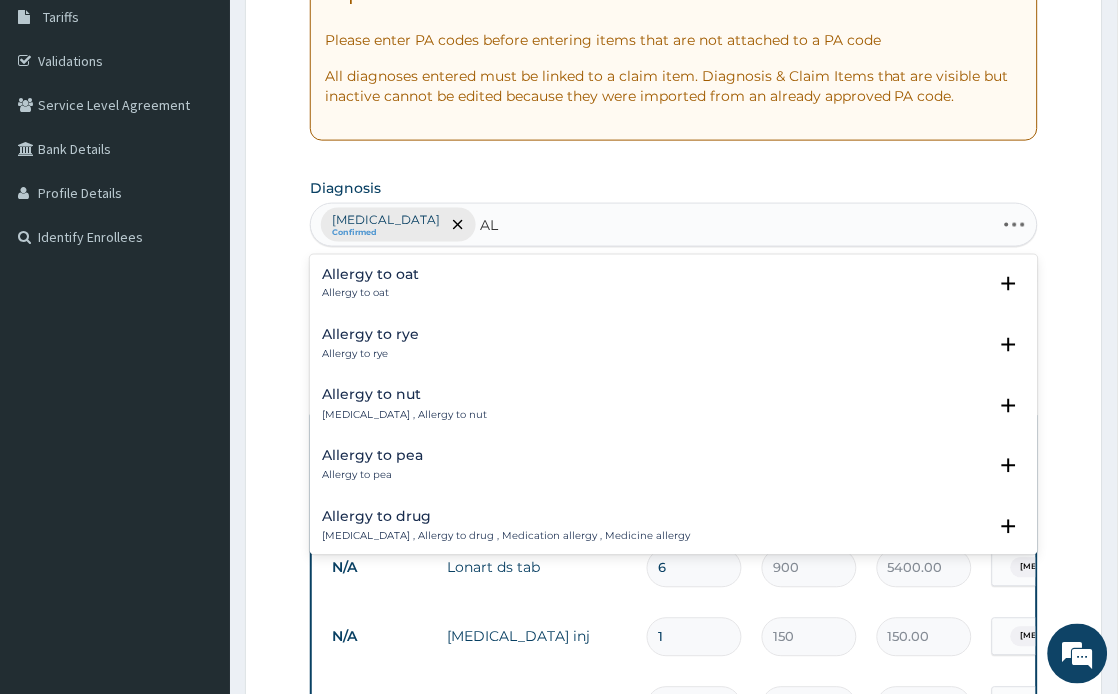 type on "A" 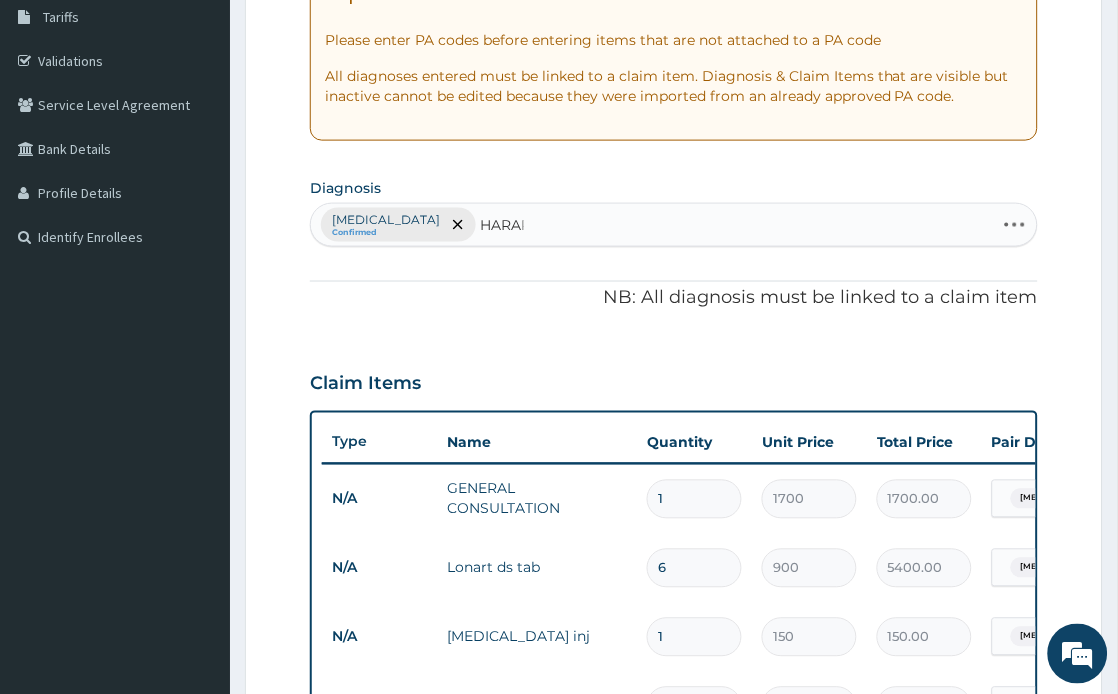 type on "HARARA" 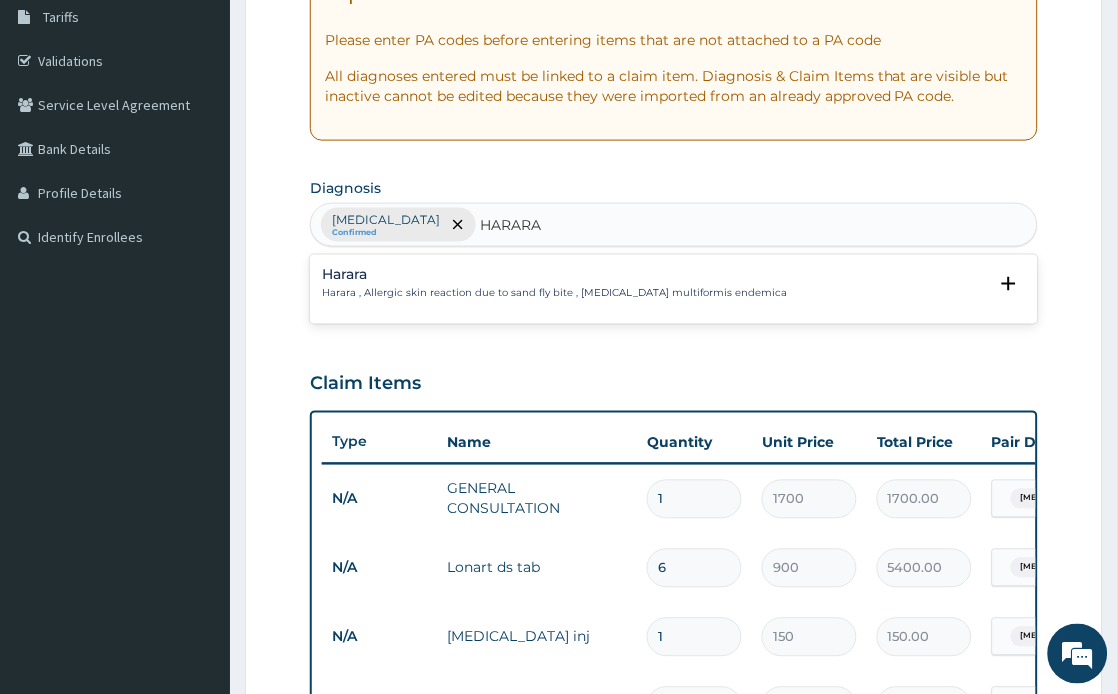 click on "Harara , Allergic skin reaction due to sand fly bite , Urticaria multiformis endemica" at bounding box center [554, 294] 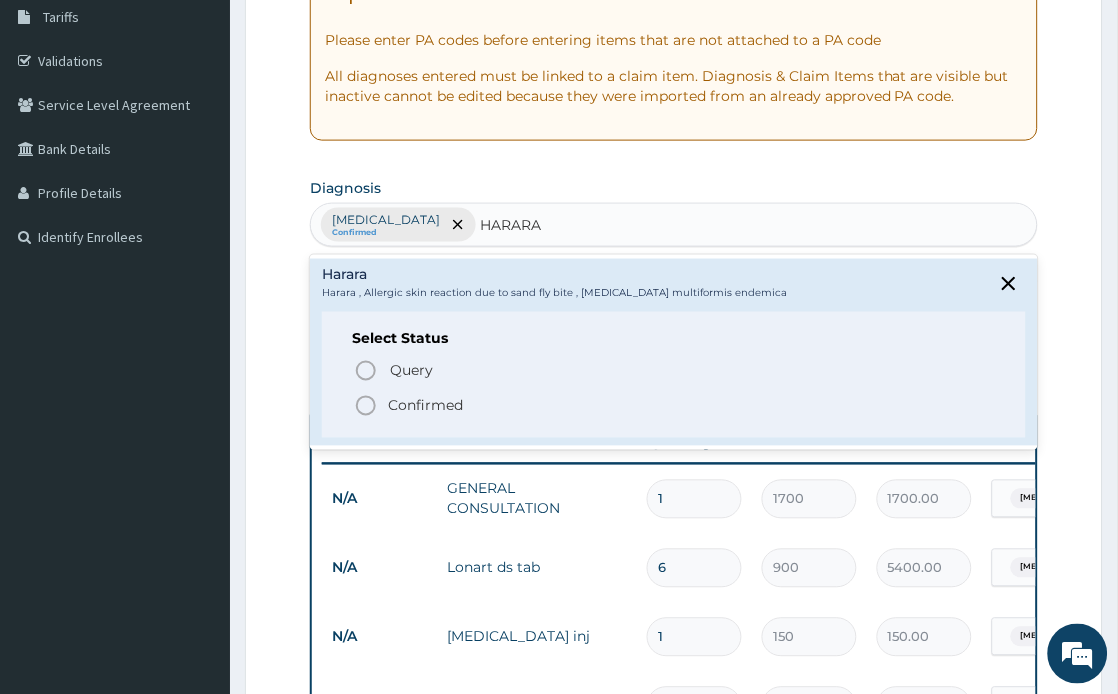 click 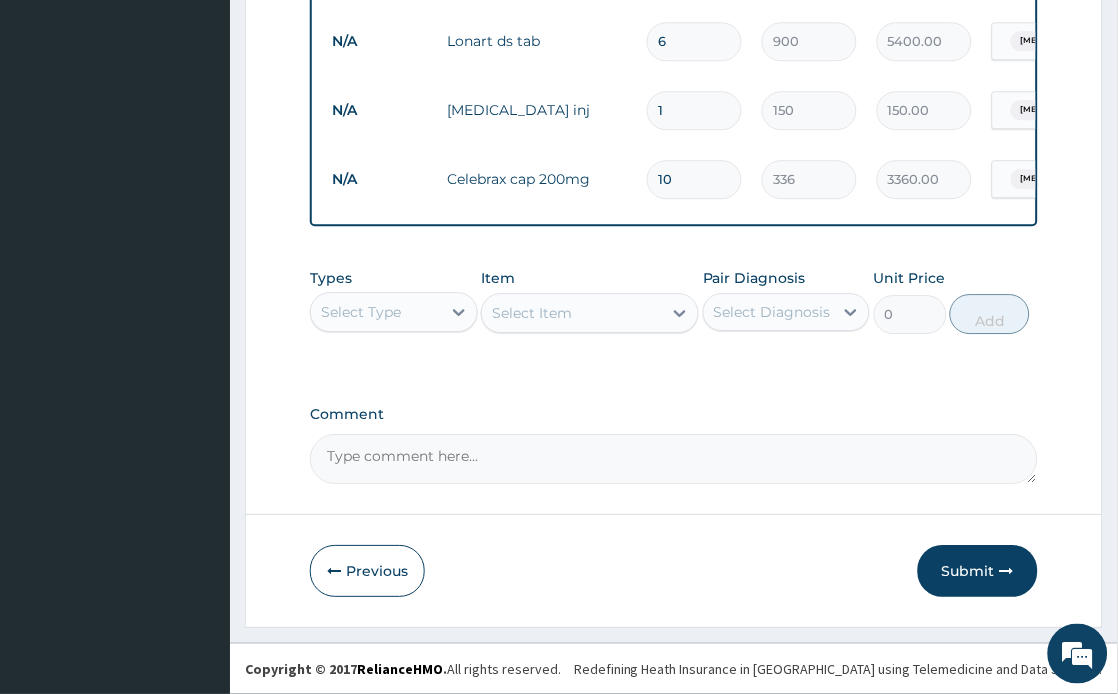 scroll, scrollTop: 878, scrollLeft: 0, axis: vertical 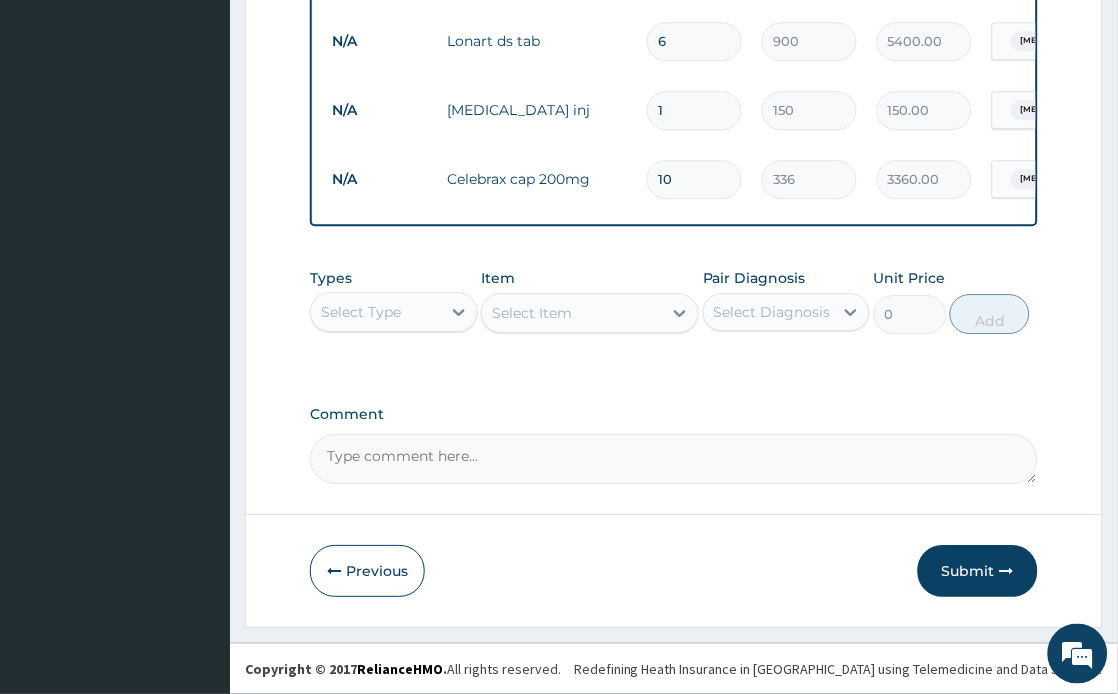 click on "Select Item" at bounding box center (590, 313) 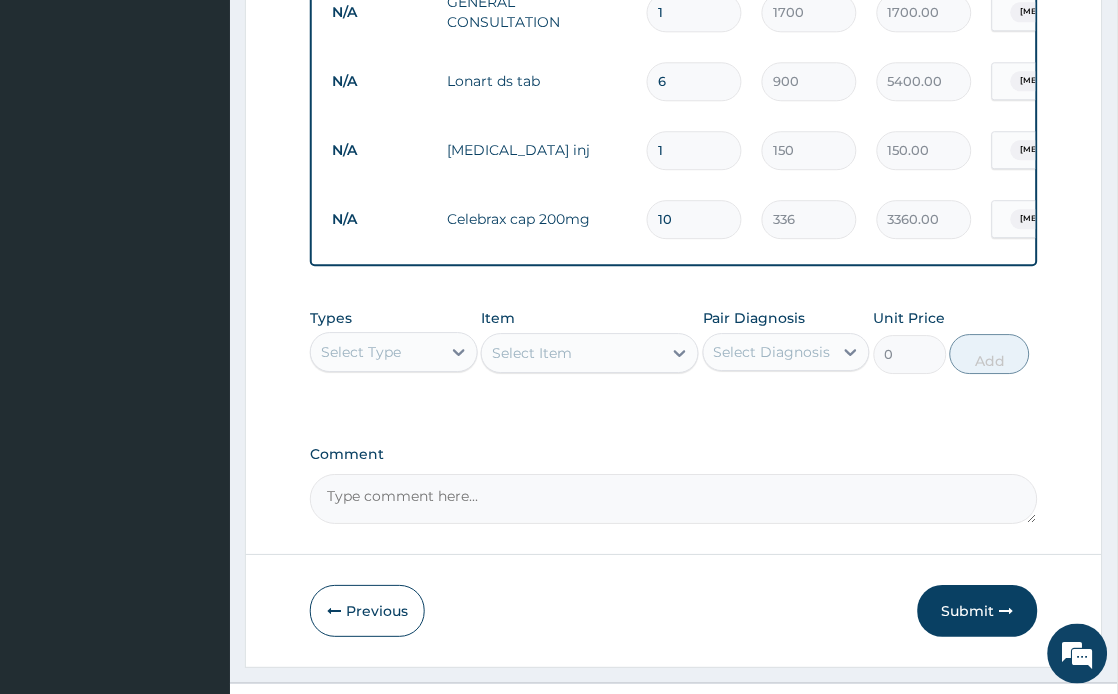 scroll, scrollTop: 878, scrollLeft: 0, axis: vertical 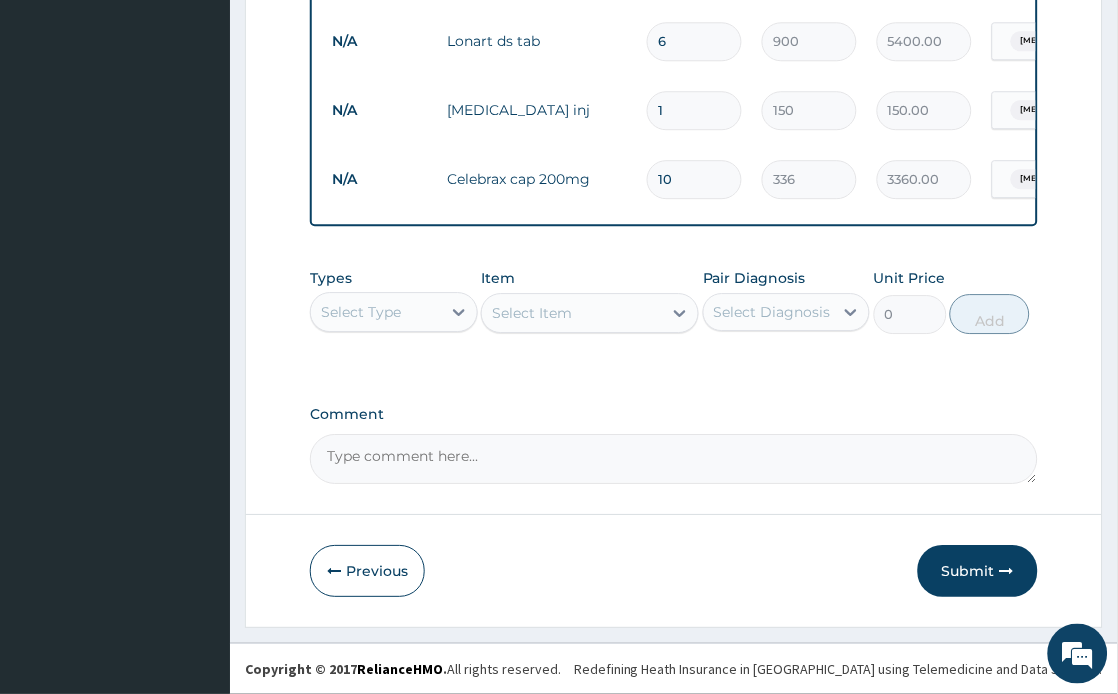 click on "Select Item" at bounding box center [590, 313] 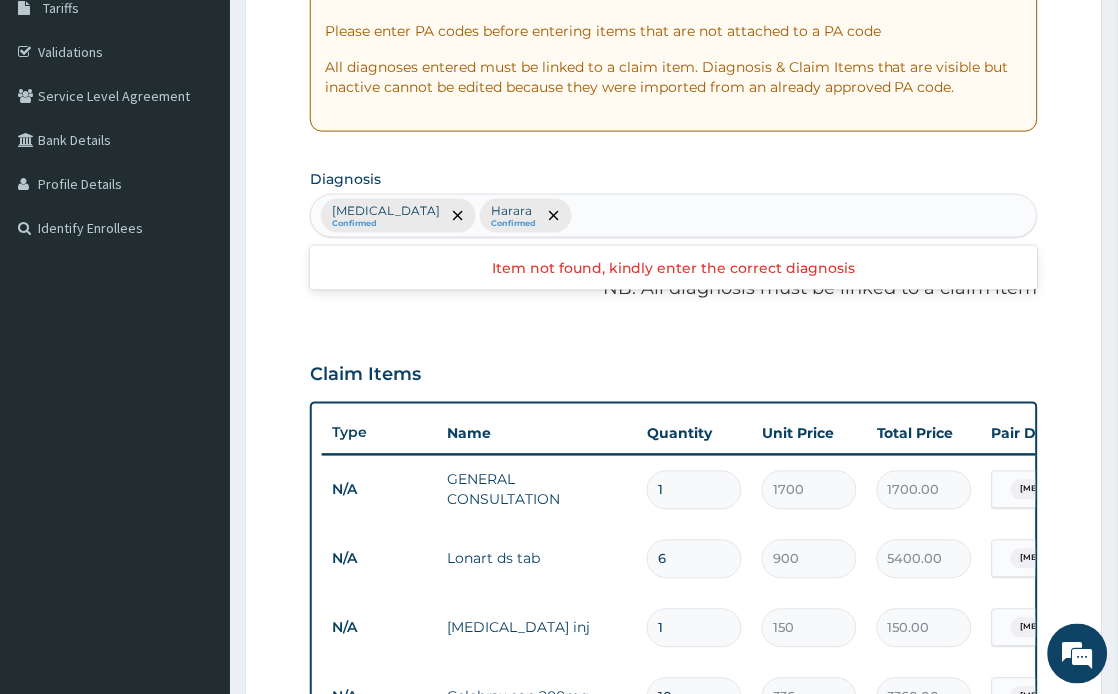 scroll, scrollTop: 101, scrollLeft: 0, axis: vertical 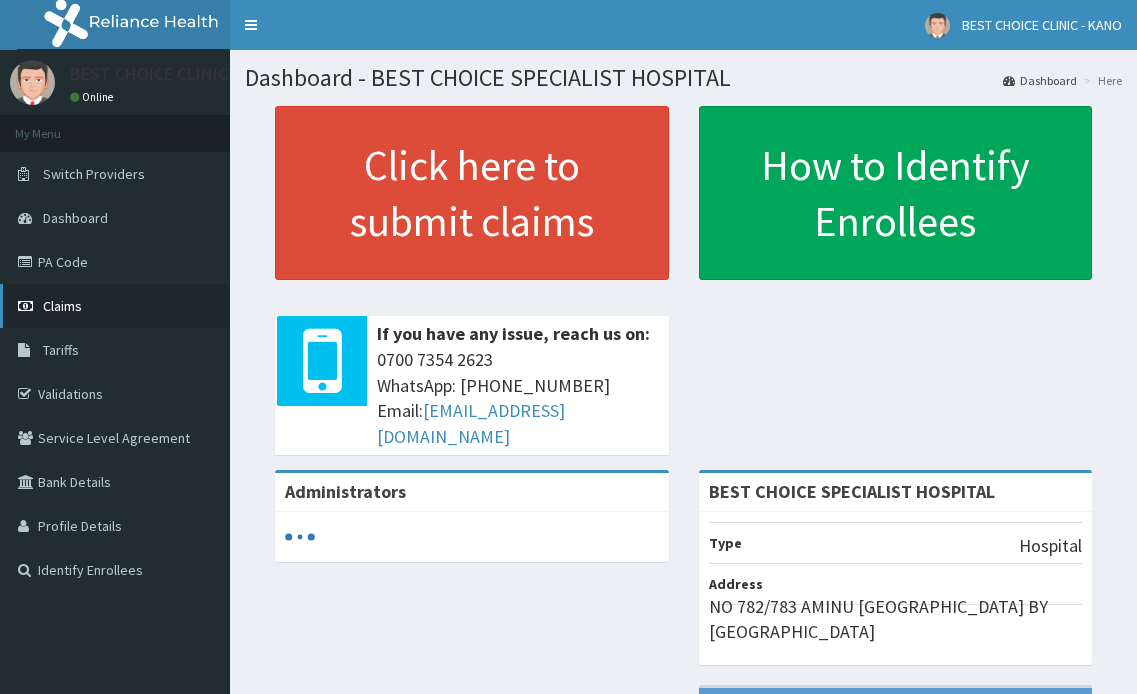 click on "Claims" at bounding box center (115, 306) 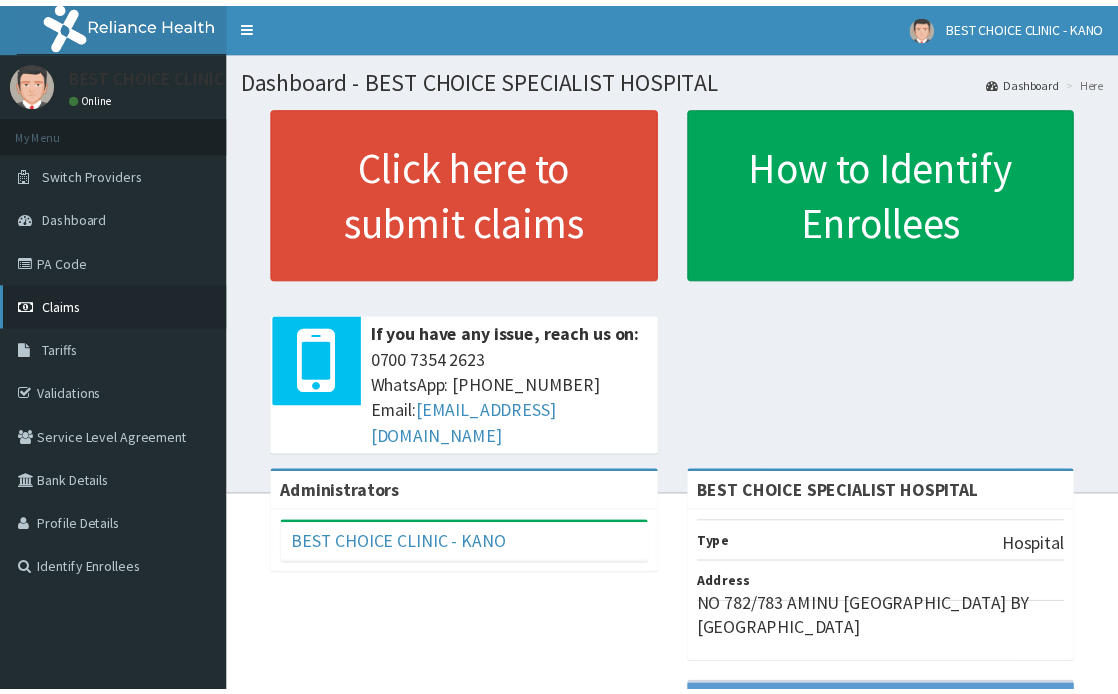 scroll, scrollTop: 0, scrollLeft: 0, axis: both 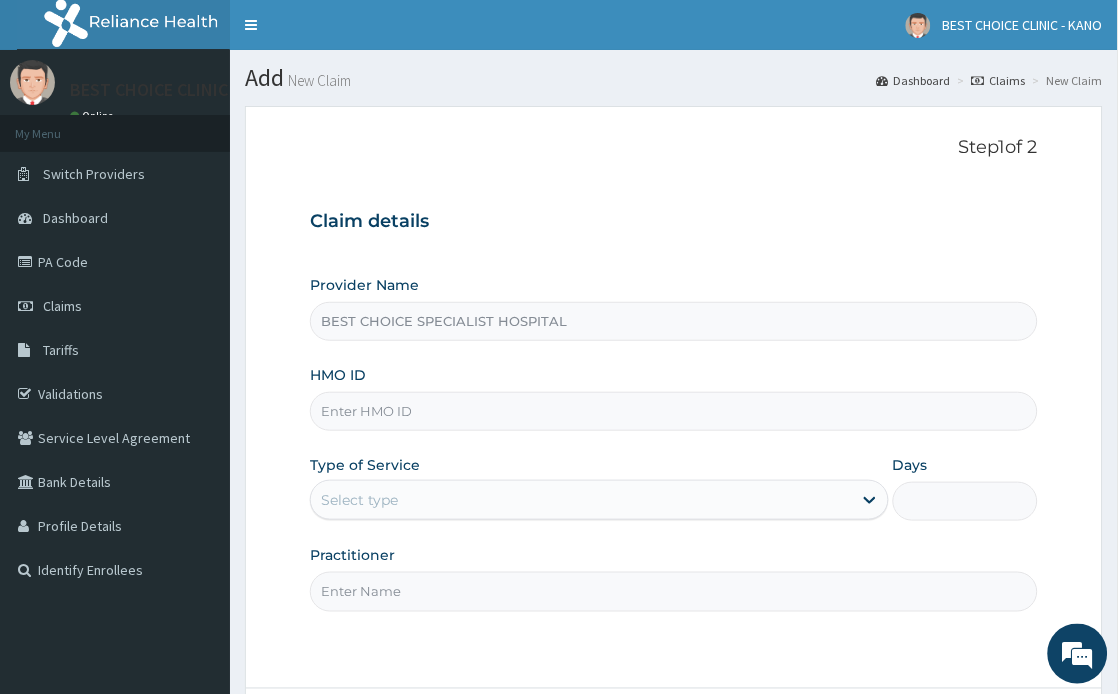 click on "HMO ID" at bounding box center (674, 411) 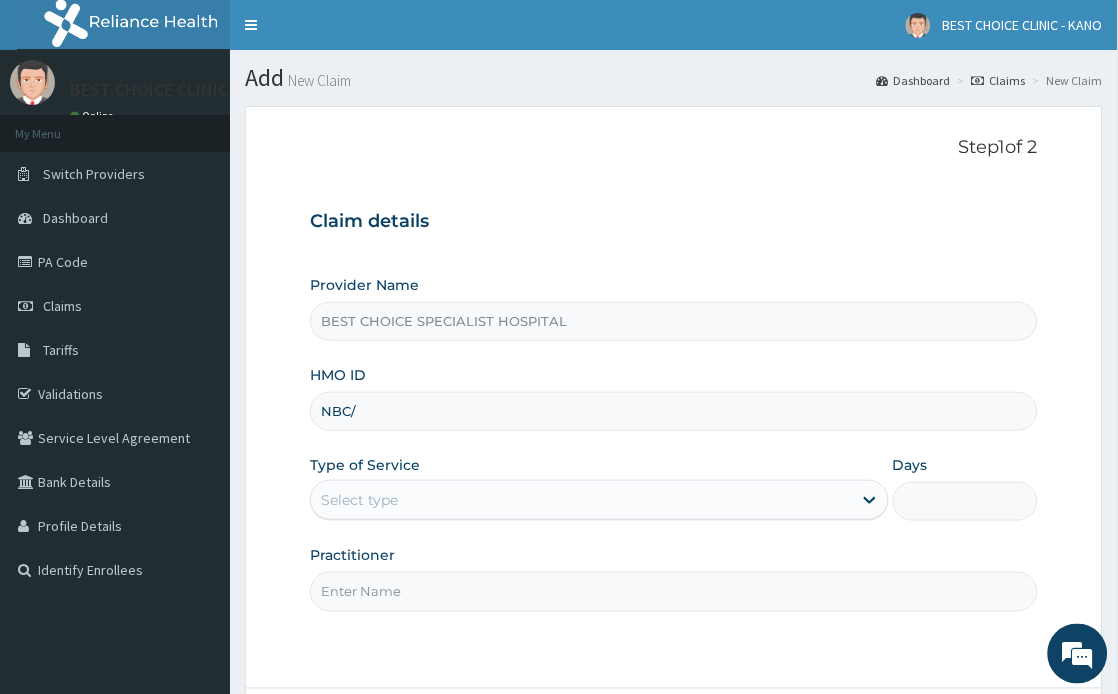scroll, scrollTop: 0, scrollLeft: 0, axis: both 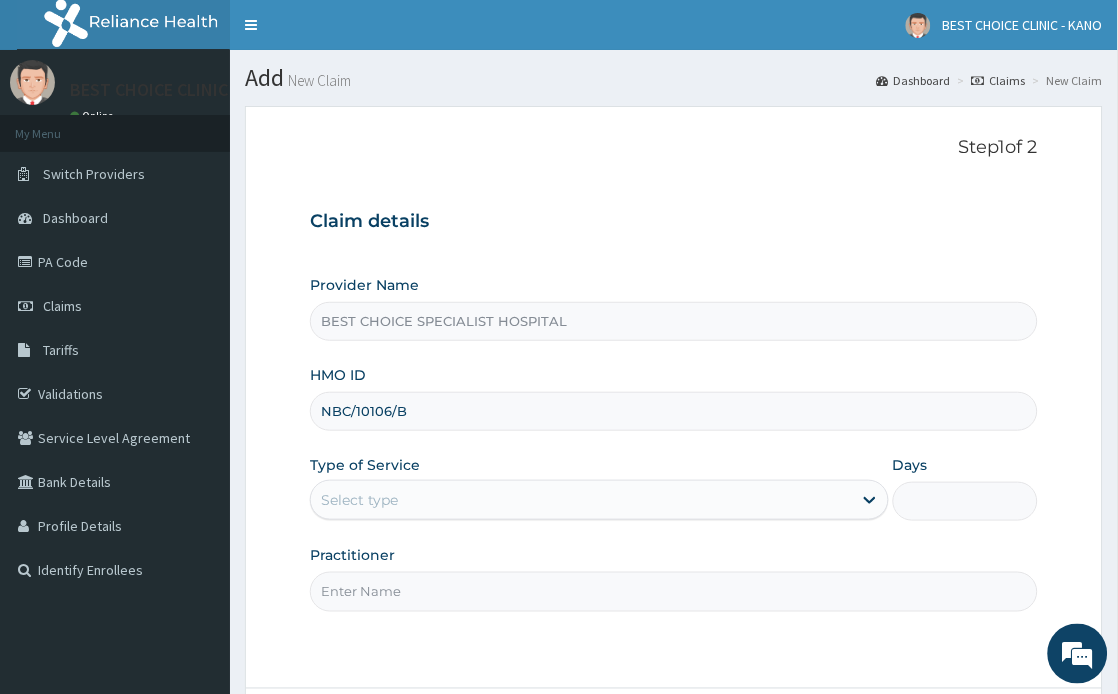 type on "NBC/10106/B" 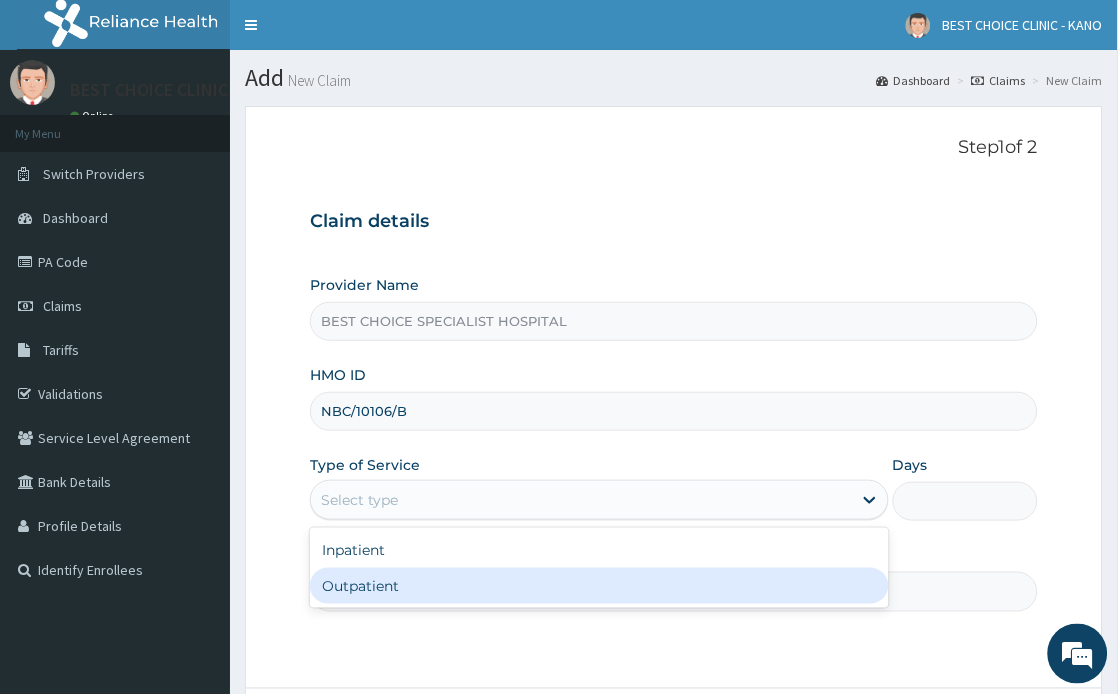 click on "Outpatient" at bounding box center [599, 586] 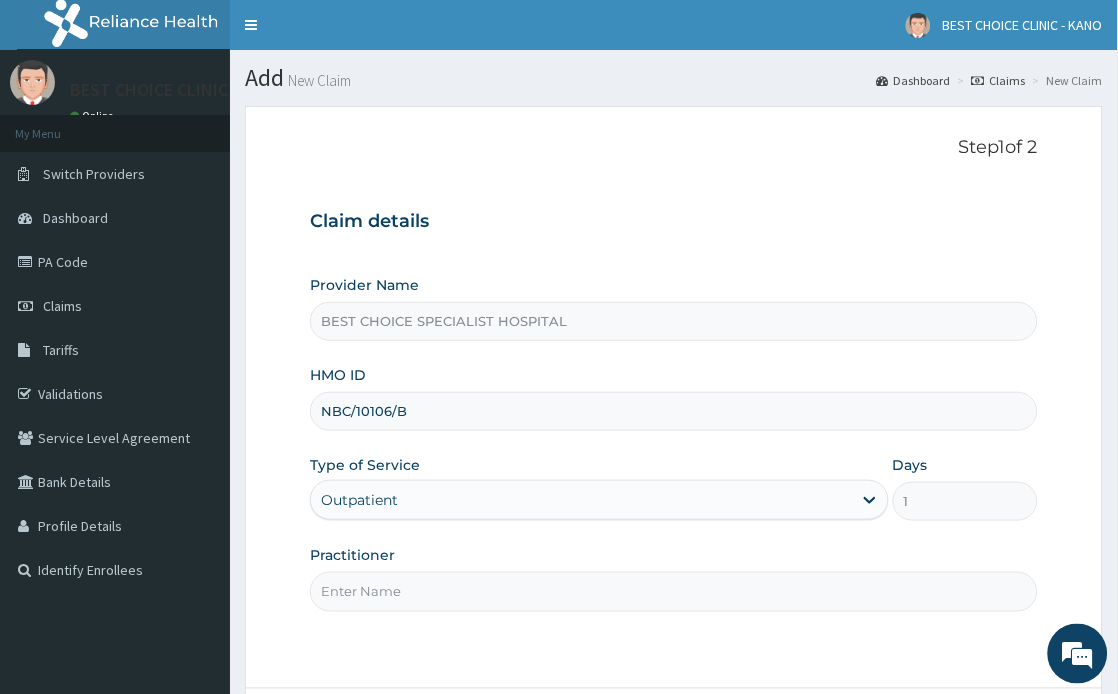 drag, startPoint x: 385, startPoint y: 586, endPoint x: 412, endPoint y: 492, distance: 97.80082 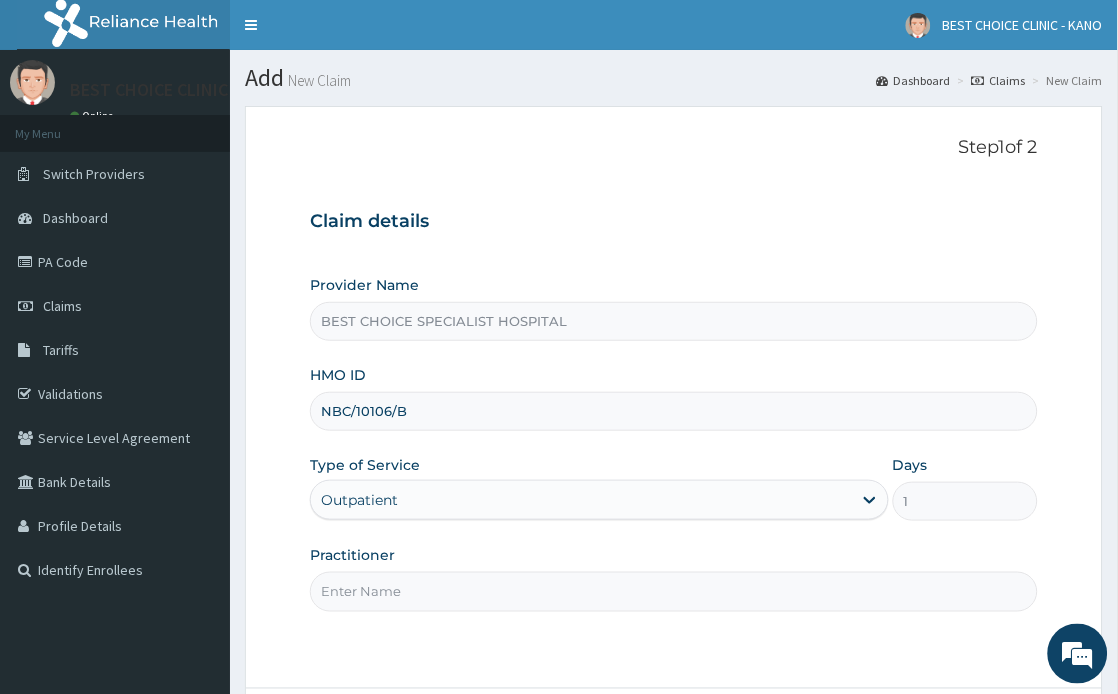 type on "[PERSON_NAME]" 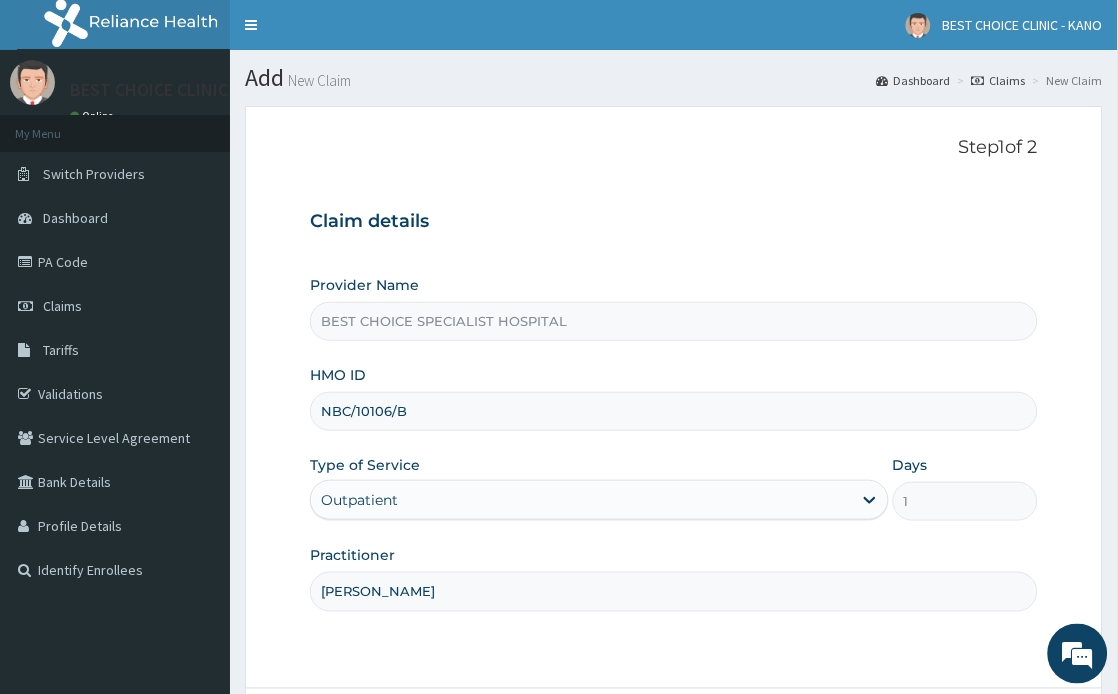 scroll, scrollTop: 174, scrollLeft: 0, axis: vertical 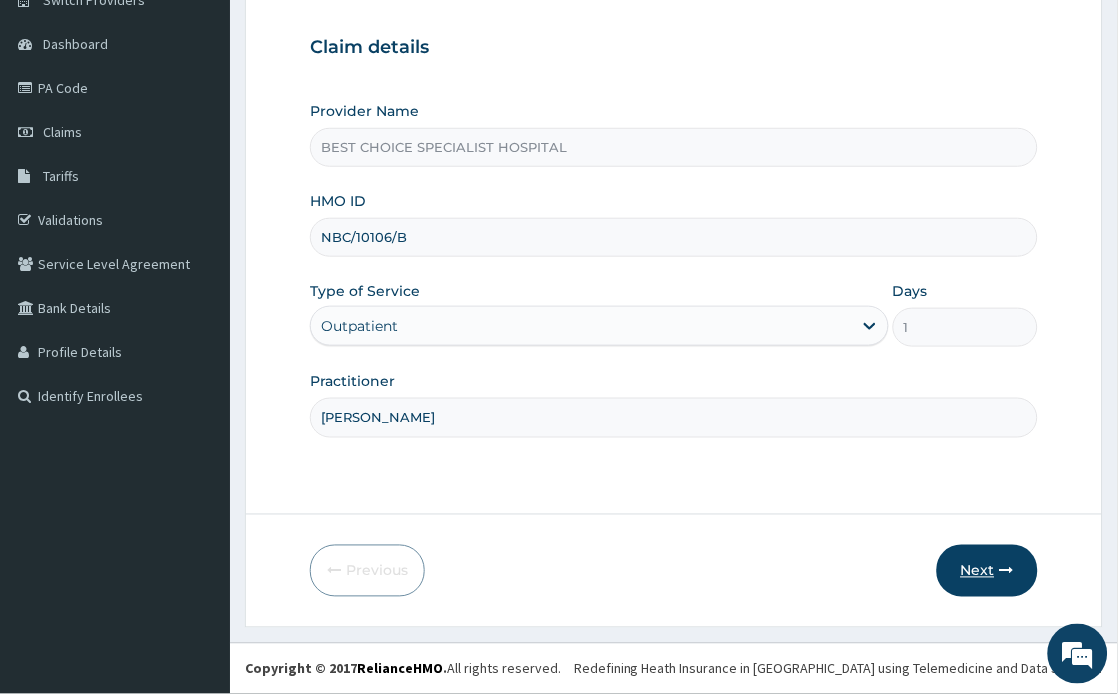 click on "Next" at bounding box center (987, 571) 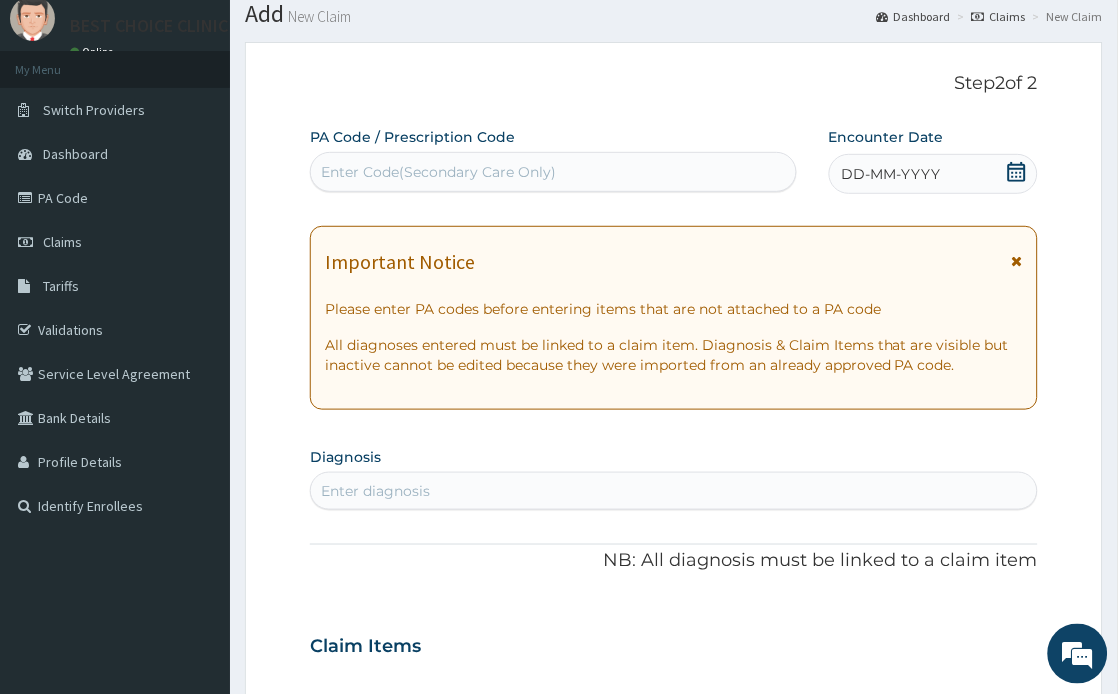 scroll, scrollTop: 63, scrollLeft: 0, axis: vertical 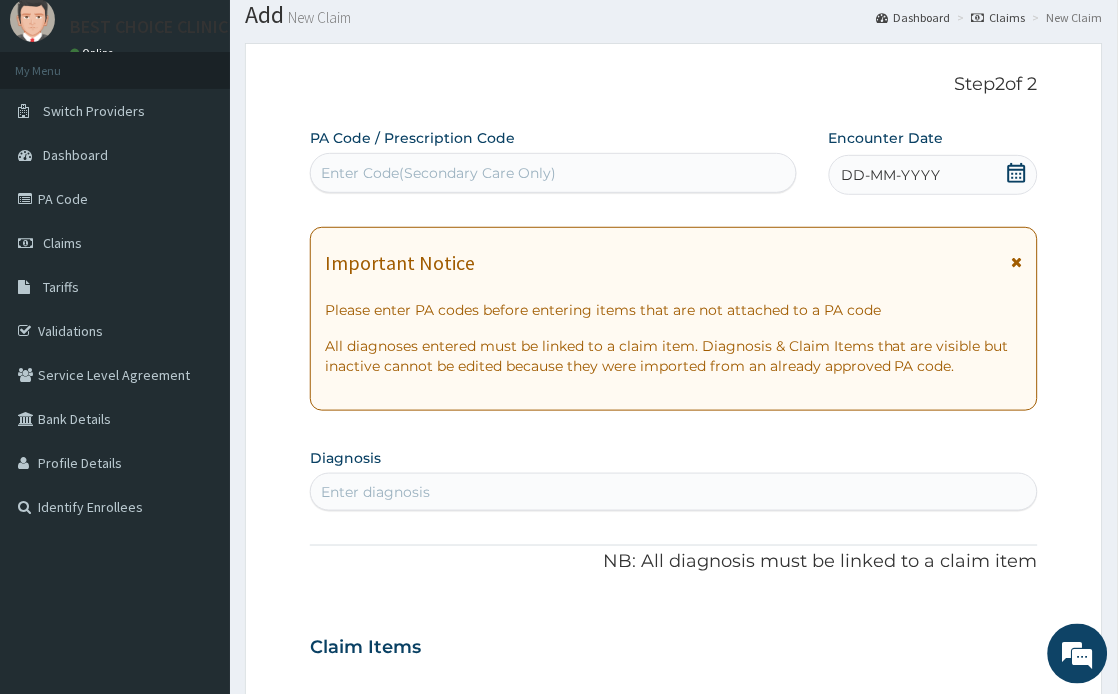 click on "DD-MM-YYYY" at bounding box center (891, 175) 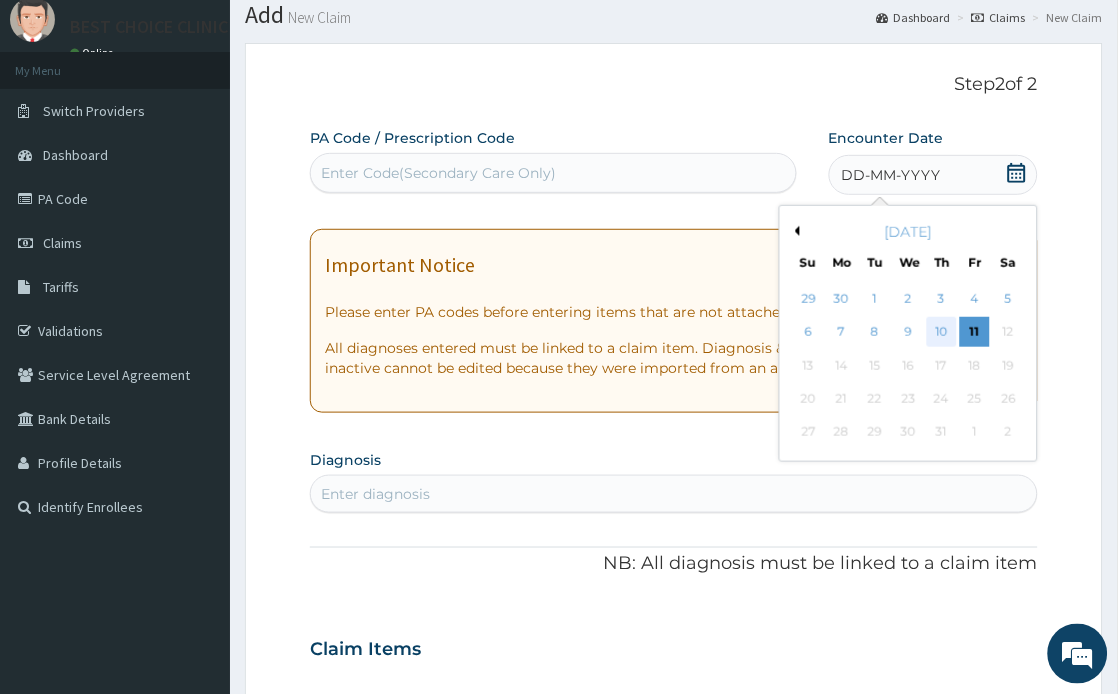 click on "10" at bounding box center [942, 333] 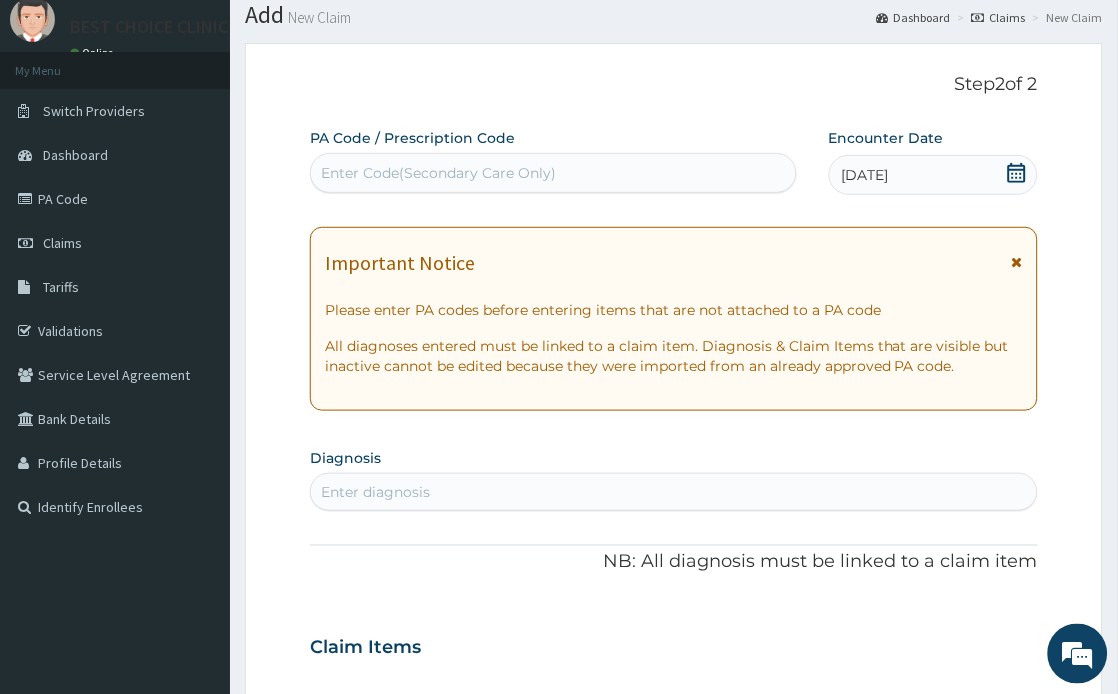 click at bounding box center [1017, 262] 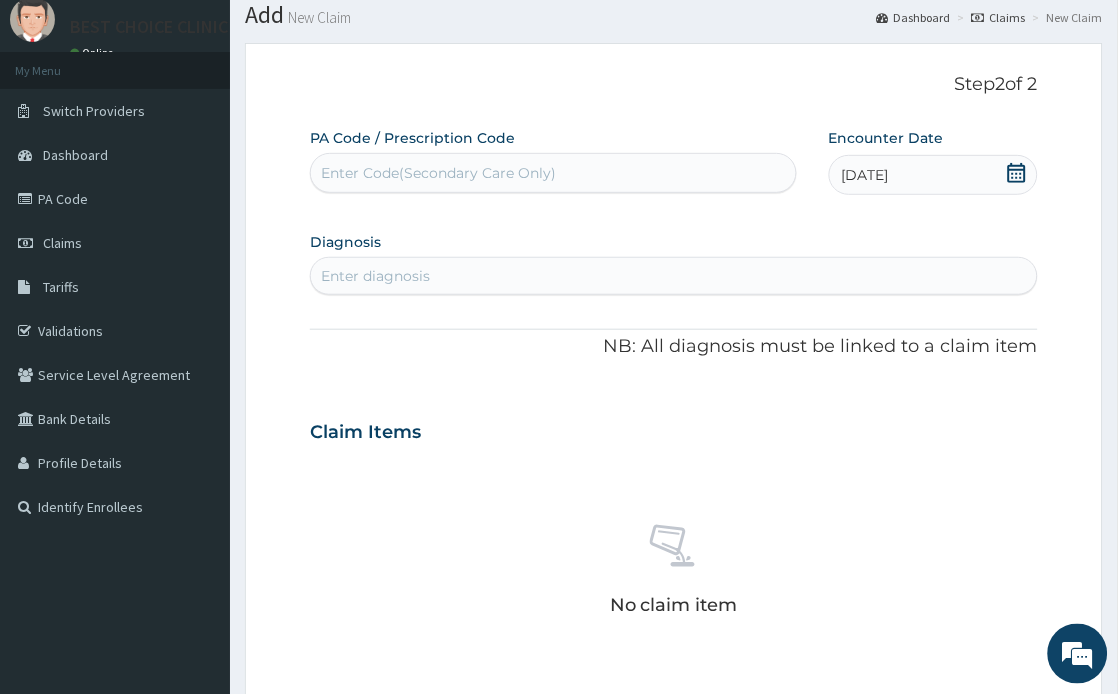 scroll, scrollTop: 174, scrollLeft: 0, axis: vertical 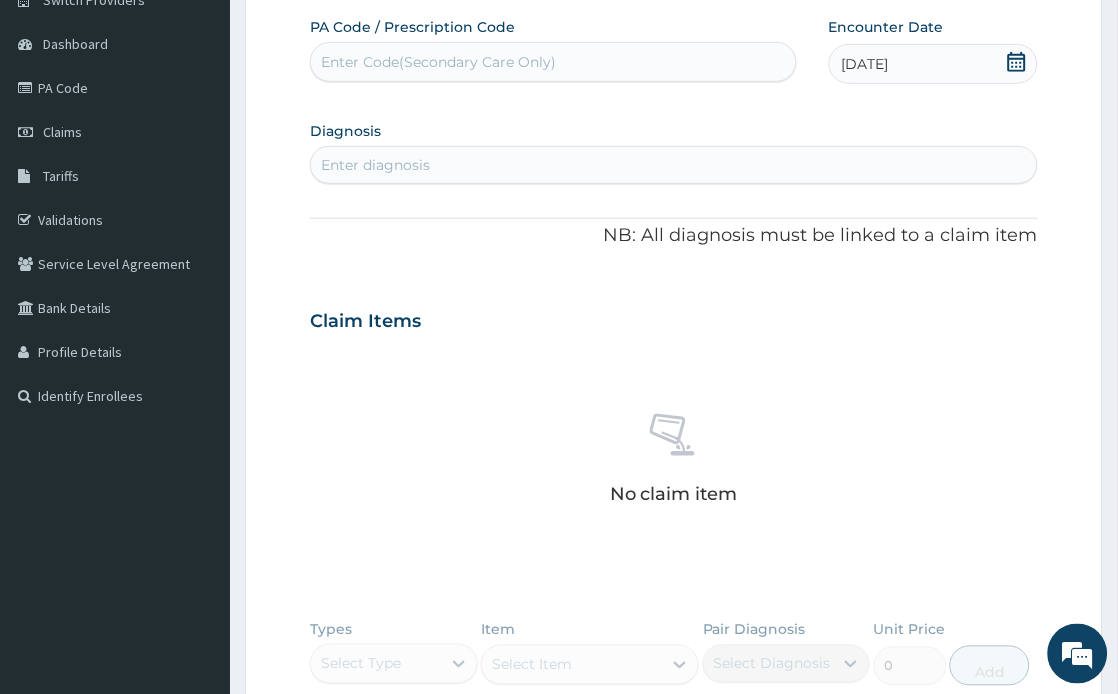 click on "Enter diagnosis" at bounding box center [674, 165] 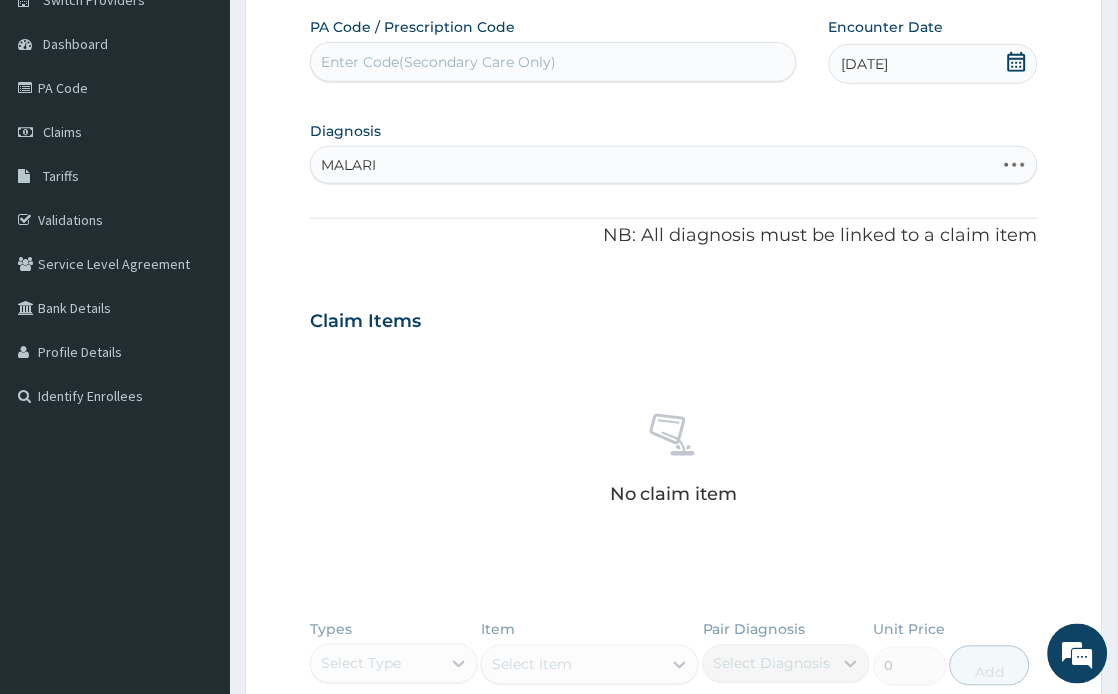 type on "[MEDICAL_DATA]" 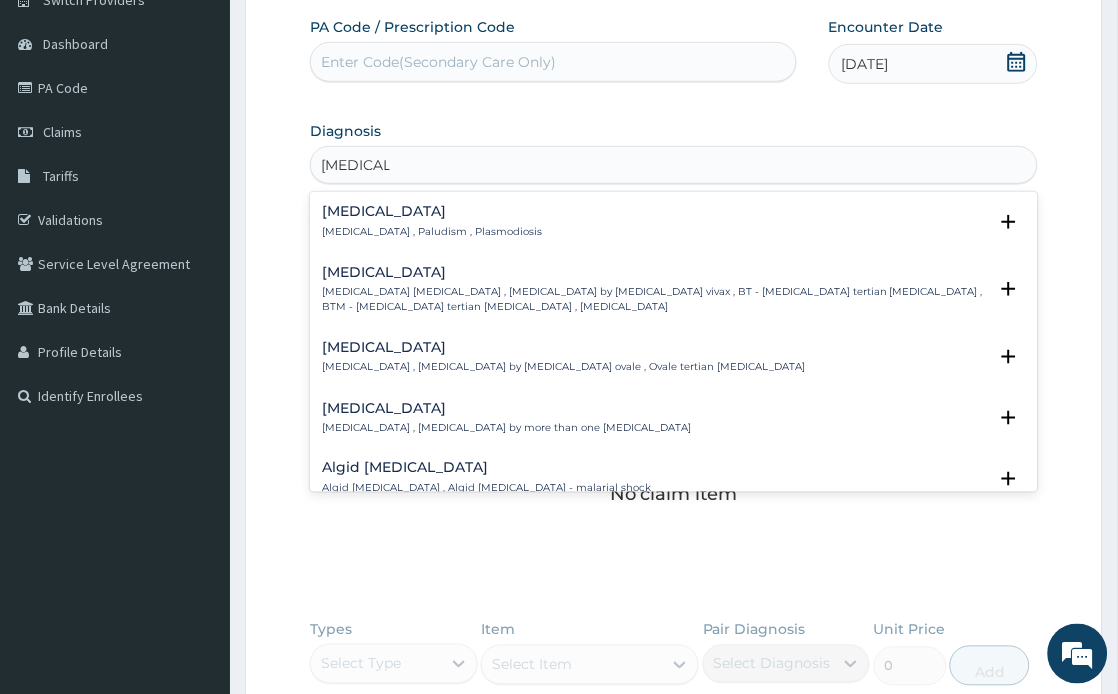click on "[MEDICAL_DATA]" at bounding box center (432, 211) 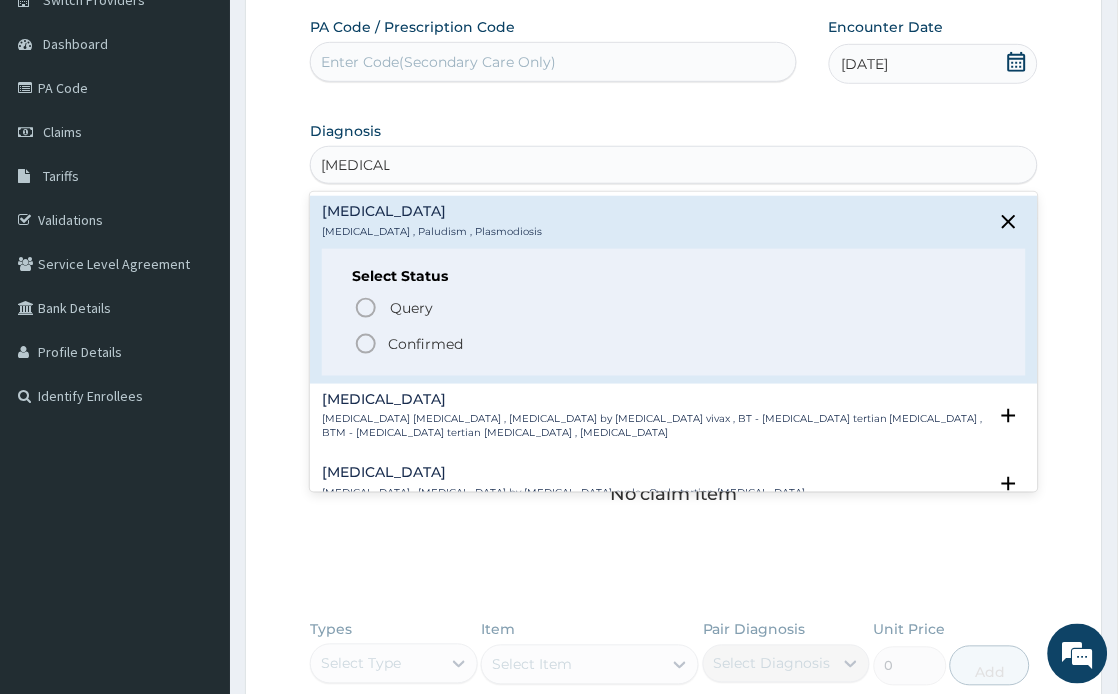 click 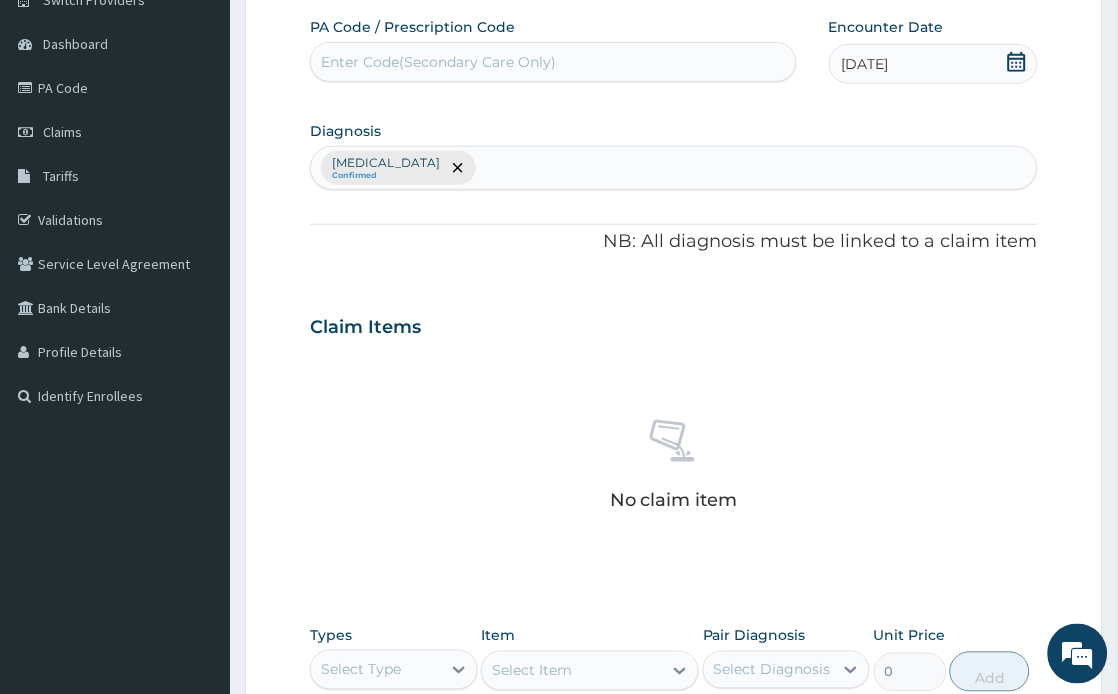 click on "[MEDICAL_DATA] Confirmed" at bounding box center [674, 168] 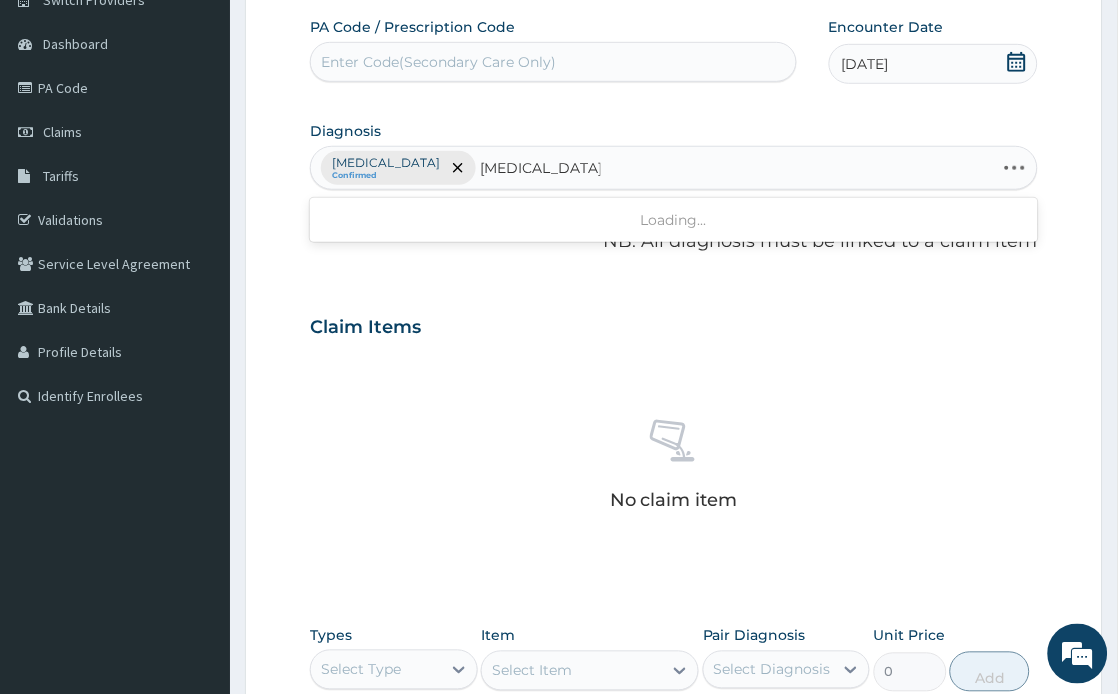 type on "[MEDICAL_DATA]" 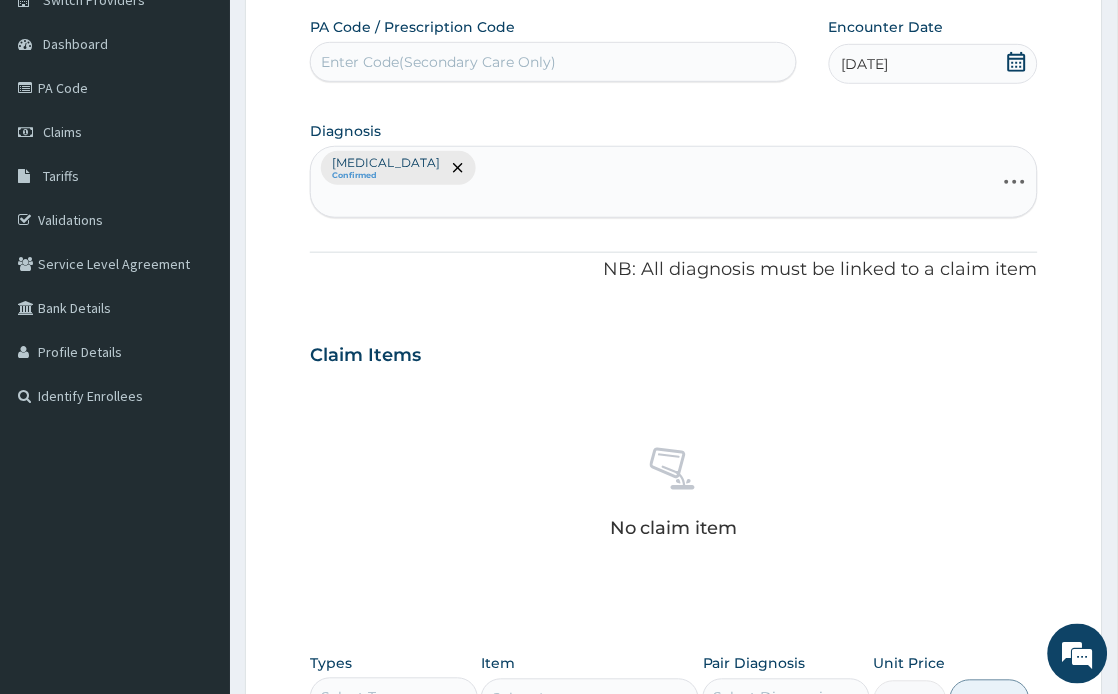 click on "Claim Items No claim item" 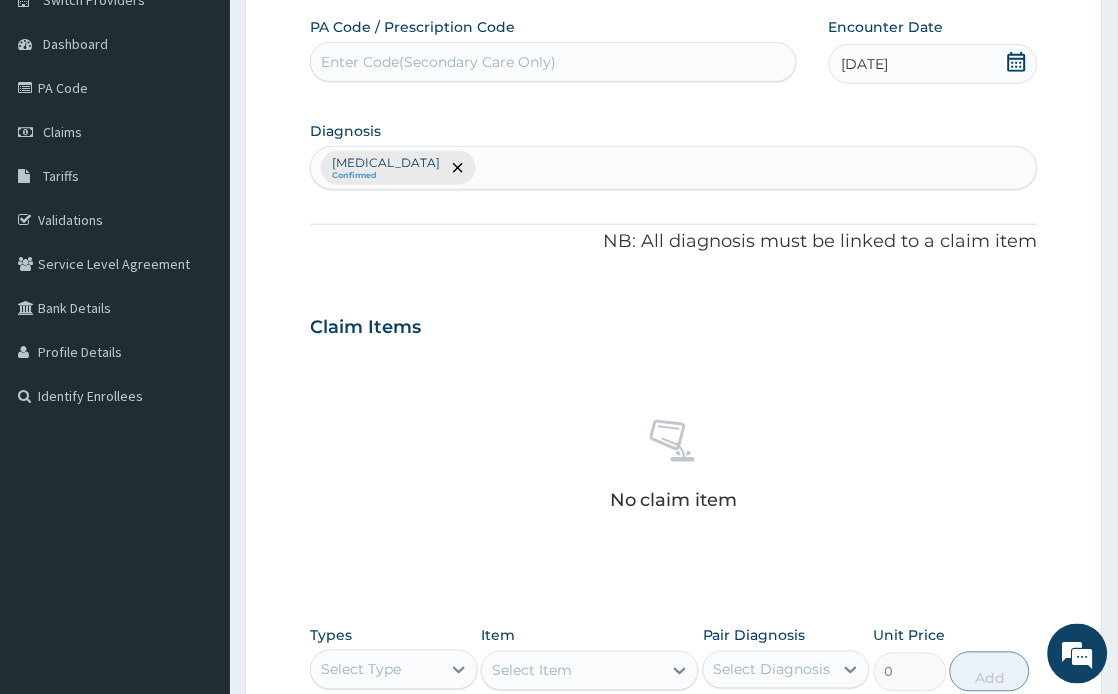 type 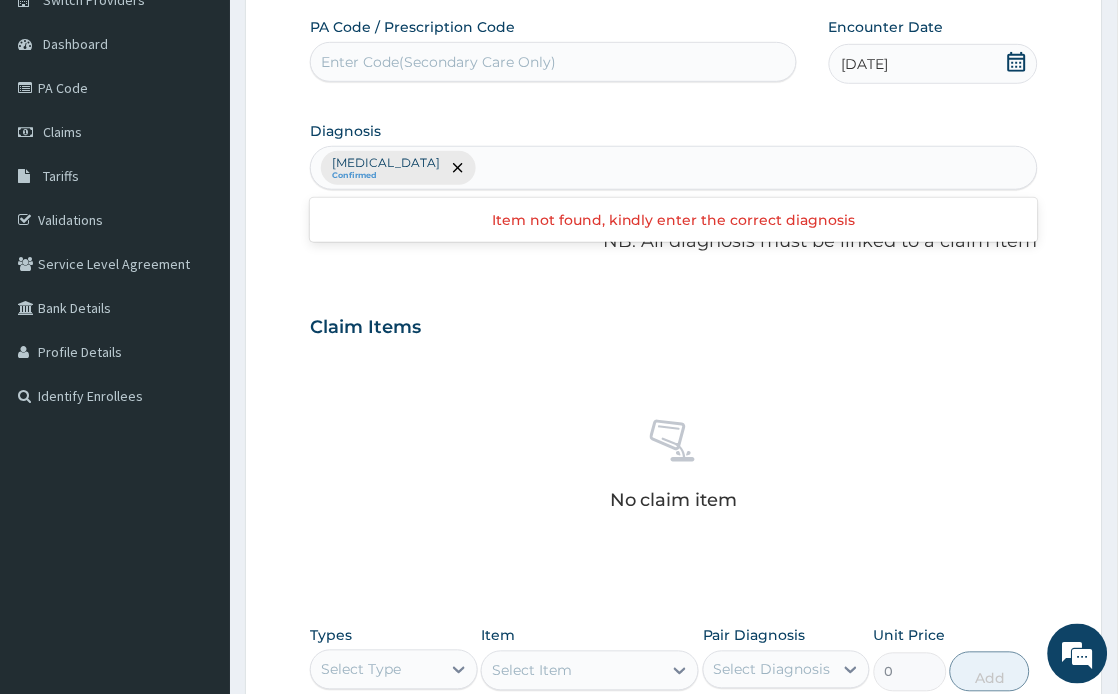 scroll, scrollTop: 0, scrollLeft: 0, axis: both 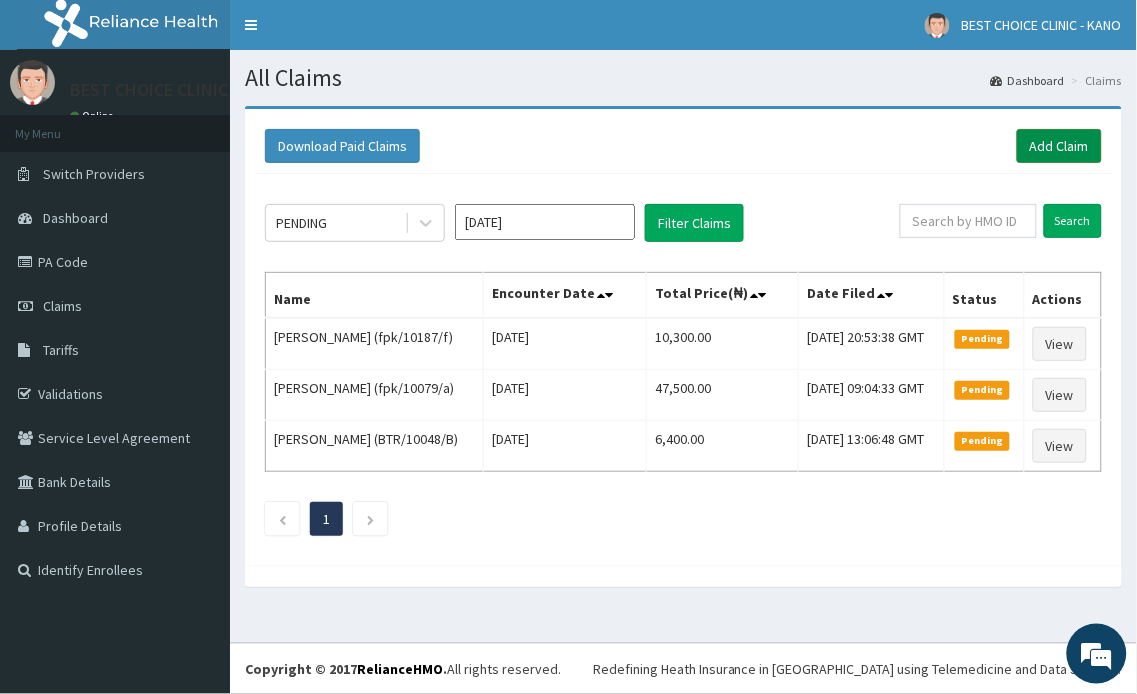click on "Add Claim" at bounding box center (1059, 146) 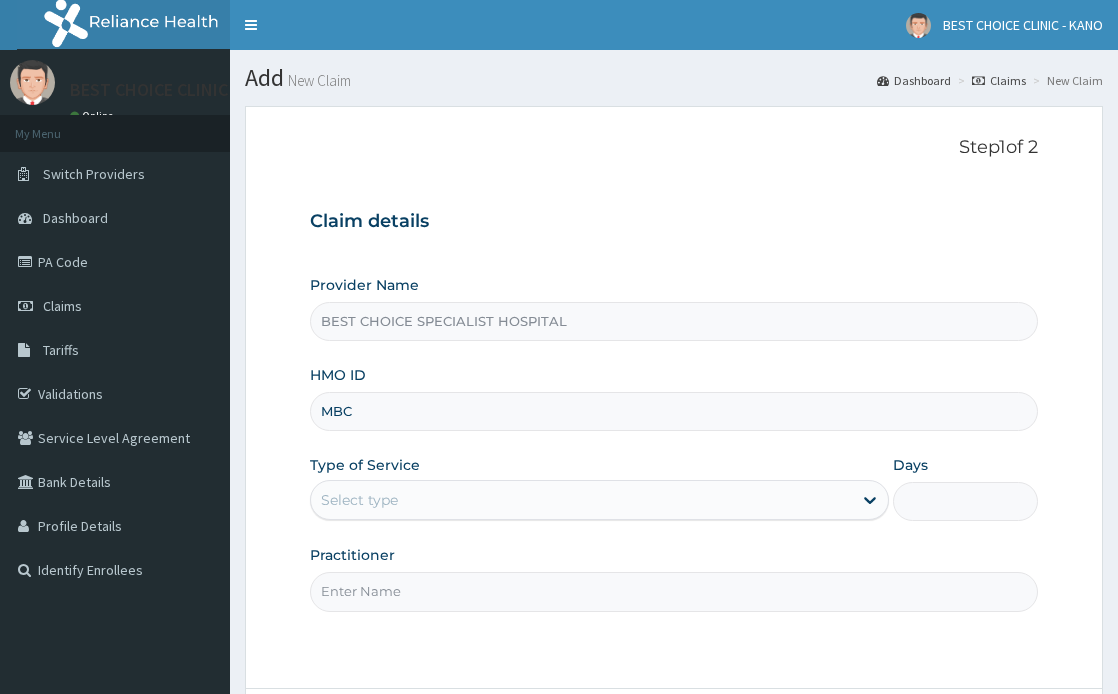 scroll, scrollTop: 0, scrollLeft: 0, axis: both 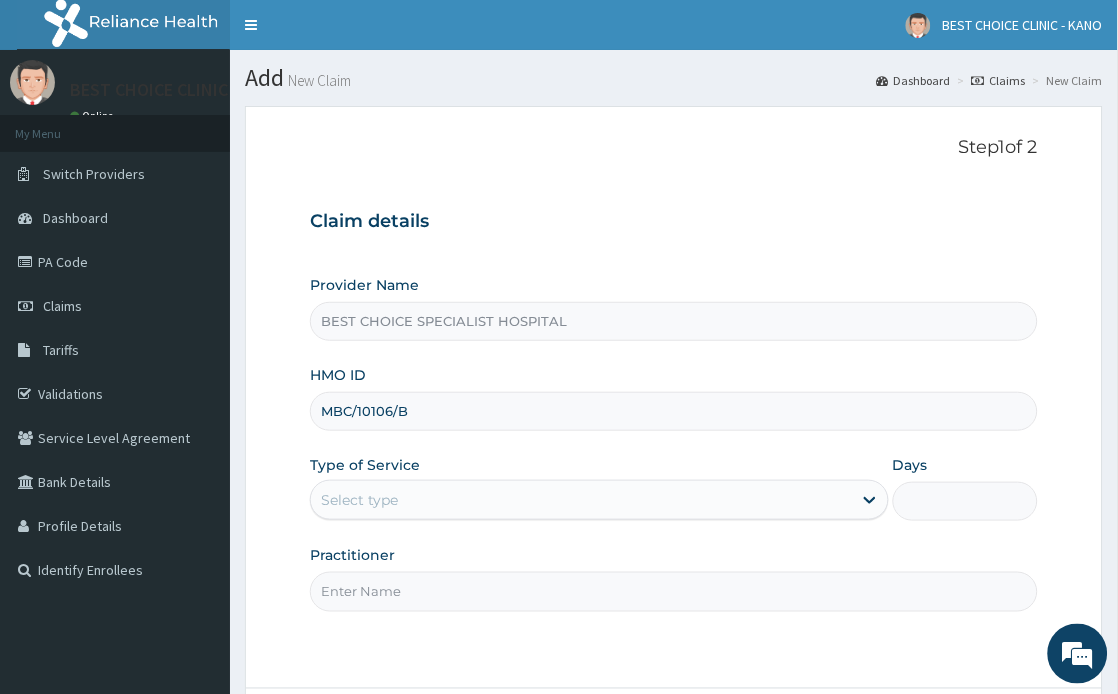 type on "MBC/10106/B" 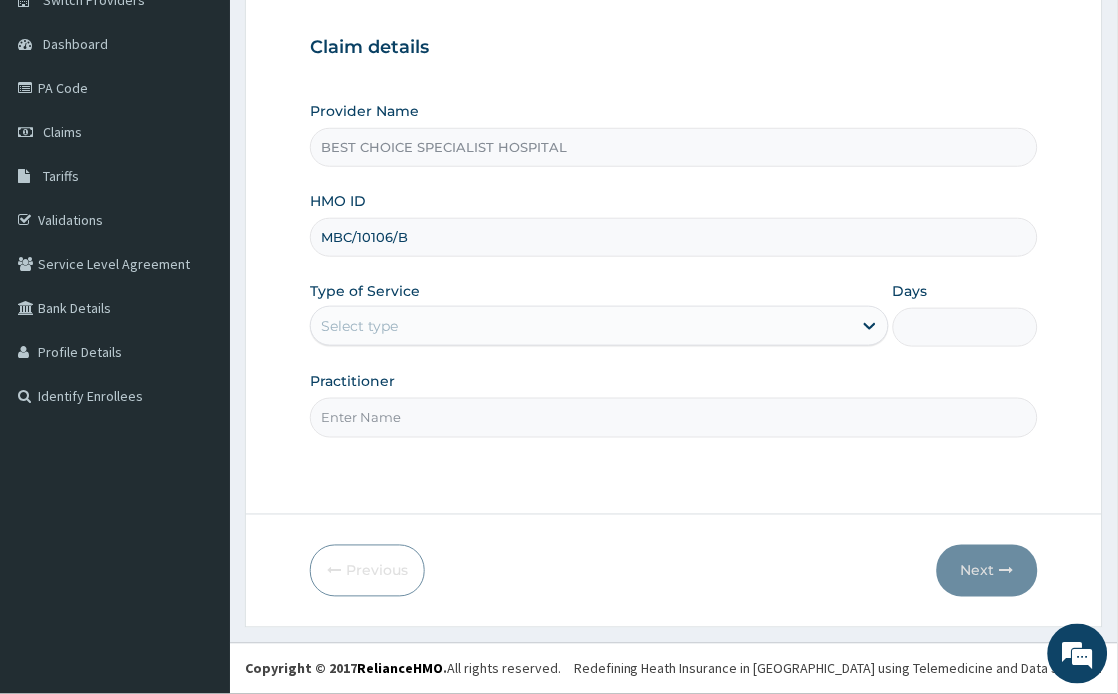 click on "Select type" at bounding box center (599, 326) 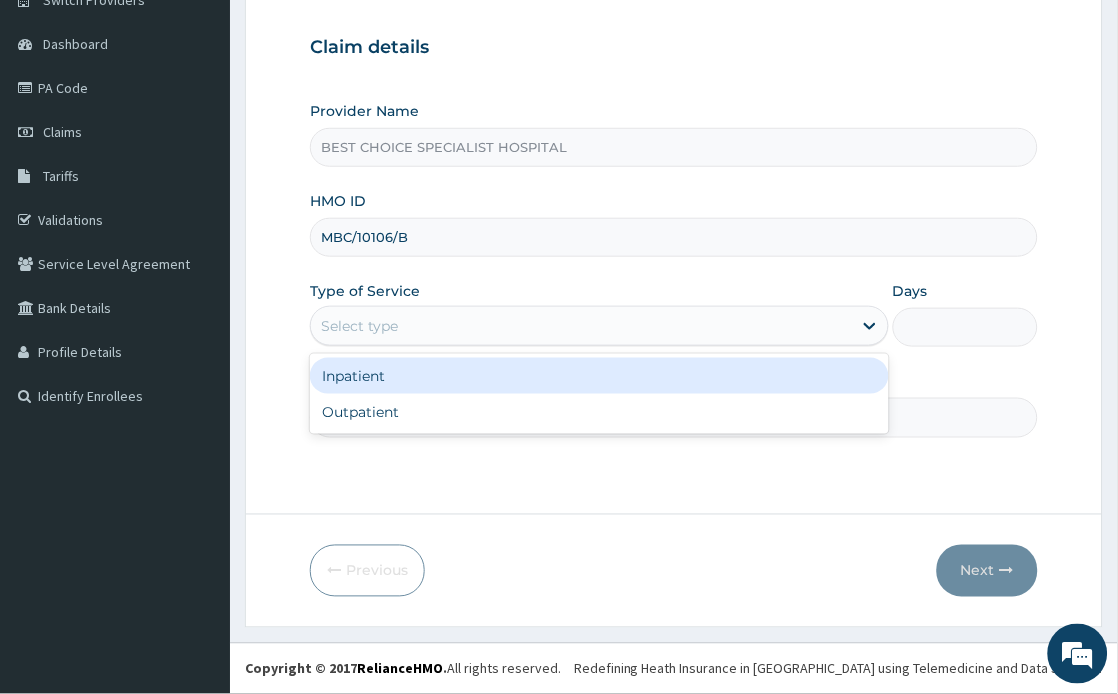 scroll, scrollTop: 0, scrollLeft: 0, axis: both 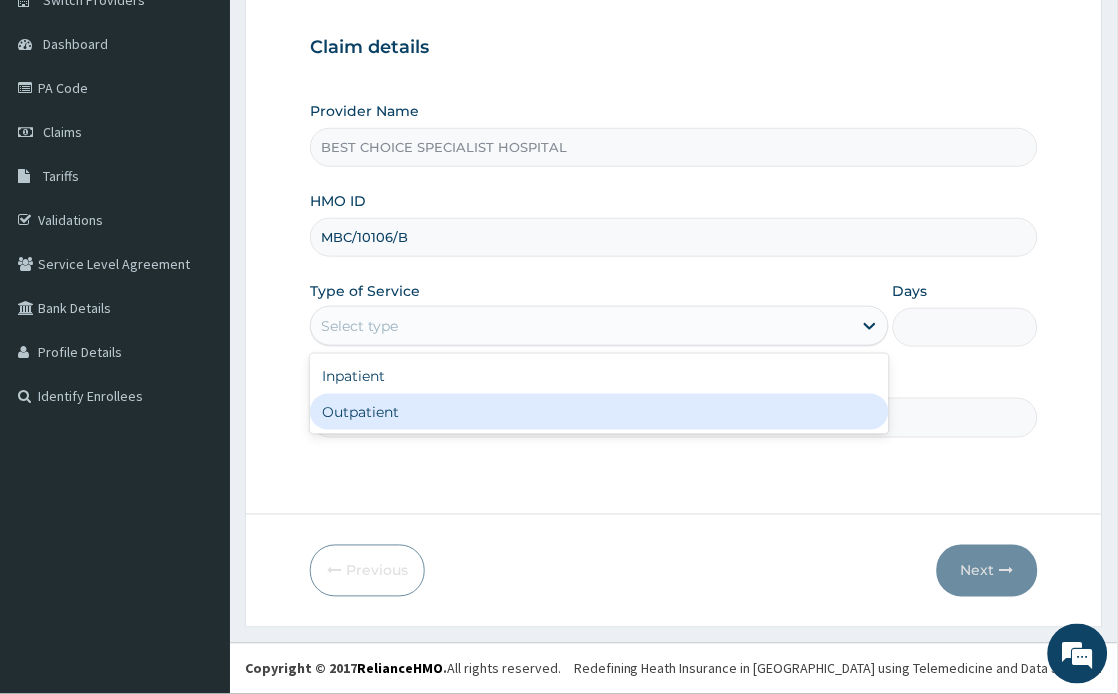 drag, startPoint x: 360, startPoint y: 404, endPoint x: 362, endPoint y: 420, distance: 16.124516 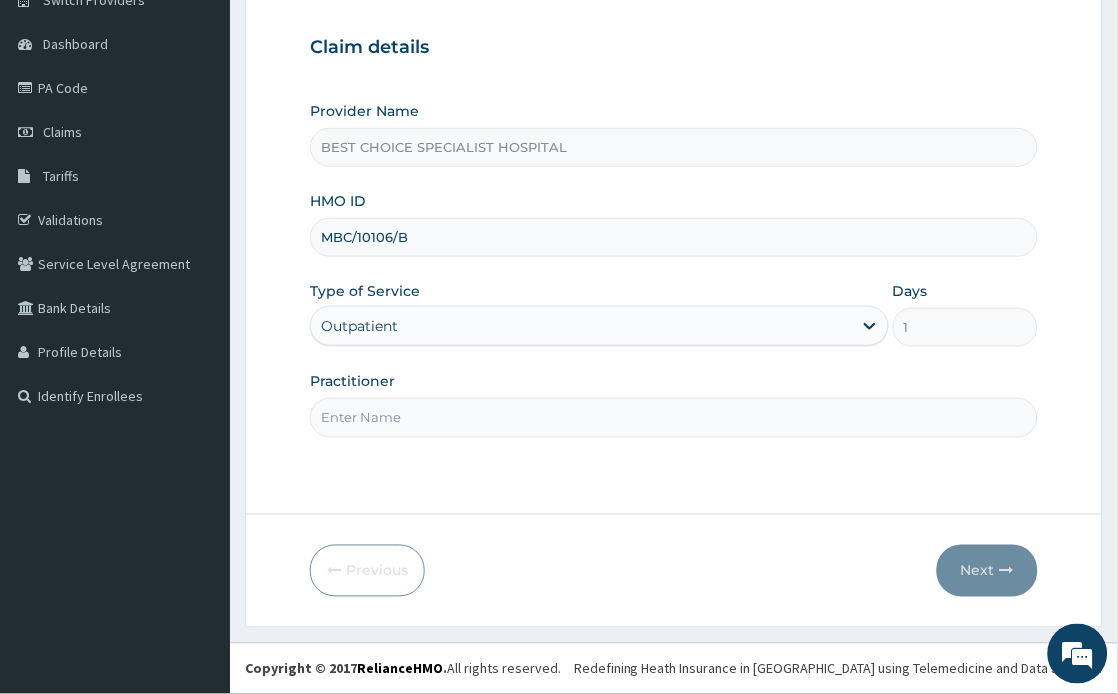 drag, startPoint x: 362, startPoint y: 420, endPoint x: 385, endPoint y: 268, distance: 153.73029 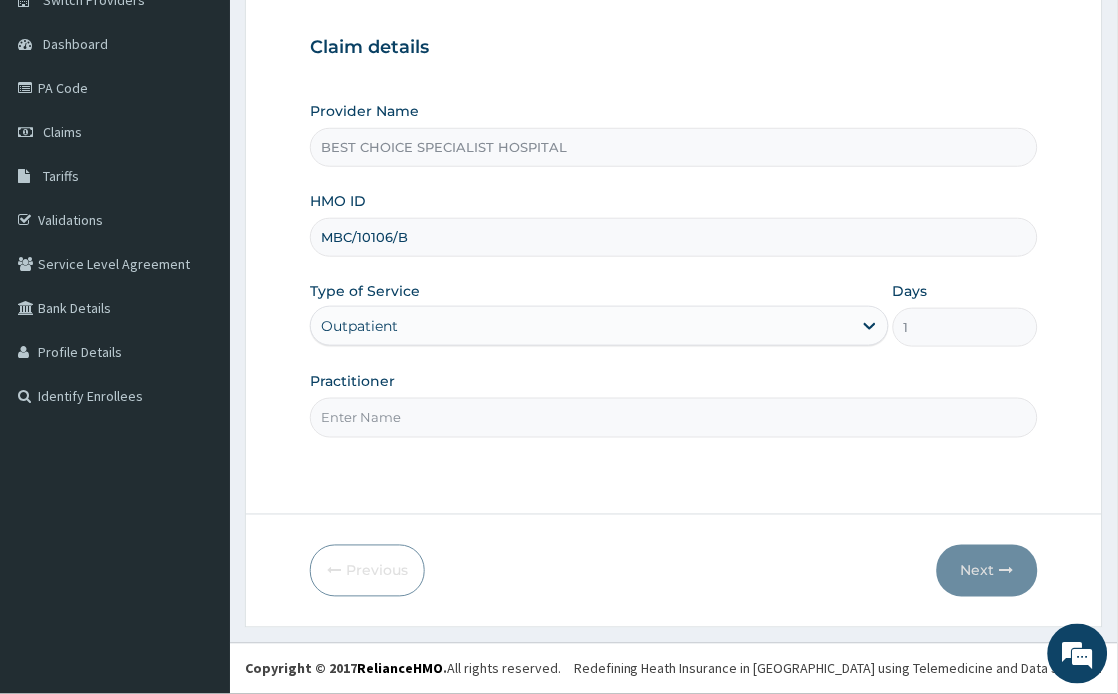 type on "Dr. Ibrahim" 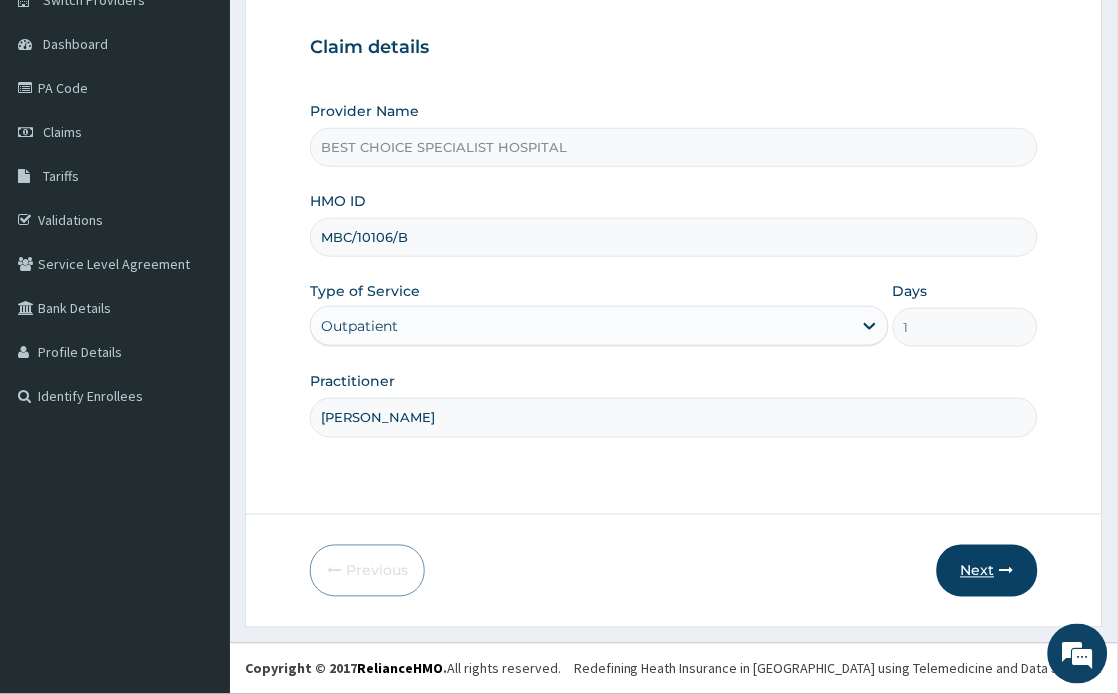click on "Next" at bounding box center [987, 571] 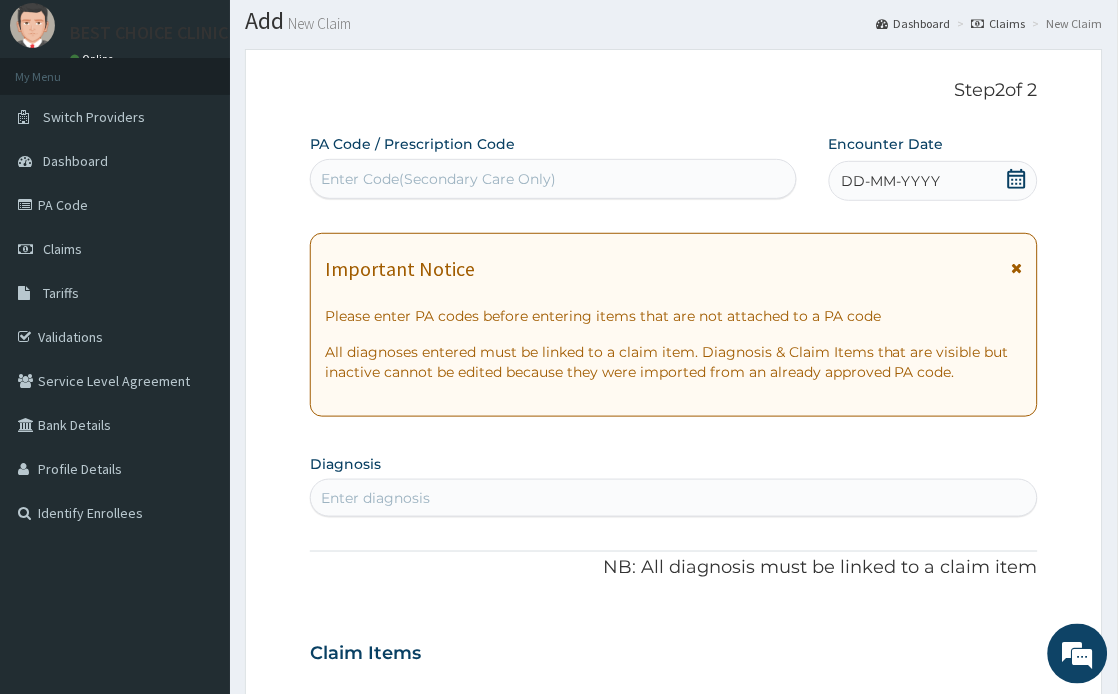 scroll, scrollTop: 0, scrollLeft: 0, axis: both 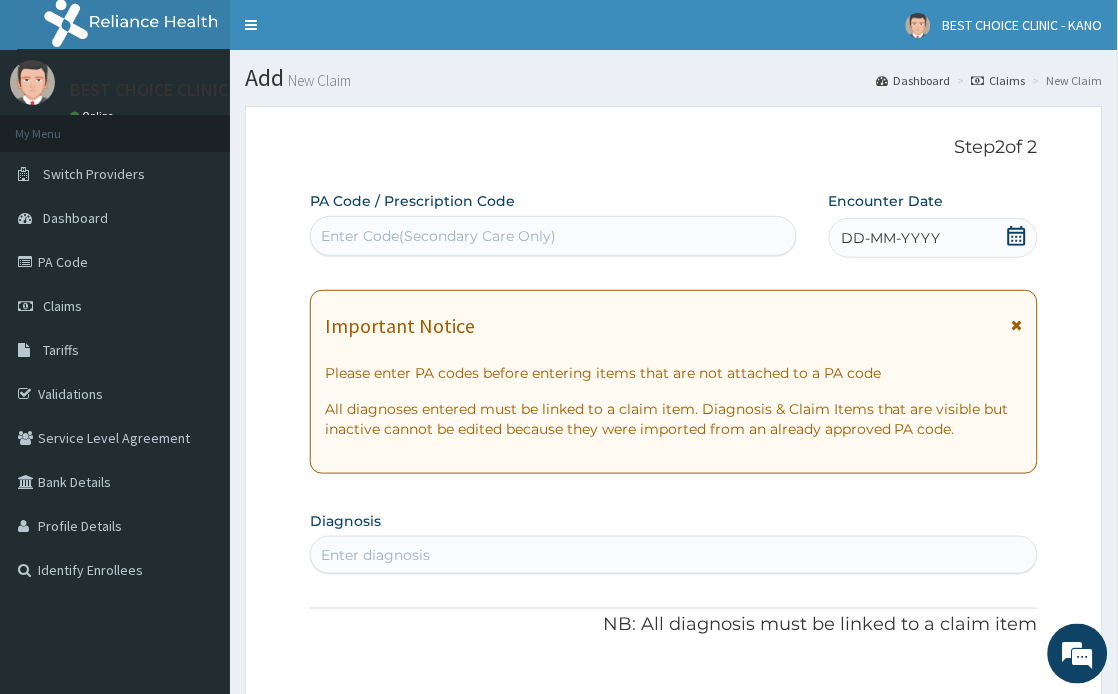click on "DD-MM-YYYY" at bounding box center [891, 238] 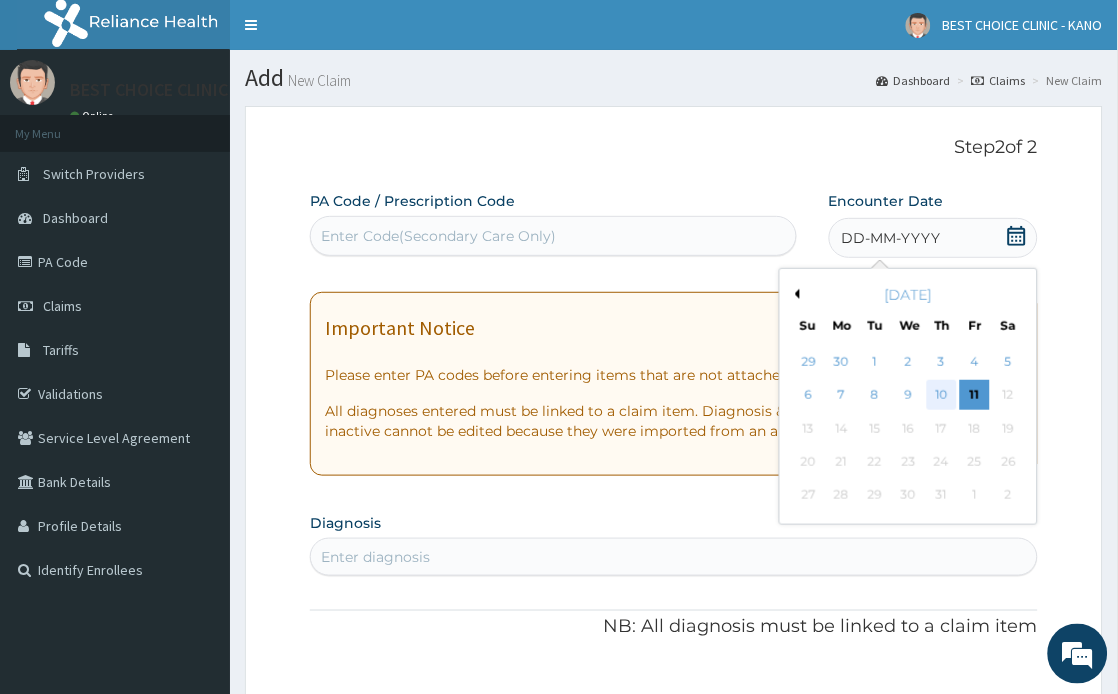 click on "10" at bounding box center [942, 396] 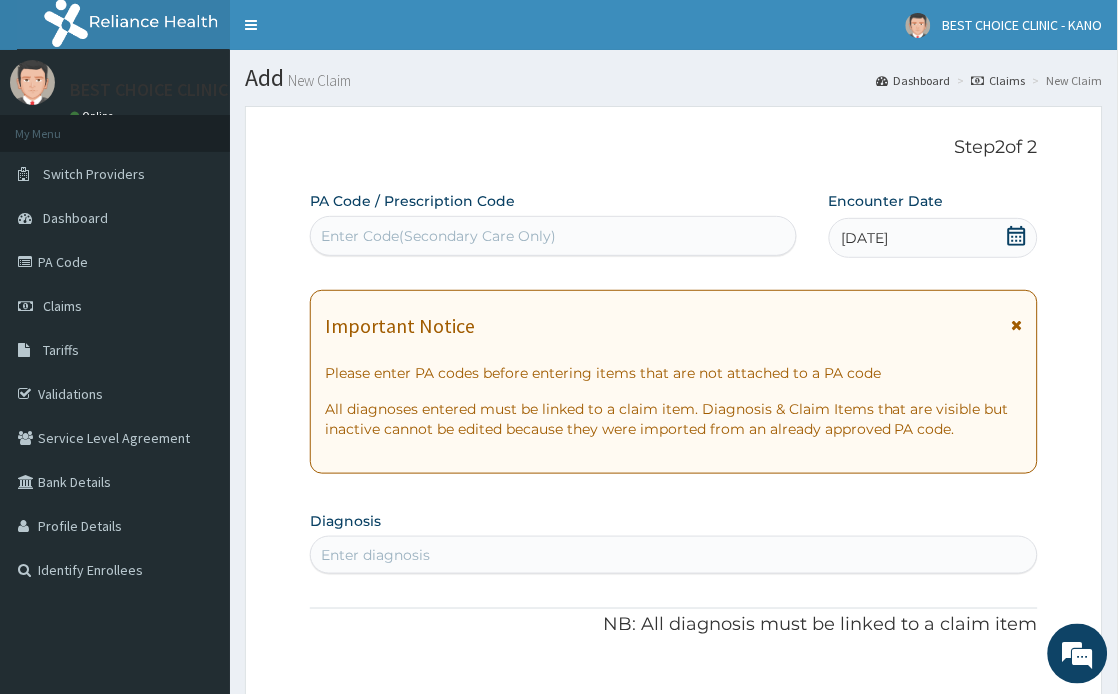 click at bounding box center (1017, 325) 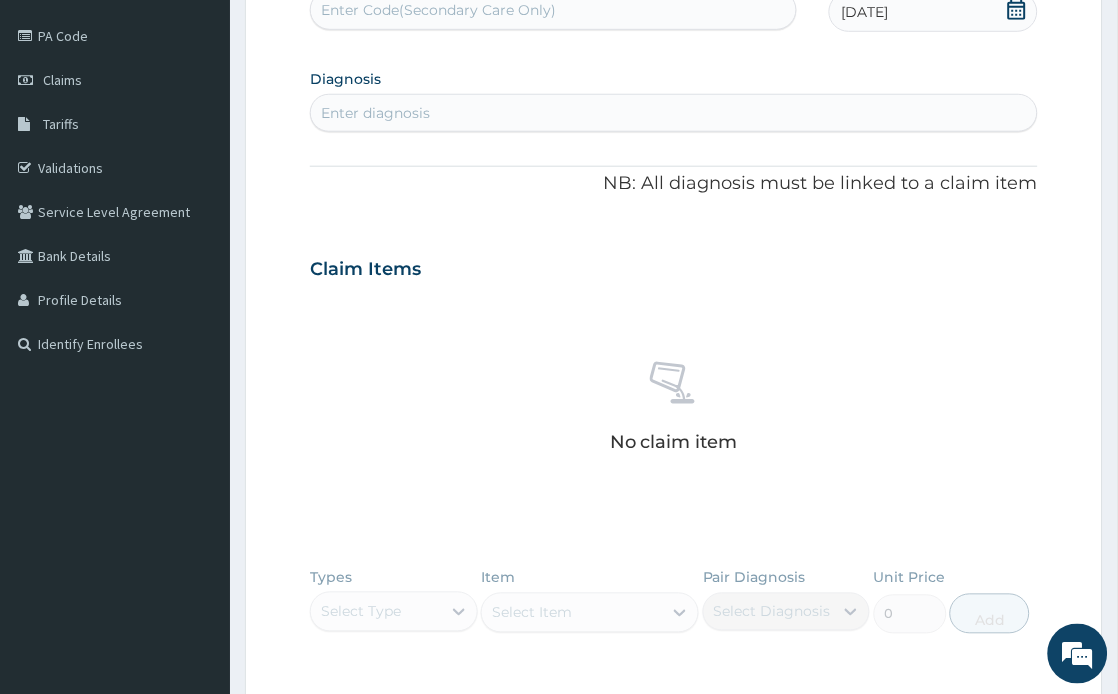 scroll, scrollTop: 222, scrollLeft: 0, axis: vertical 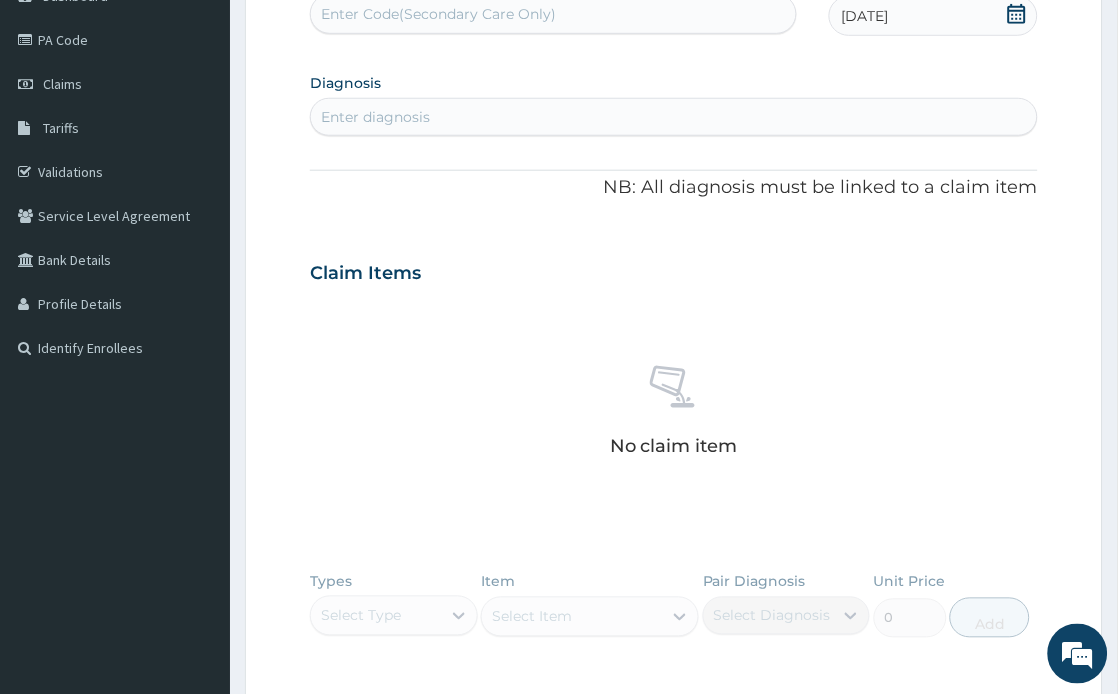click on "Enter diagnosis" at bounding box center (375, 117) 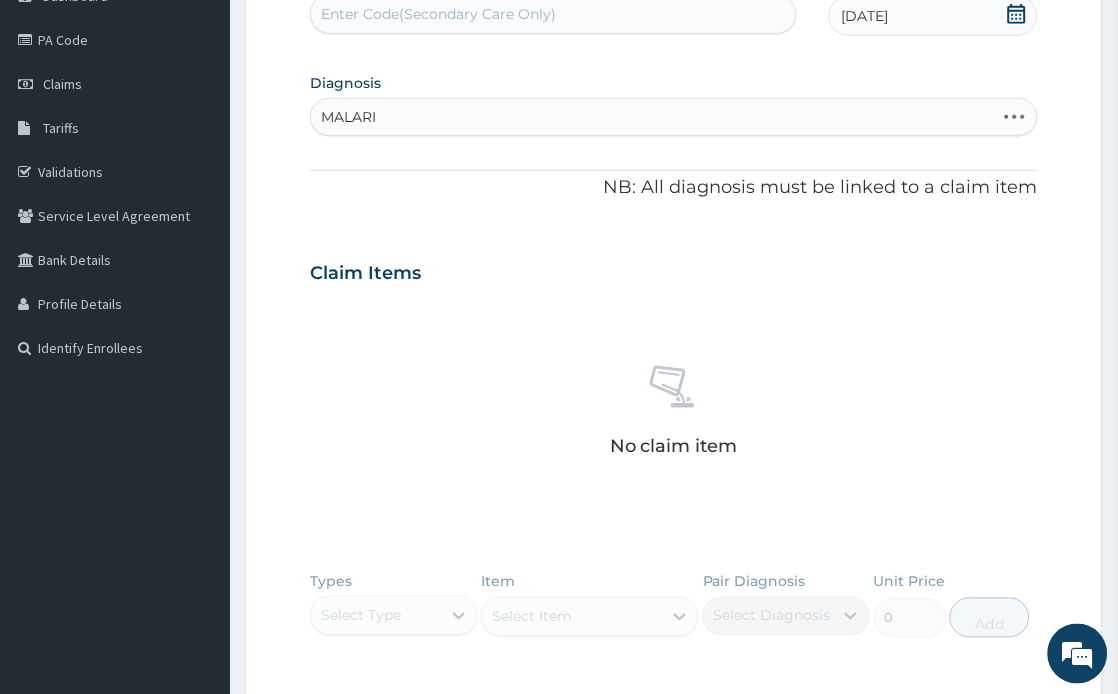 type on "MALARIA" 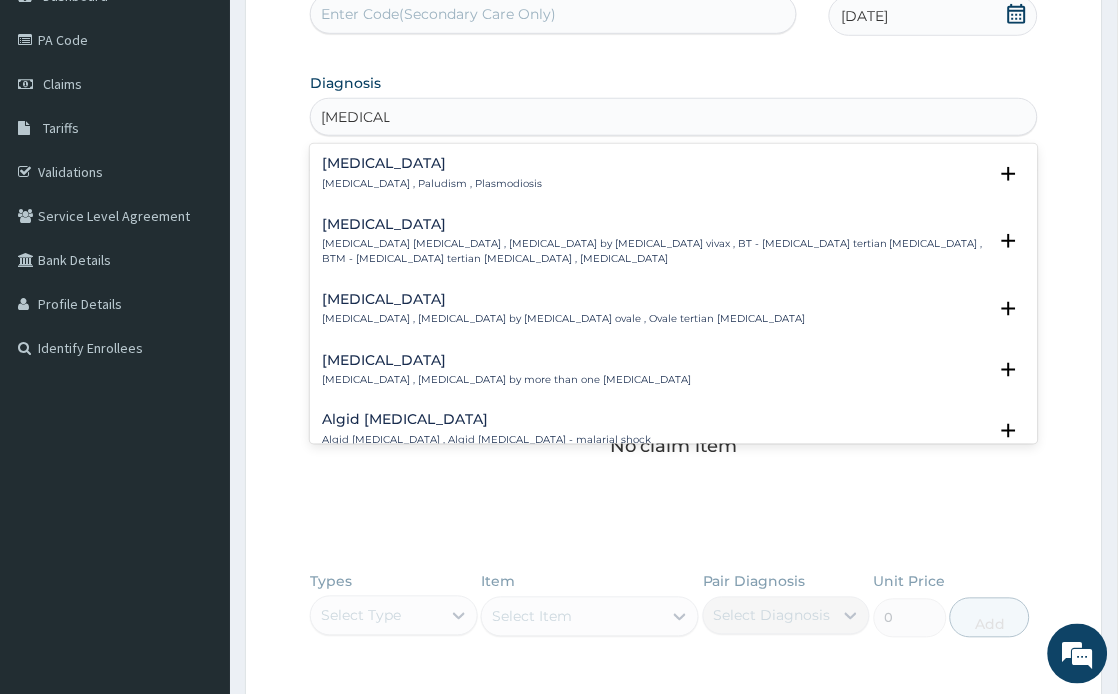 click on "Malaria" at bounding box center (432, 163) 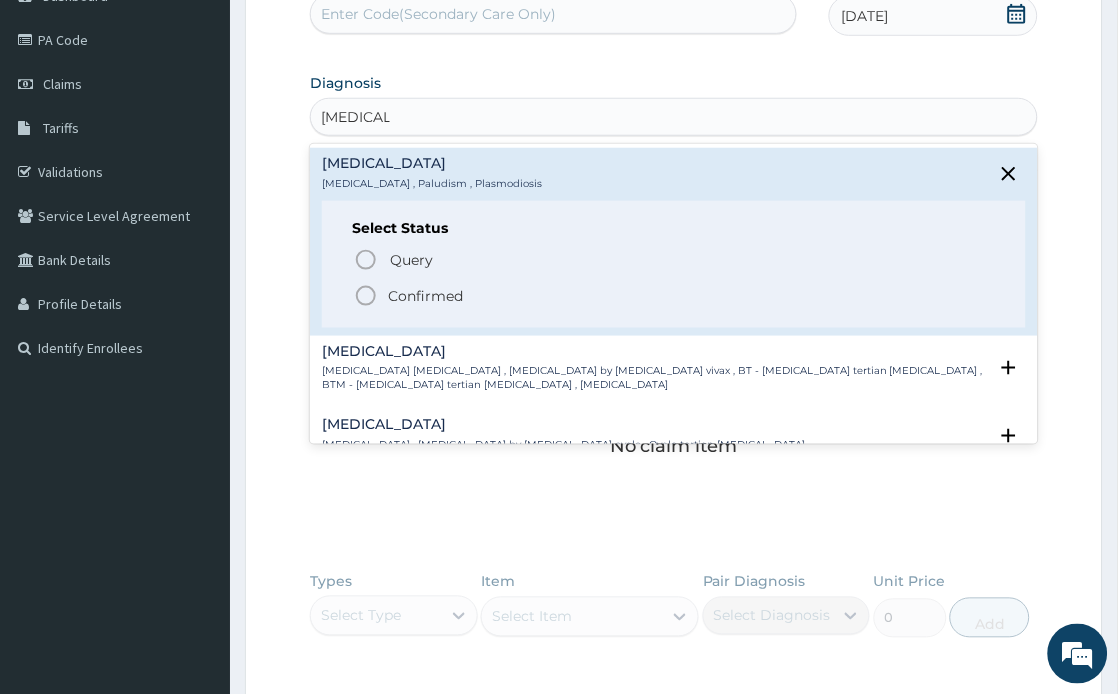 drag, startPoint x: 355, startPoint y: 291, endPoint x: 374, endPoint y: 241, distance: 53.488316 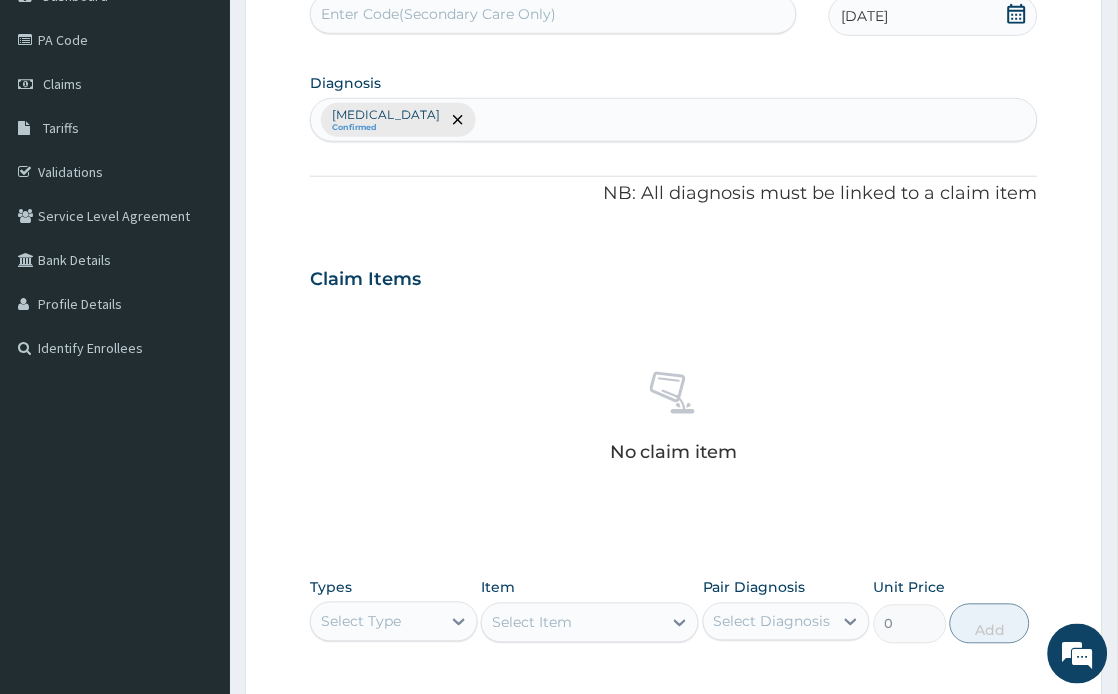 click on "Malaria Confirmed" at bounding box center (674, 120) 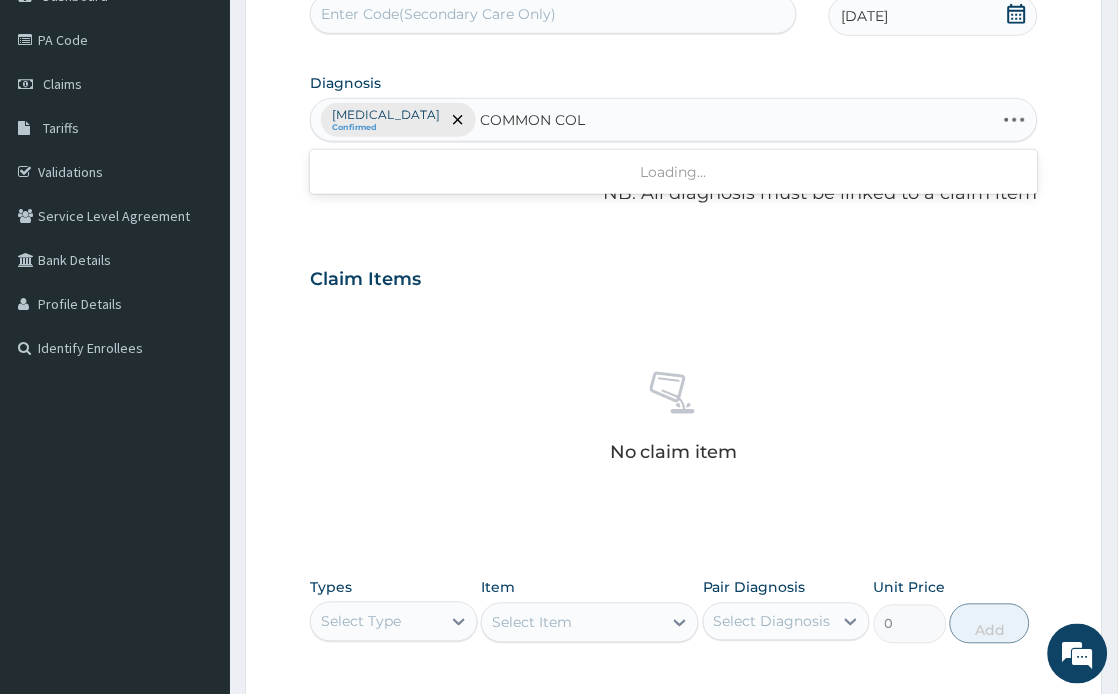 type on "COMMON COLD" 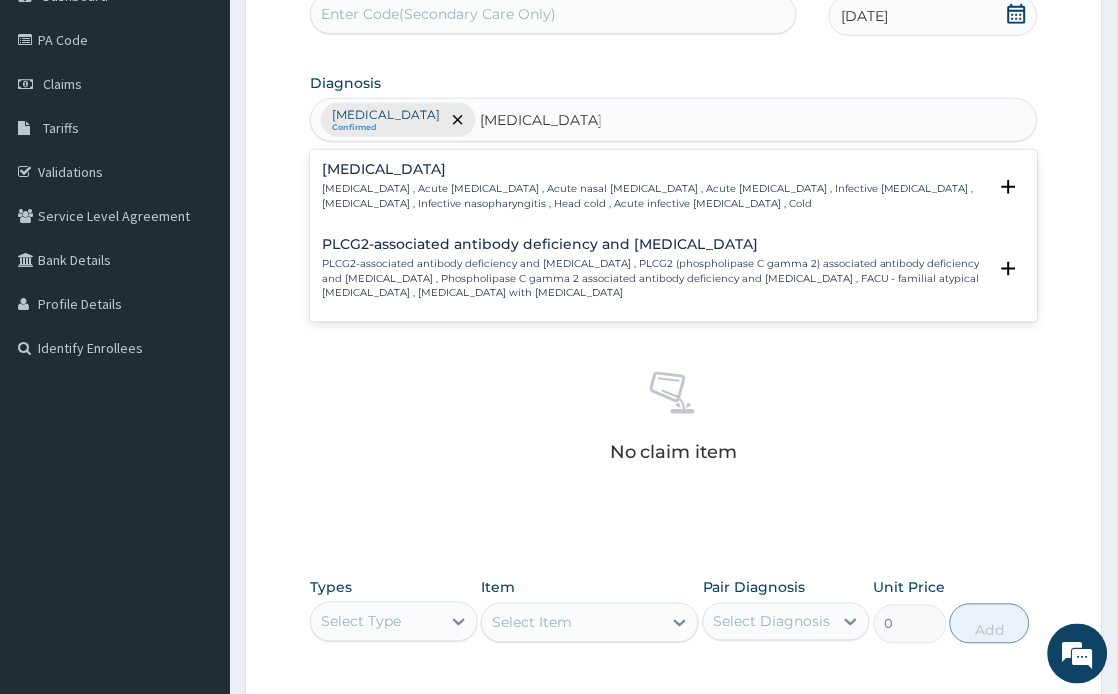 click on "Common cold , Acute coryza , Acute nasal catarrh , Acute rhinitis , Infective rhinitis , Acute nasopharyngitis , Infective nasopharyngitis , Head cold , Acute infective rhinitis , Cold" at bounding box center [654, 196] 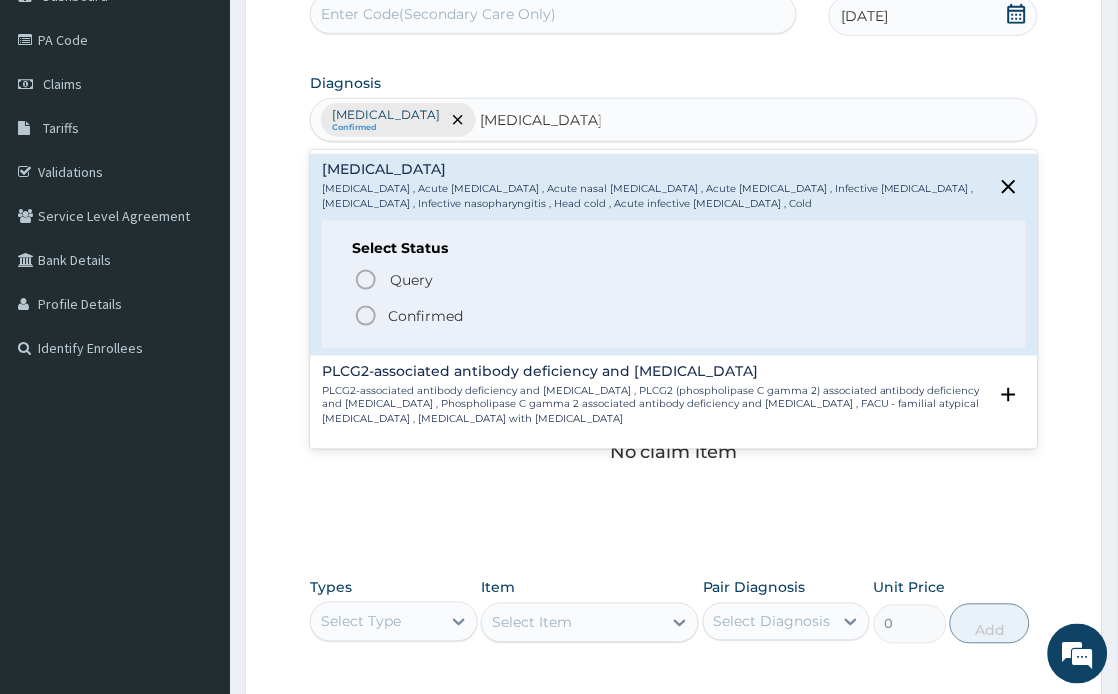 click 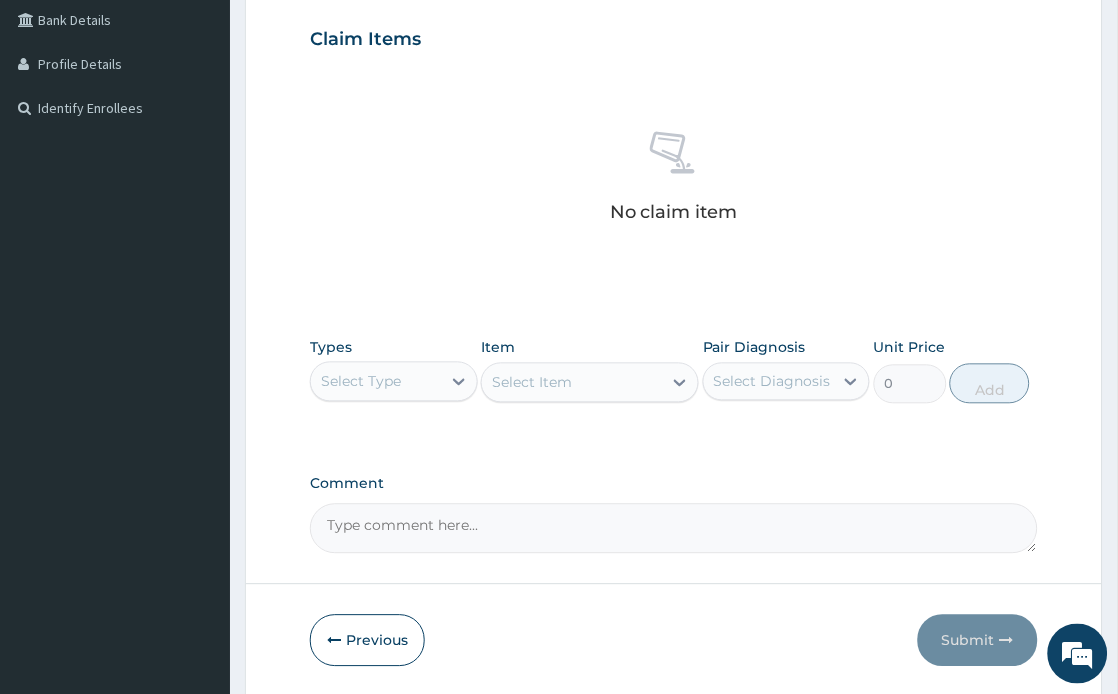 scroll, scrollTop: 532, scrollLeft: 0, axis: vertical 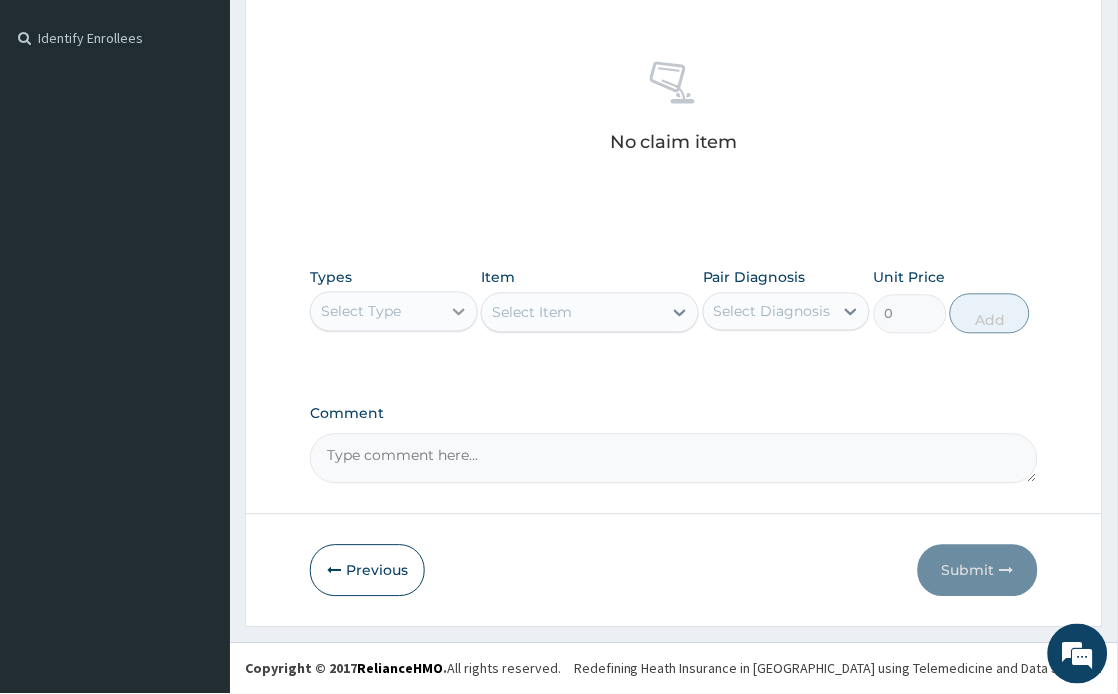 click at bounding box center [459, 312] 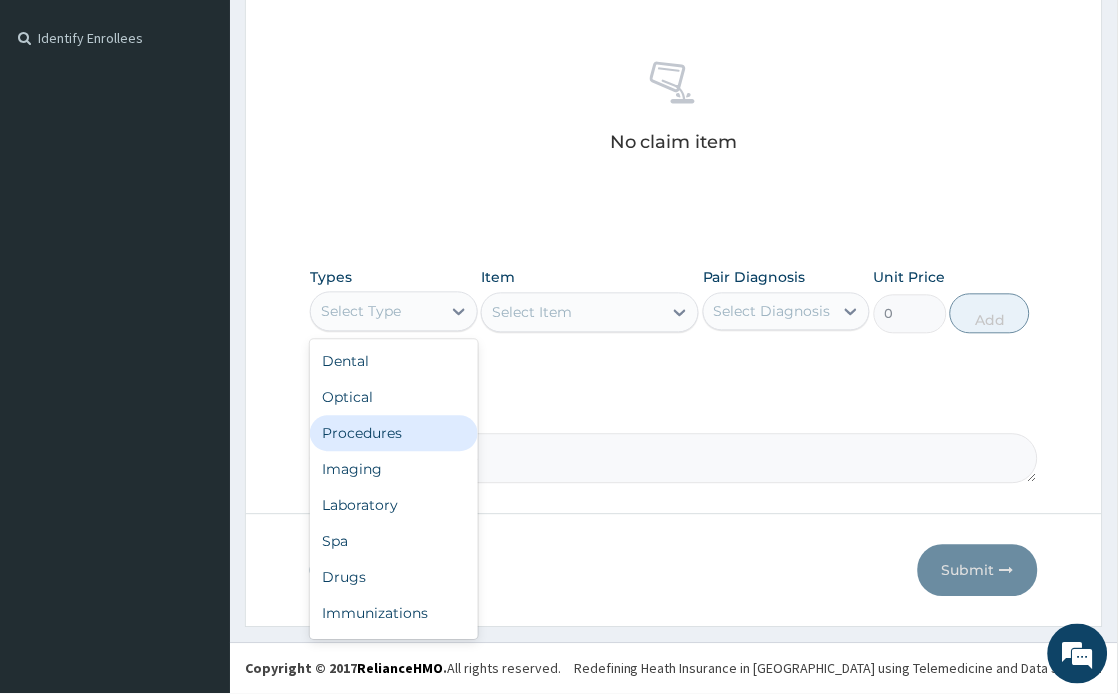 click on "Procedures" at bounding box center [393, 434] 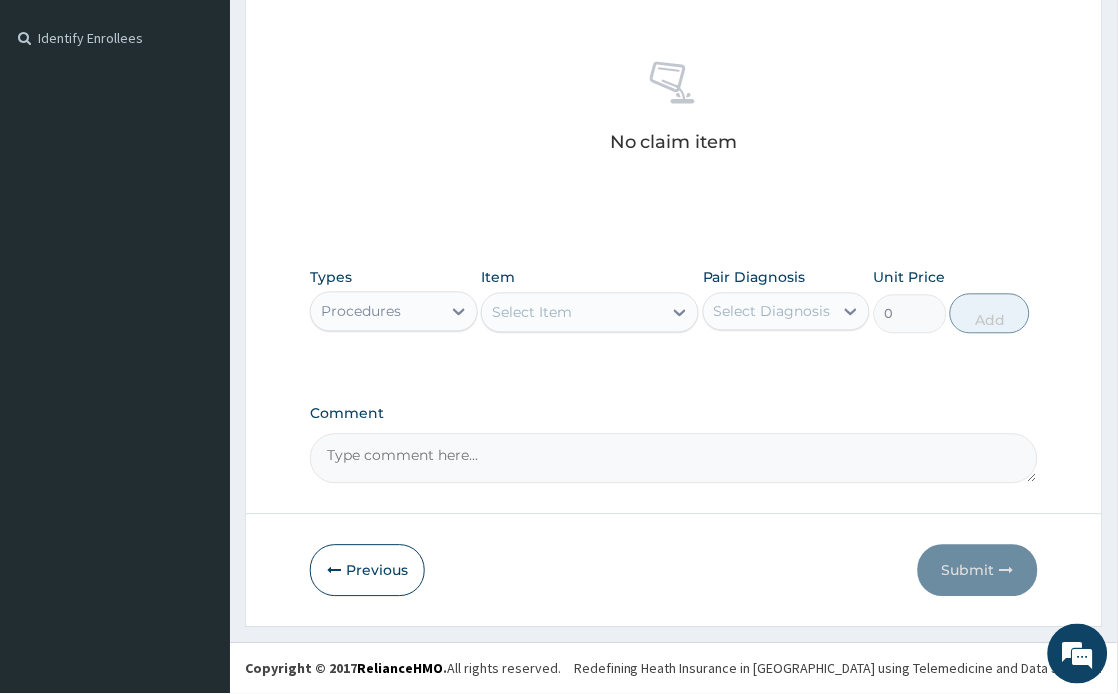 click on "Select Item" at bounding box center [572, 313] 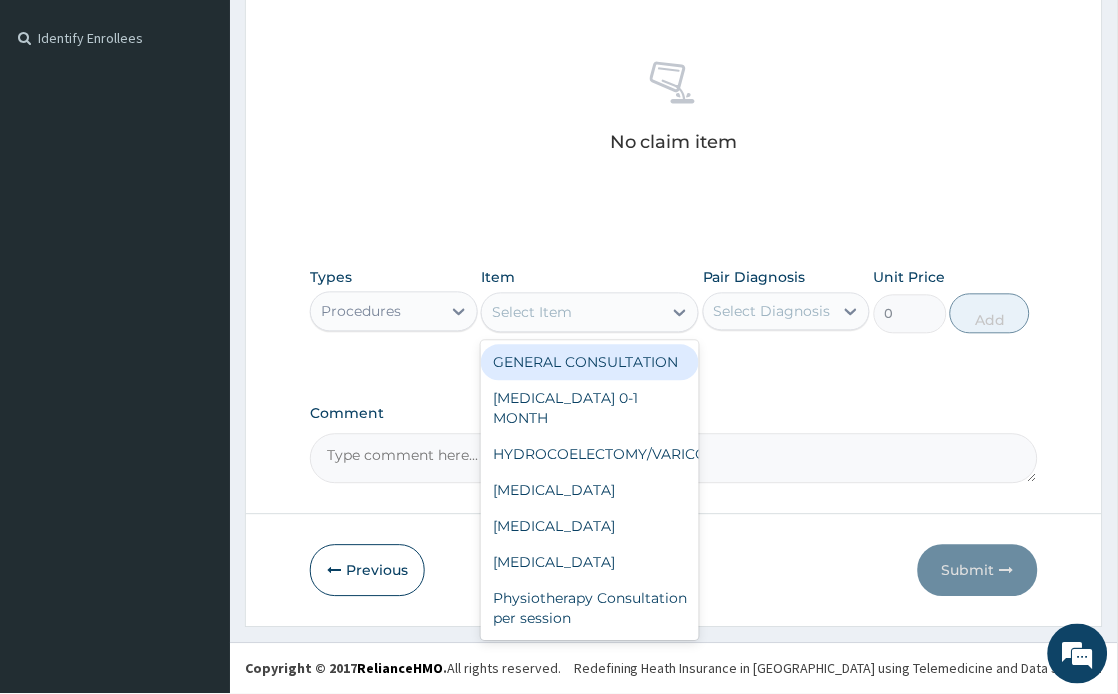 click on "GENERAL CONSULTATION" at bounding box center [590, 363] 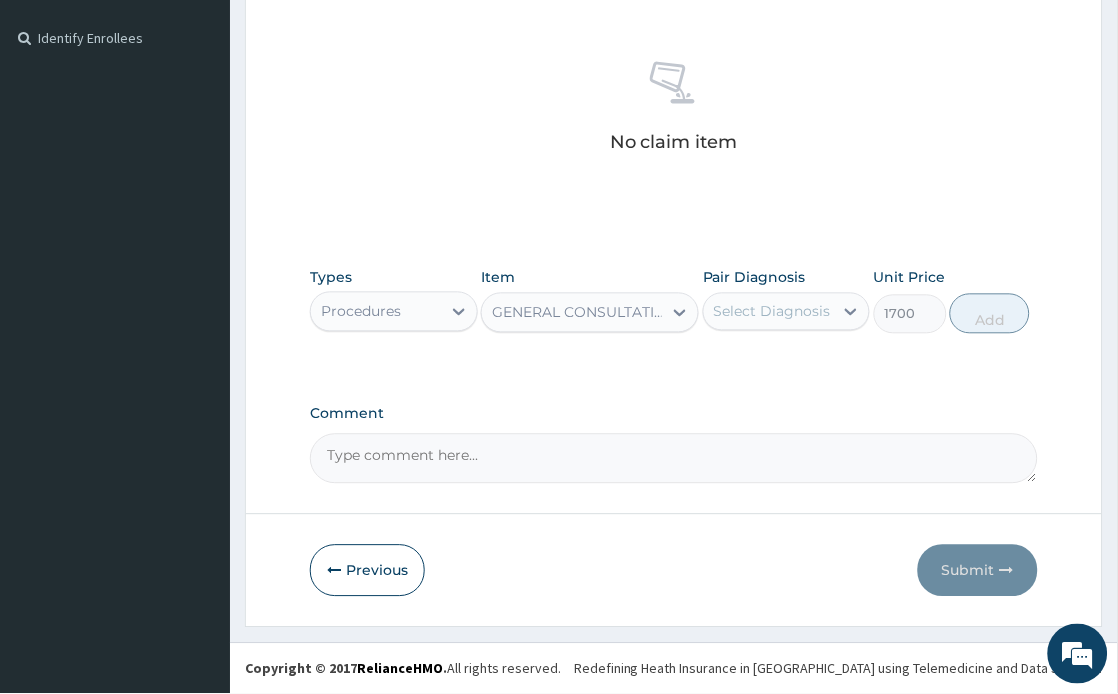 click on "Select Diagnosis" at bounding box center [772, 312] 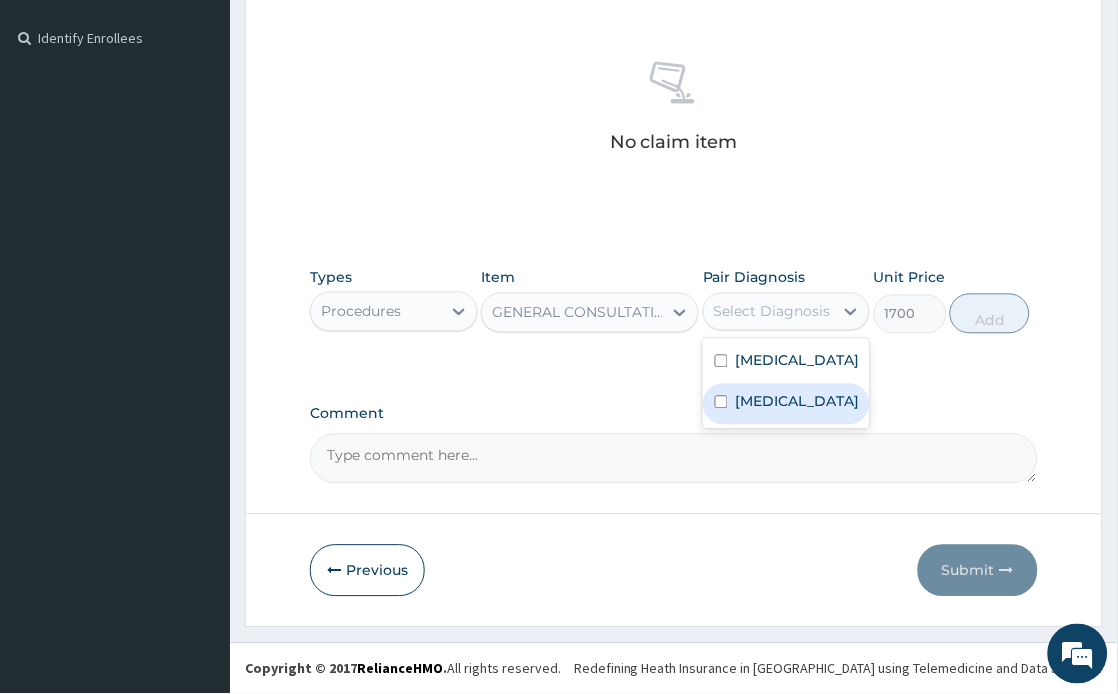 click on "Common cold" at bounding box center [798, 402] 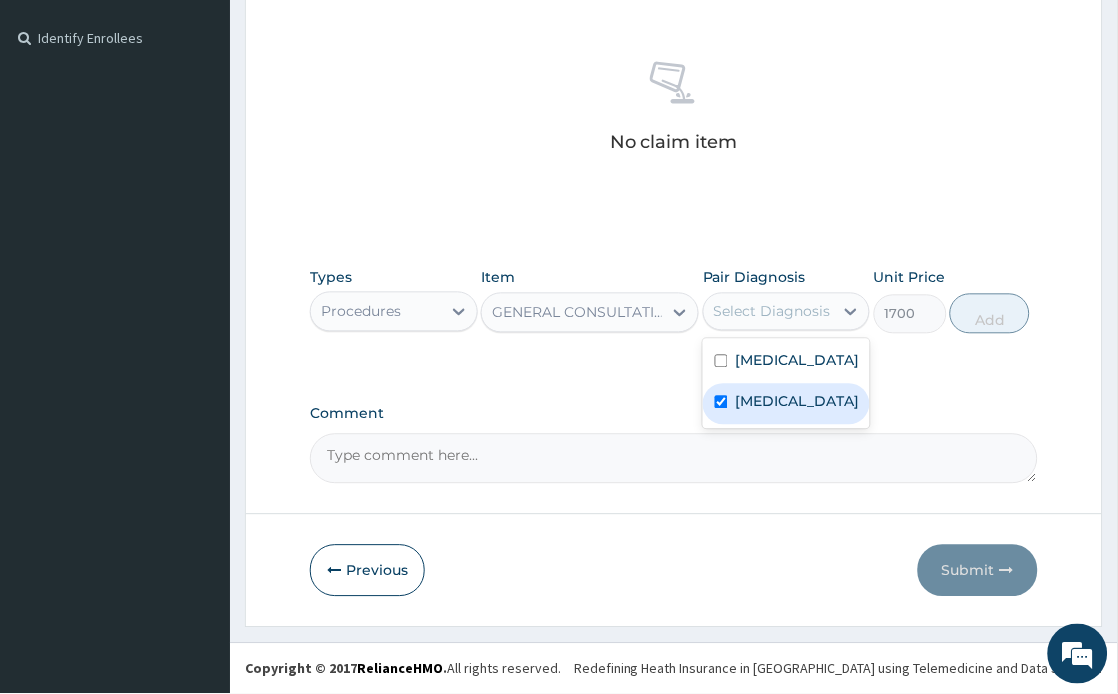 checkbox on "true" 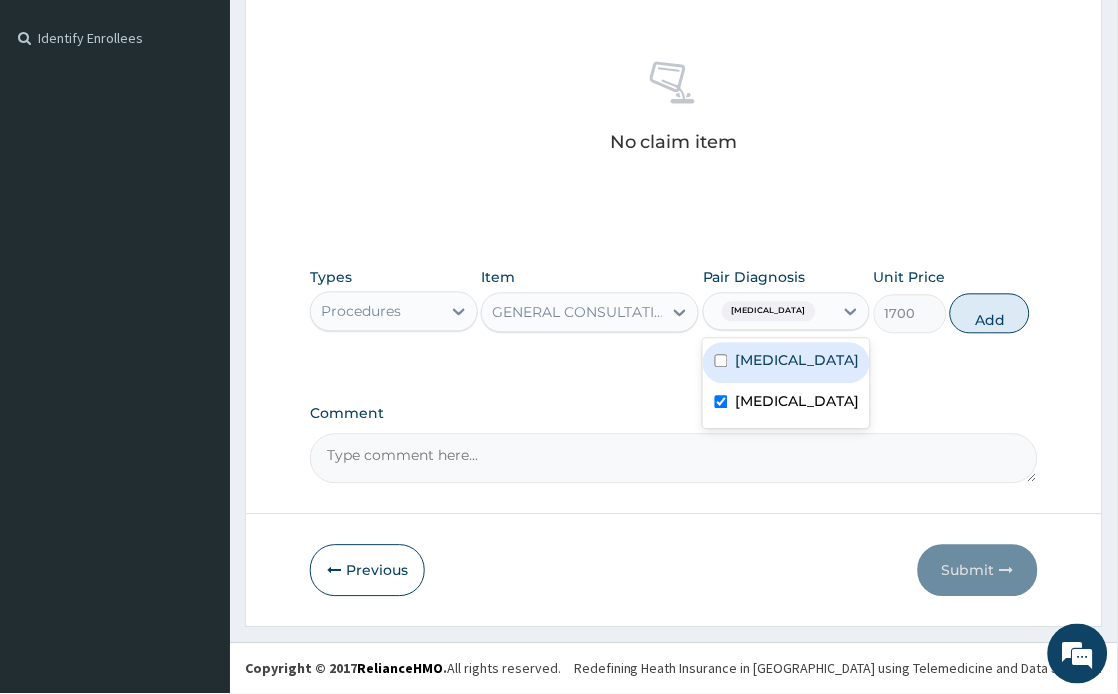 click on "Malaria" at bounding box center [798, 361] 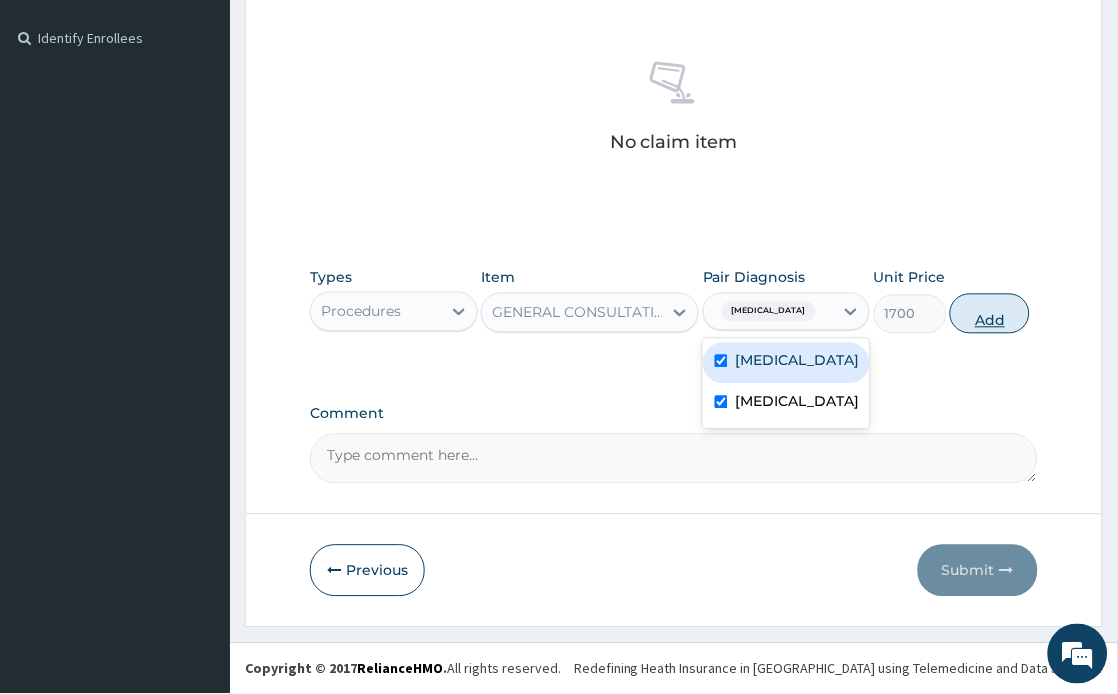 checkbox on "true" 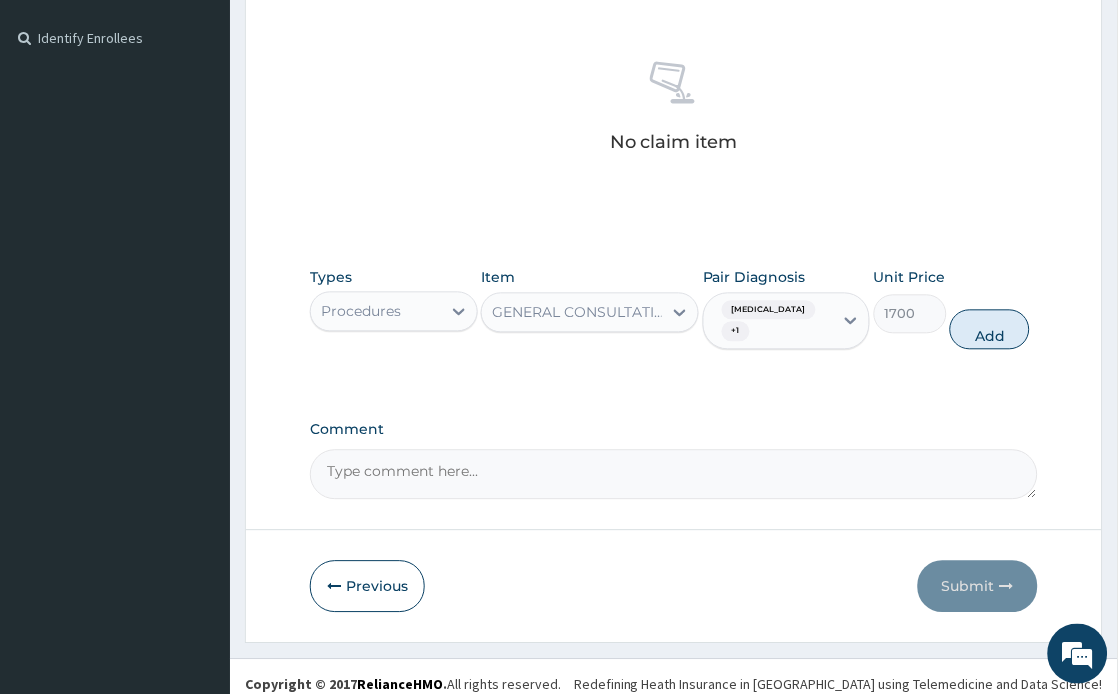 drag, startPoint x: 1021, startPoint y: 315, endPoint x: 392, endPoint y: 351, distance: 630.02936 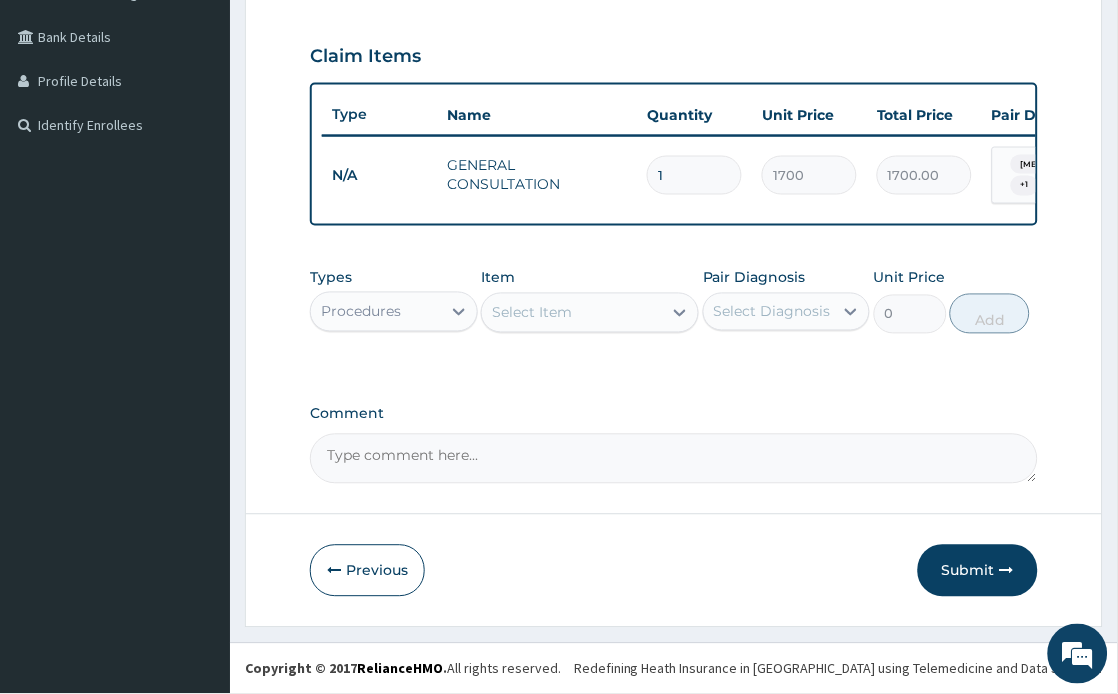 scroll, scrollTop: 453, scrollLeft: 0, axis: vertical 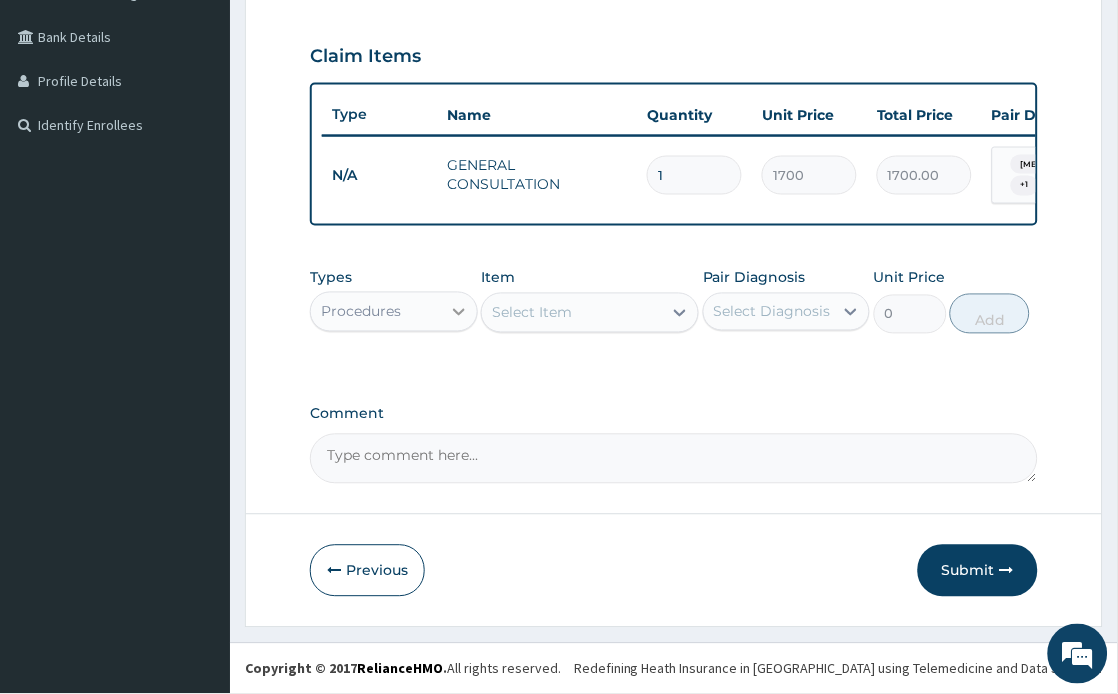 click at bounding box center [459, 312] 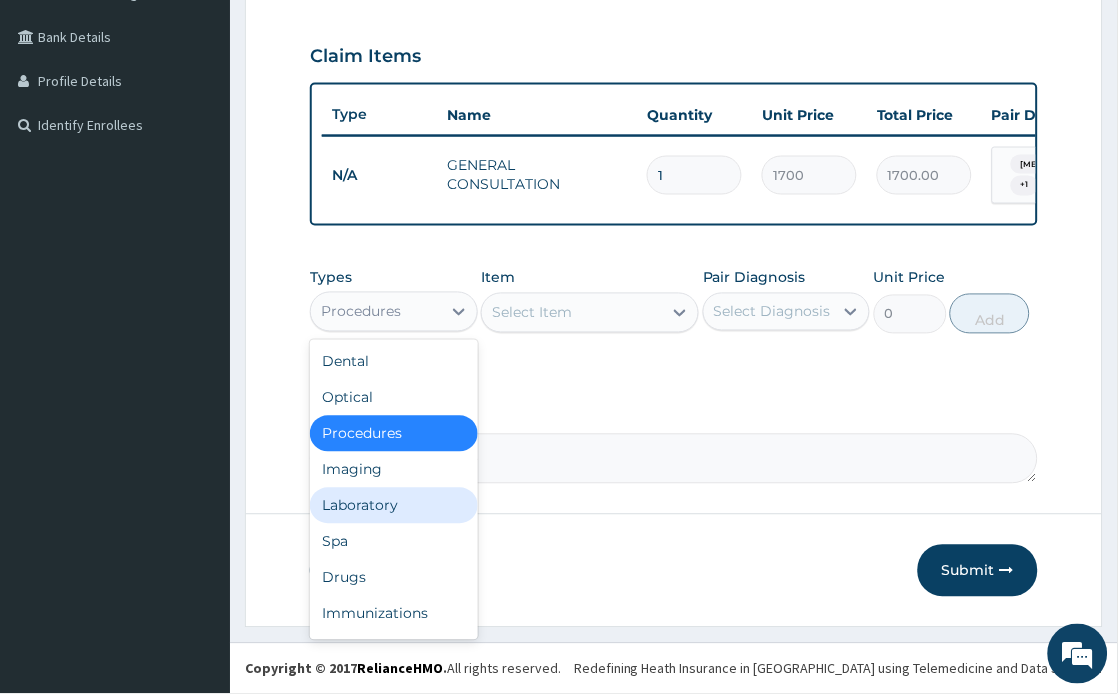 scroll, scrollTop: 67, scrollLeft: 0, axis: vertical 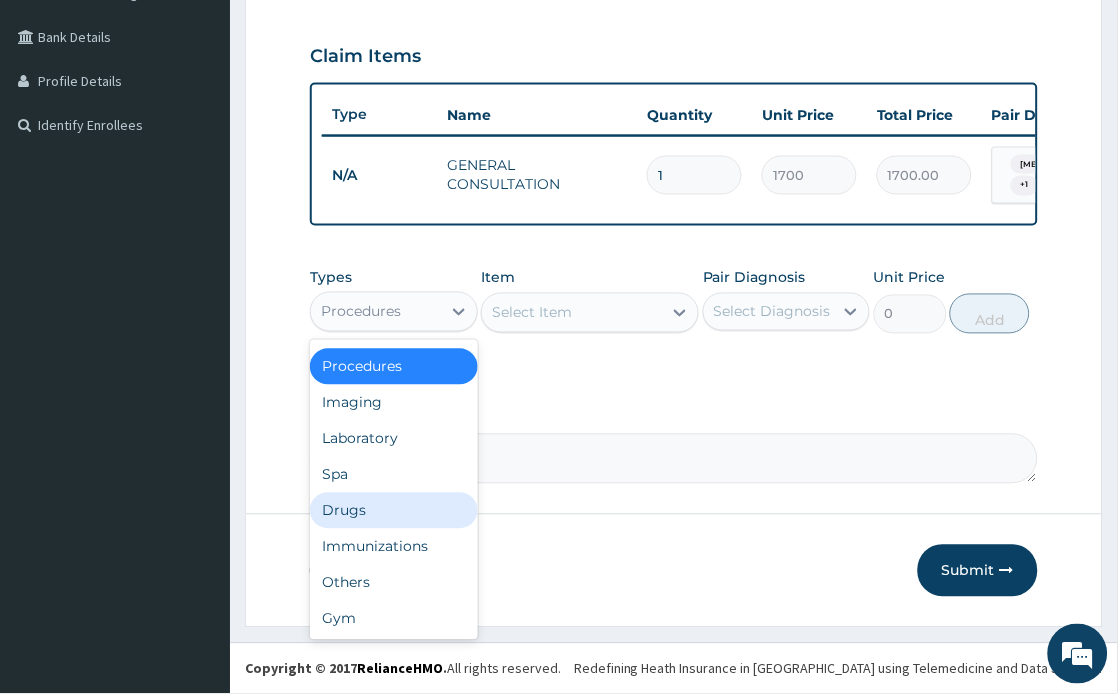 click on "Drugs" at bounding box center [393, 511] 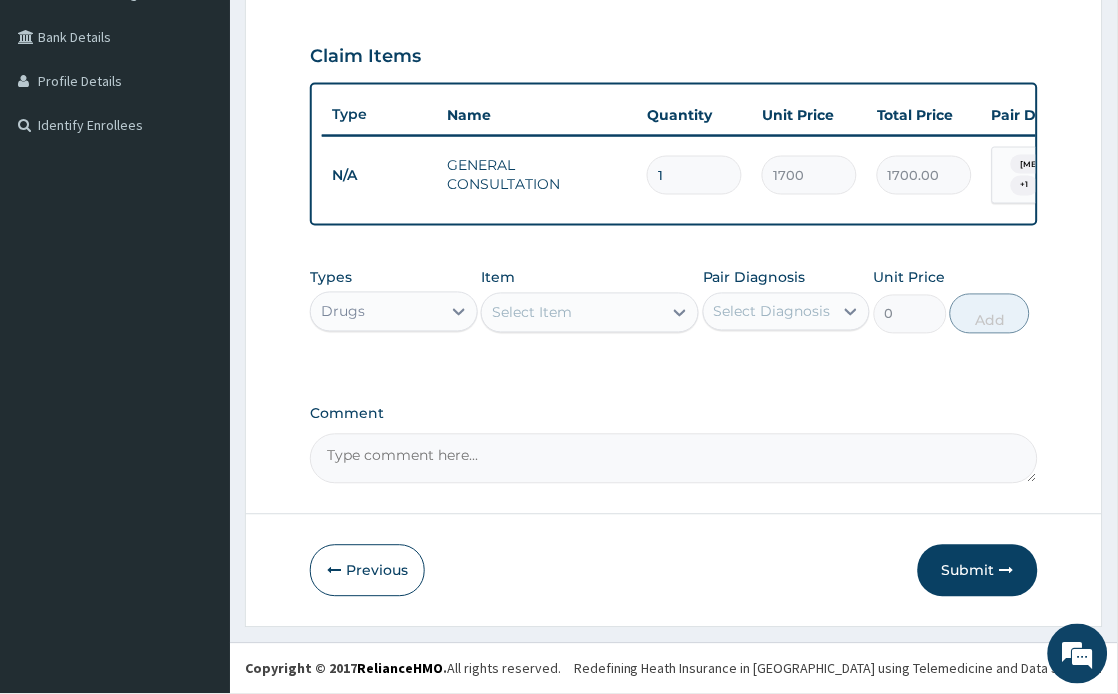 click on "Select Item" at bounding box center (572, 313) 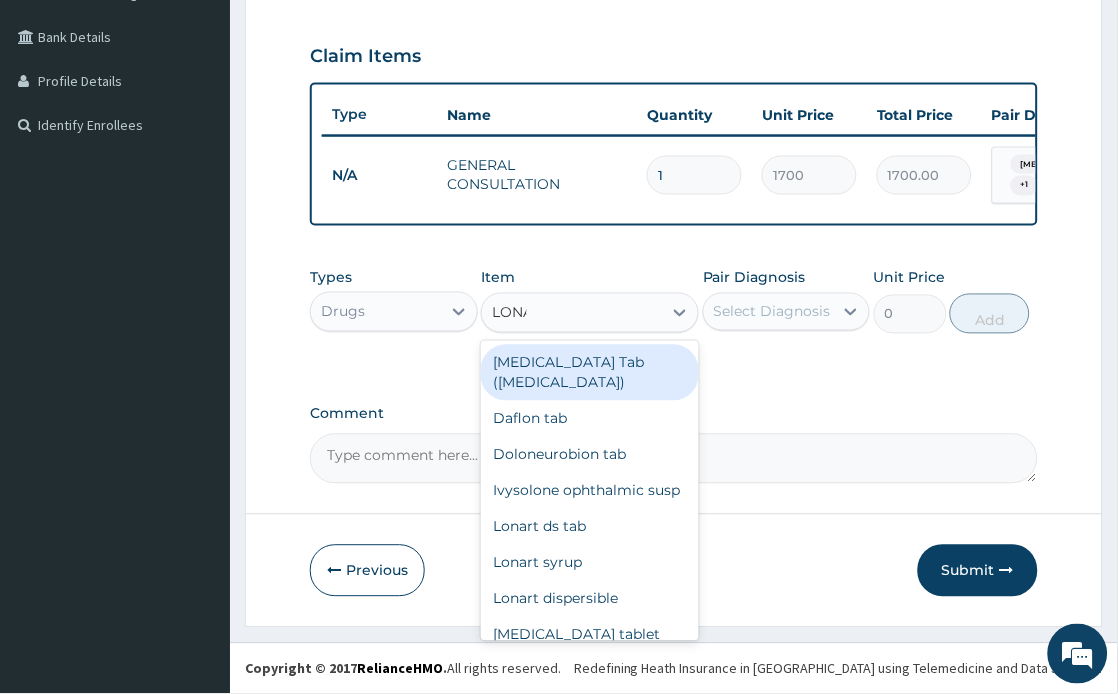 type on "LONART" 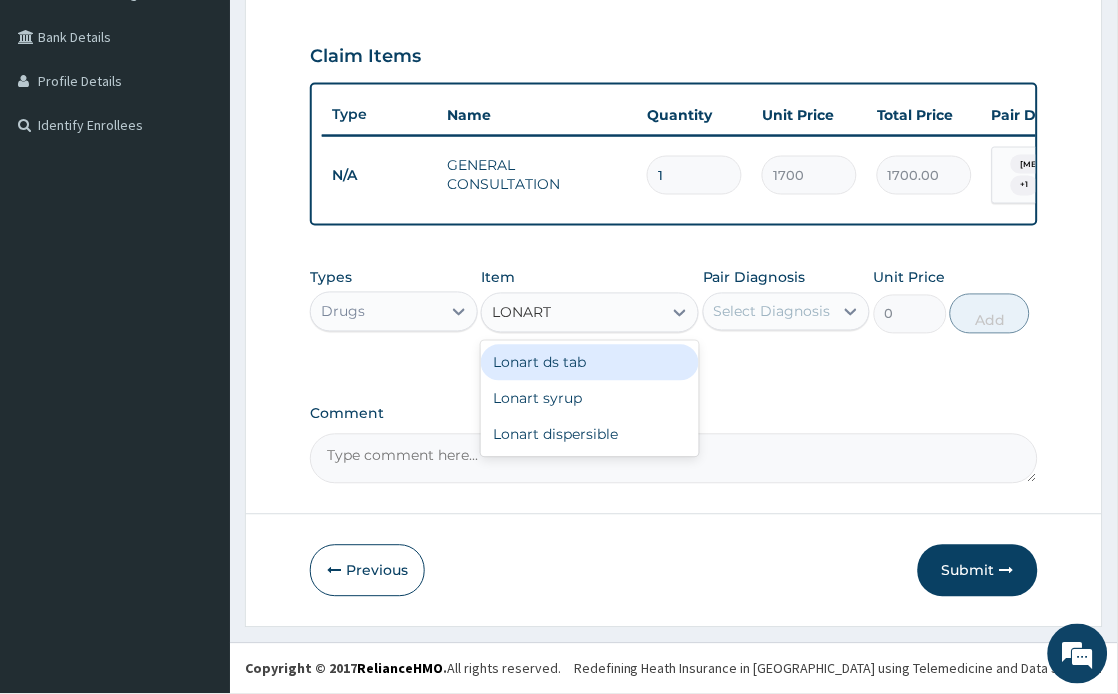 click on "Lonart ds tab" at bounding box center (590, 363) 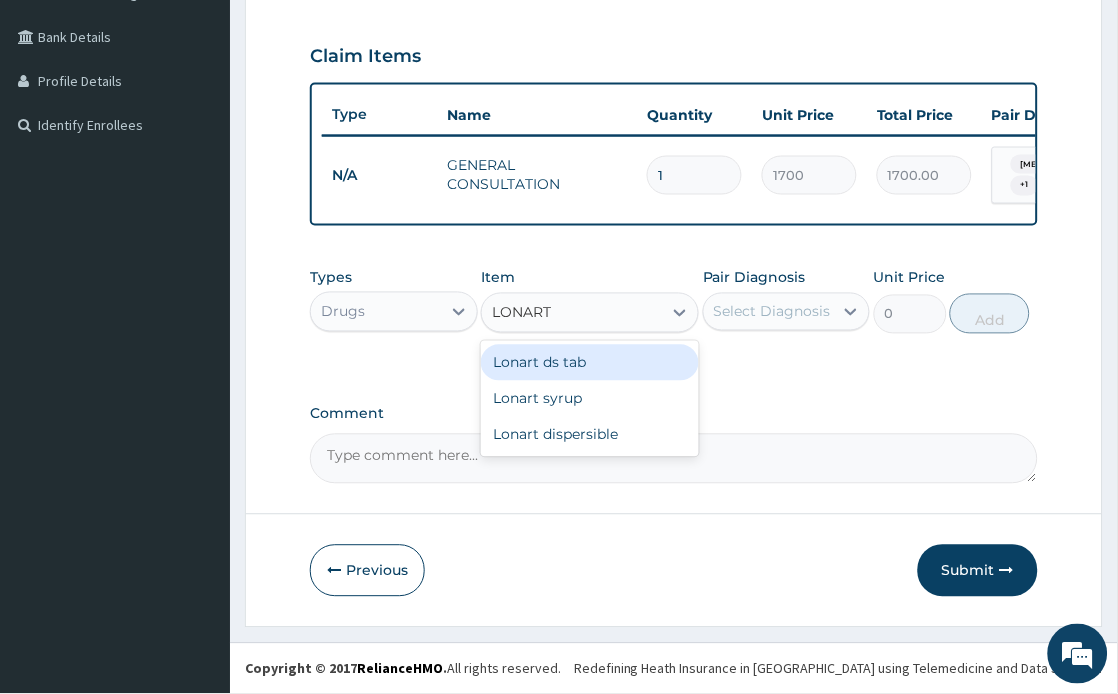 type 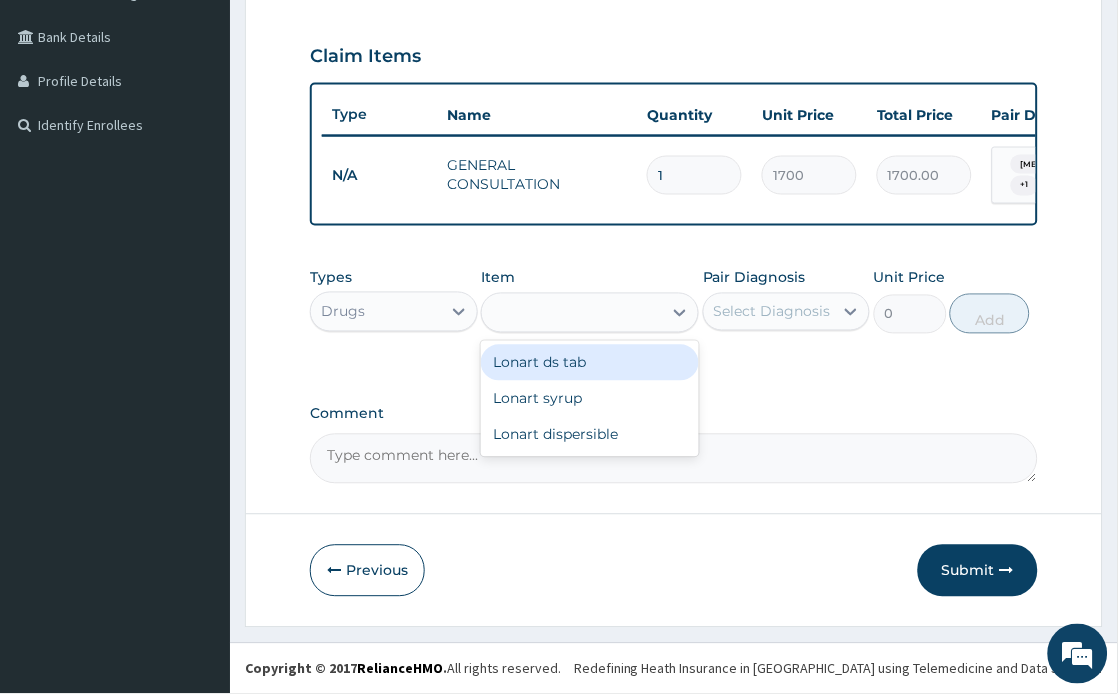 type on "900" 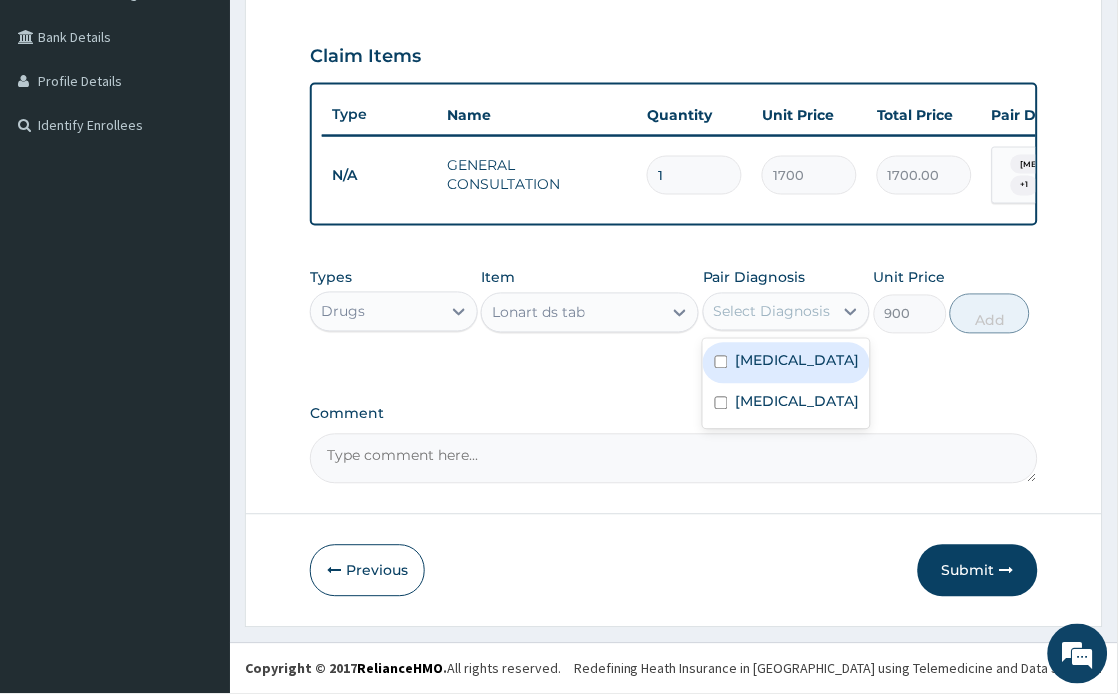 click on "Select Diagnosis" at bounding box center [772, 312] 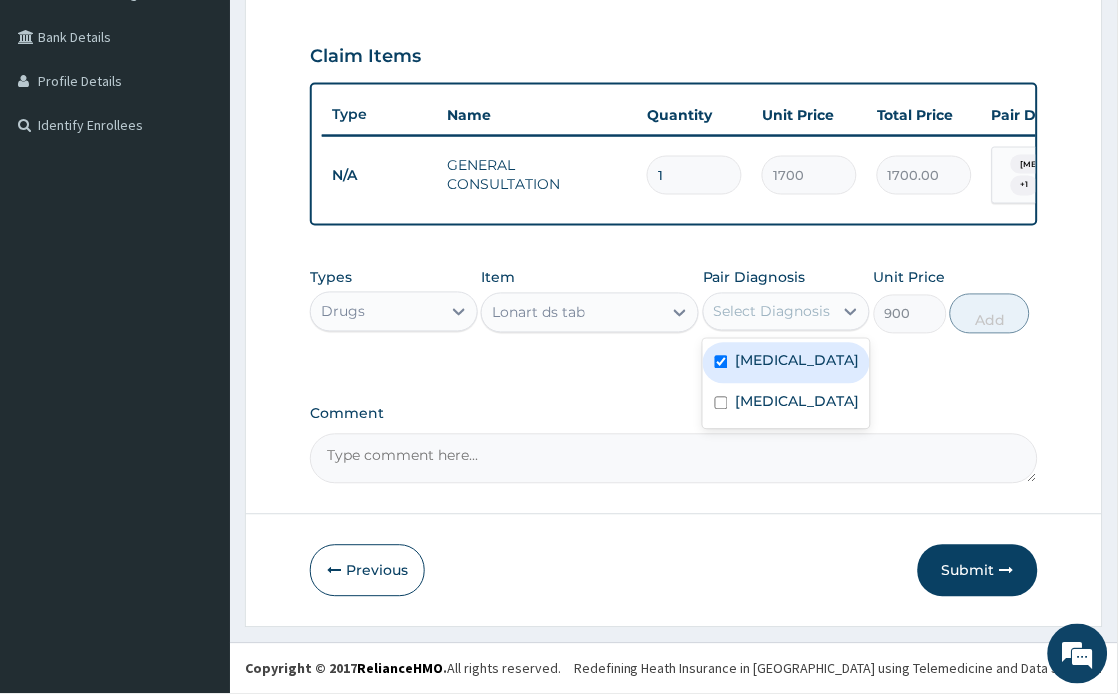 checkbox on "true" 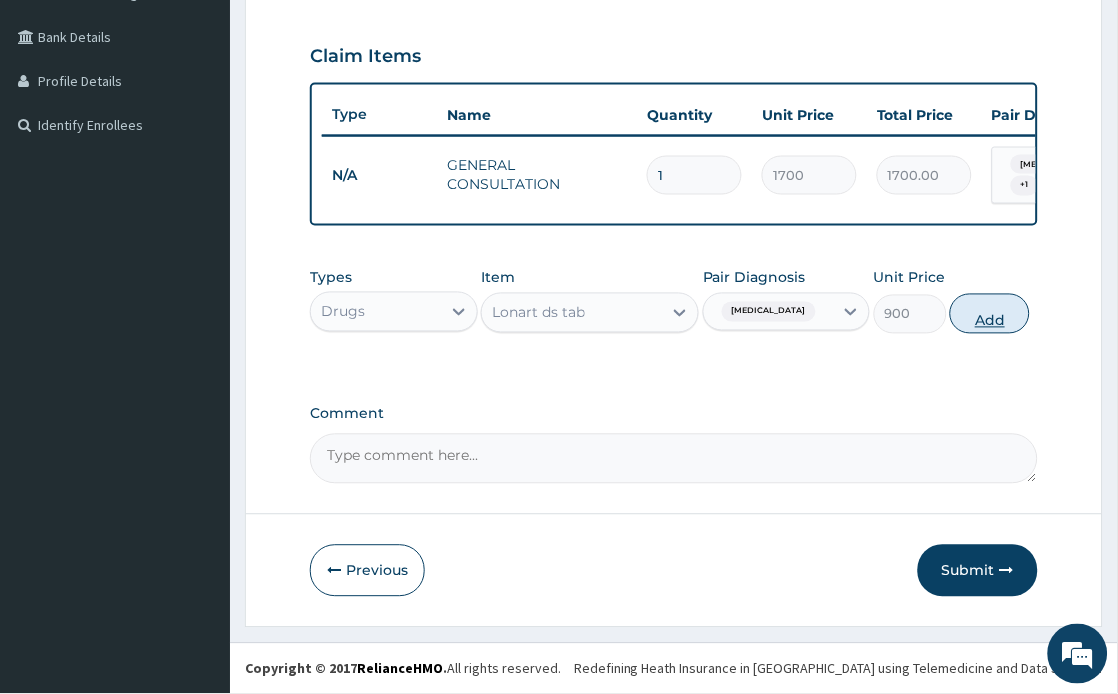 click on "Add" at bounding box center (990, 314) 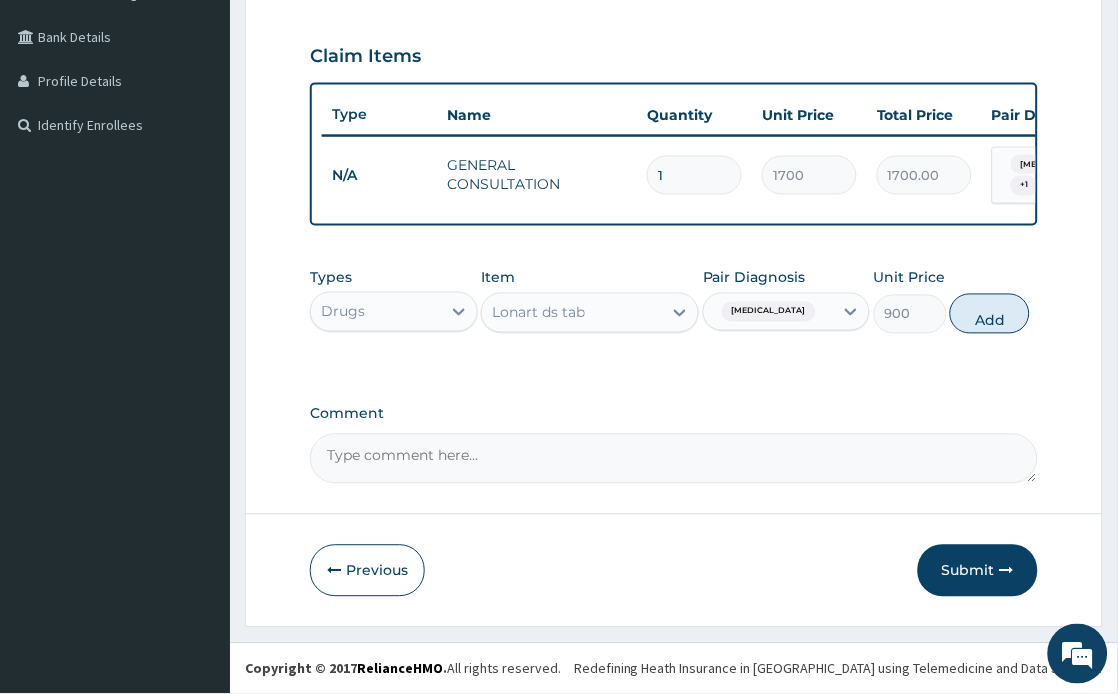 type on "0" 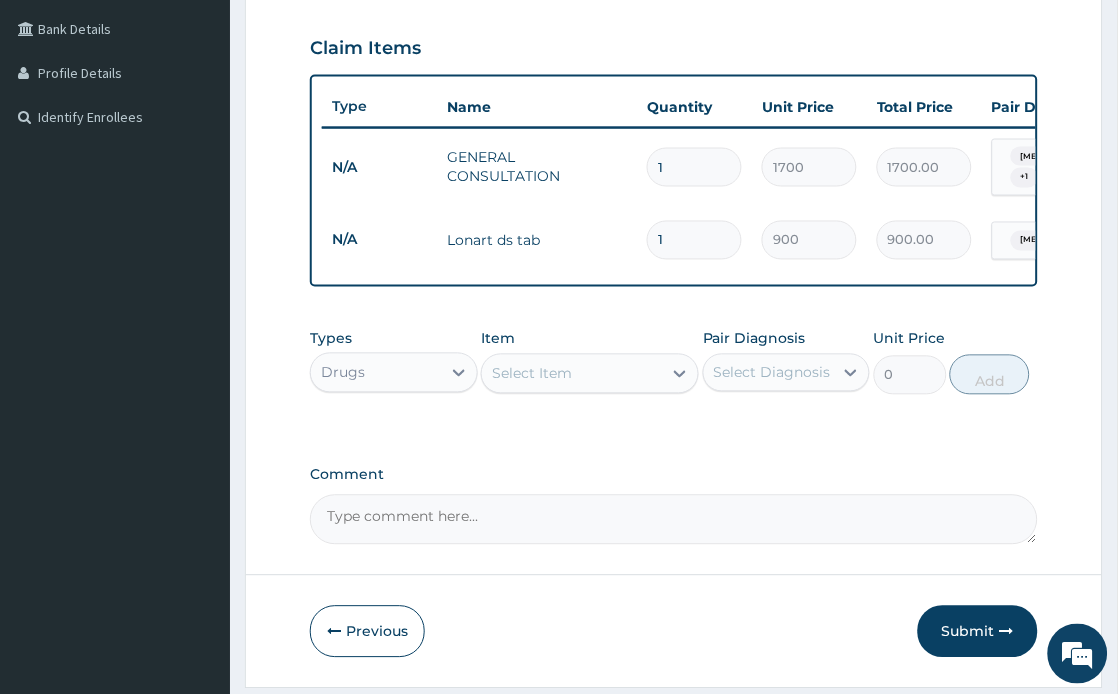 type 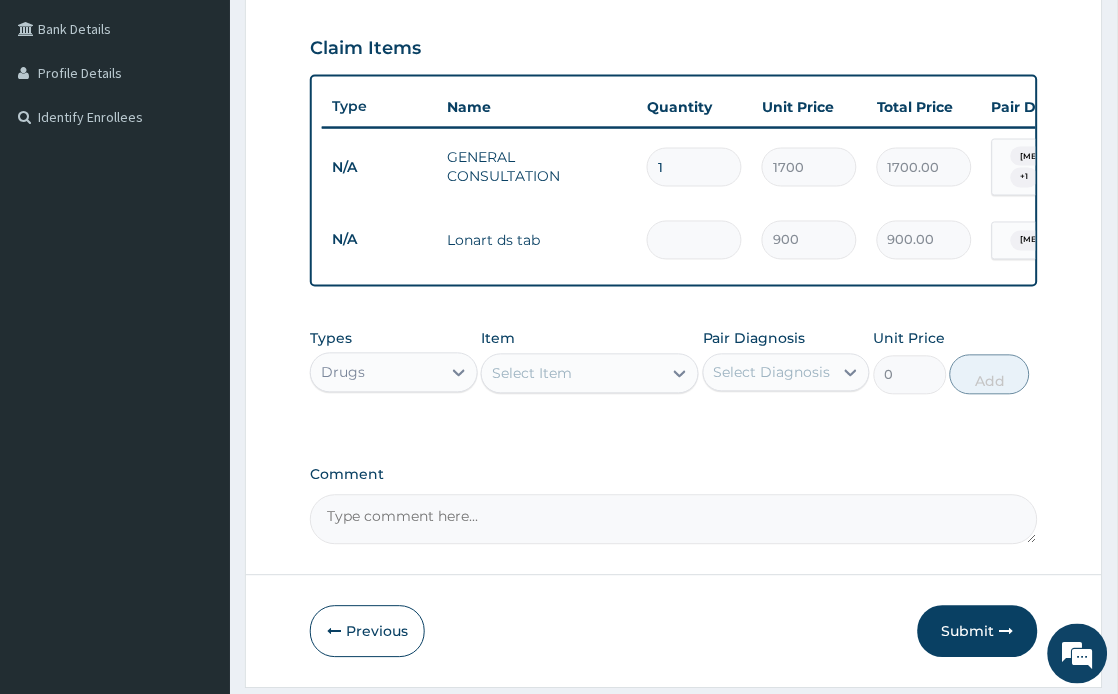 type on "0.00" 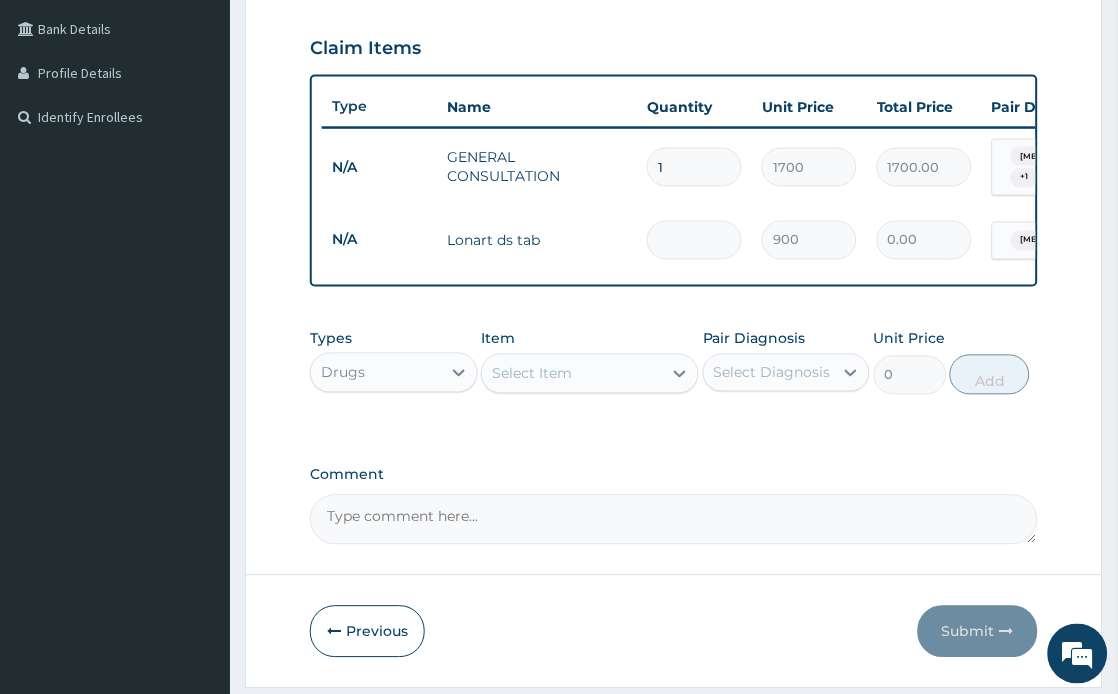 type on "6" 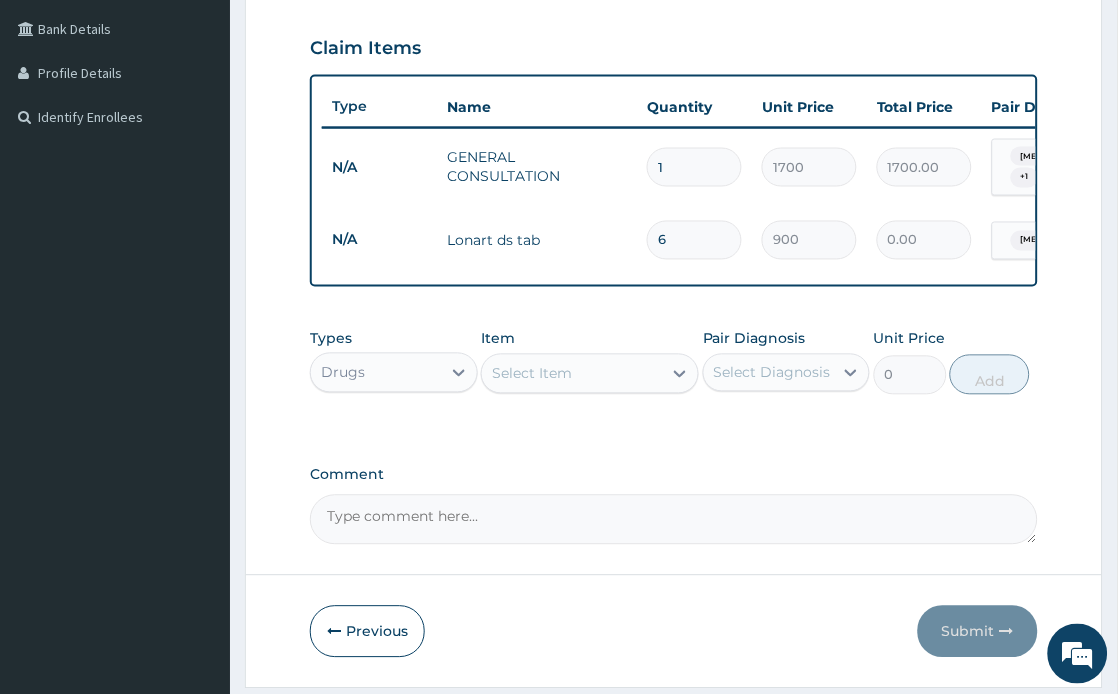type on "5400.00" 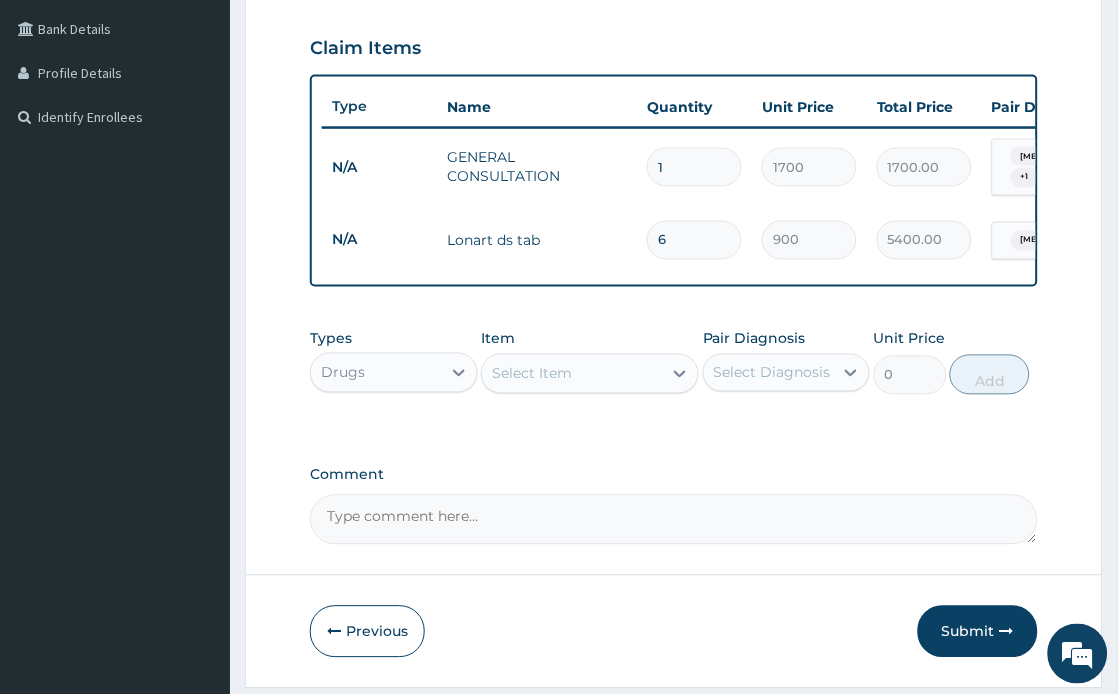 type on "6" 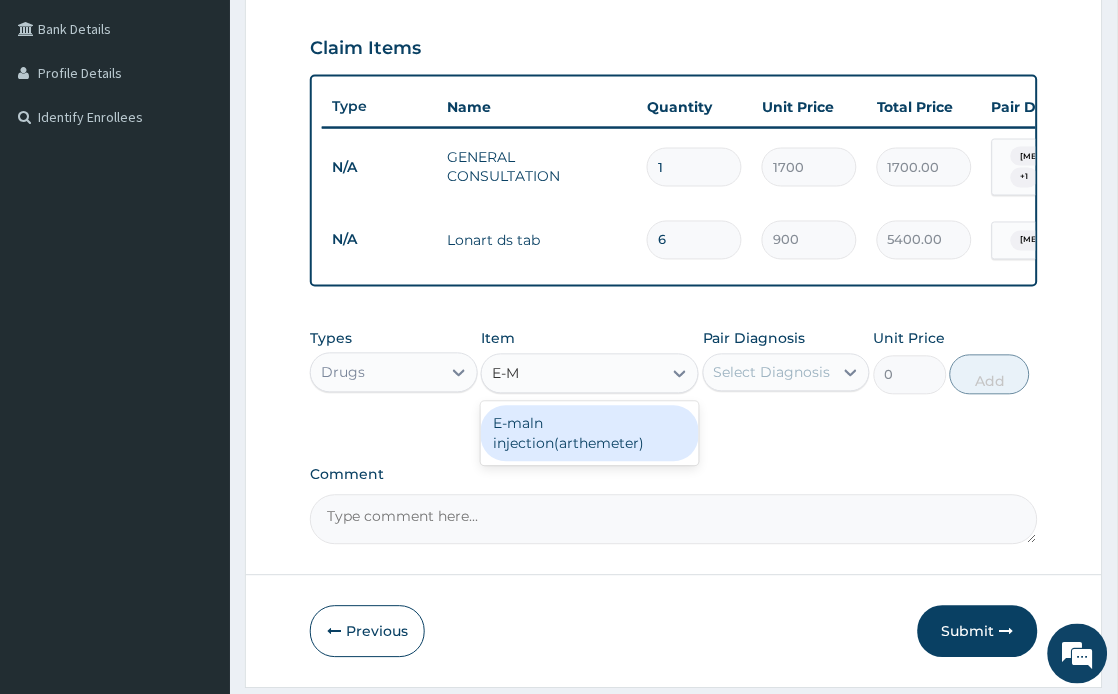 type on "E-MA" 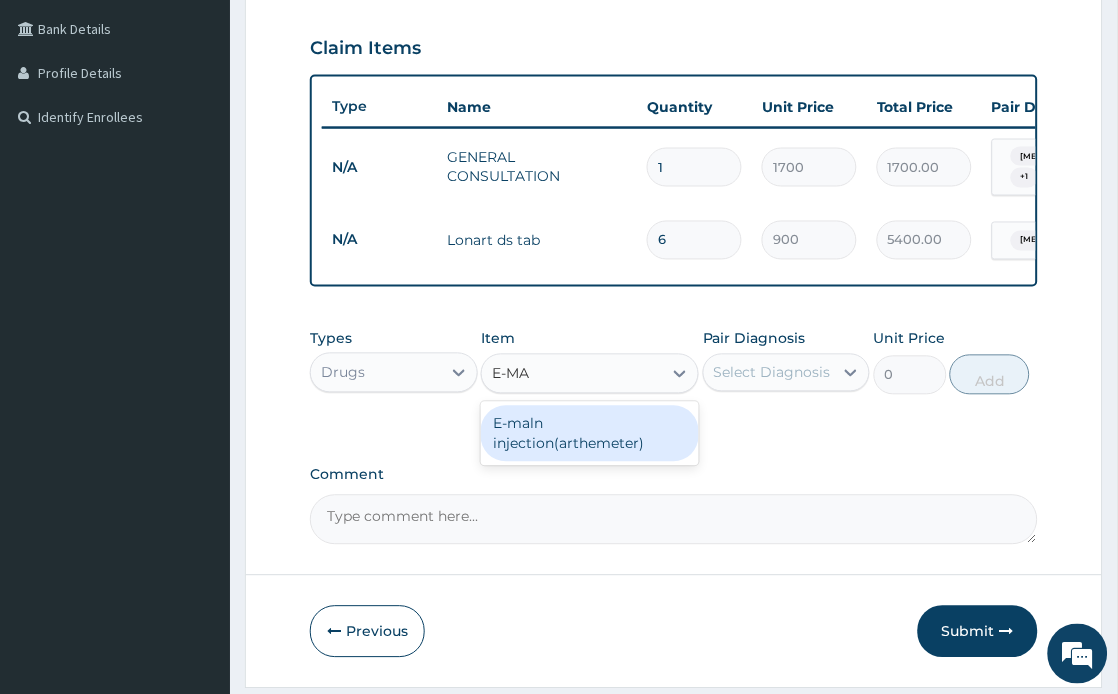 click on "E-maln injection(arthemeter)" at bounding box center (590, 434) 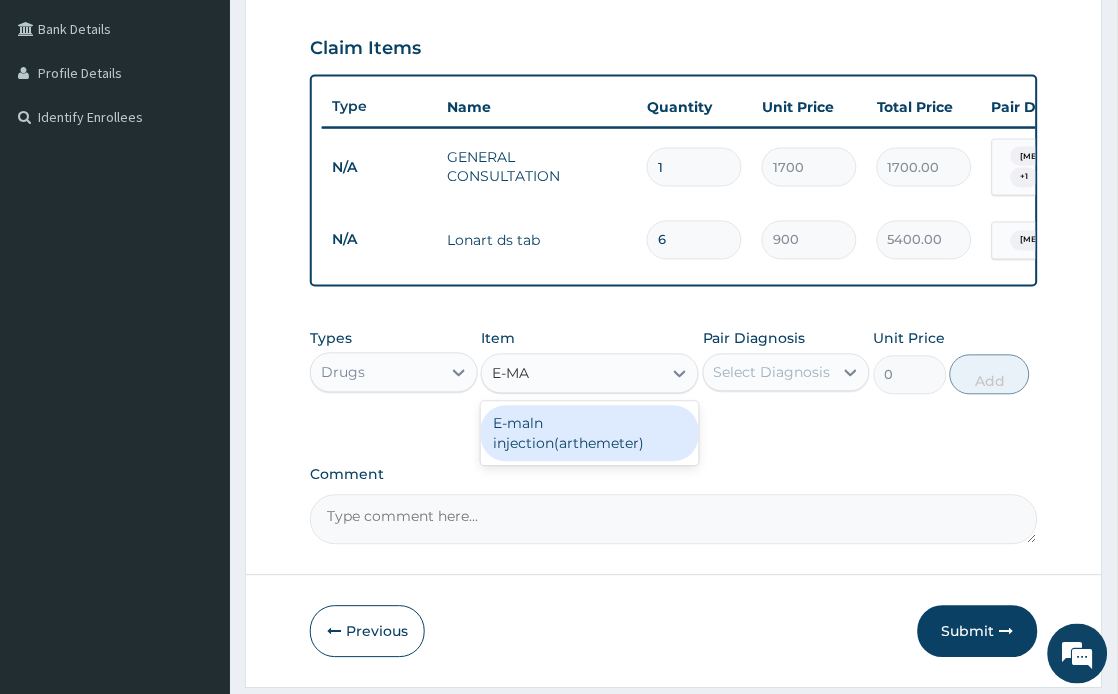 type 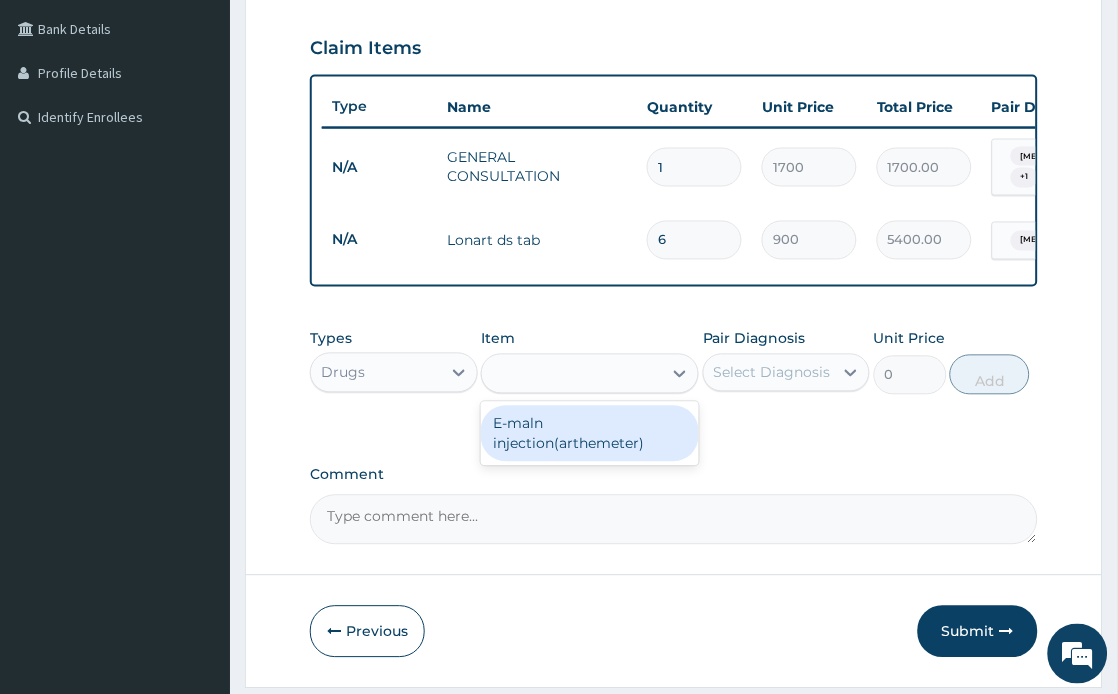 type on "1200" 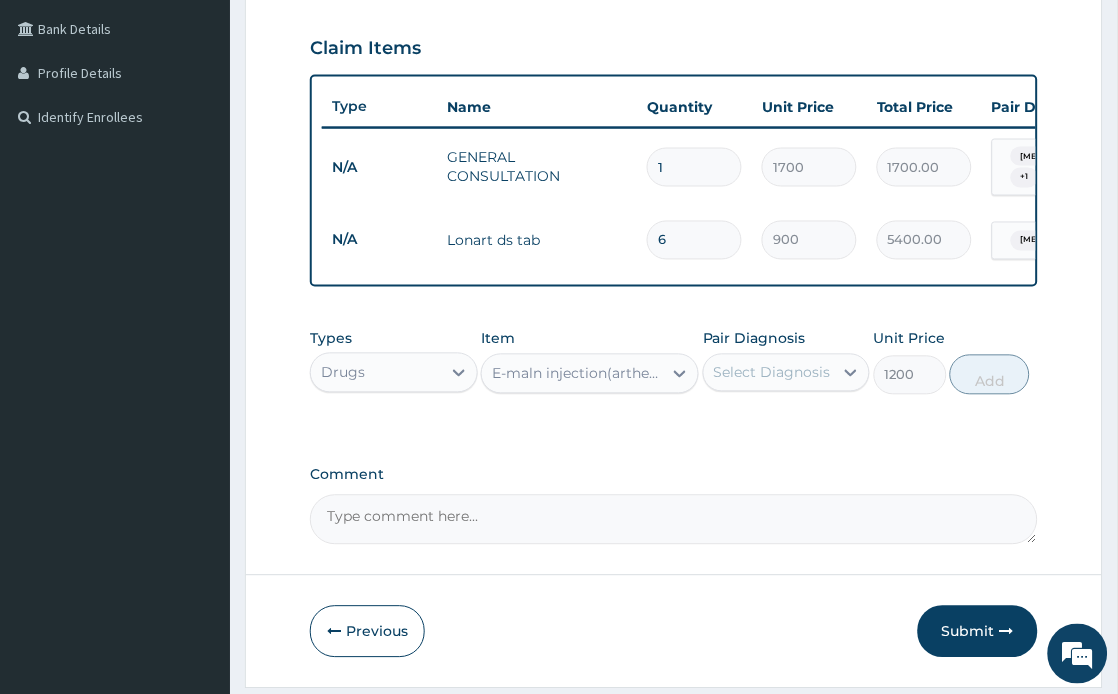 click on "Select Diagnosis" at bounding box center [772, 373] 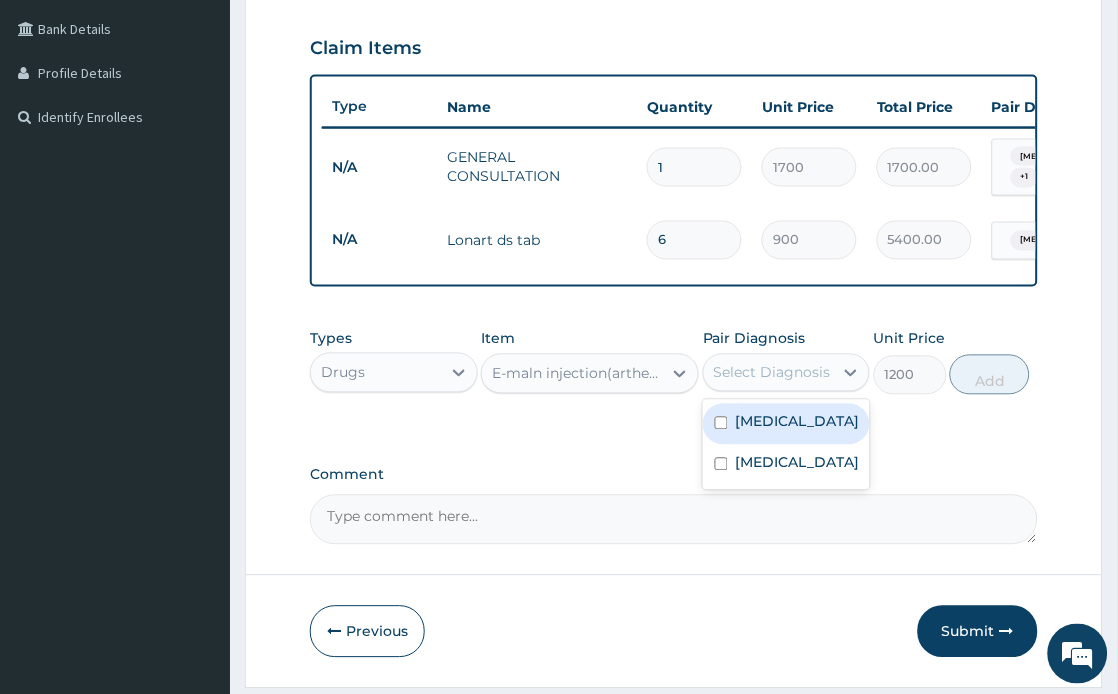 click on "Malaria" at bounding box center [786, 424] 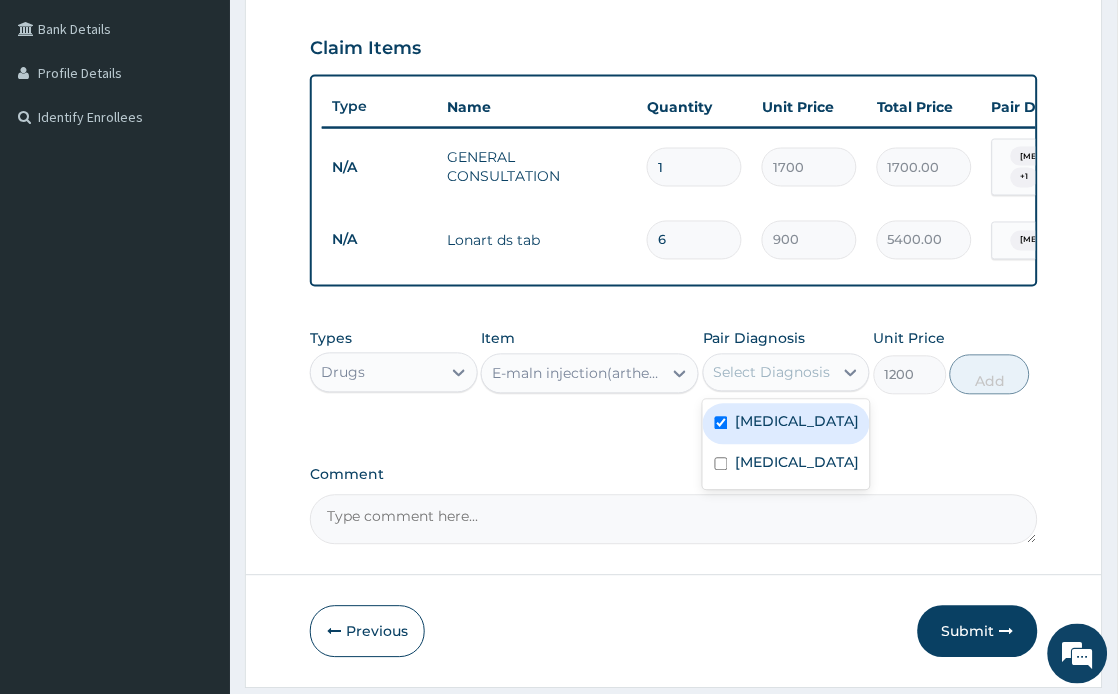 checkbox on "true" 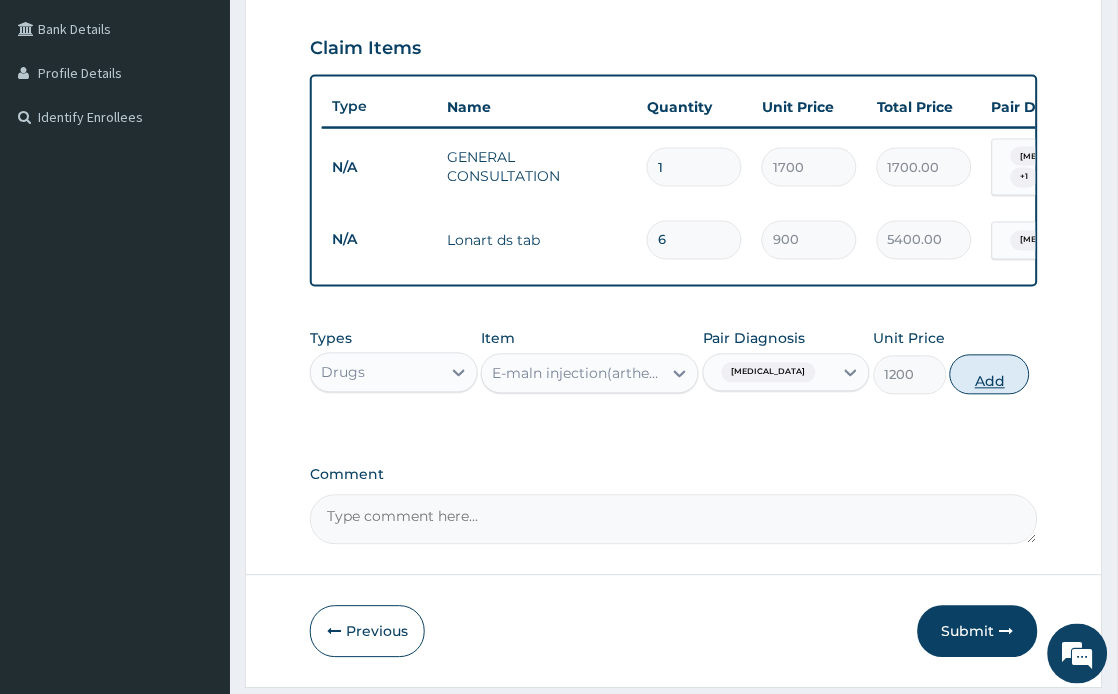 click on "Add" at bounding box center (990, 375) 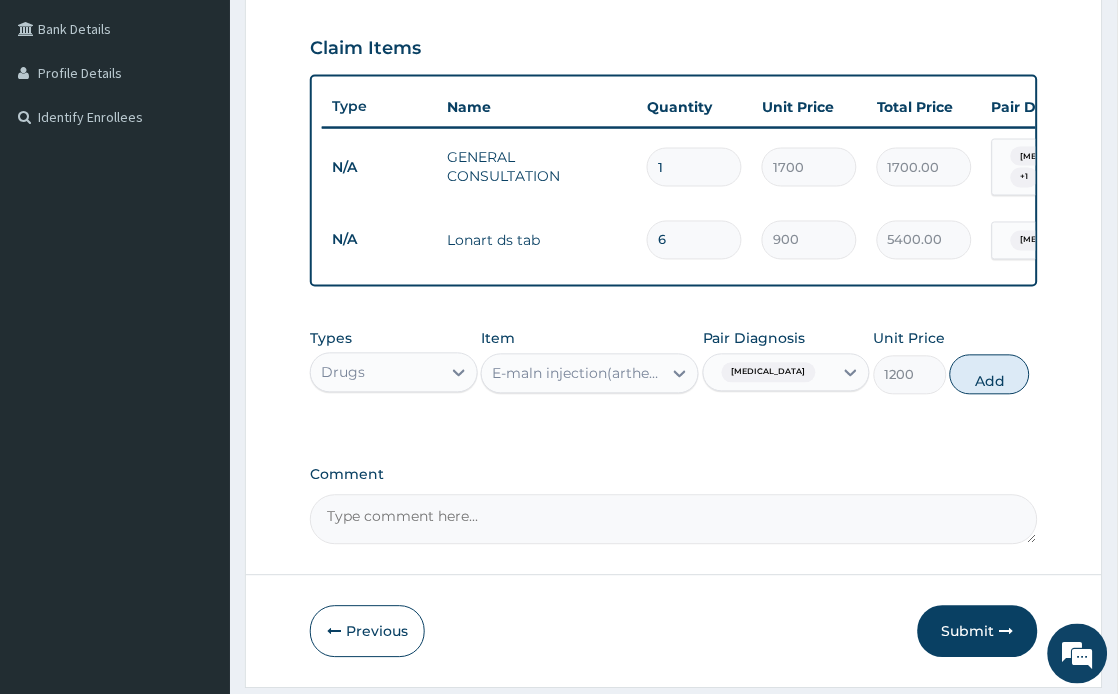 type on "0" 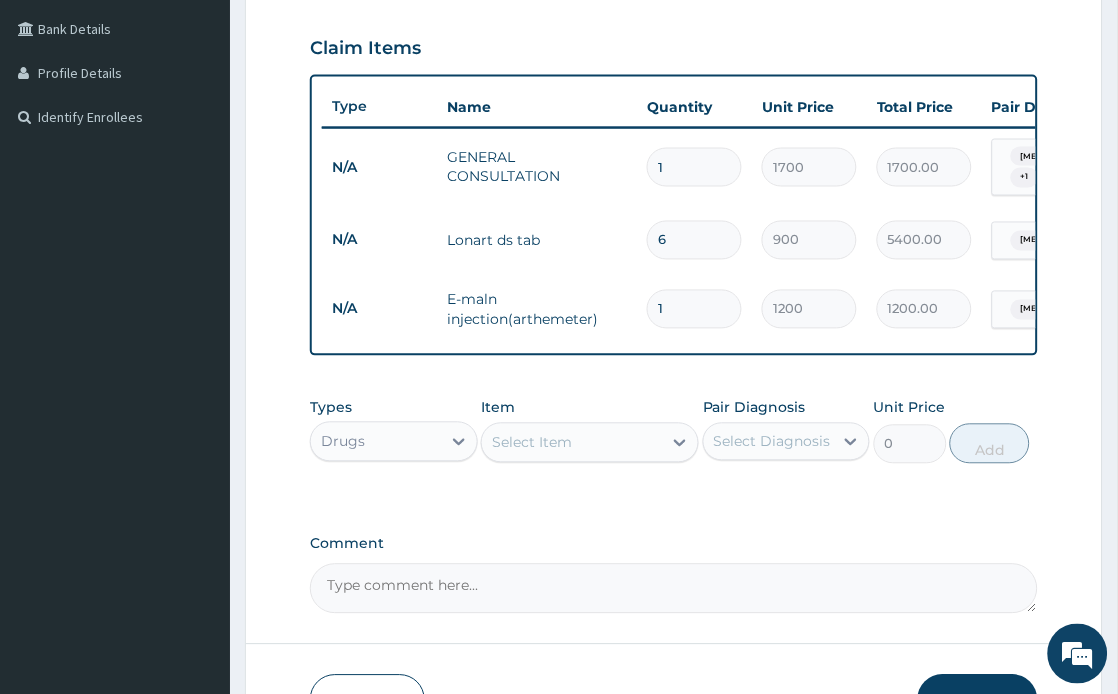type 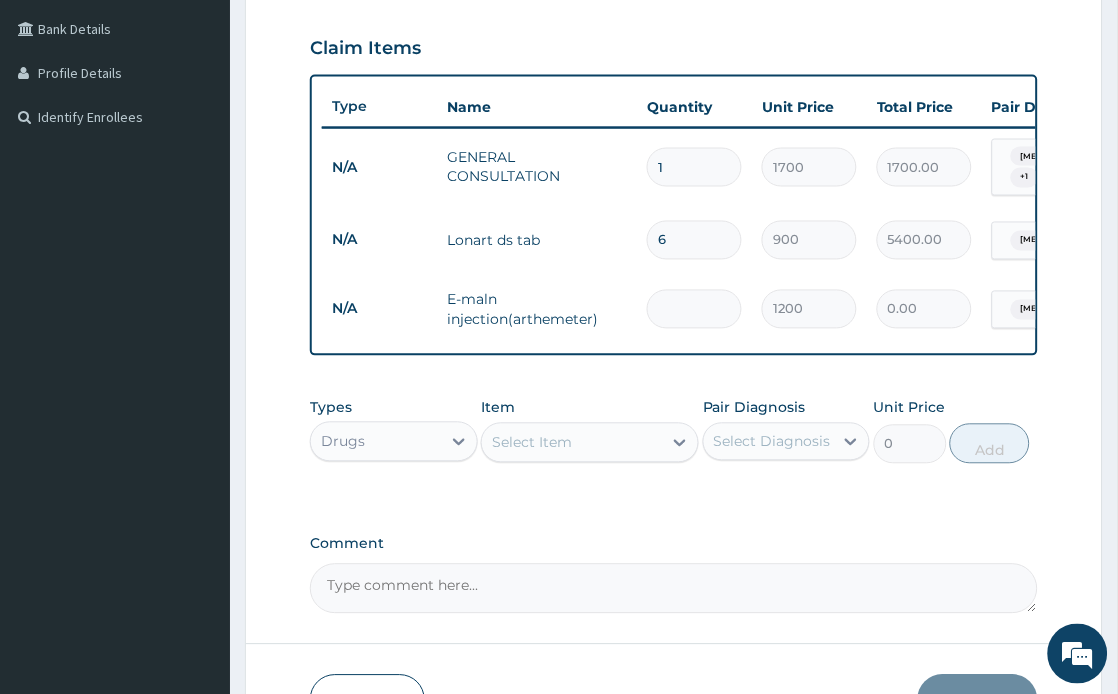 type on "0.00" 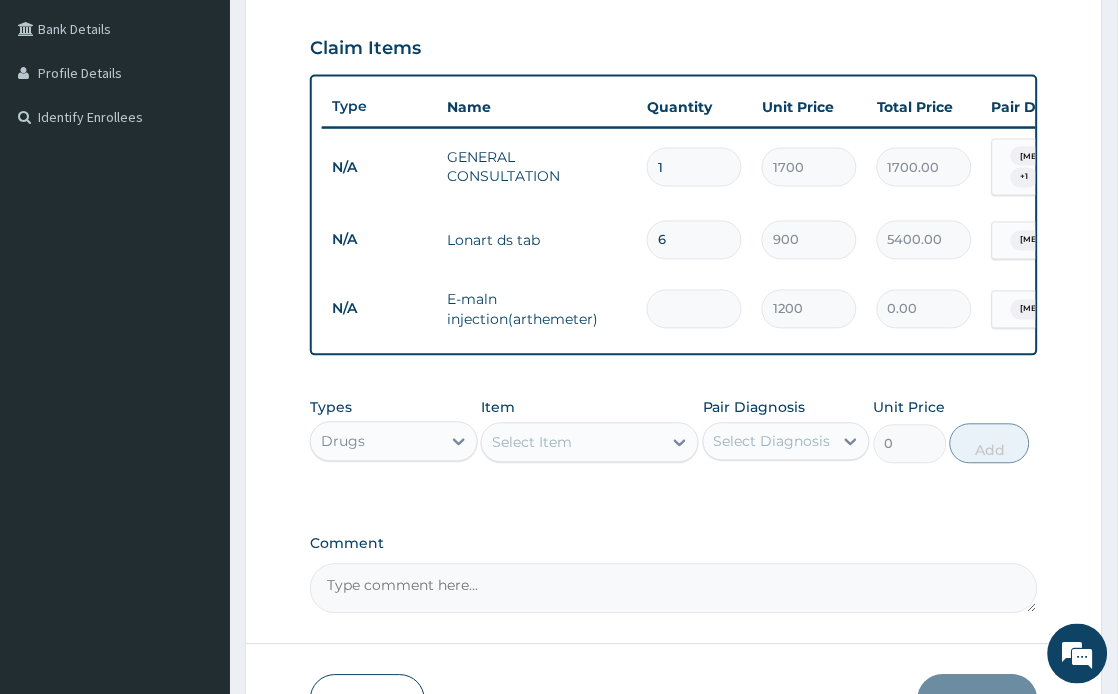 type on "3" 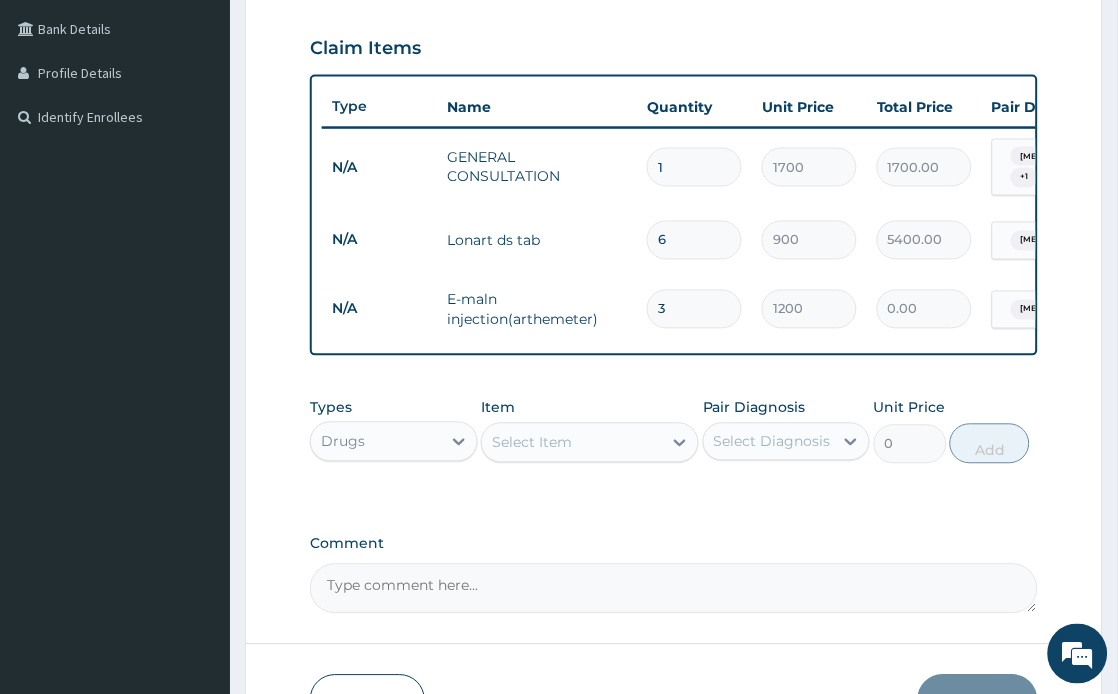 type on "3600.00" 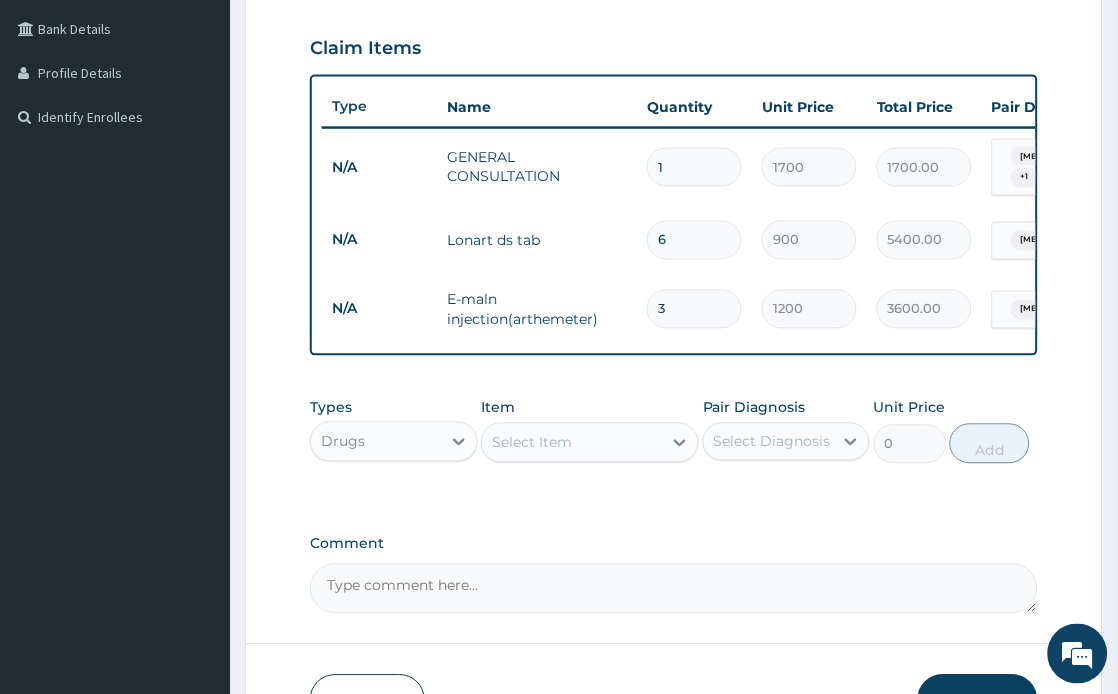 type on "3" 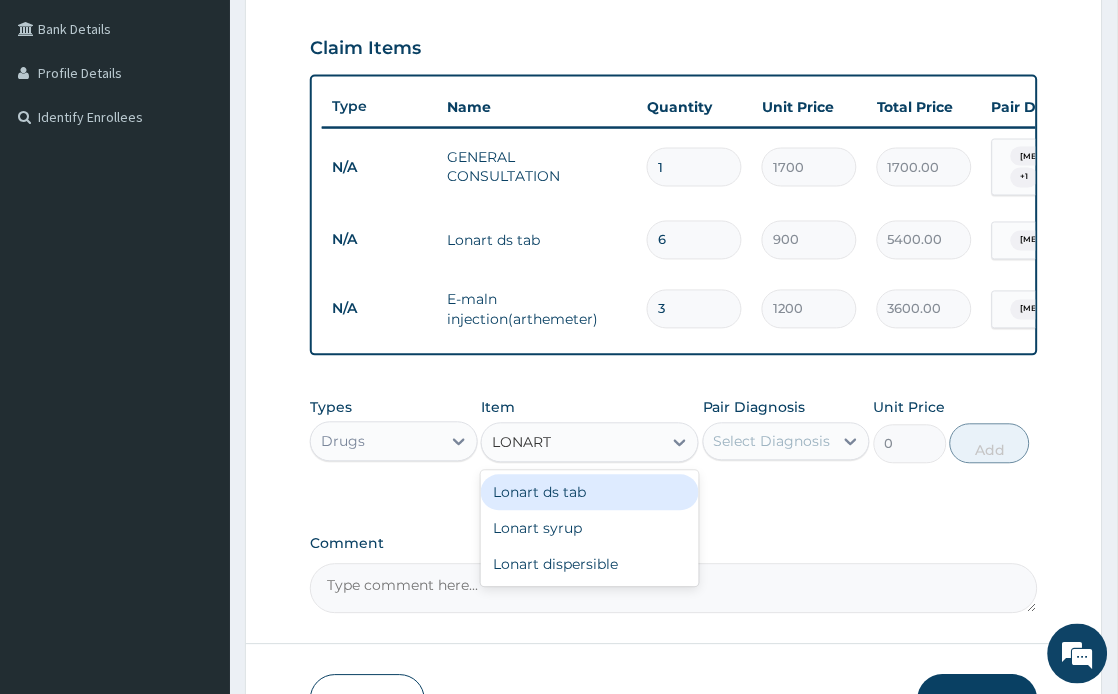 click on "Lonart ds tab" at bounding box center (590, 493) 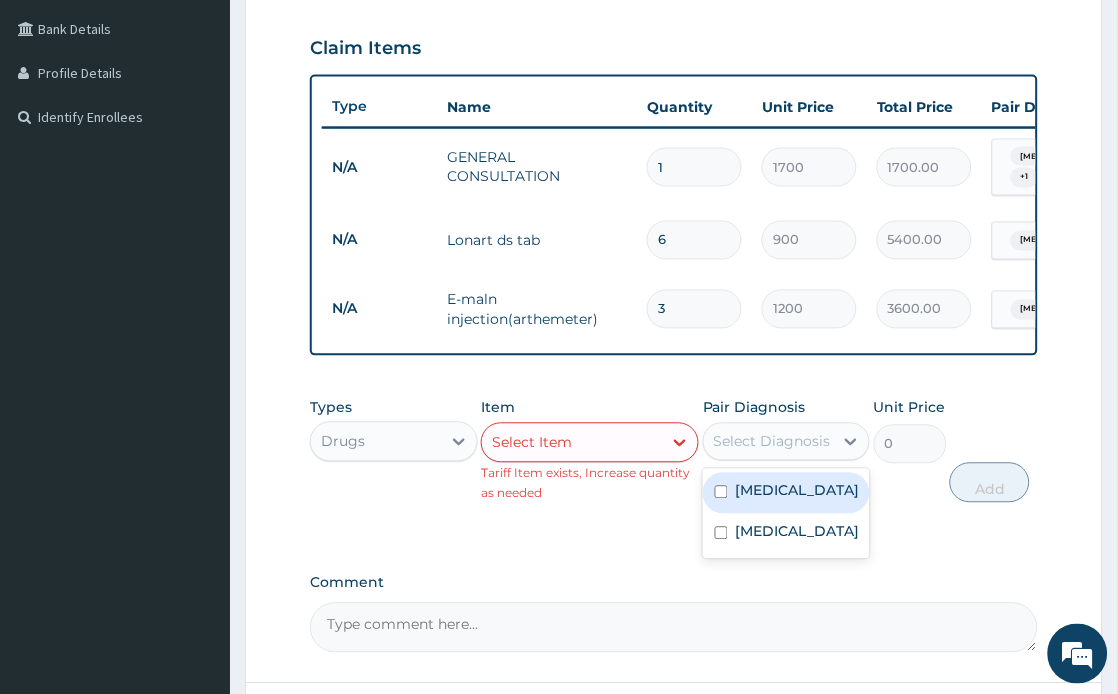 click on "Select Diagnosis" at bounding box center [772, 442] 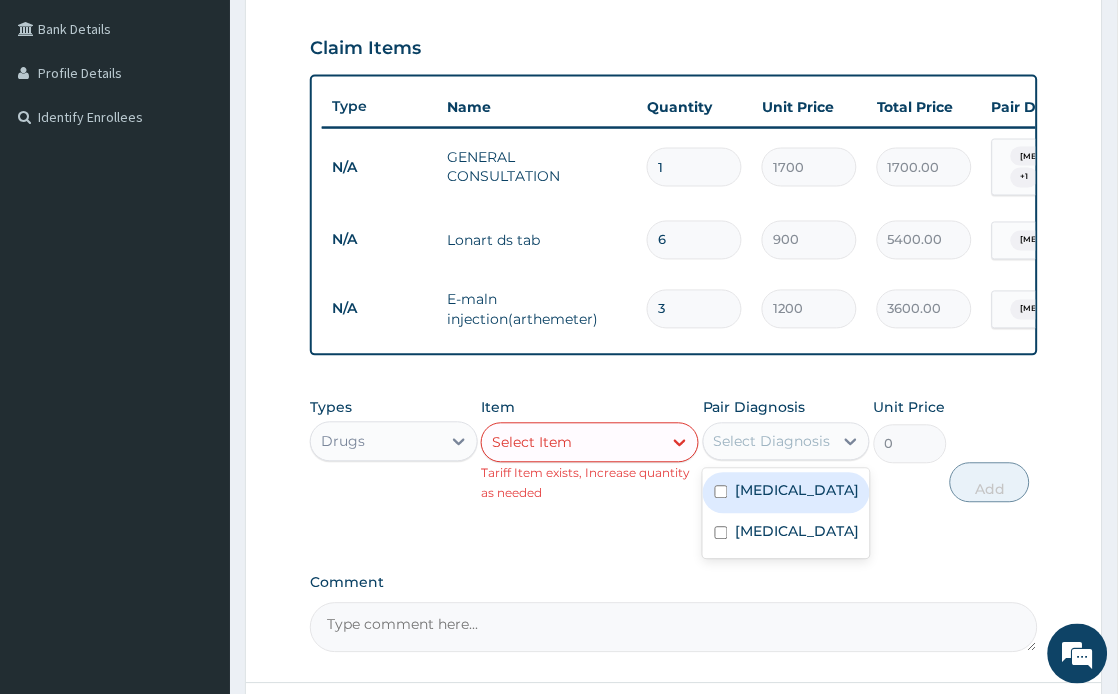 click on "Select Item" at bounding box center [590, 443] 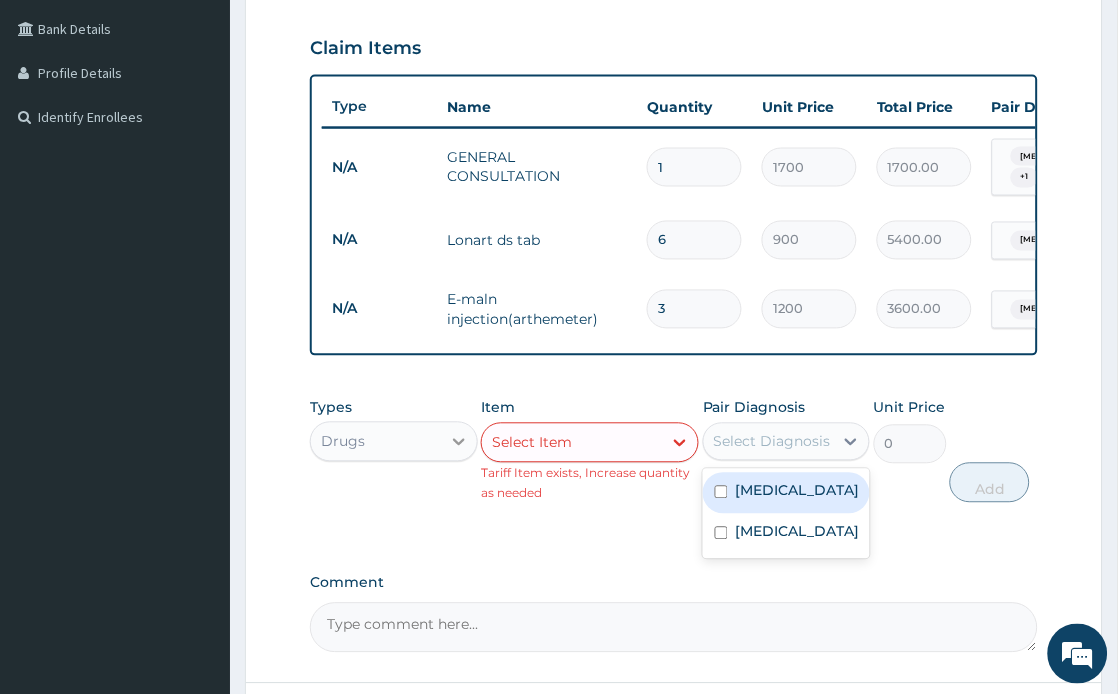 click on "Select Item" at bounding box center [532, 443] 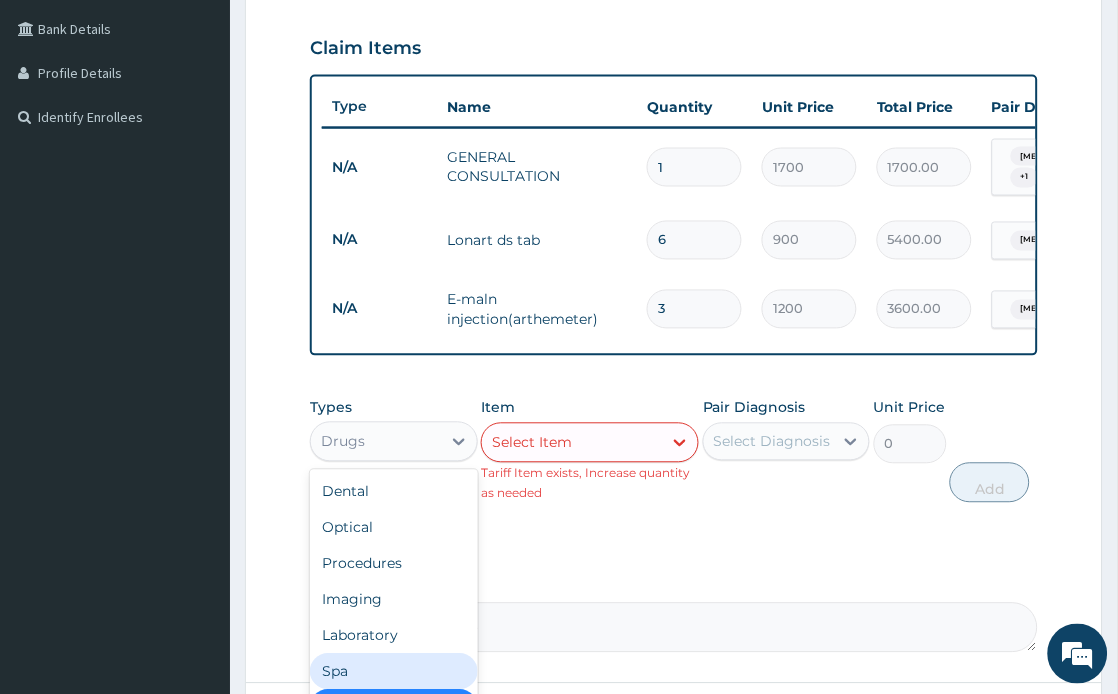 scroll, scrollTop: 67, scrollLeft: 0, axis: vertical 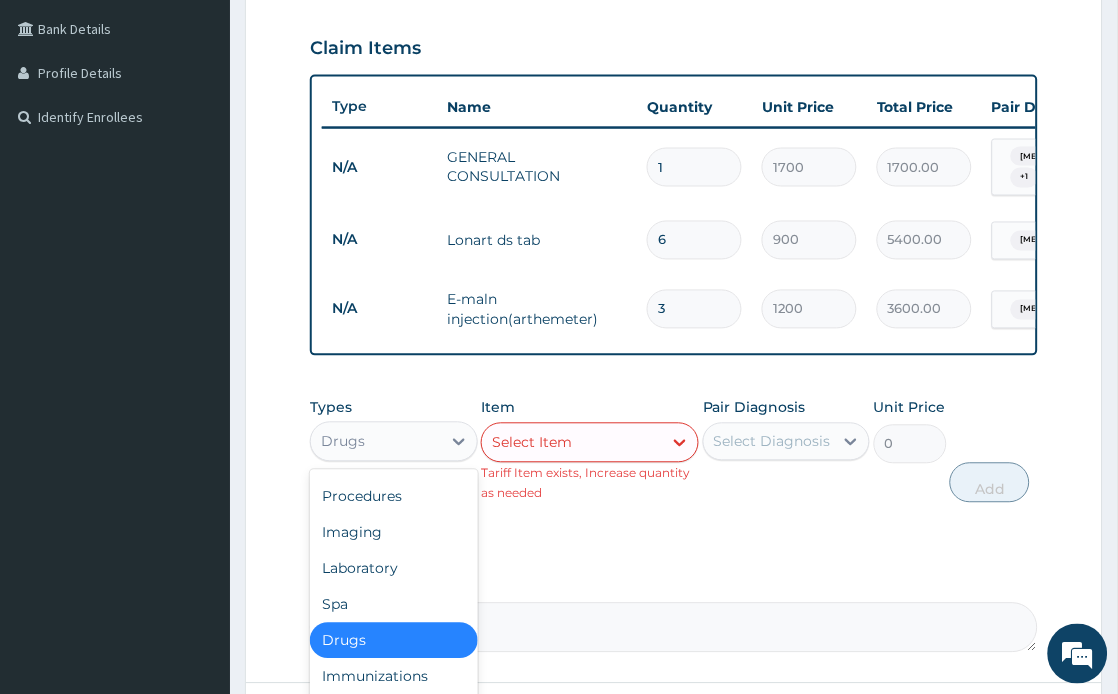 click on "Drugs" at bounding box center [393, 641] 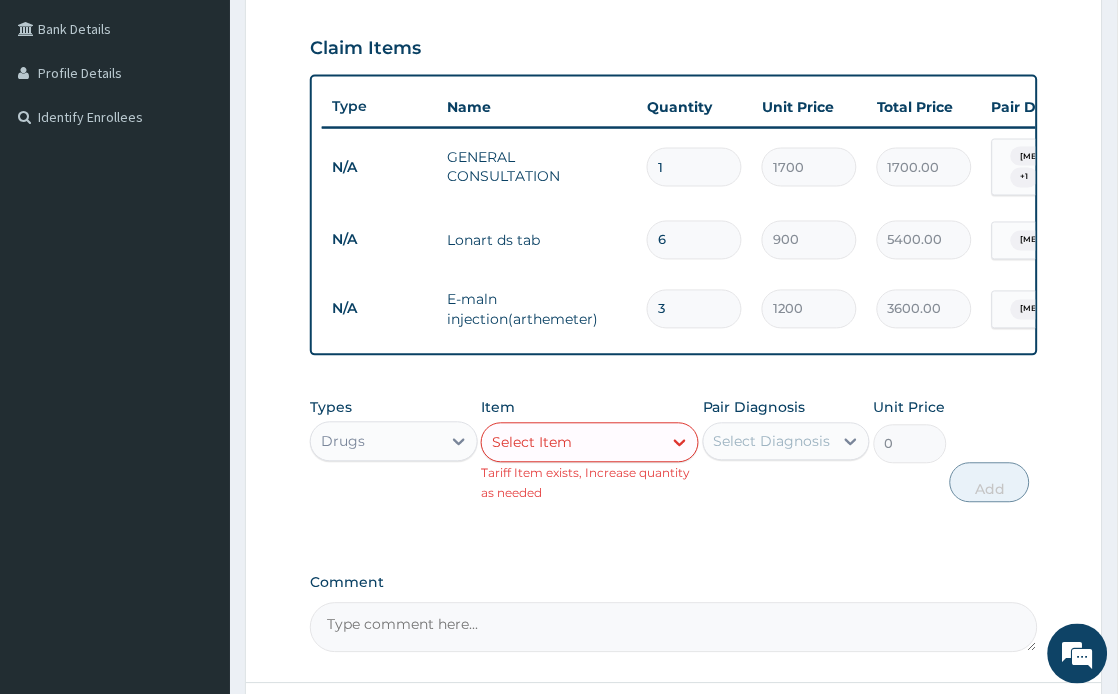 click on "Select Item" at bounding box center (572, 443) 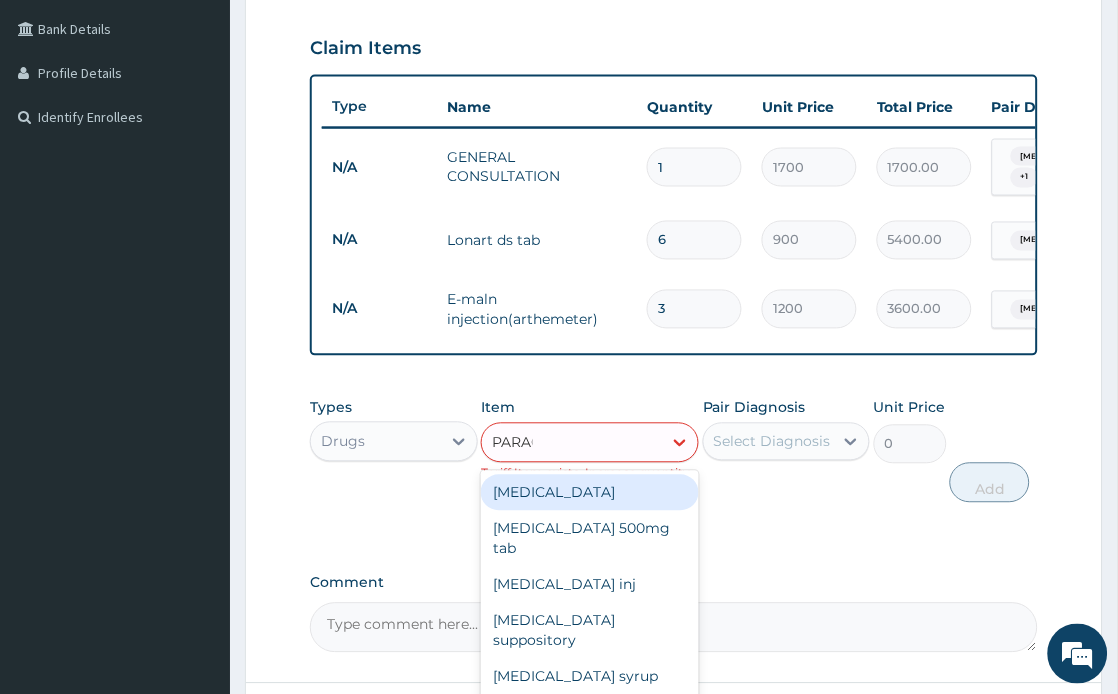 type on "PARACE" 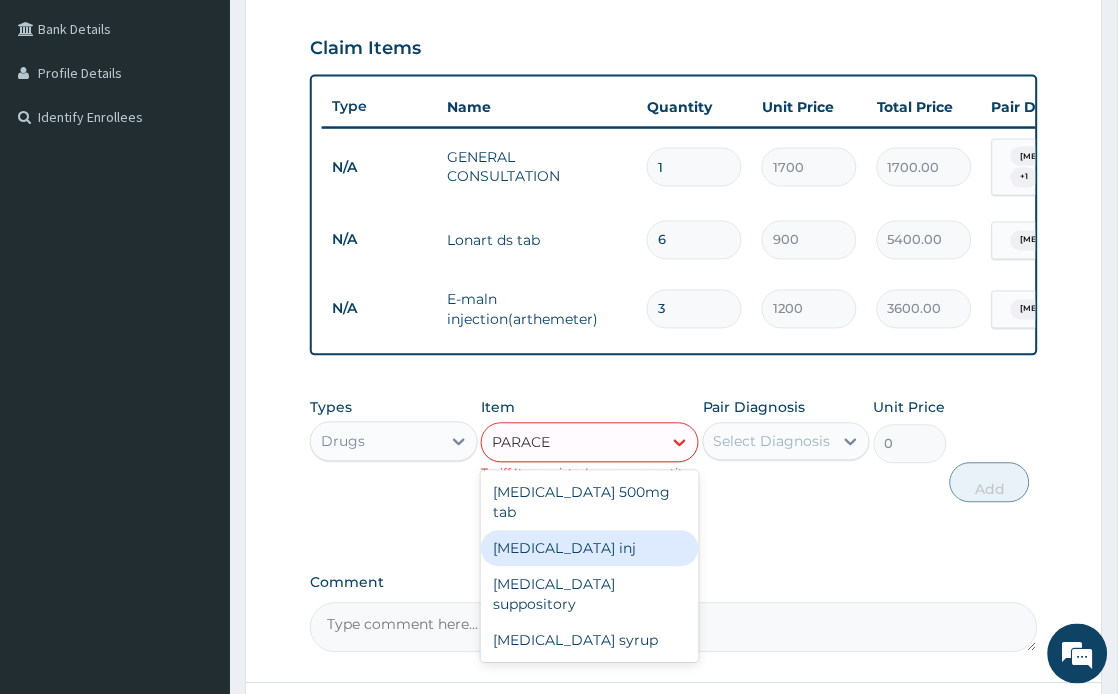 click on "[MEDICAL_DATA] inj" at bounding box center (590, 549) 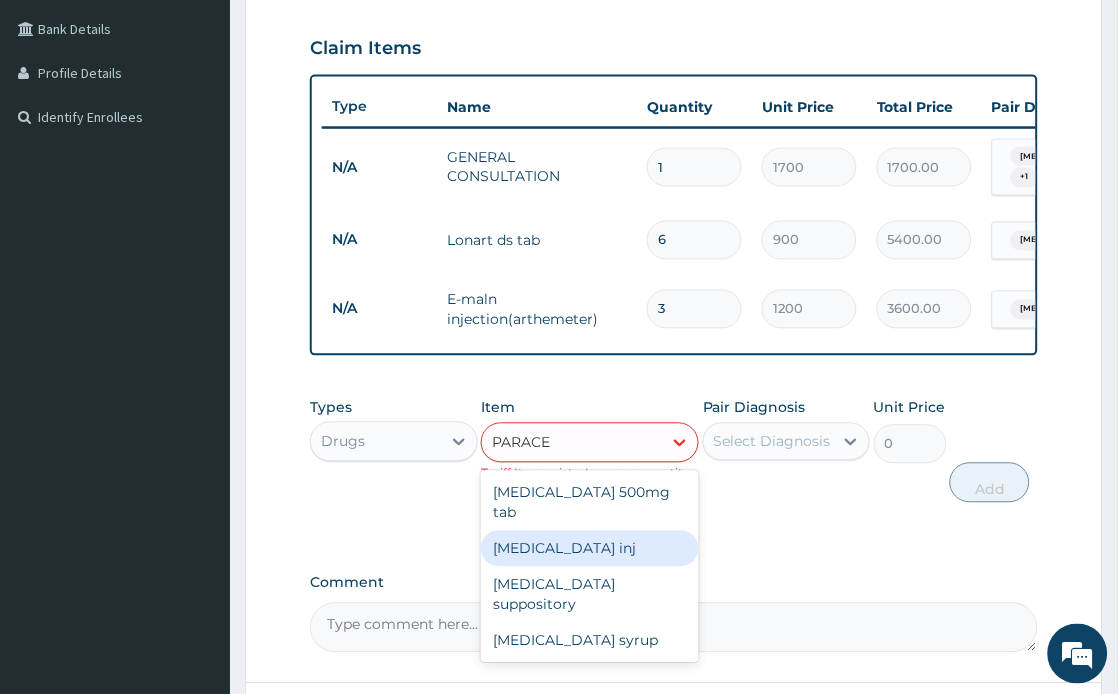 type 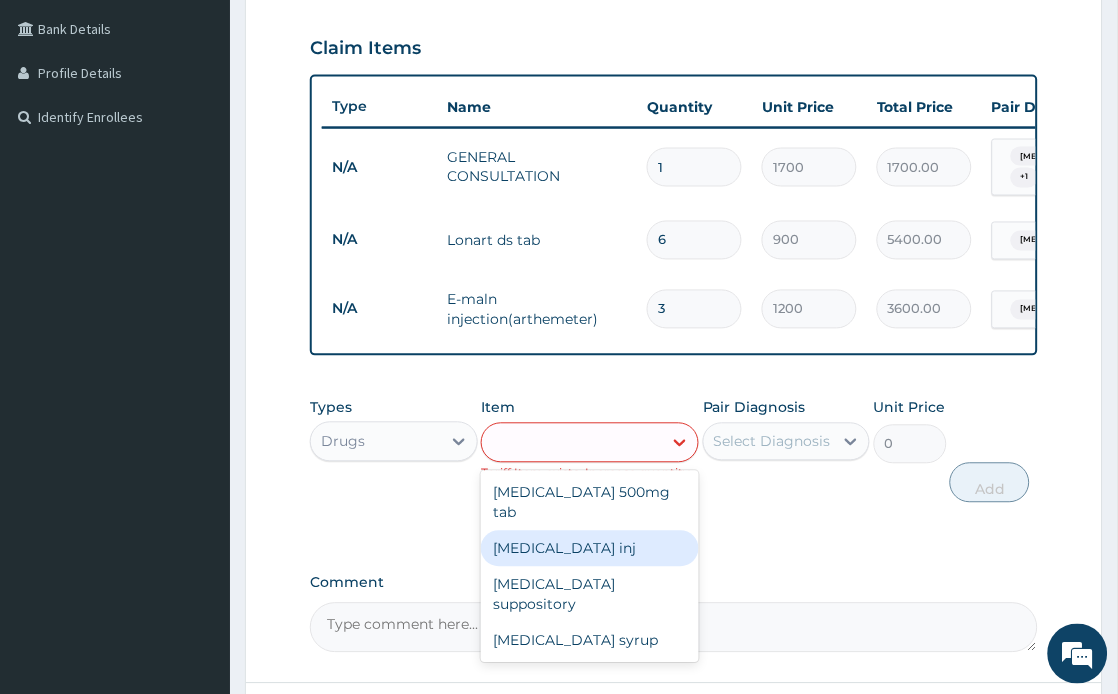 type on "150" 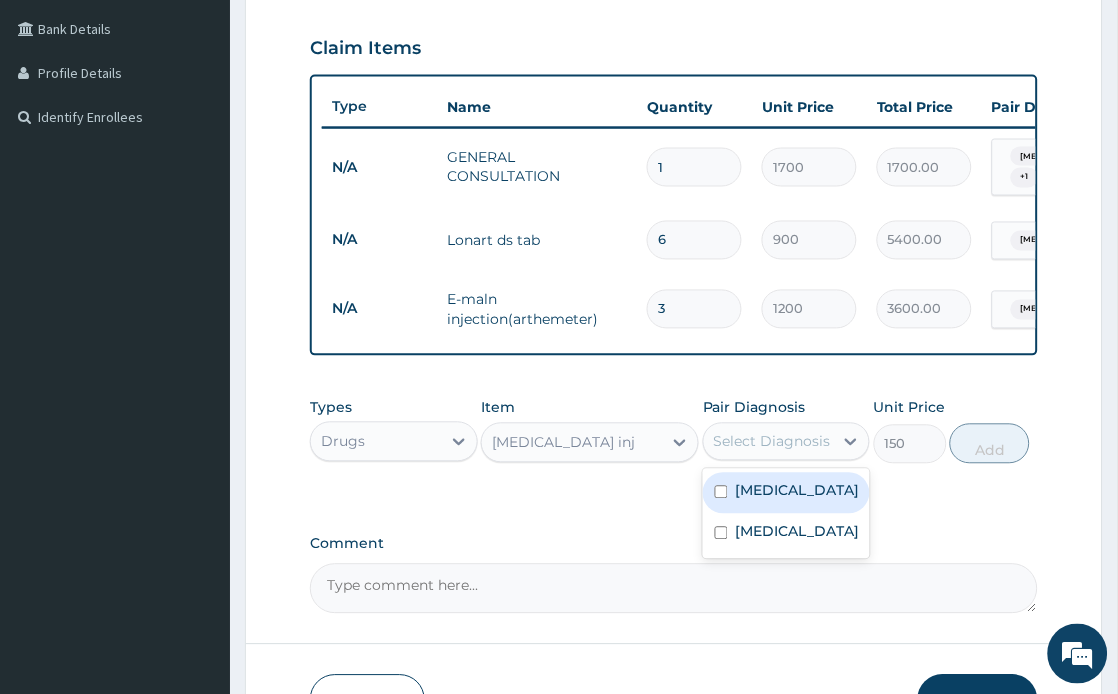 click on "Select Diagnosis" at bounding box center (772, 442) 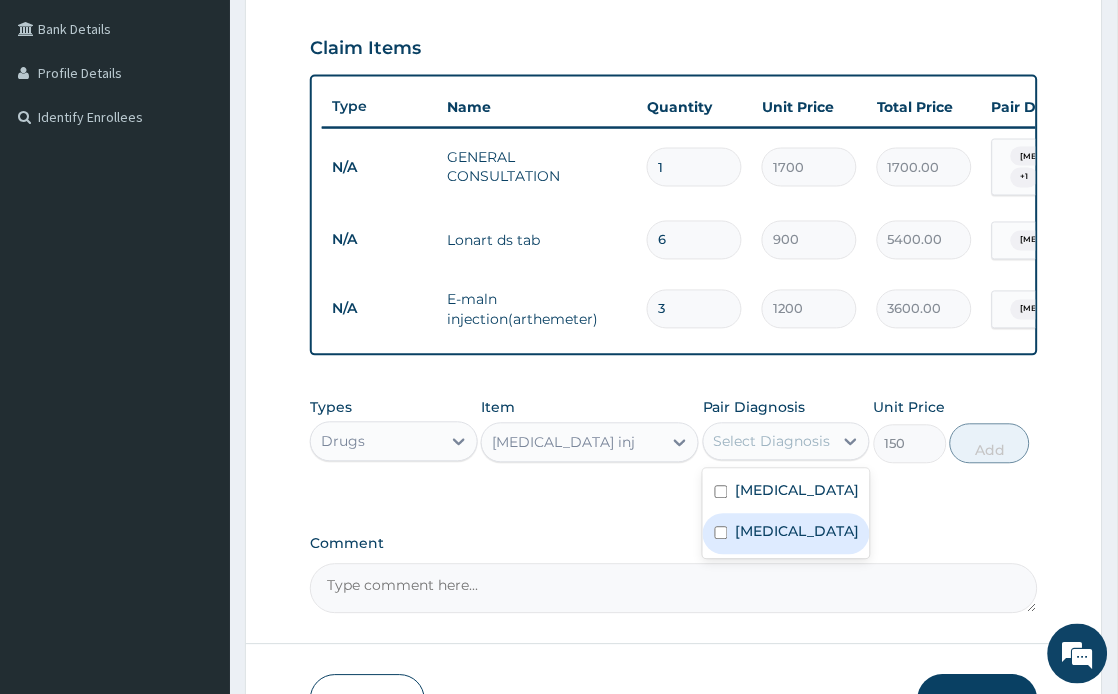 click on "Common cold" at bounding box center (798, 532) 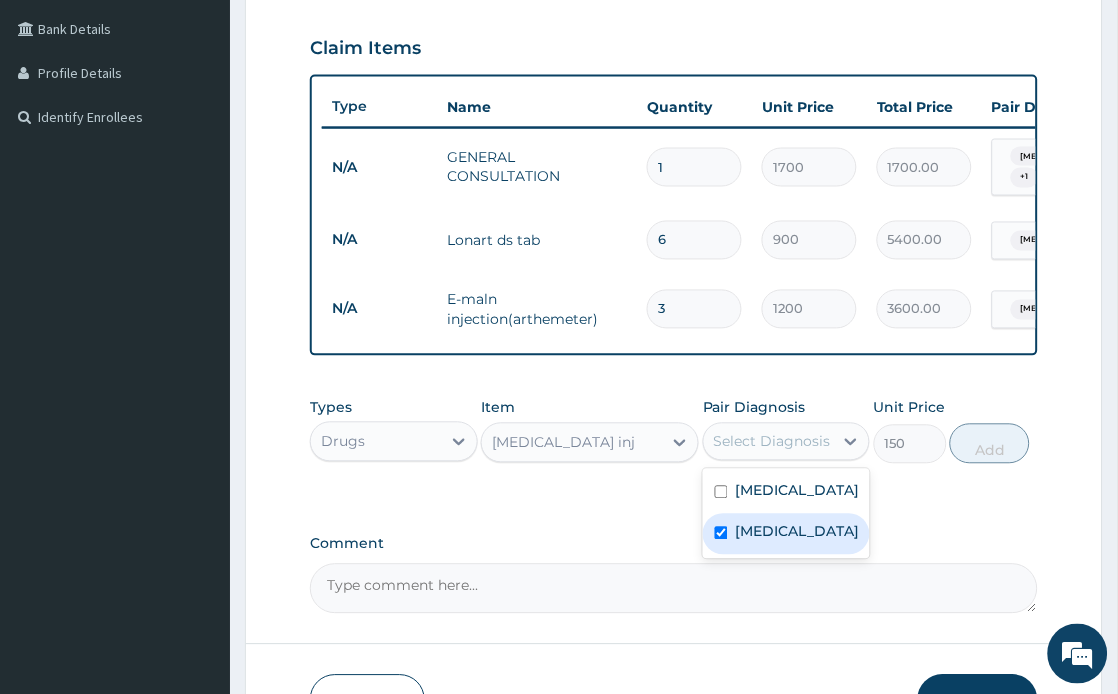 checkbox on "true" 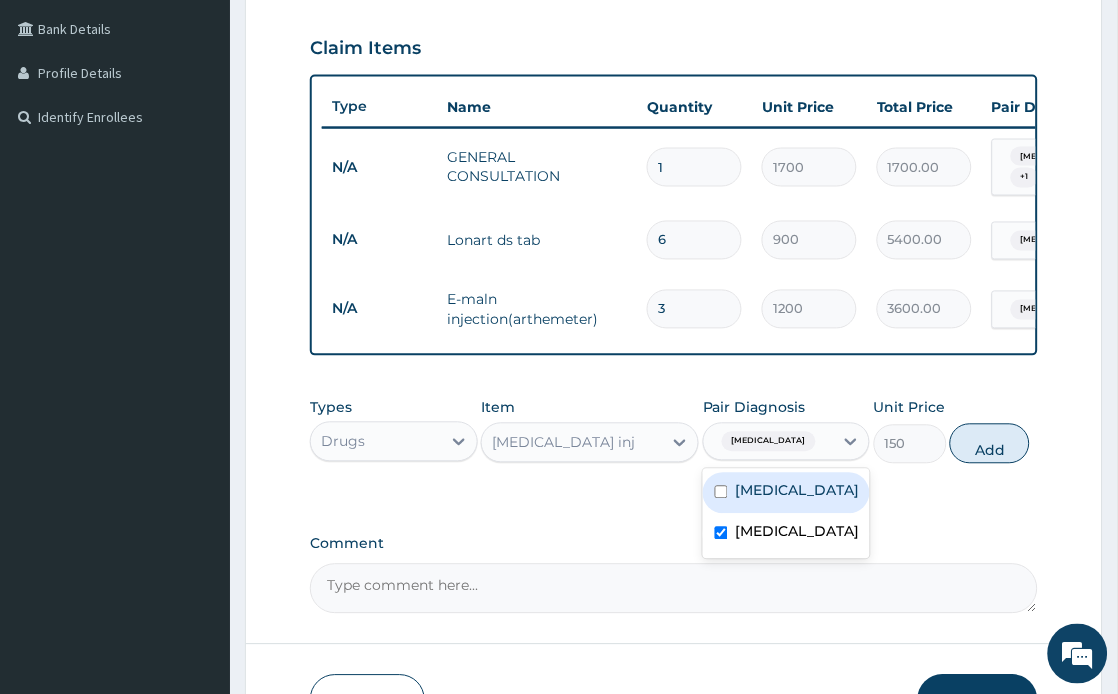 drag, startPoint x: 772, startPoint y: 520, endPoint x: 854, endPoint y: 496, distance: 85.44004 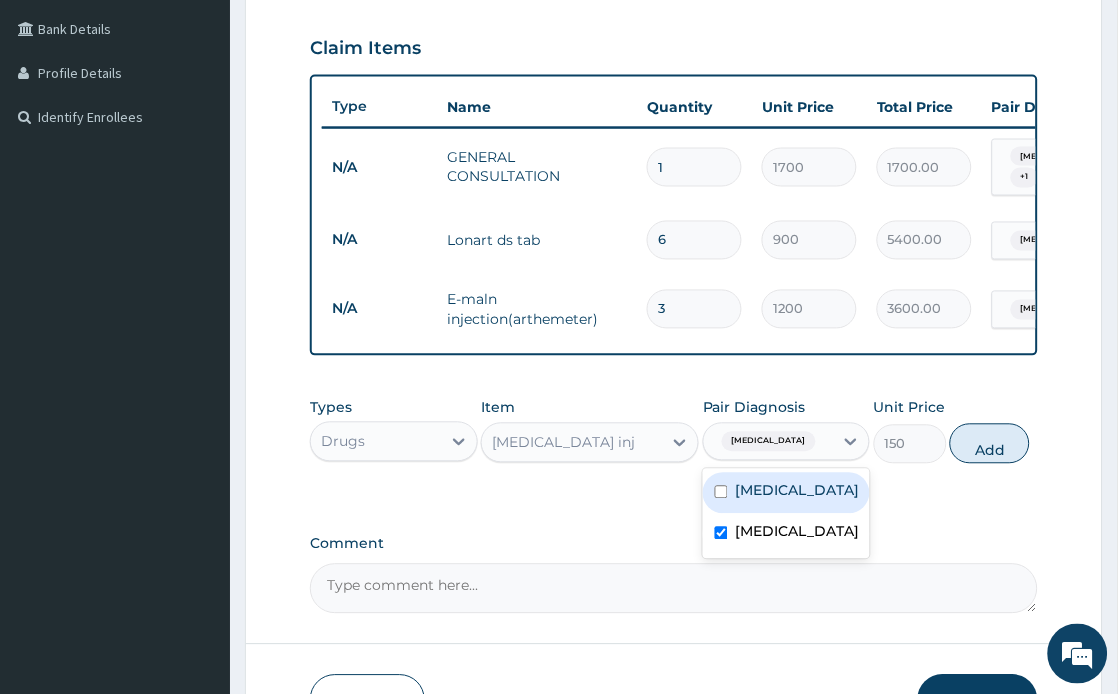 click on "Malaria" at bounding box center (786, 493) 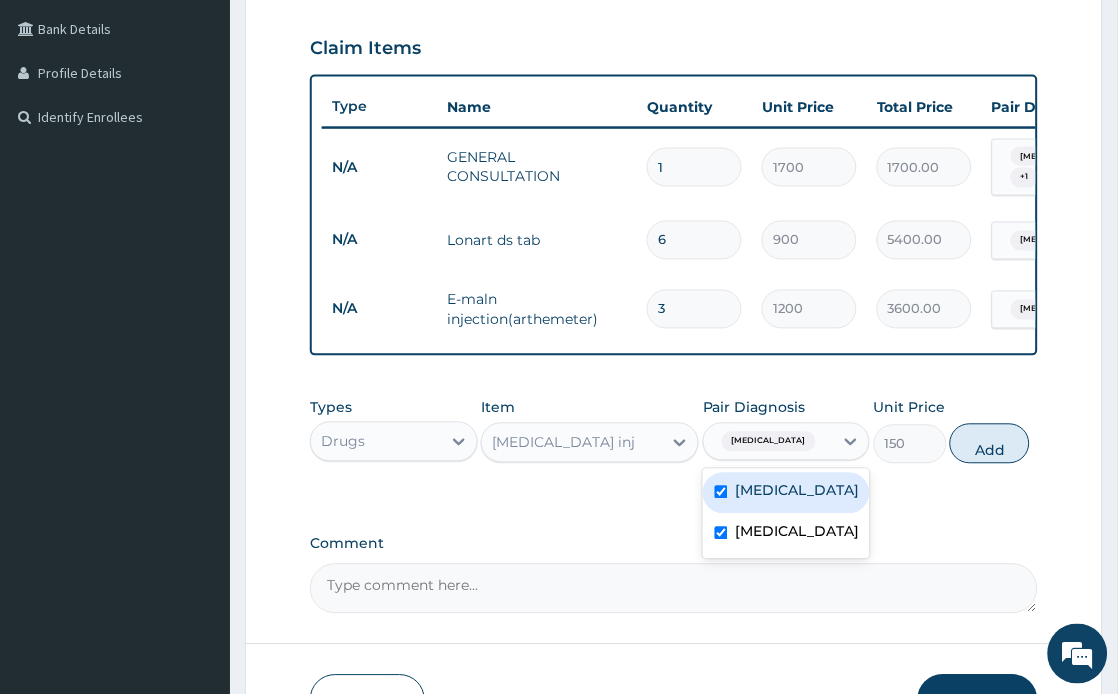checkbox on "true" 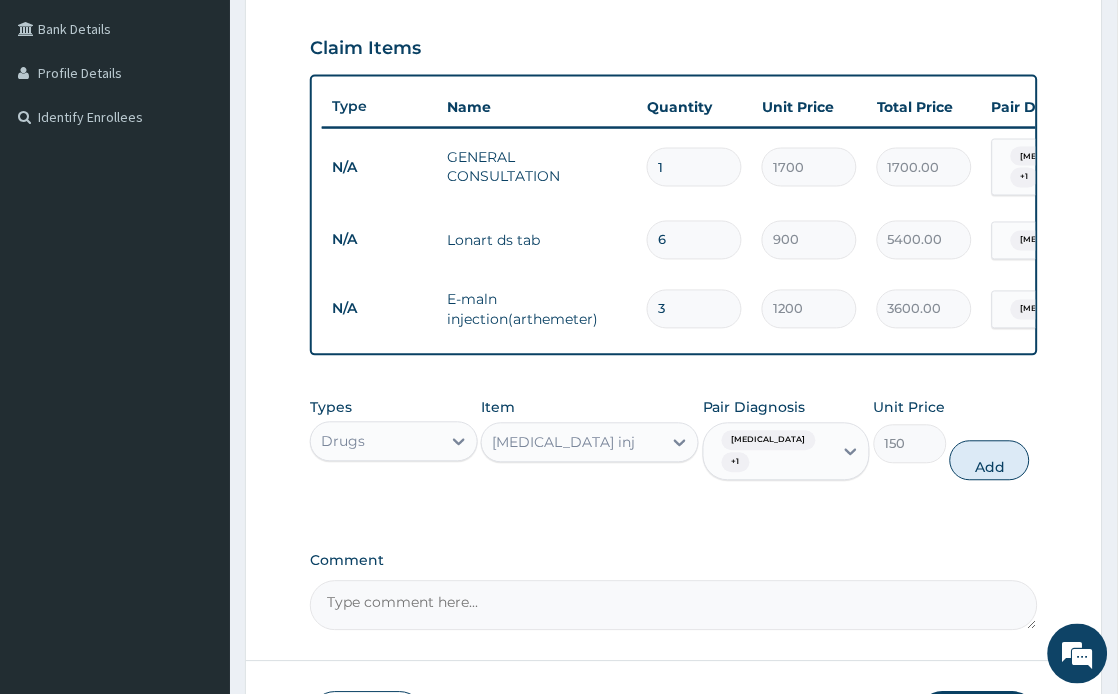 click on "Types Drugs Item Paracetamol inj Pair Diagnosis Common cold  + 1 Unit Price 150 Add" at bounding box center (674, 439) 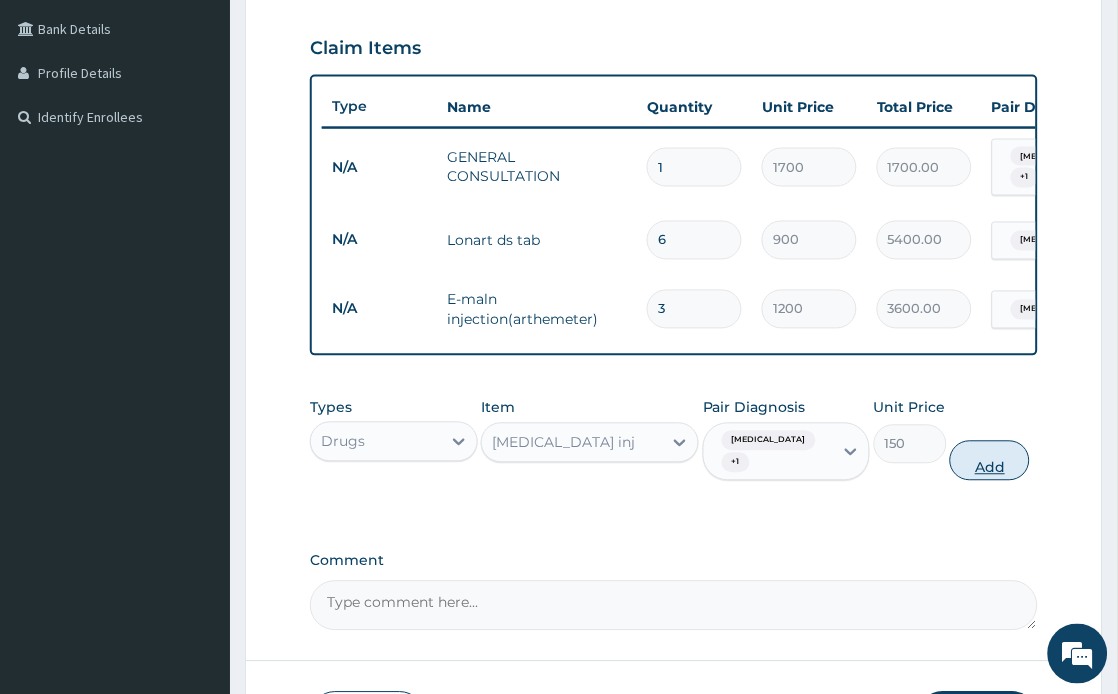 click on "Add" at bounding box center (990, 461) 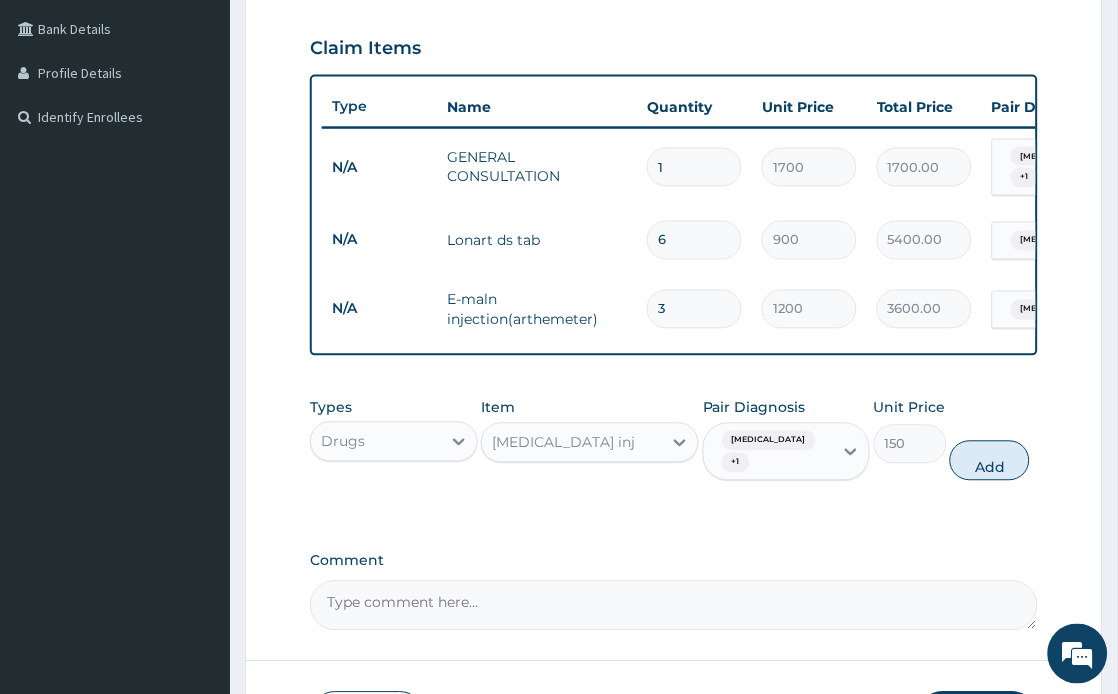 type on "0" 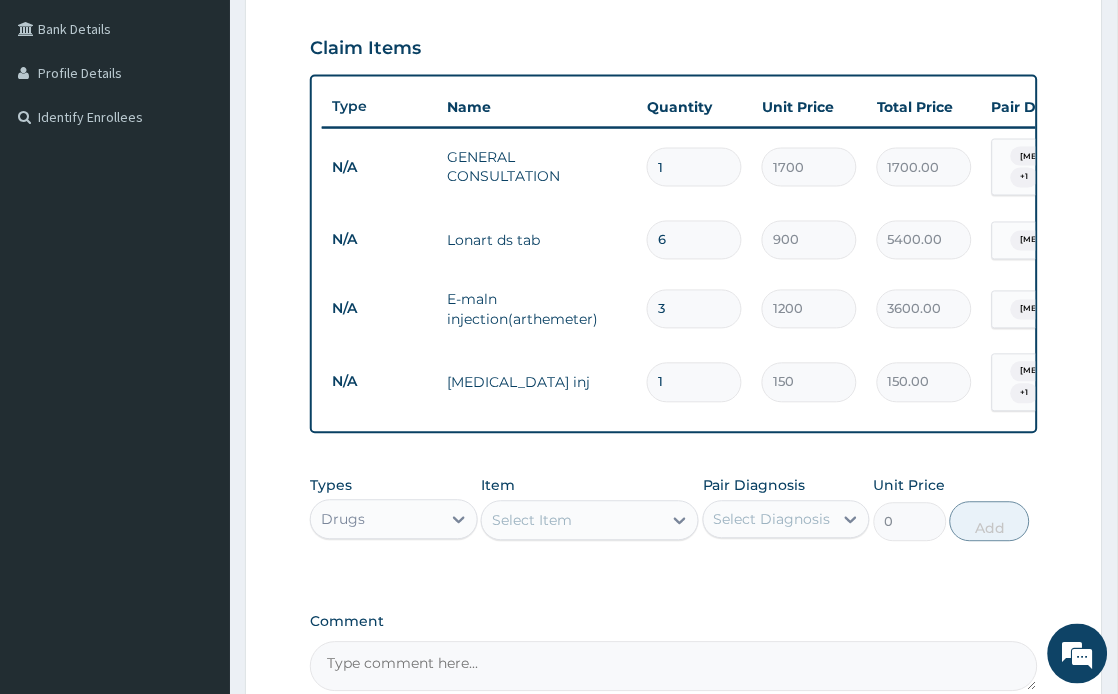 click on "Select Item" at bounding box center (590, 521) 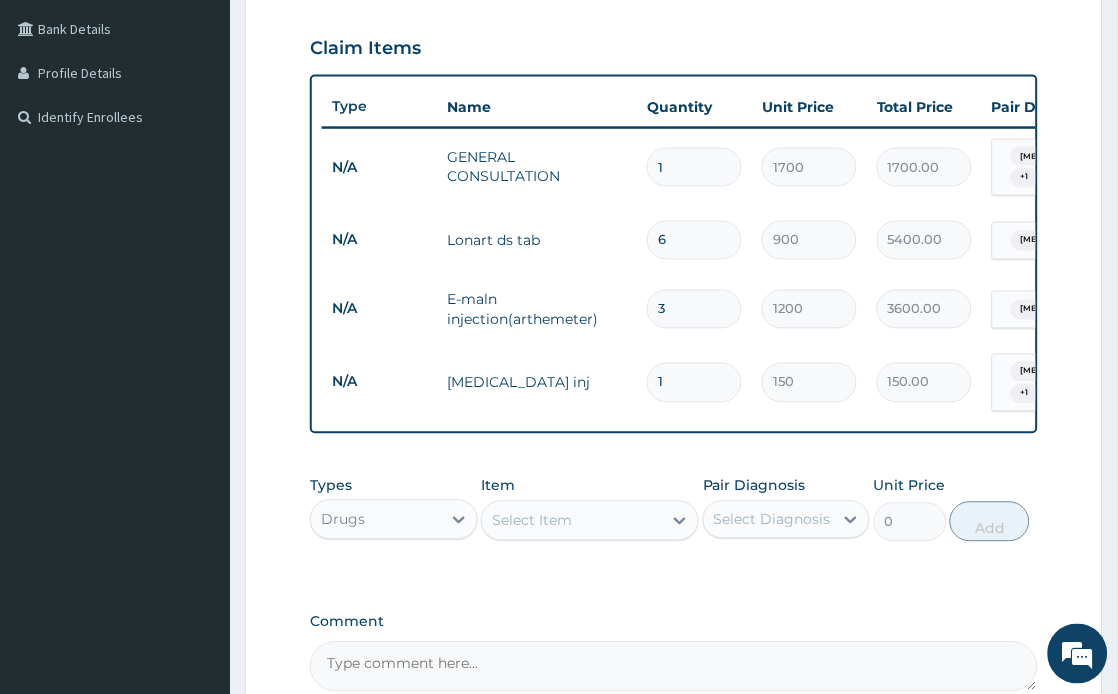 click on "Select Item" at bounding box center [572, 521] 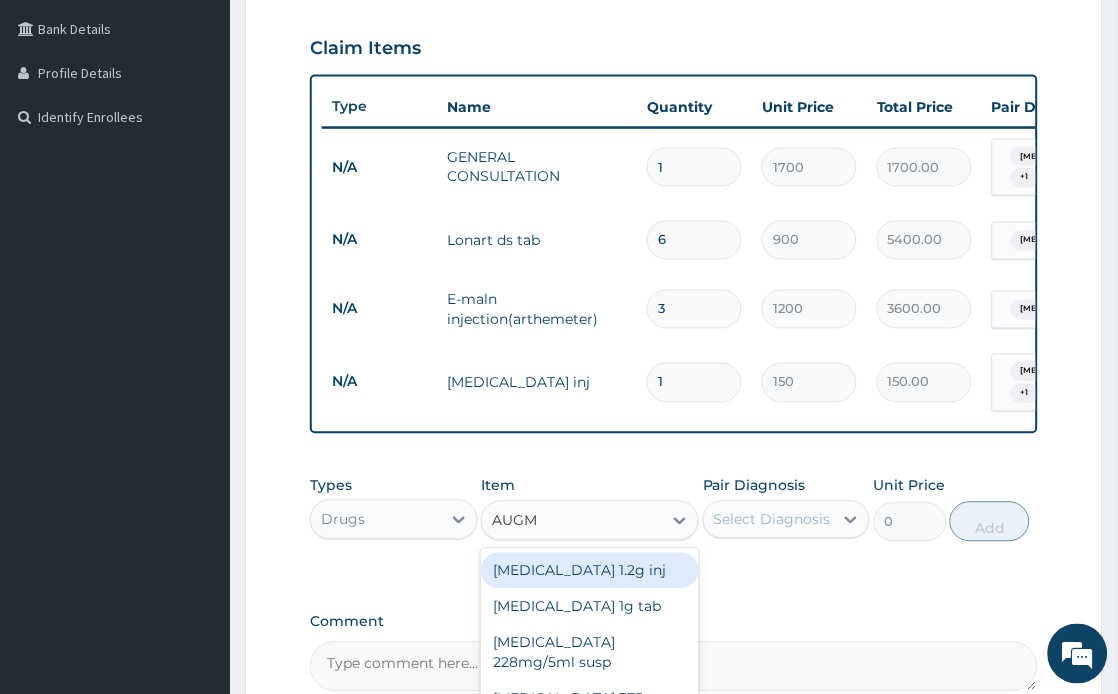 type on "AUGME" 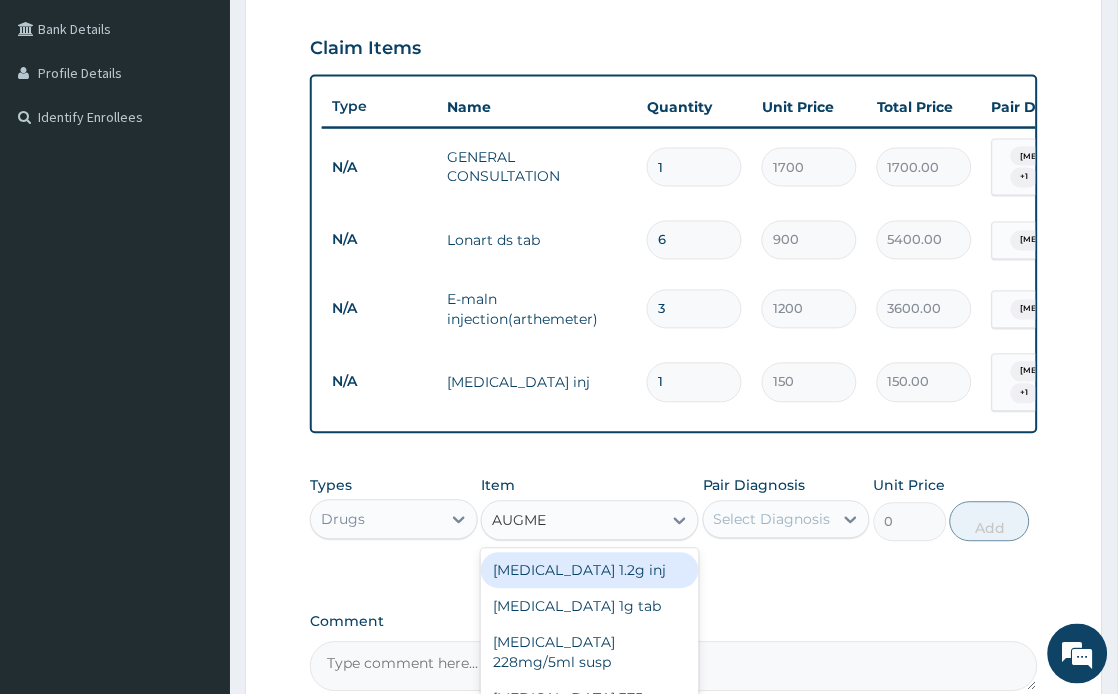 scroll, scrollTop: 662, scrollLeft: 0, axis: vertical 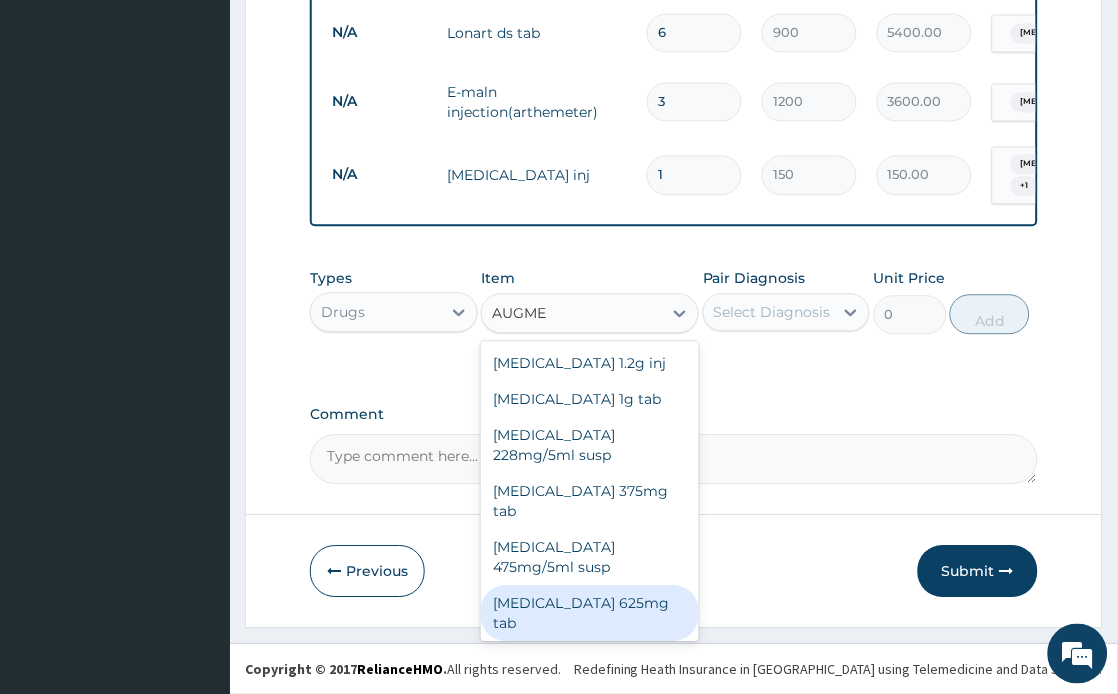 click on "Augmentin 625mg tab" at bounding box center [590, 613] 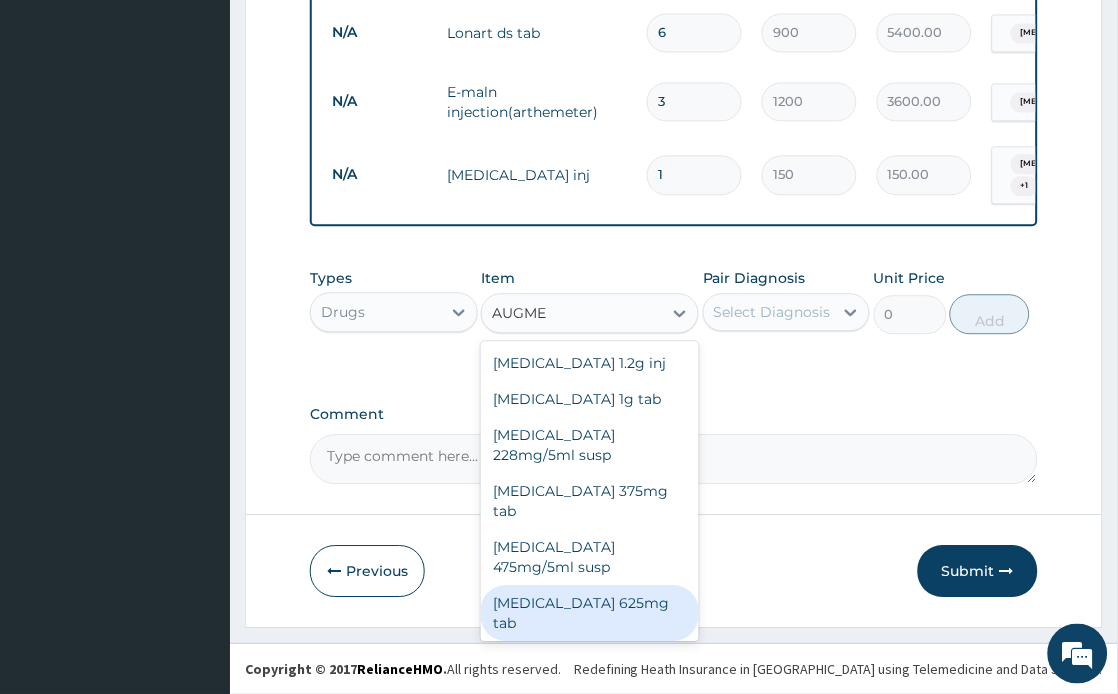 type 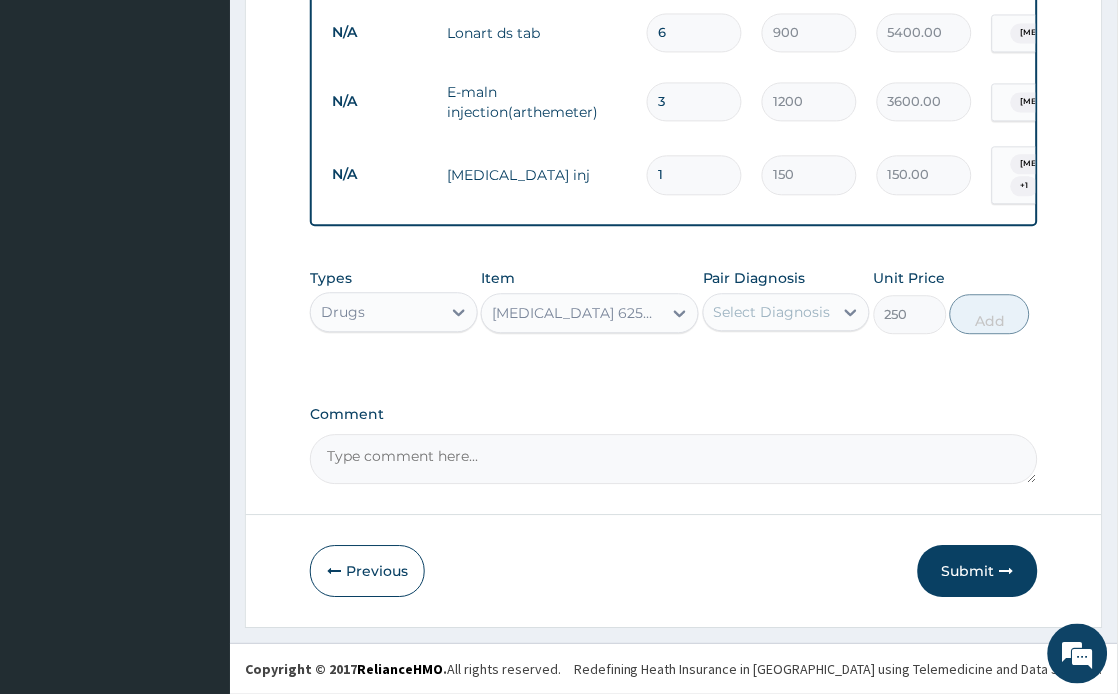 click on "Select Diagnosis" at bounding box center [772, 312] 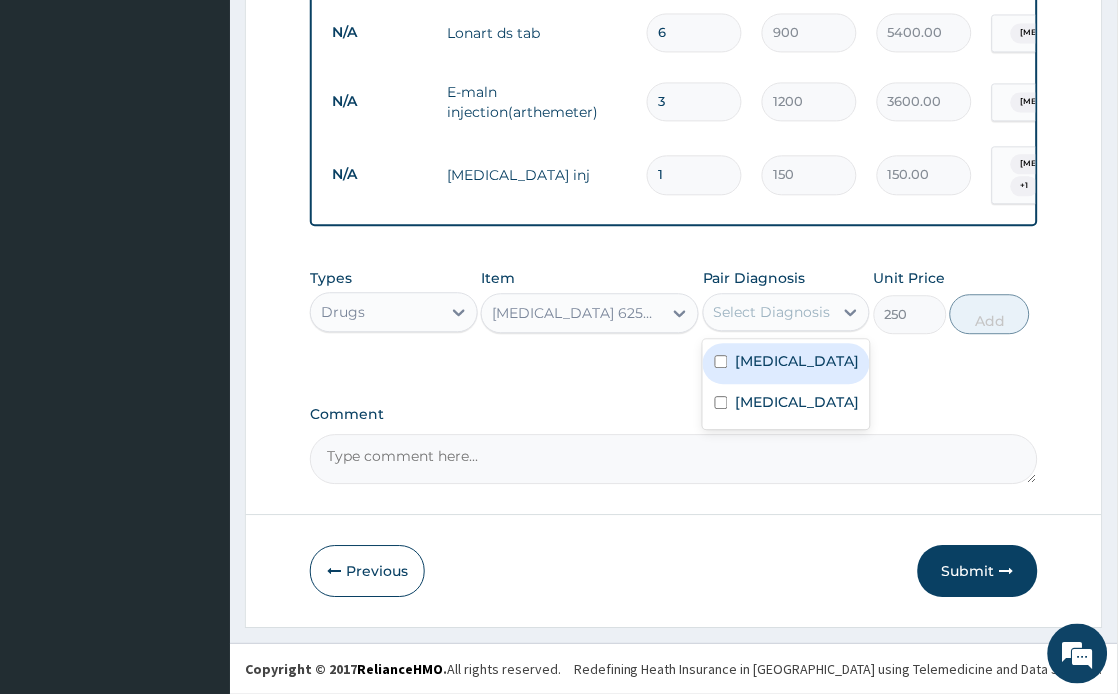 click on "Malaria" at bounding box center (798, 361) 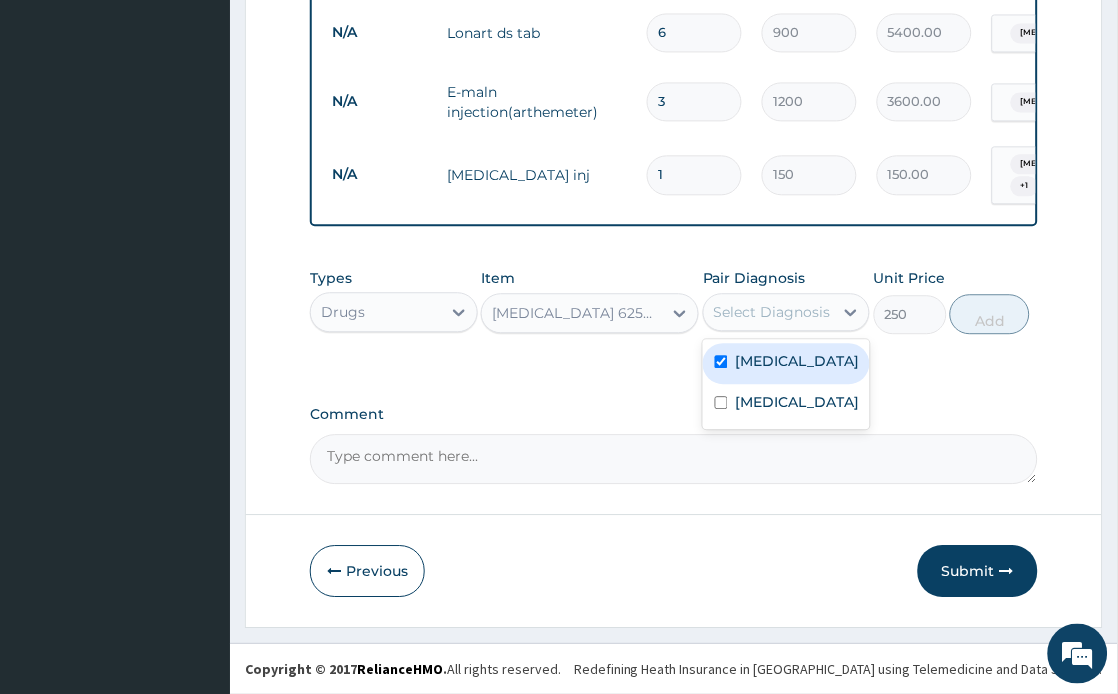 checkbox on "true" 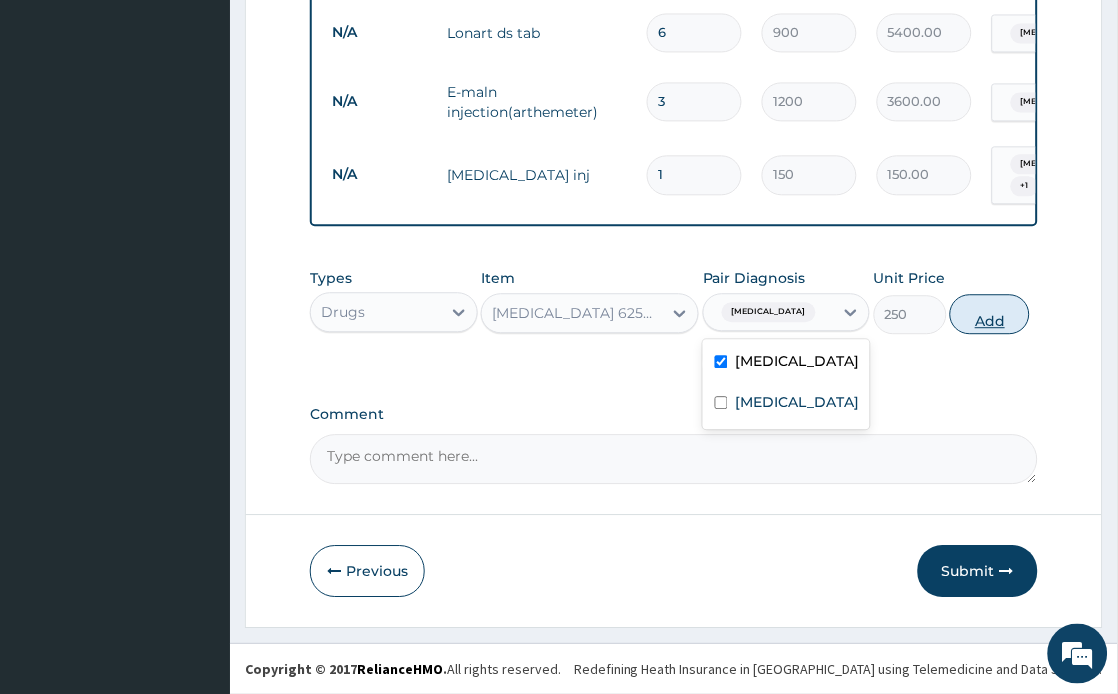 click on "Add" at bounding box center [990, 314] 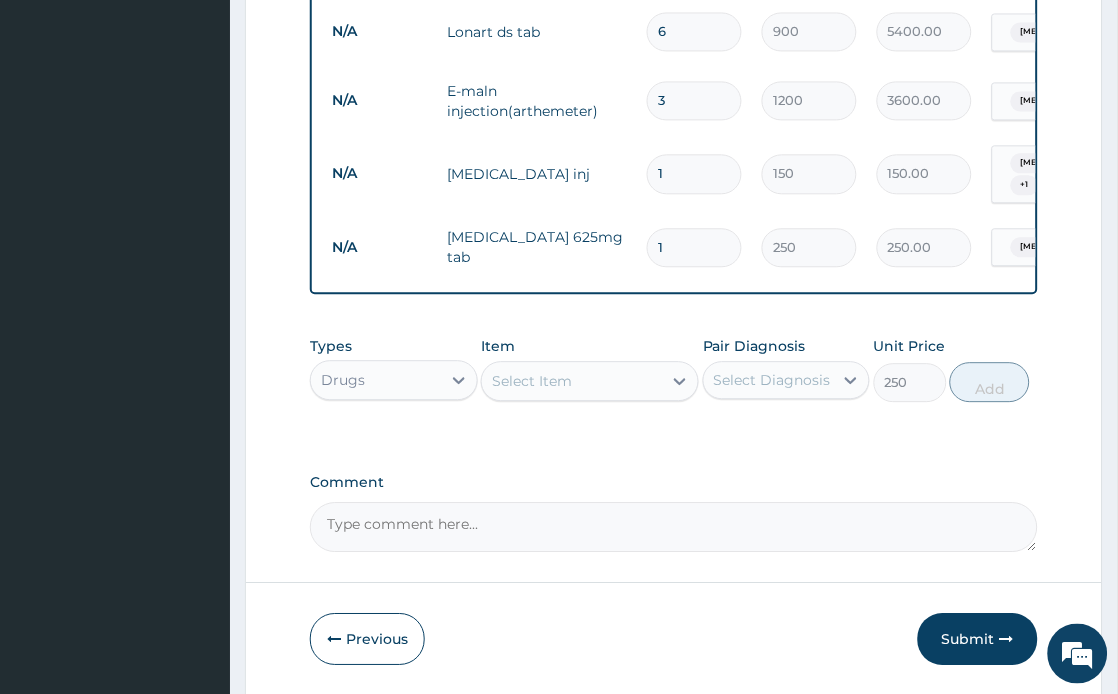 type on "0" 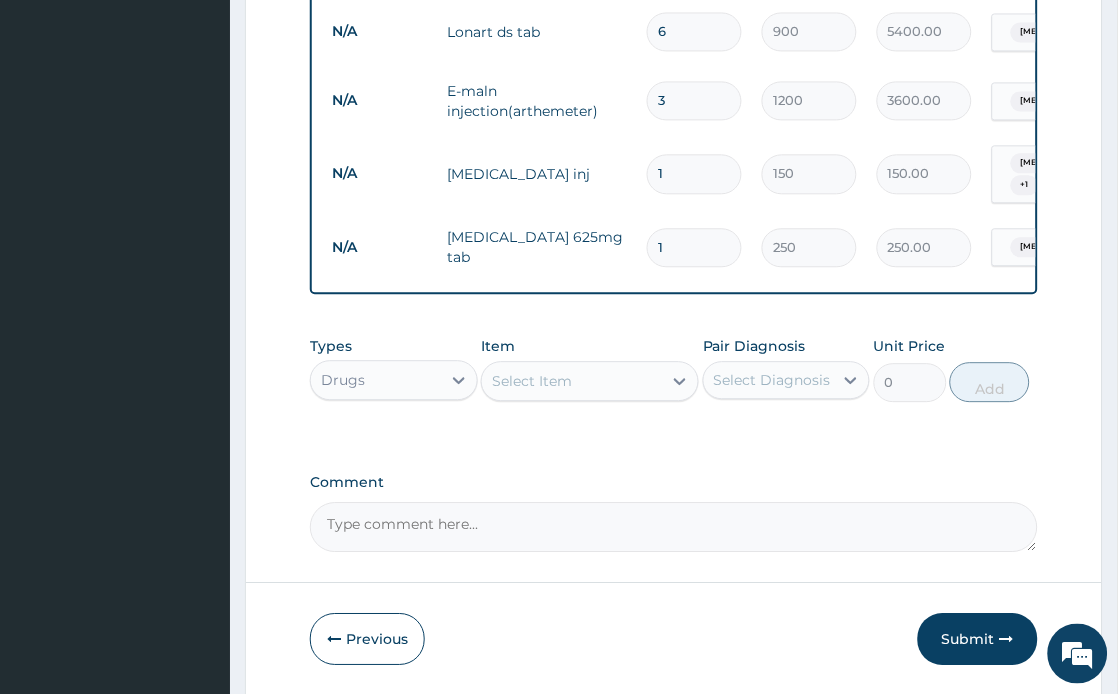 type on "10" 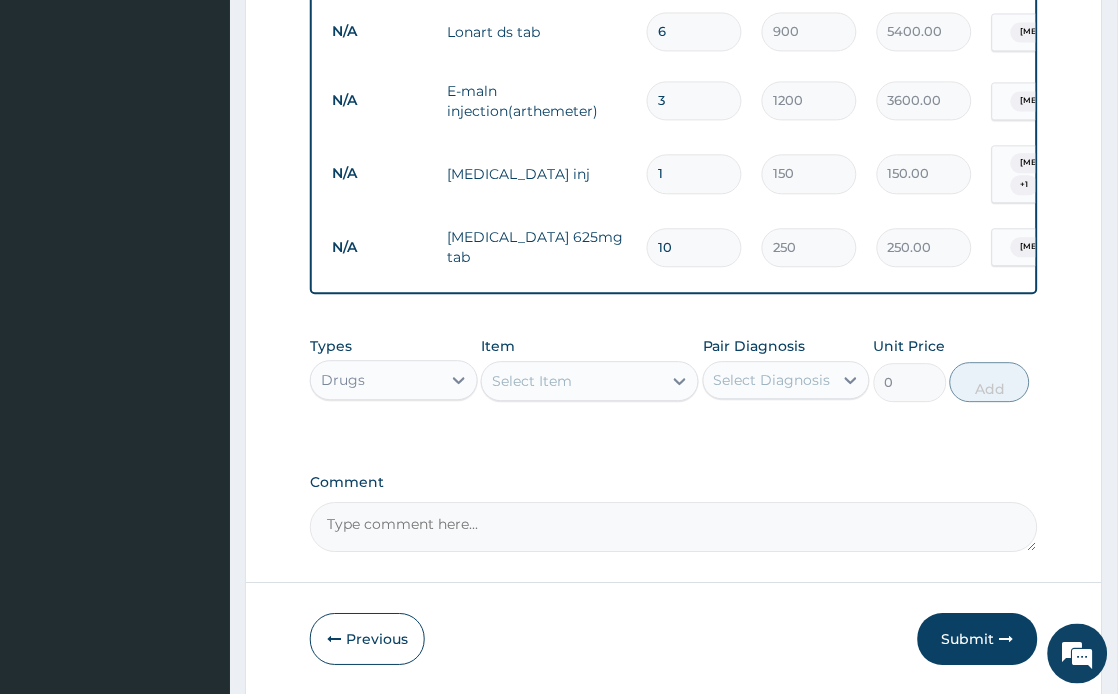 type on "2500.00" 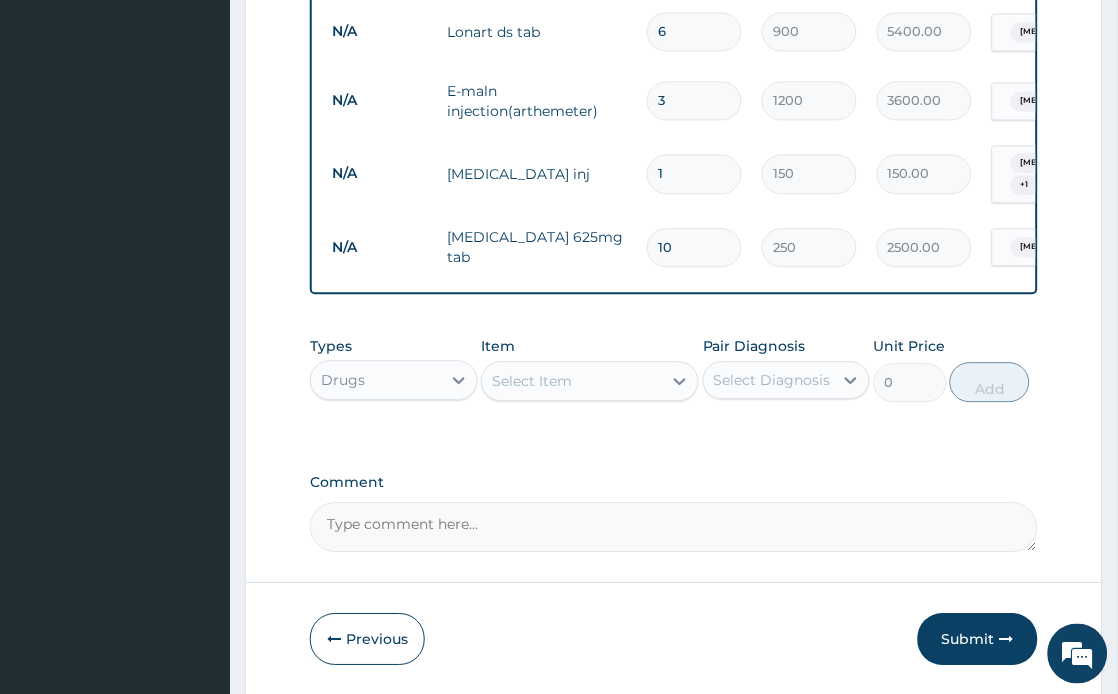 type on "10" 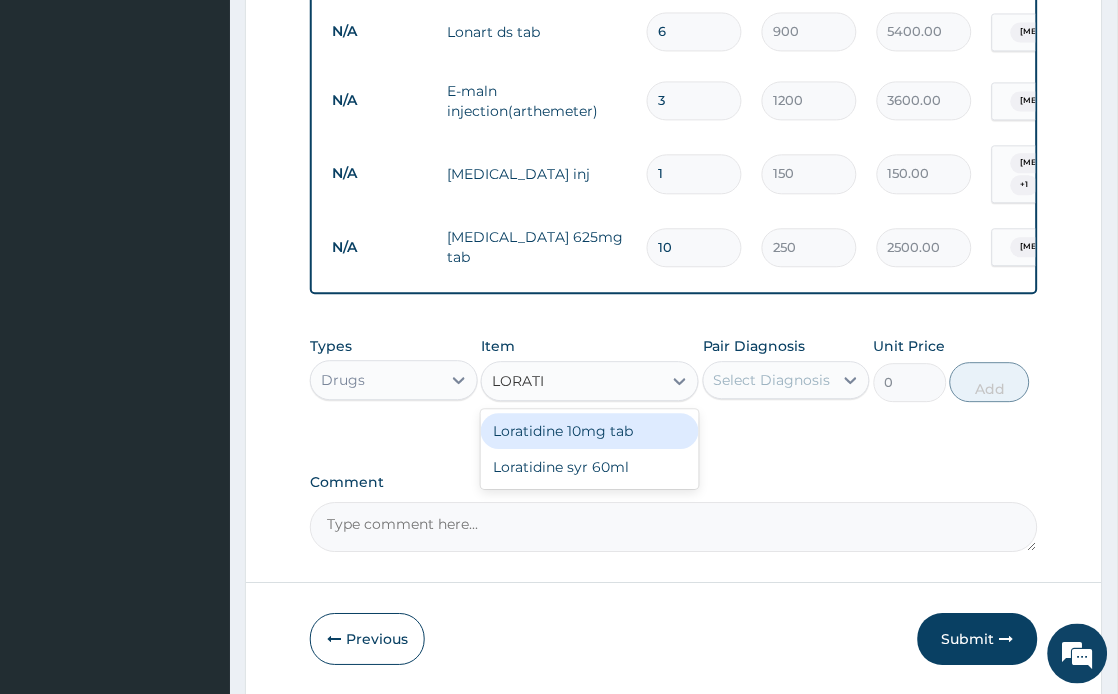 type on "LORATID" 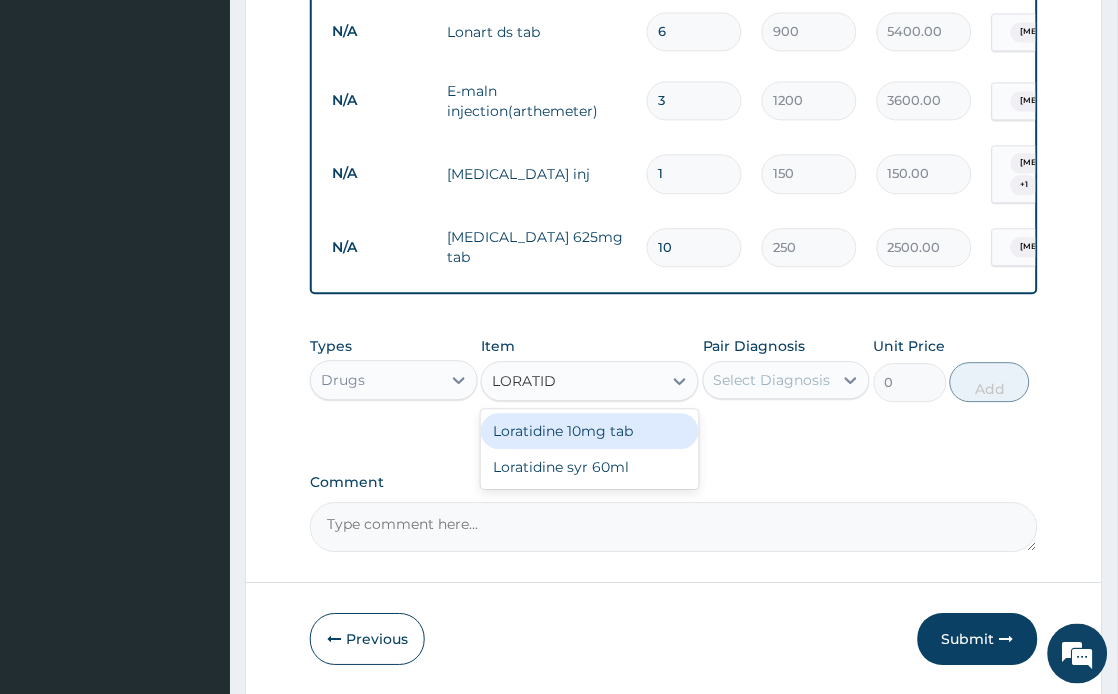 click on "Loratidine 10mg tab" at bounding box center [590, 431] 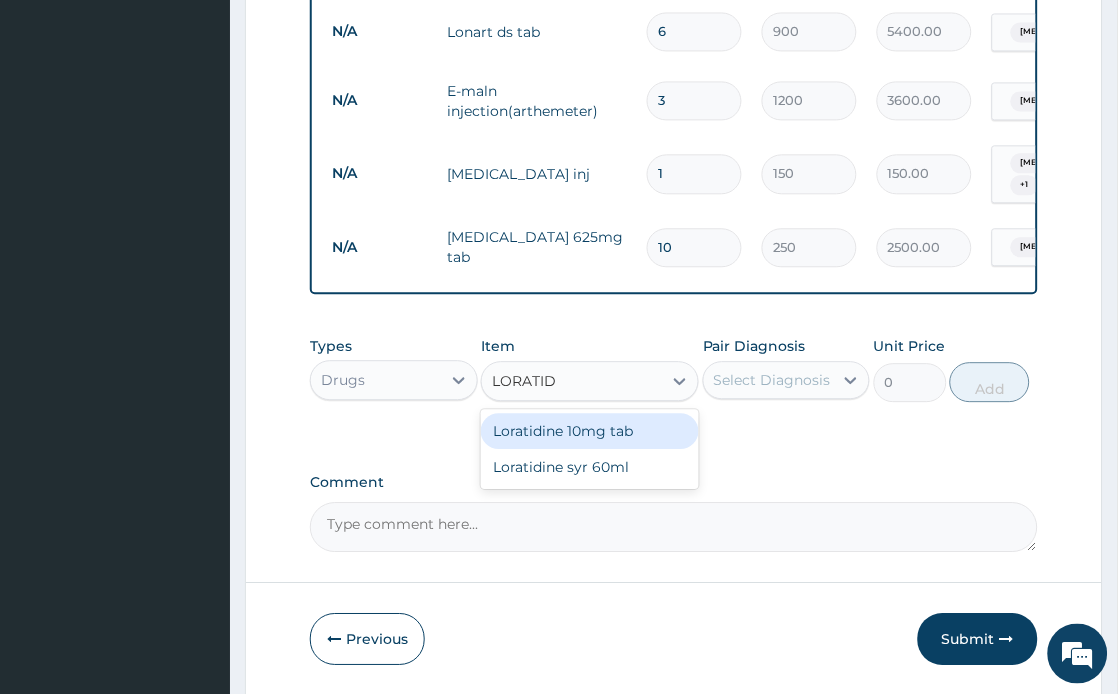 type 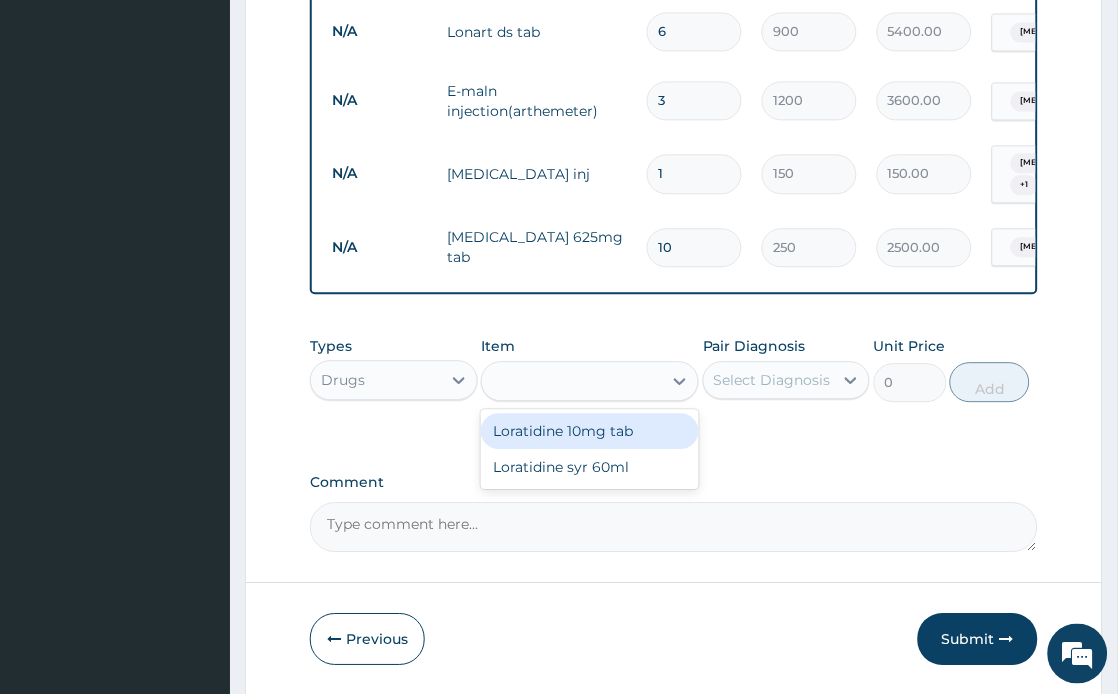 type on "100" 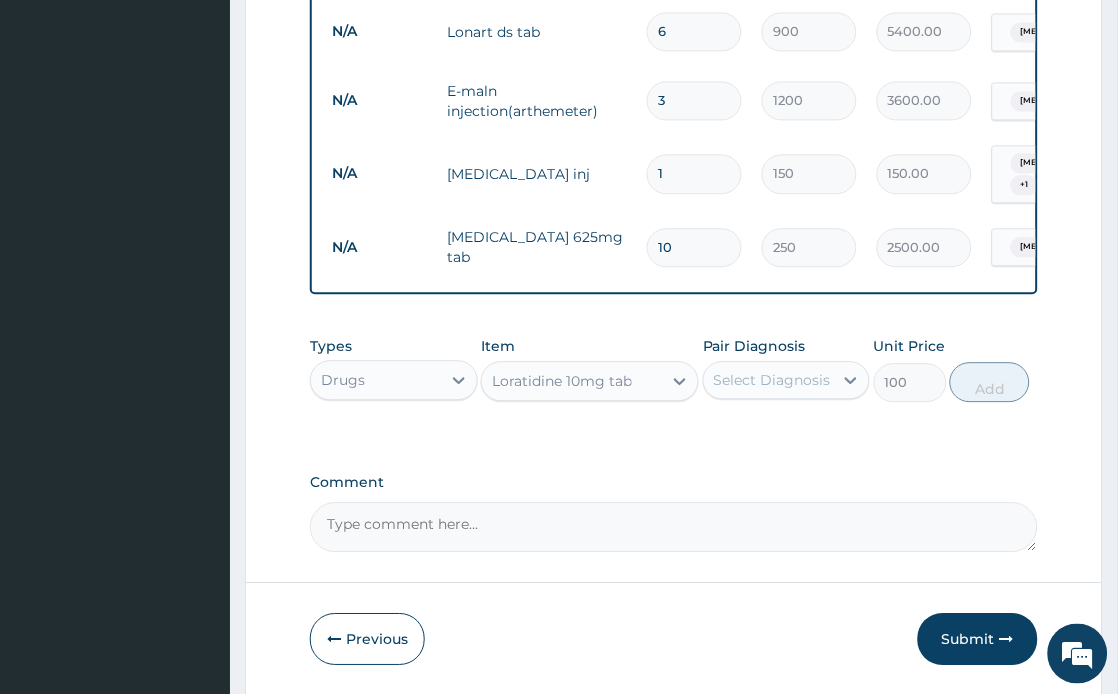 click on "Select Diagnosis" at bounding box center [772, 380] 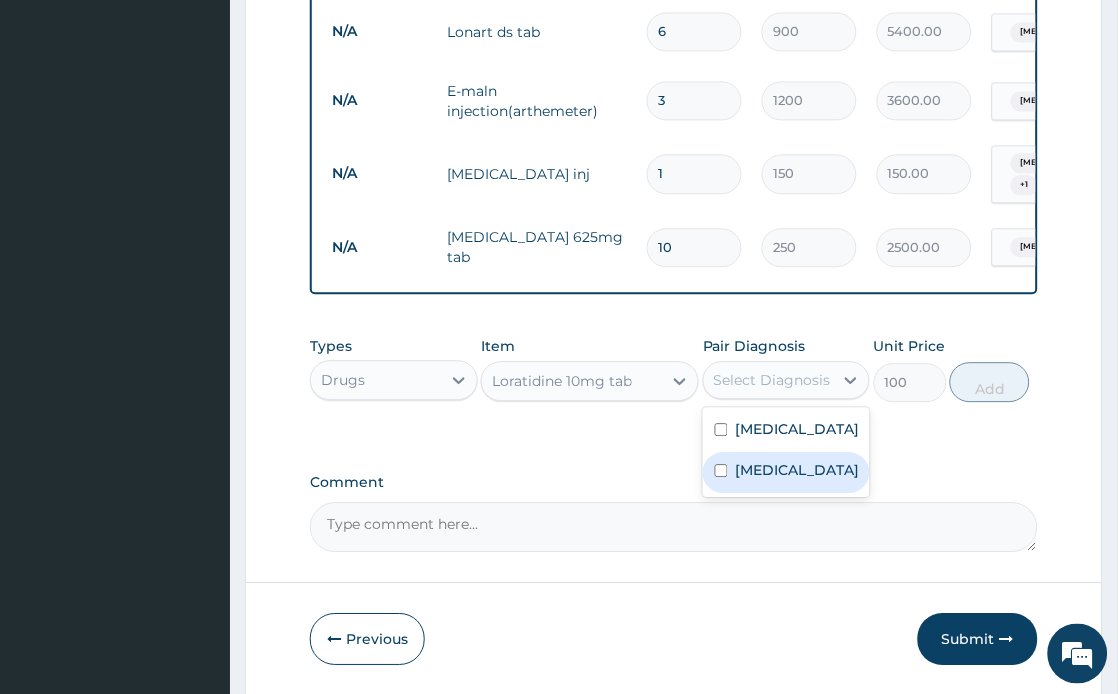 click on "Common cold" at bounding box center (798, 470) 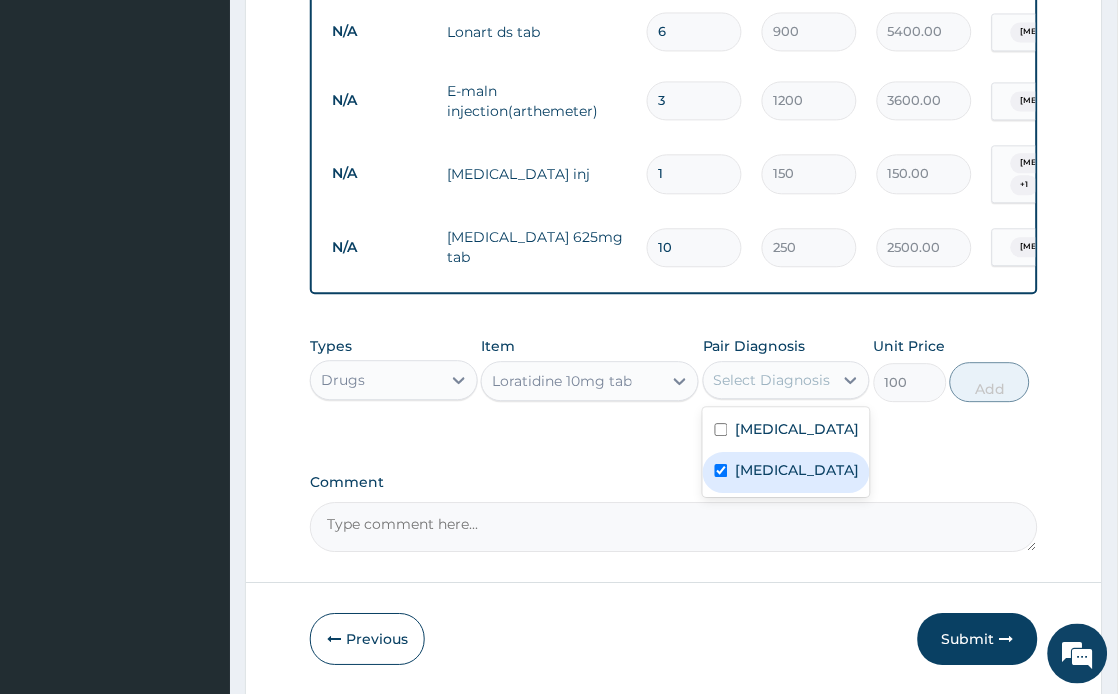 checkbox on "true" 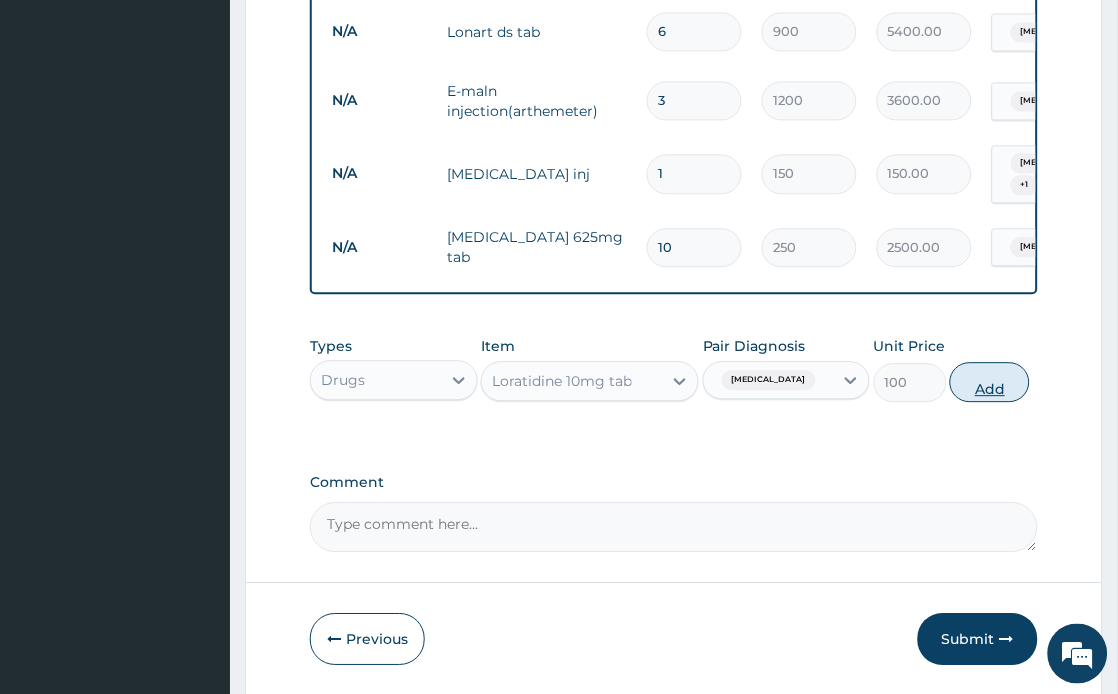 click on "Add" at bounding box center [990, 382] 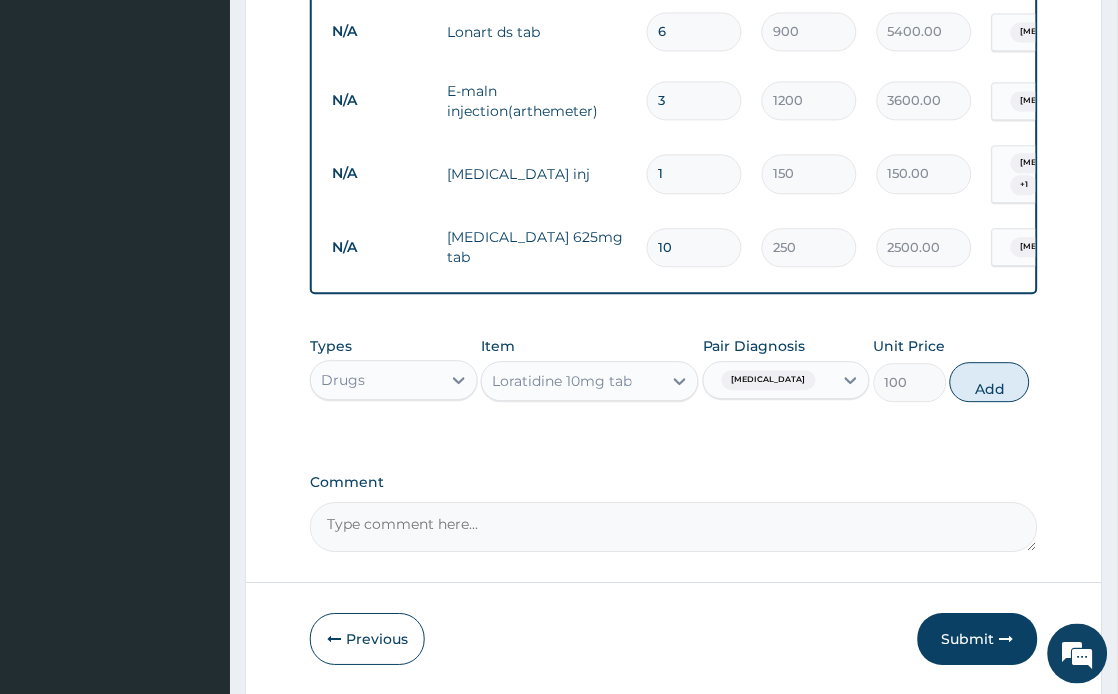 type on "0" 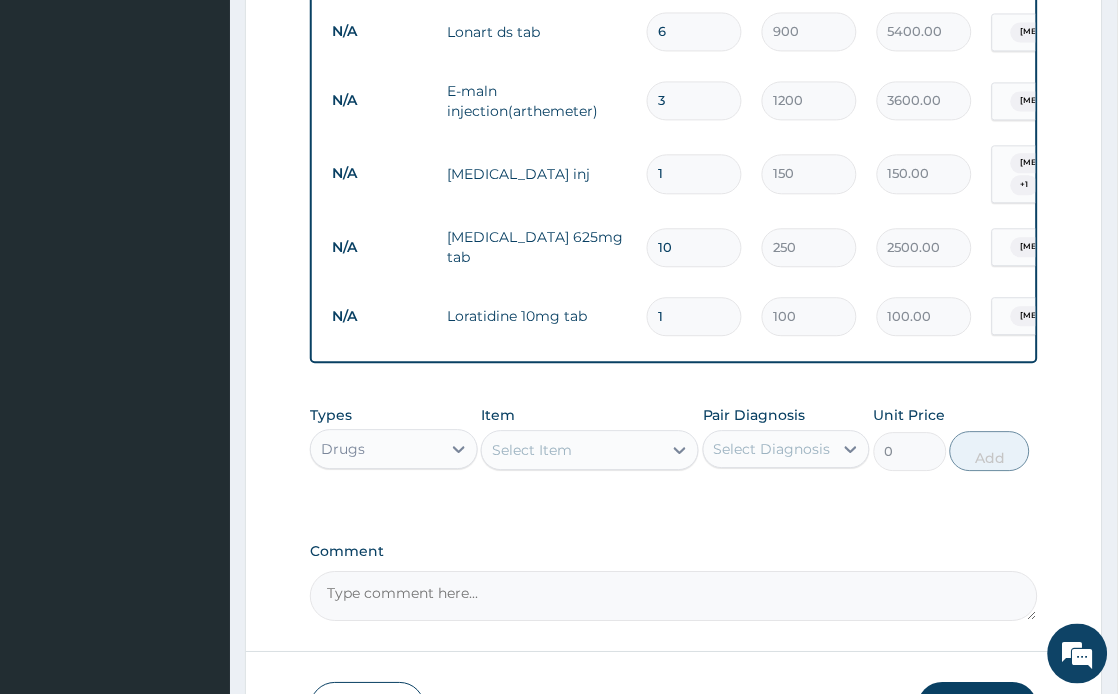 type on "10" 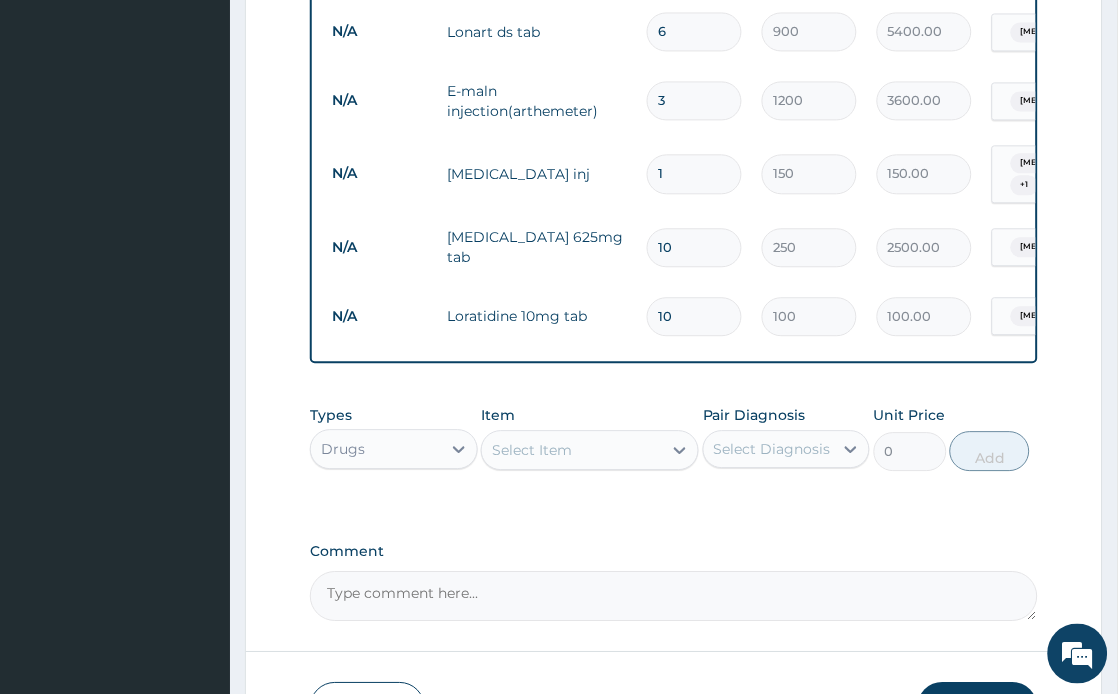 type on "1000.00" 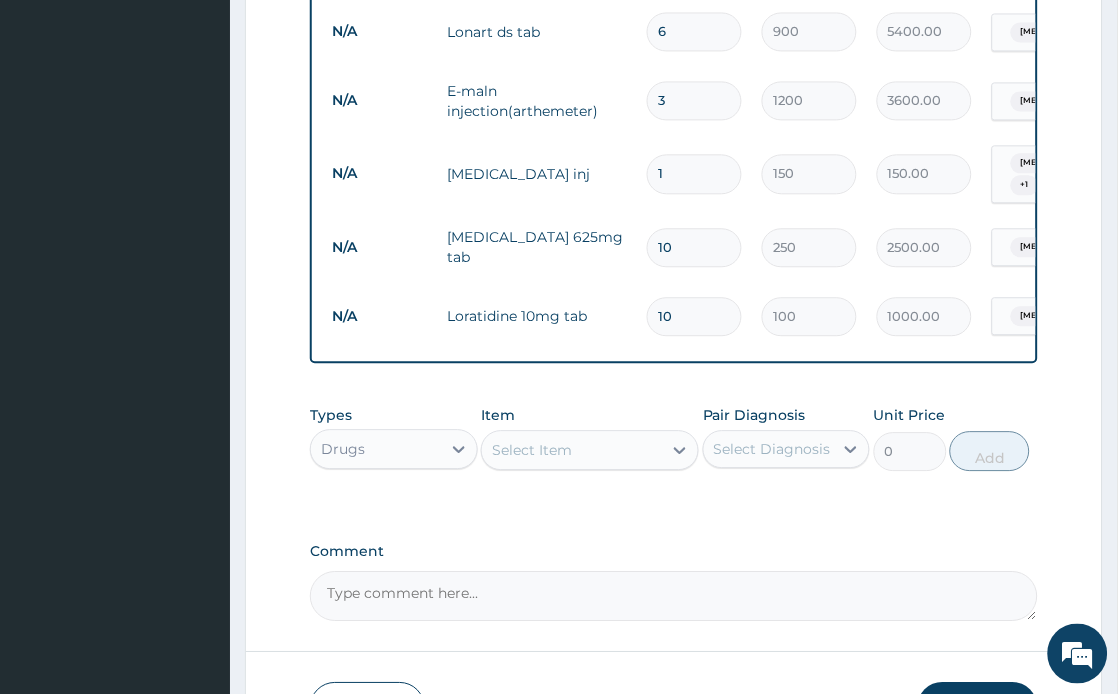 type on "10" 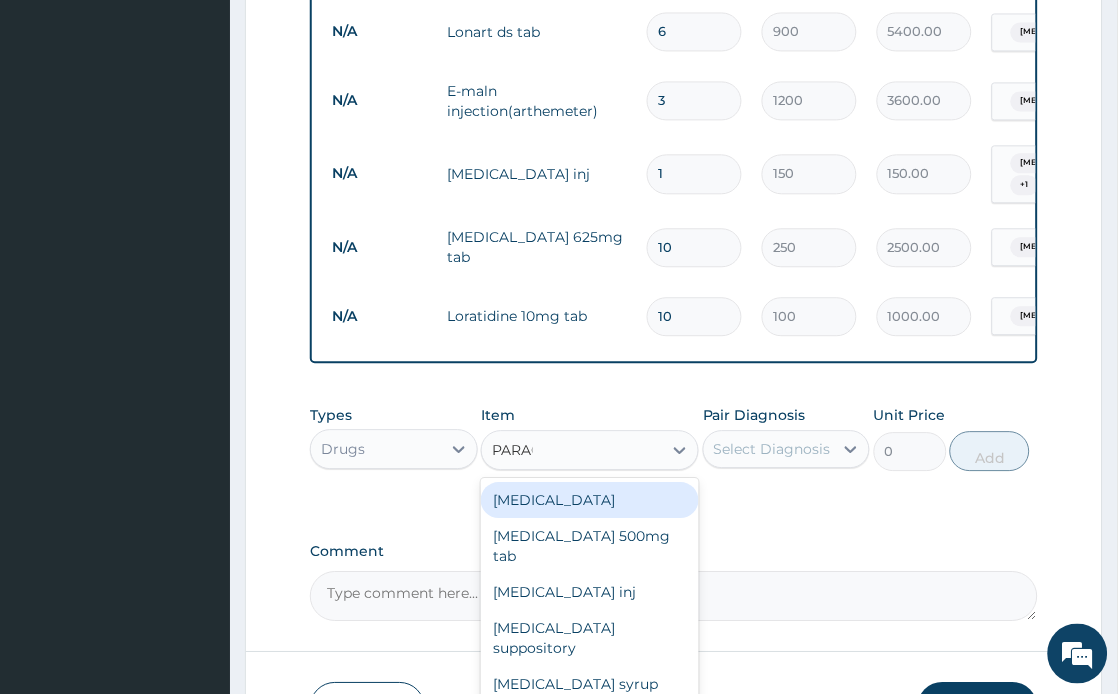 type on "PARACETA" 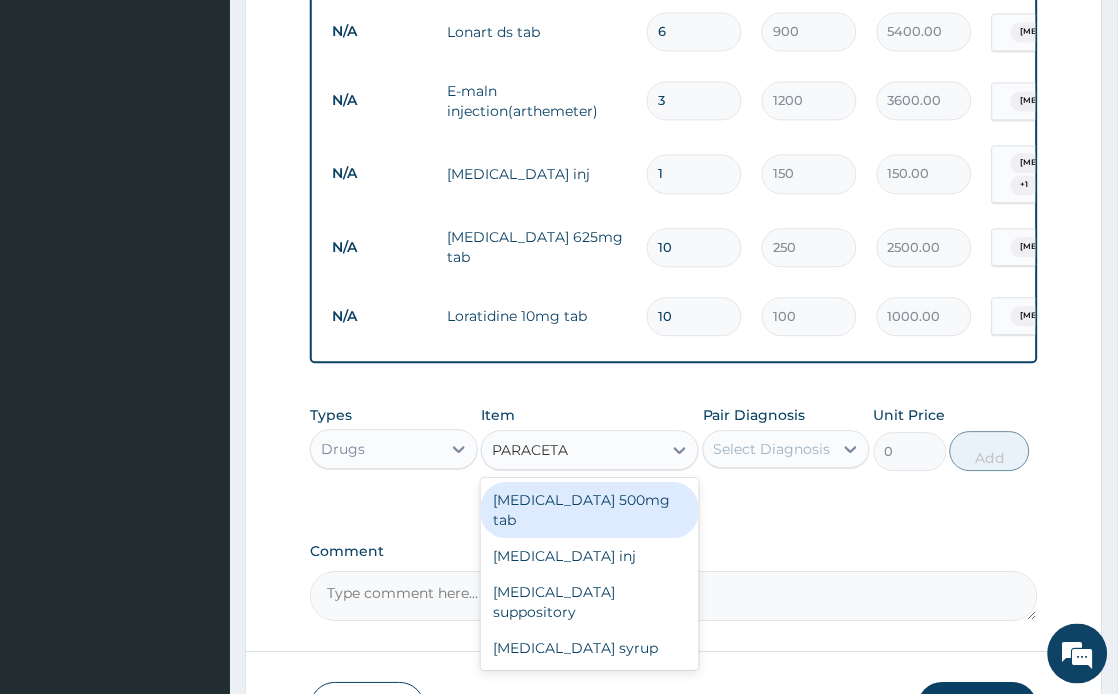 click on "[MEDICAL_DATA] 500mg tab" at bounding box center (590, 510) 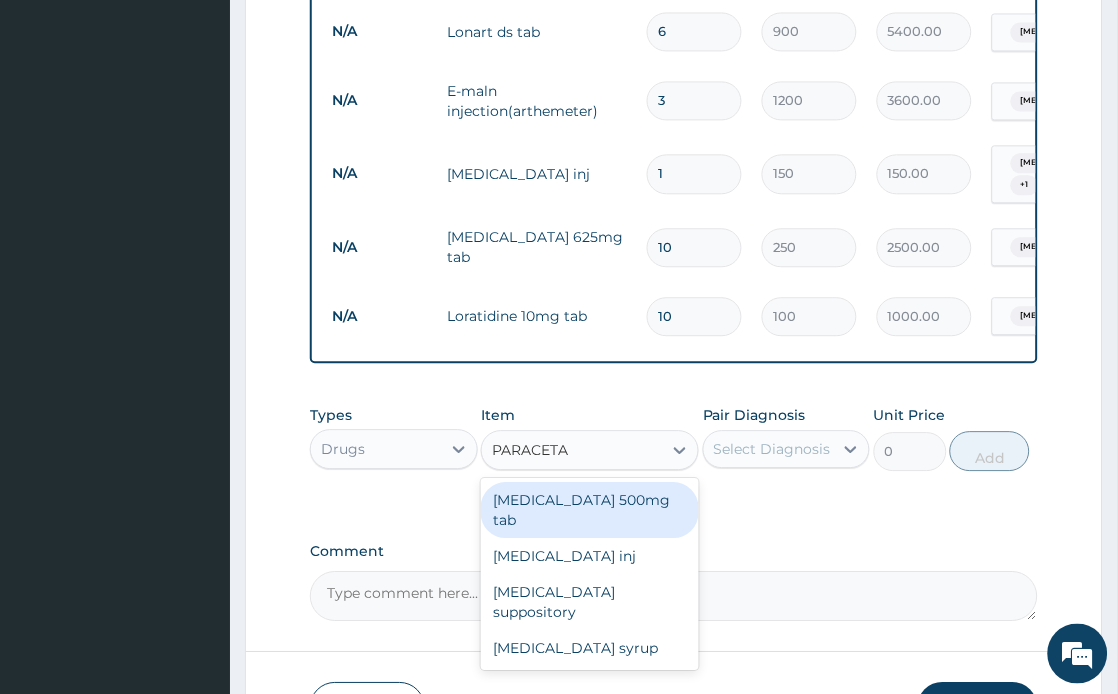 type 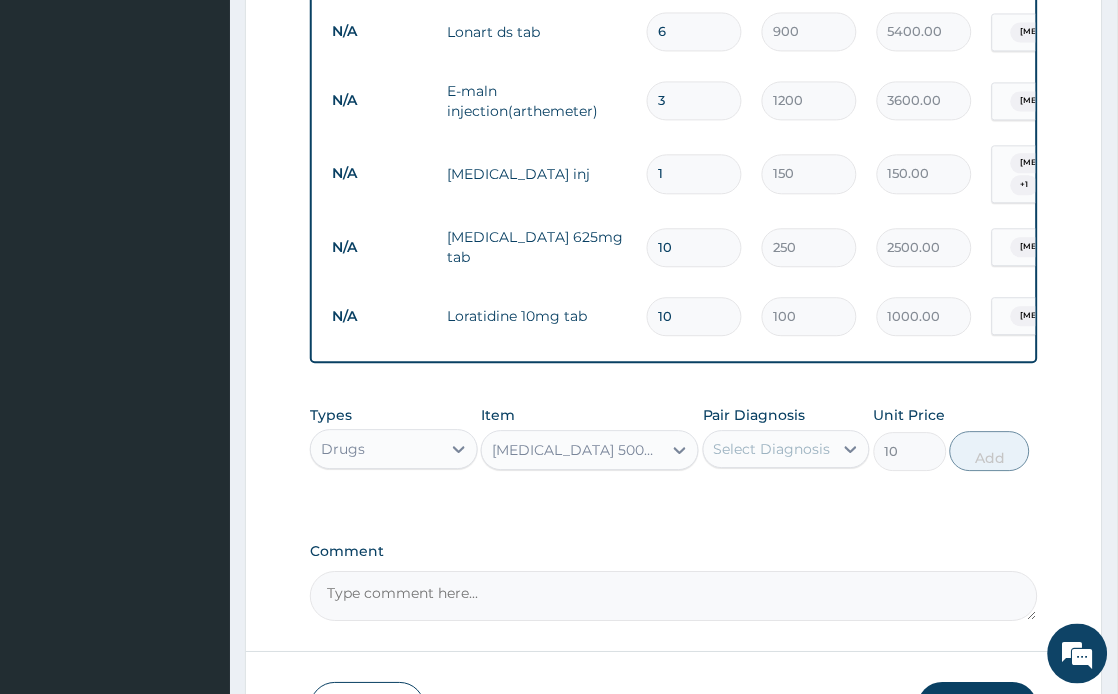 click on "Select Diagnosis" at bounding box center (772, 449) 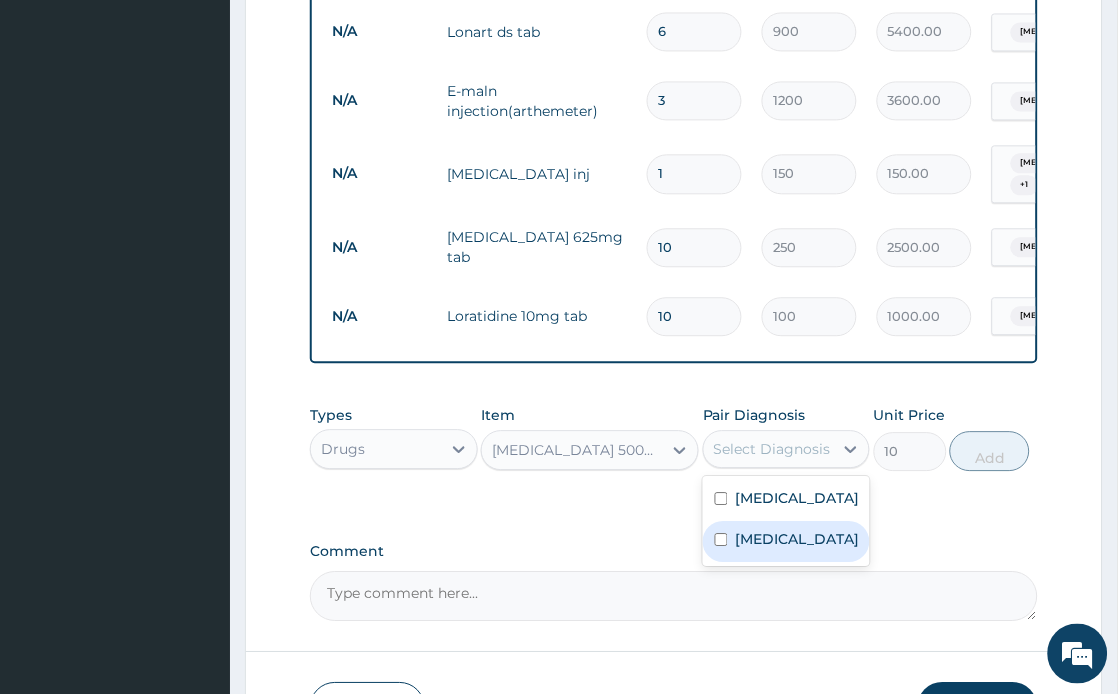 click on "Common cold" at bounding box center [786, 541] 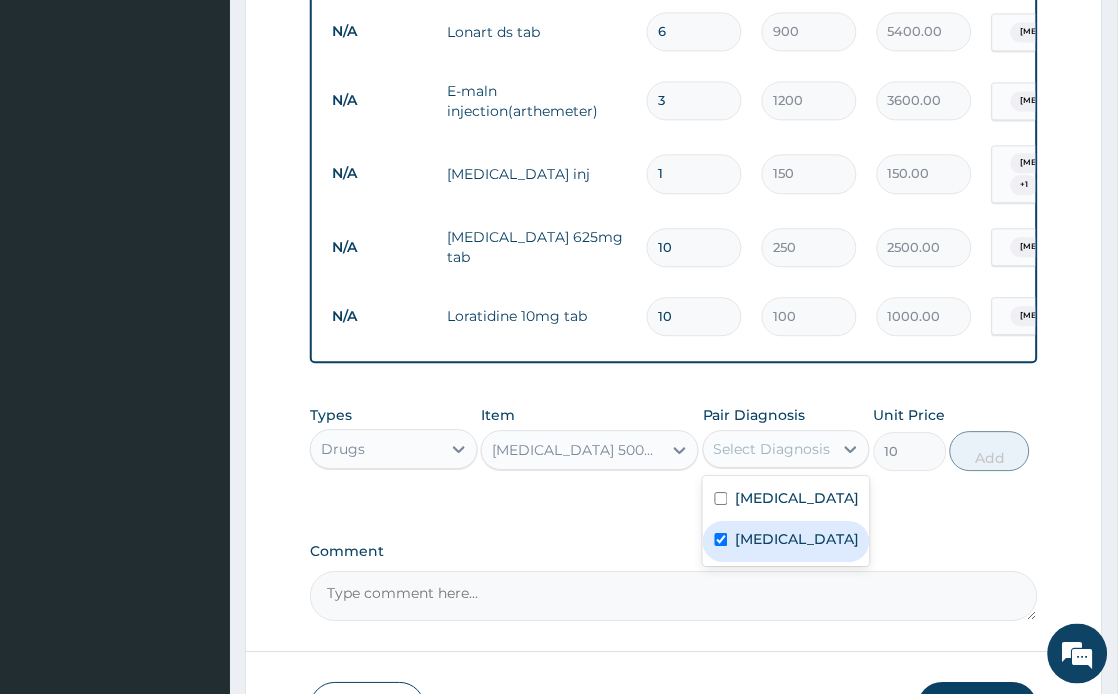 checkbox on "true" 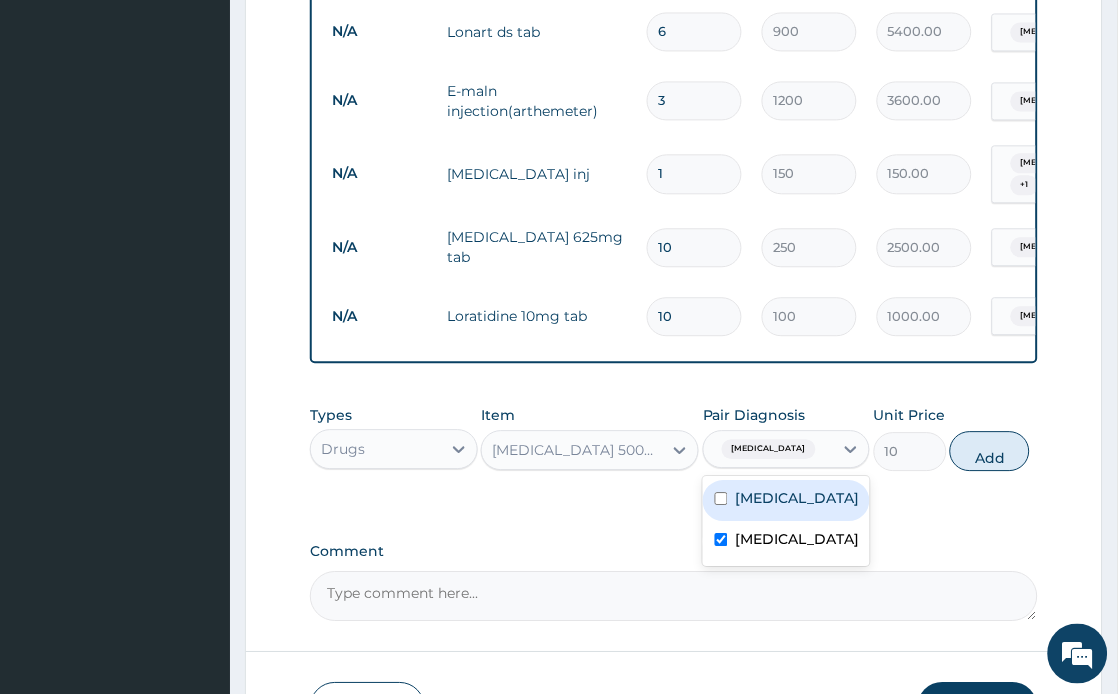 click on "Malaria" at bounding box center [798, 498] 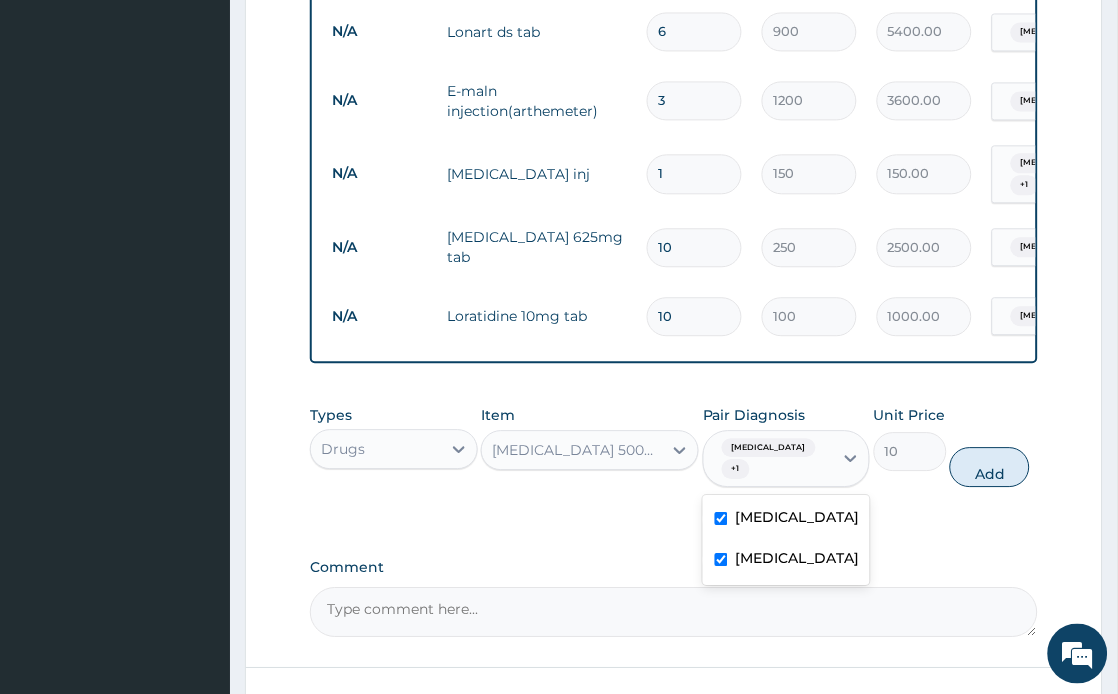 click on "Malaria" at bounding box center (786, 519) 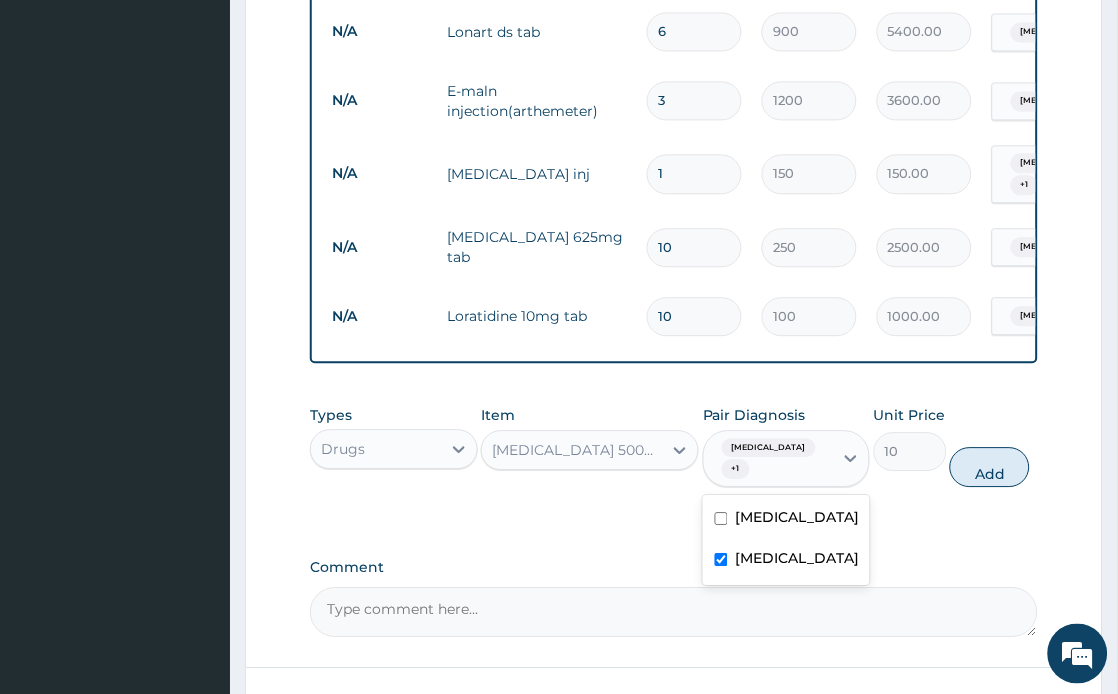 checkbox on "false" 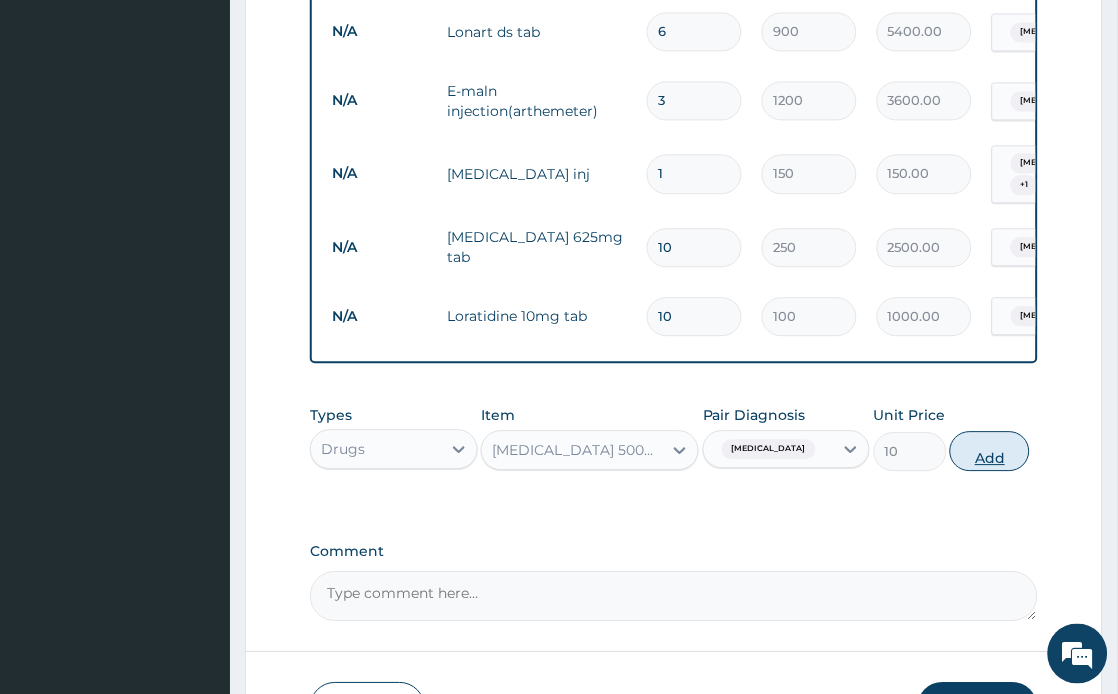 click on "Add" at bounding box center (990, 451) 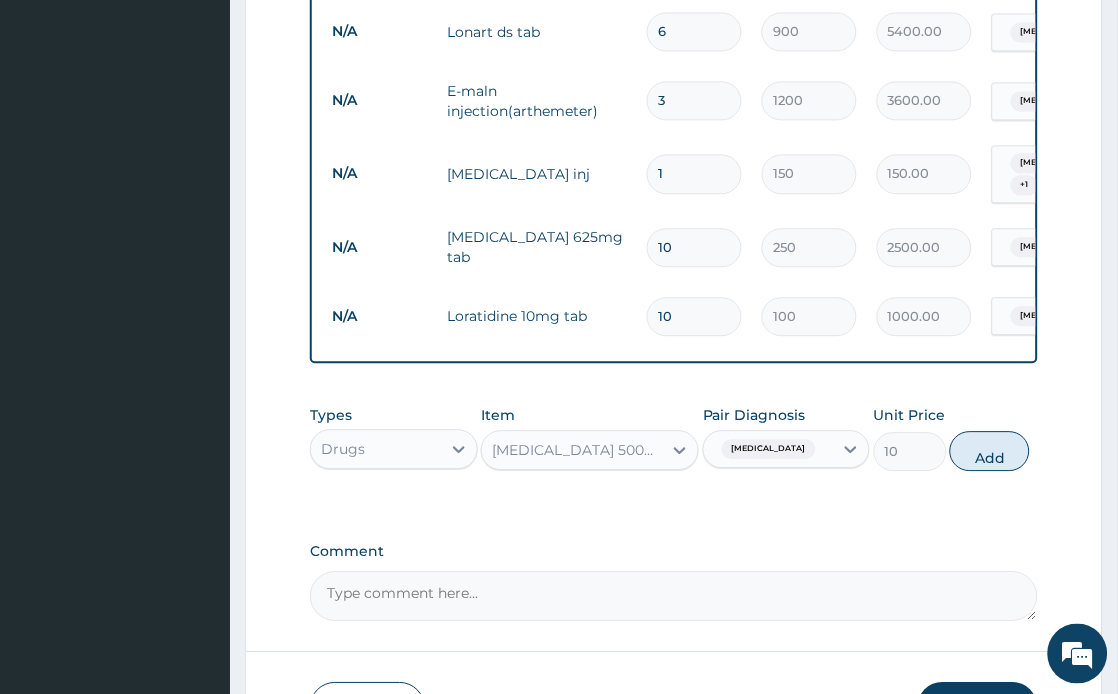 type on "0" 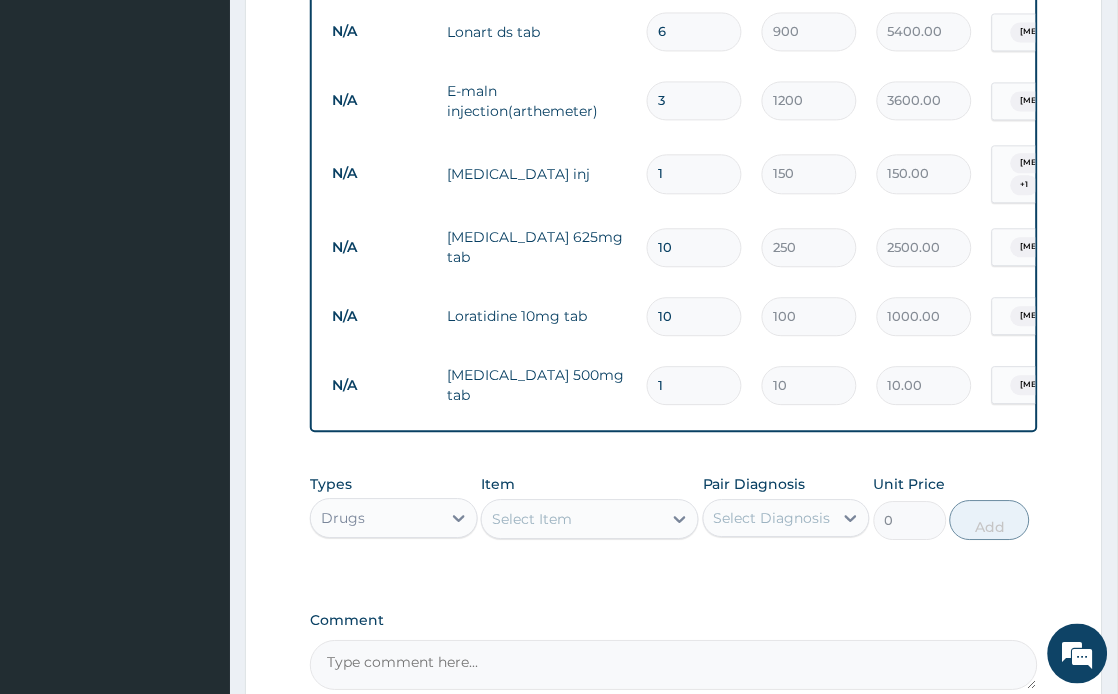 type on "10" 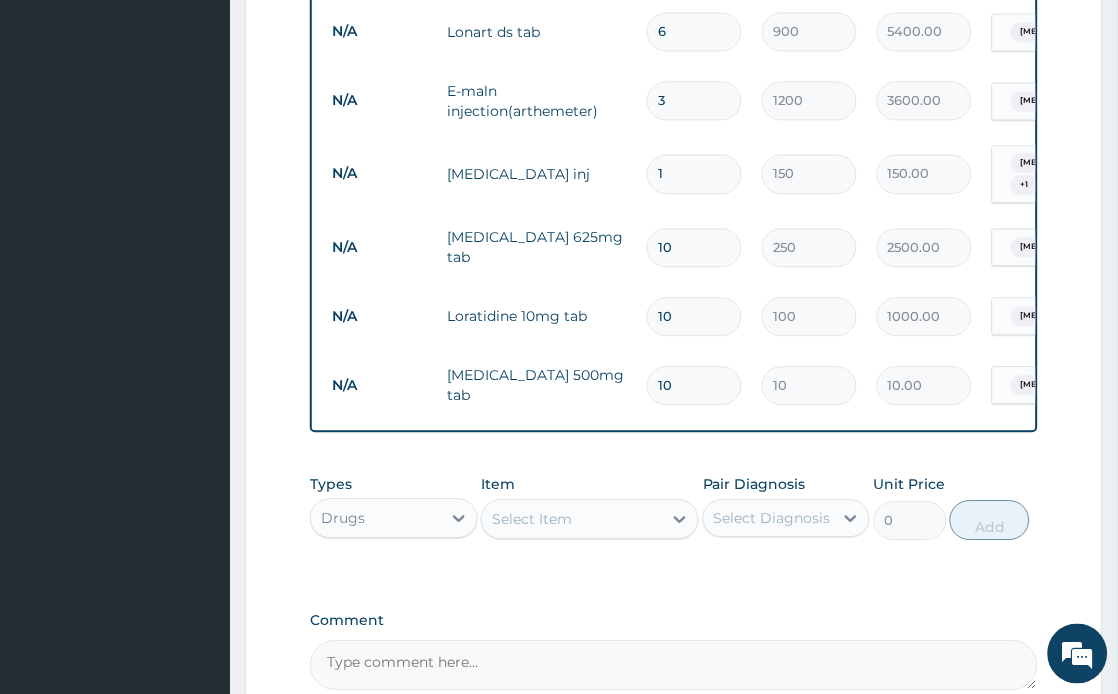 type on "100.00" 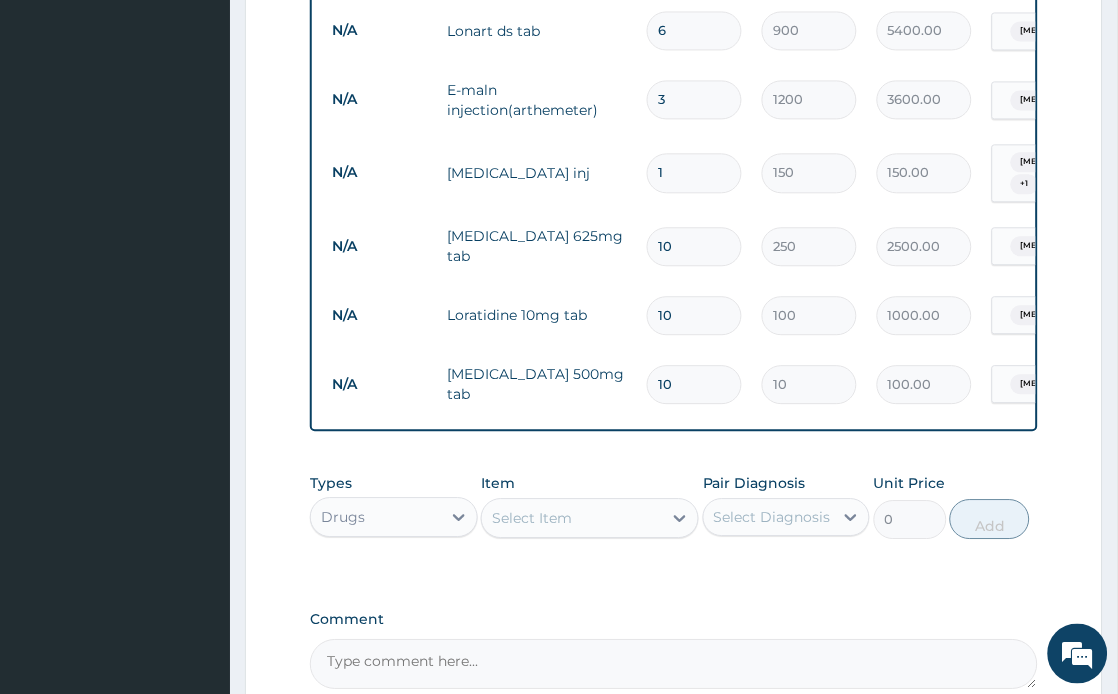 scroll, scrollTop: 871, scrollLeft: 0, axis: vertical 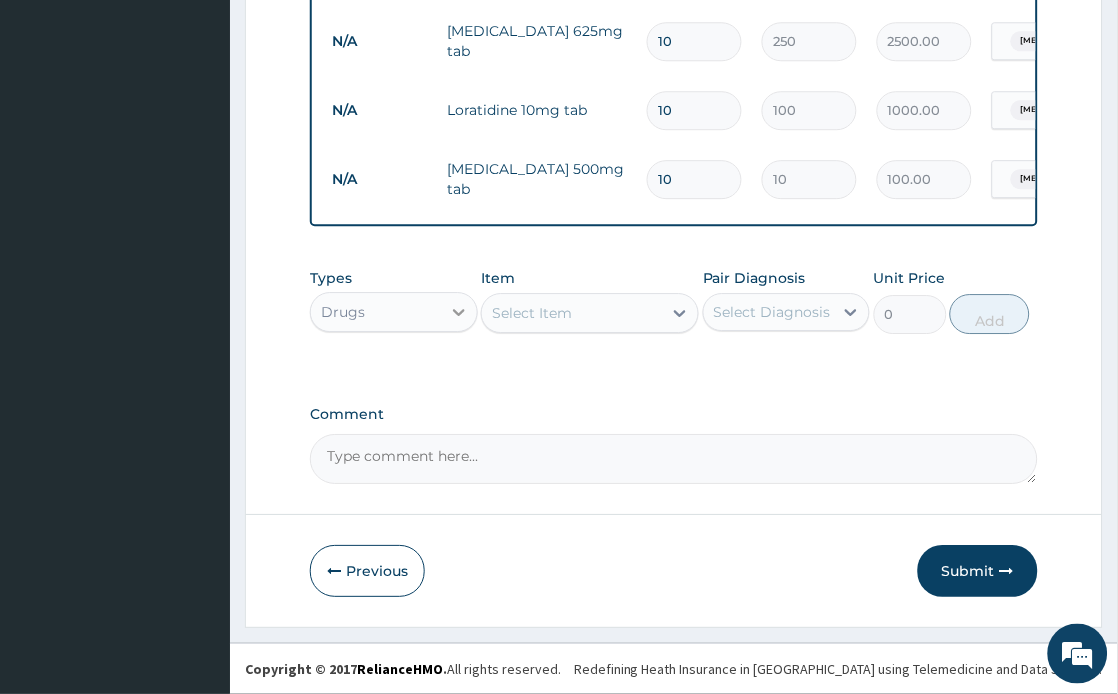 type on "10" 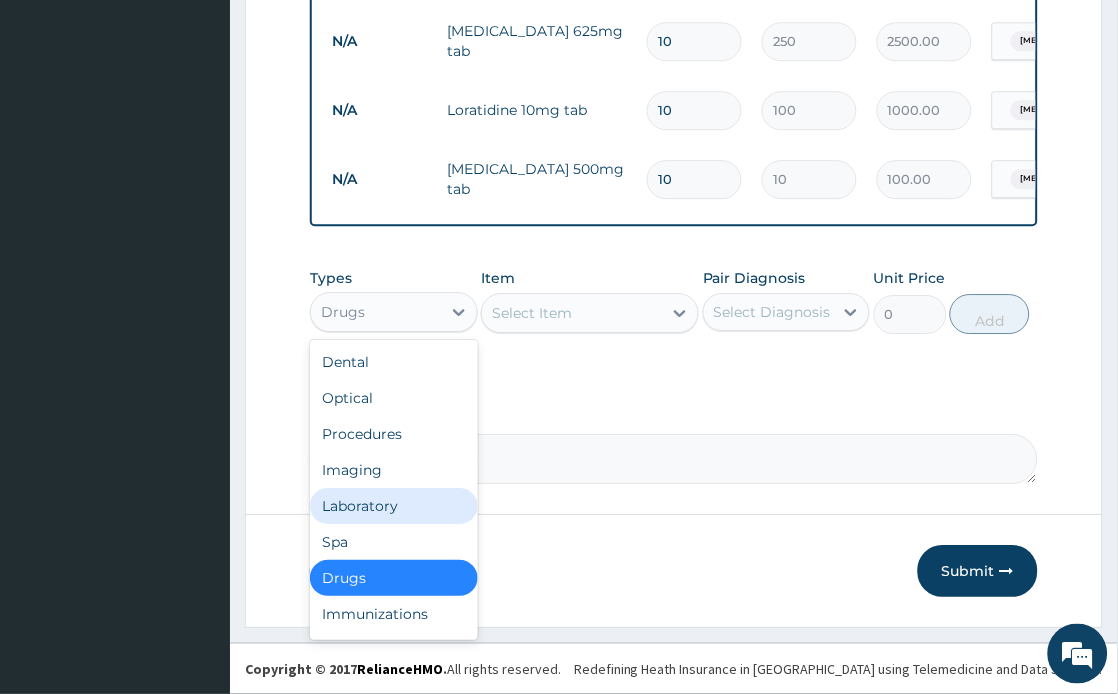 click on "Laboratory" at bounding box center (393, 506) 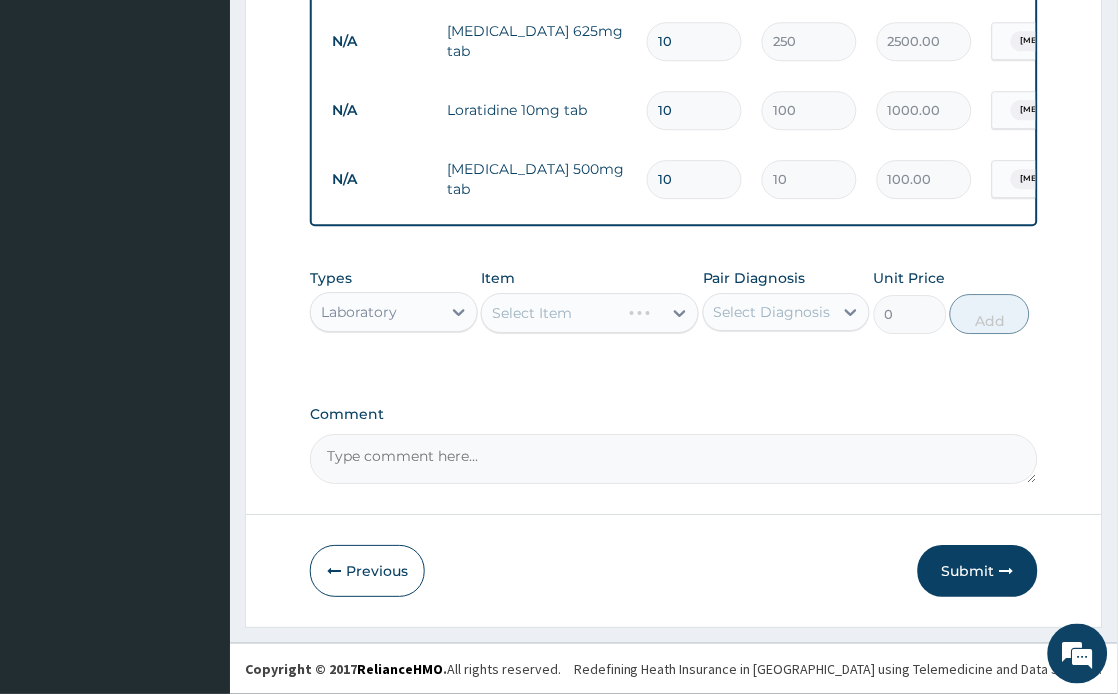 click on "Select Item" at bounding box center (590, 313) 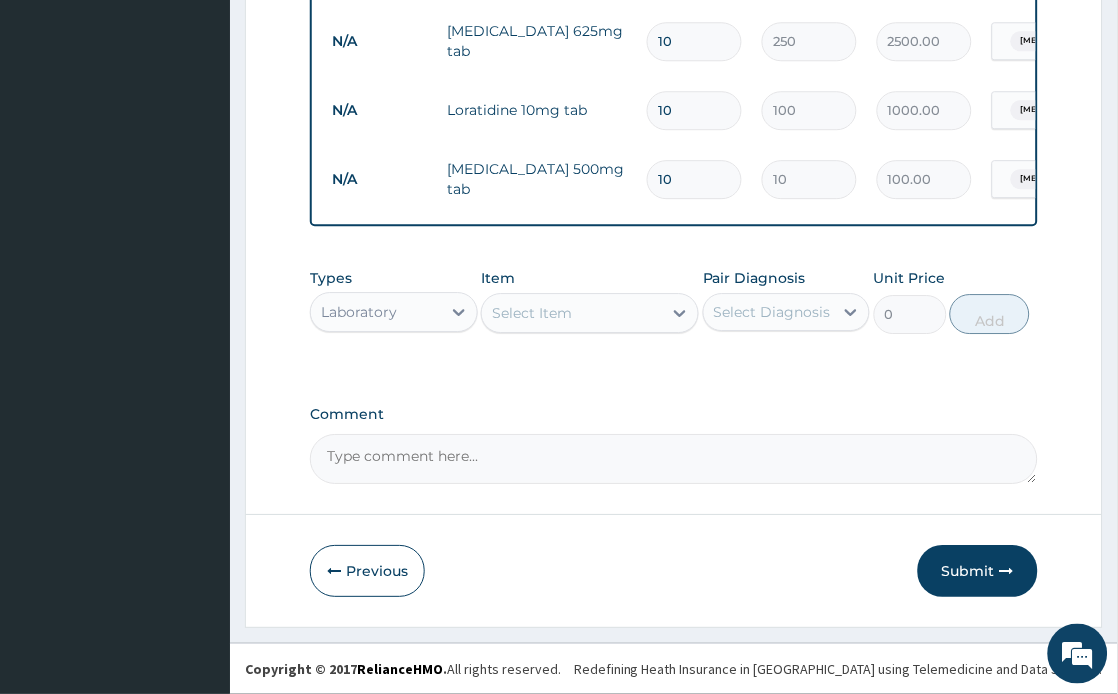 click on "Select Item" at bounding box center [572, 313] 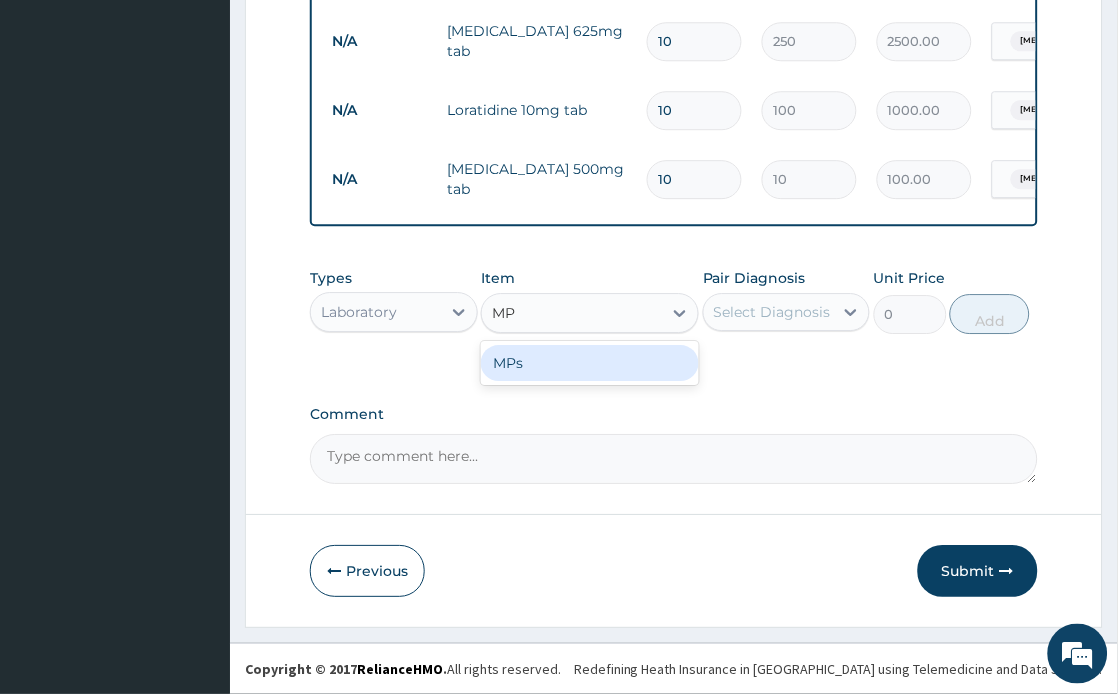 type on "MPS" 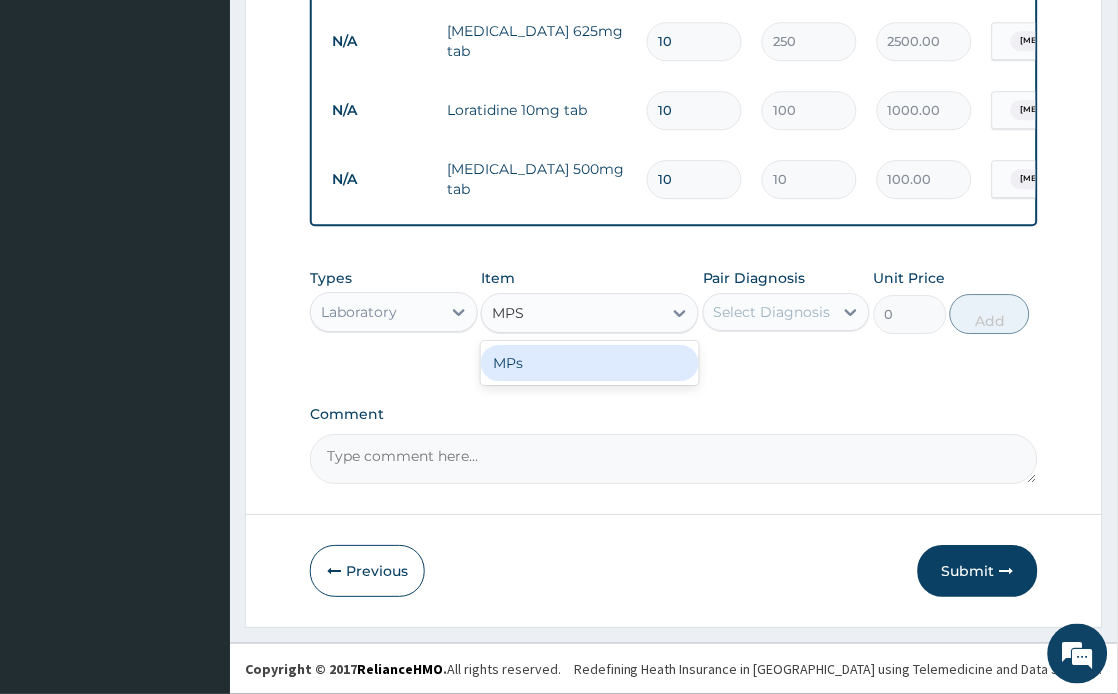 click on "MPs" at bounding box center [590, 363] 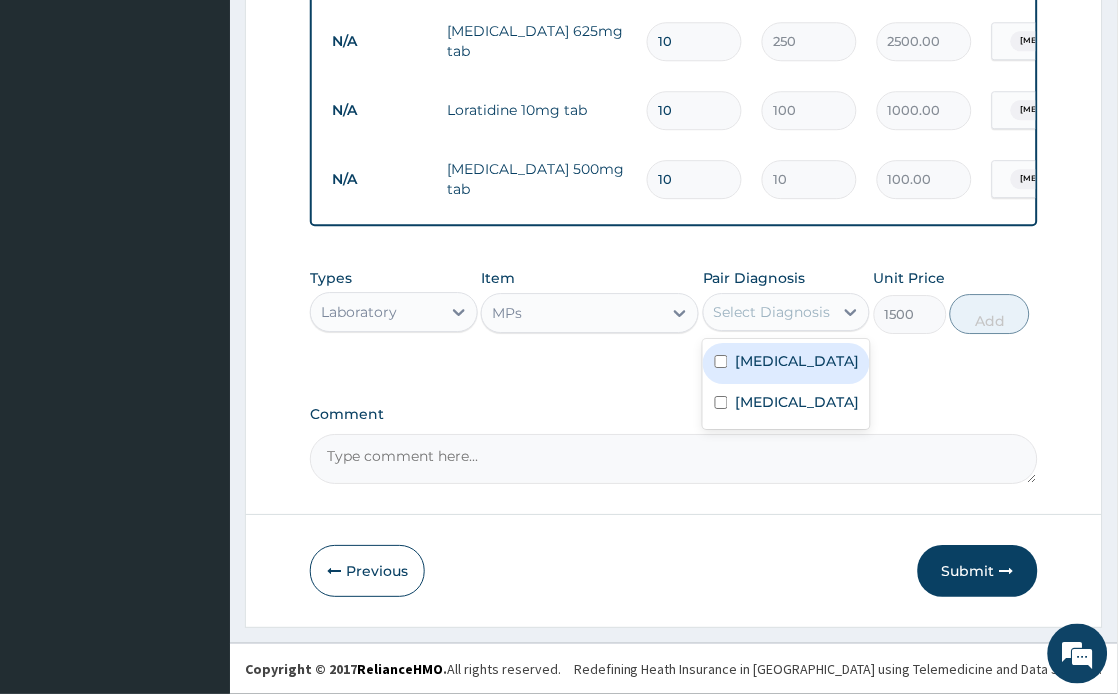 click on "Select Diagnosis" at bounding box center [772, 312] 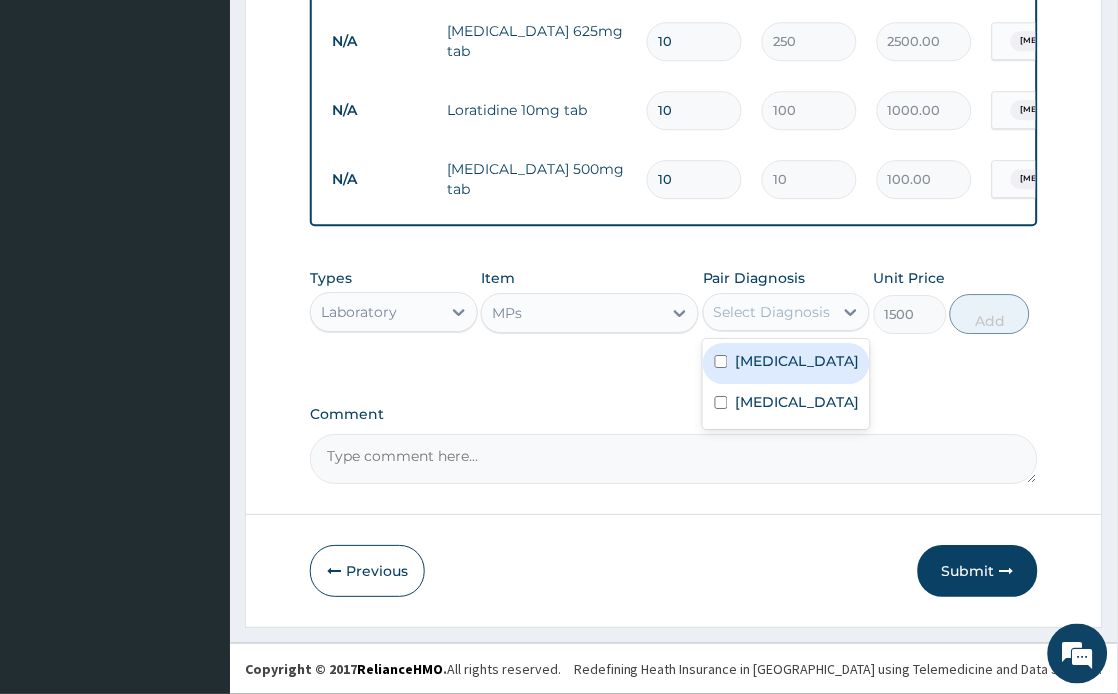 click on "Malaria" at bounding box center (798, 361) 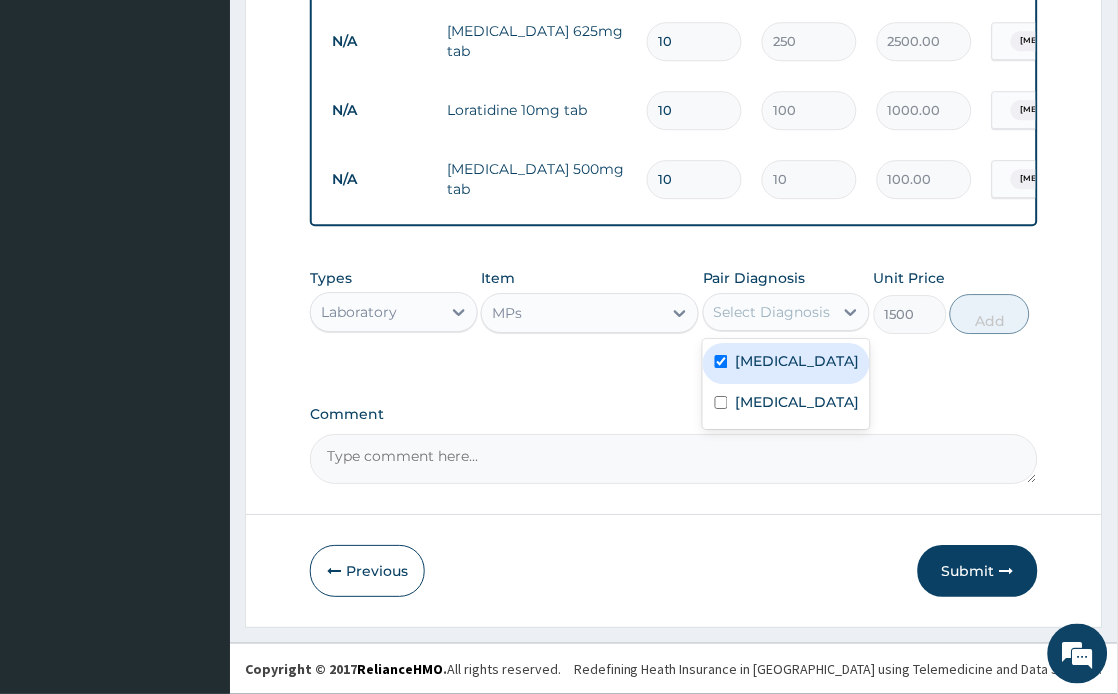 checkbox on "true" 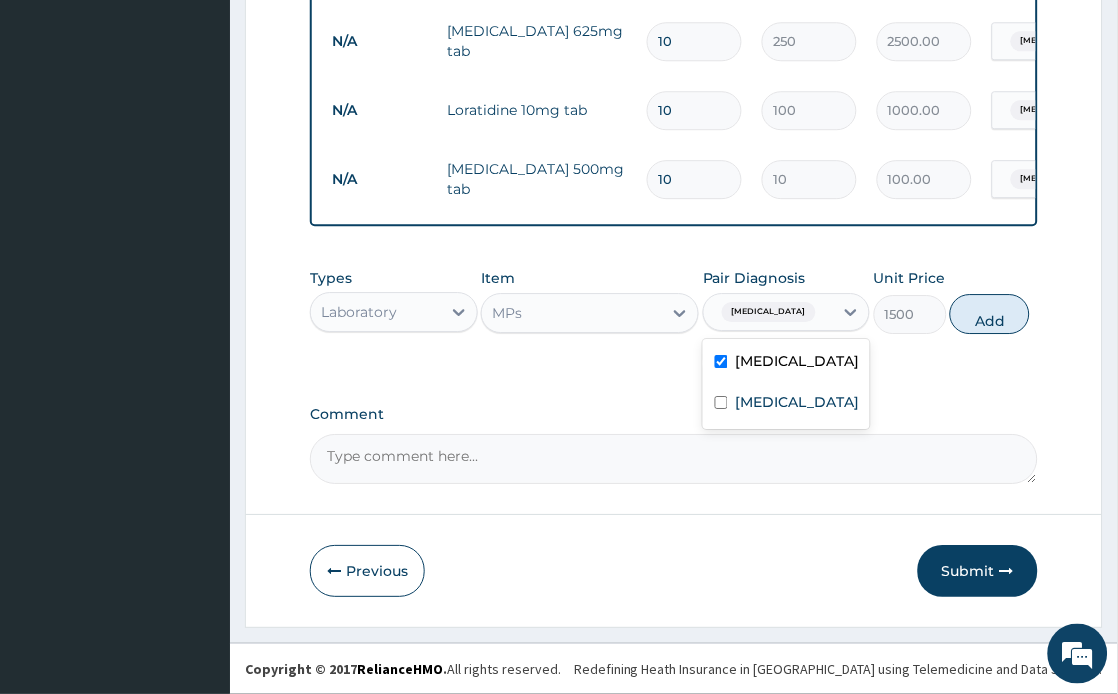 drag, startPoint x: 1001, startPoint y: 305, endPoint x: 565, endPoint y: 323, distance: 436.3714 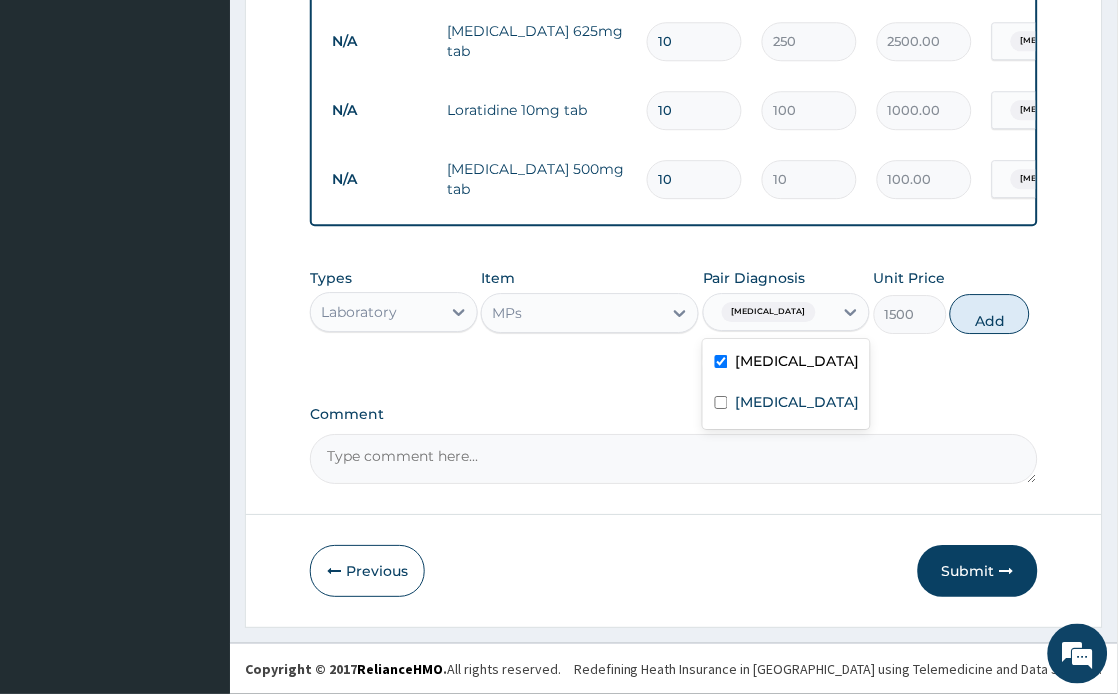 click on "Add" at bounding box center (990, 314) 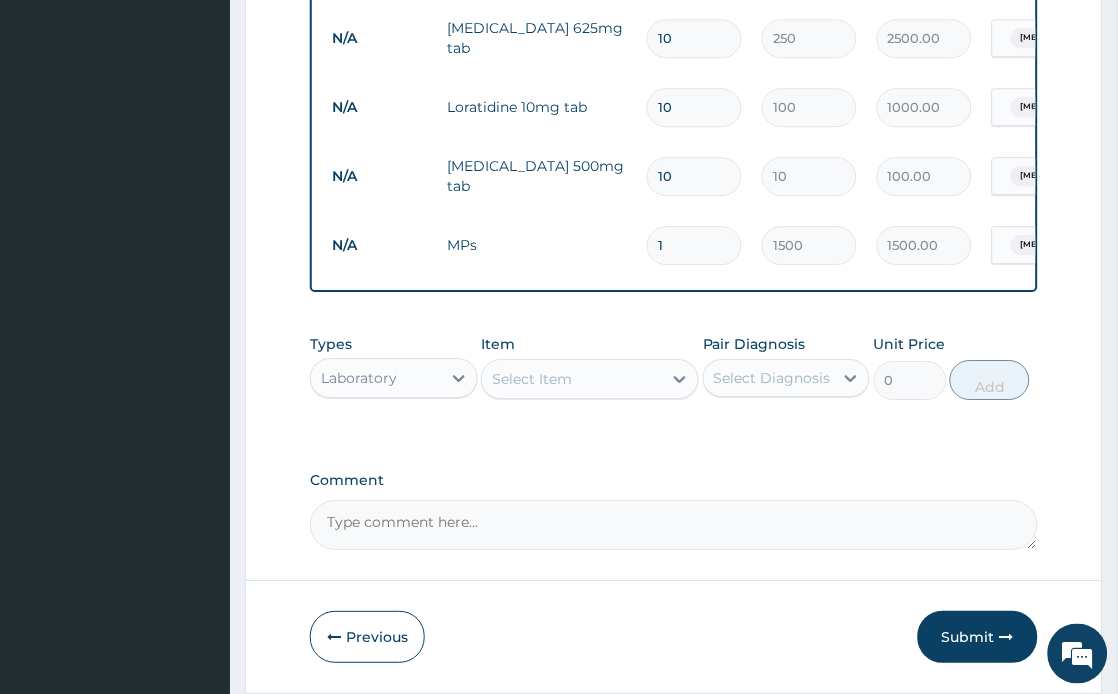 click on "Select Item" at bounding box center [532, 379] 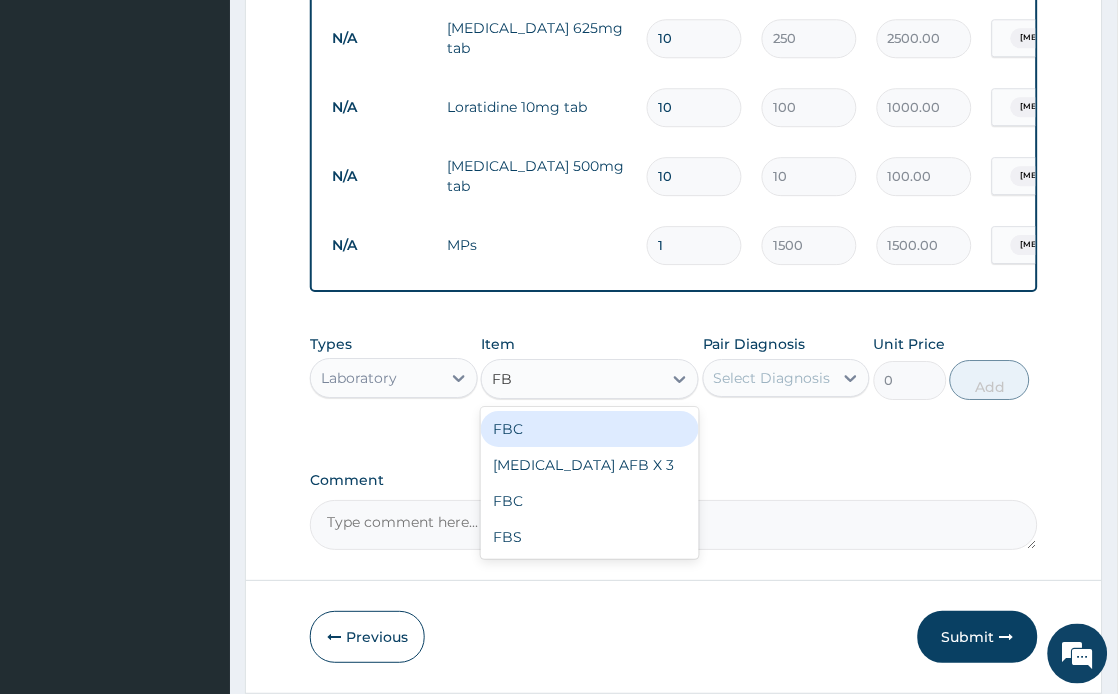 type on "FBC" 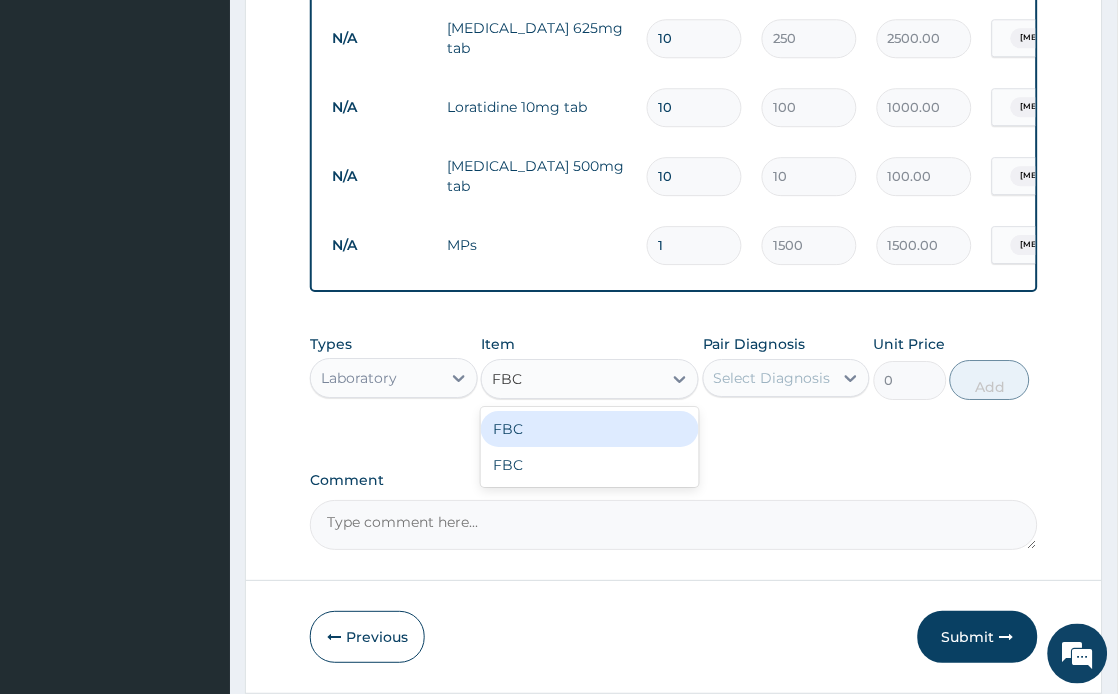 click on "FBC" at bounding box center (590, 429) 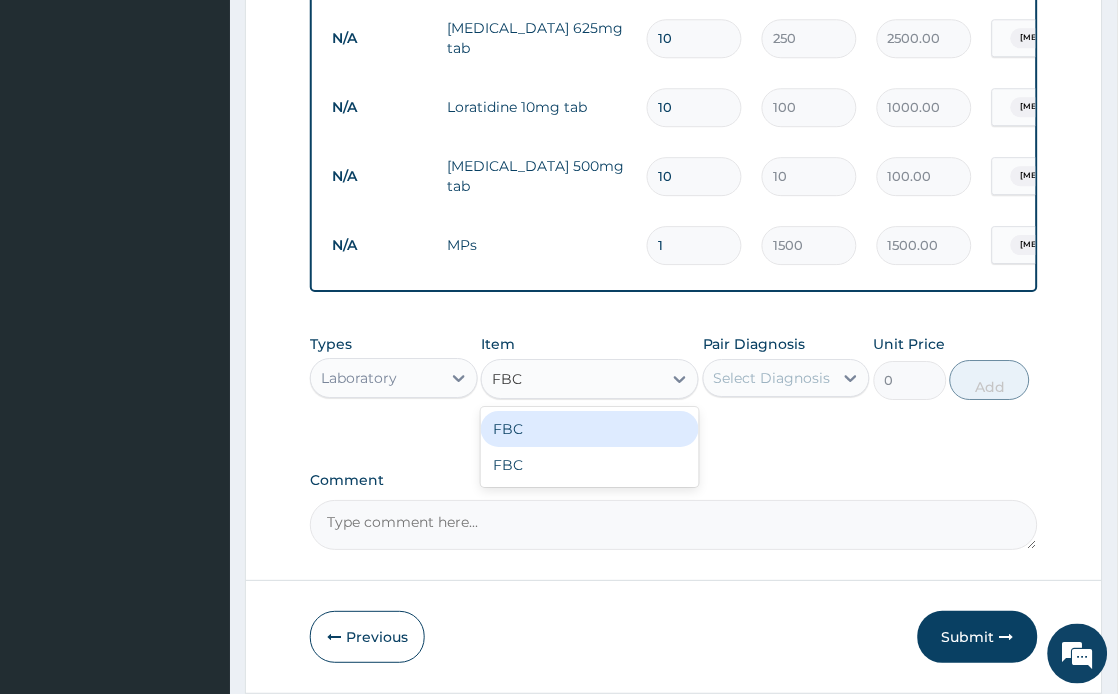 type 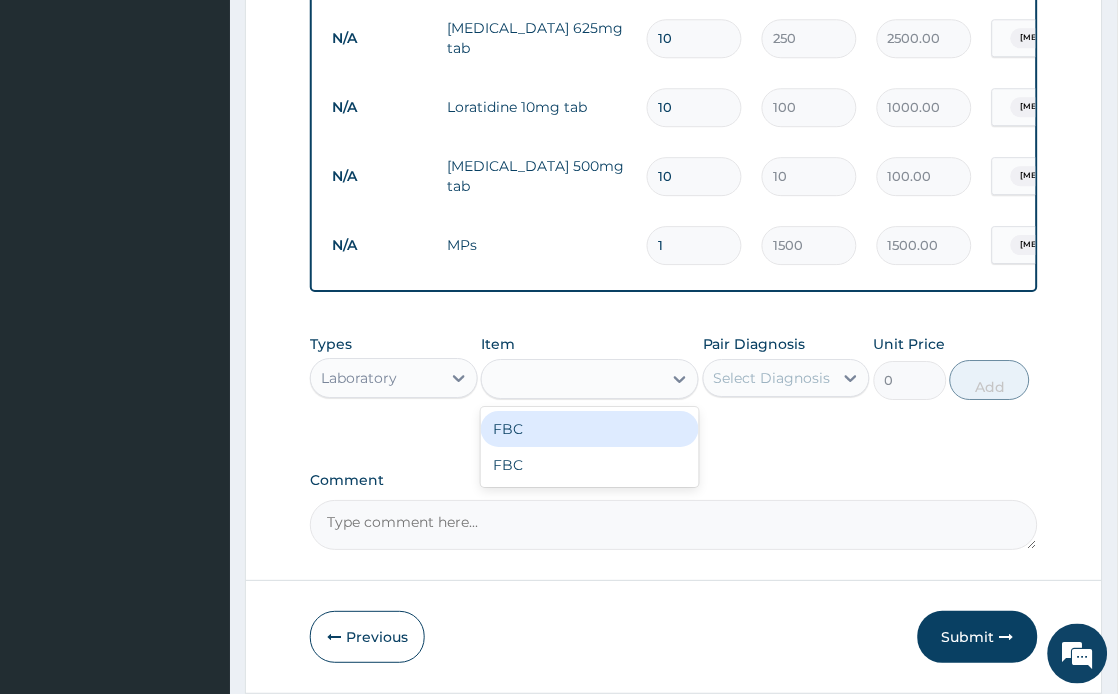 type on "2975" 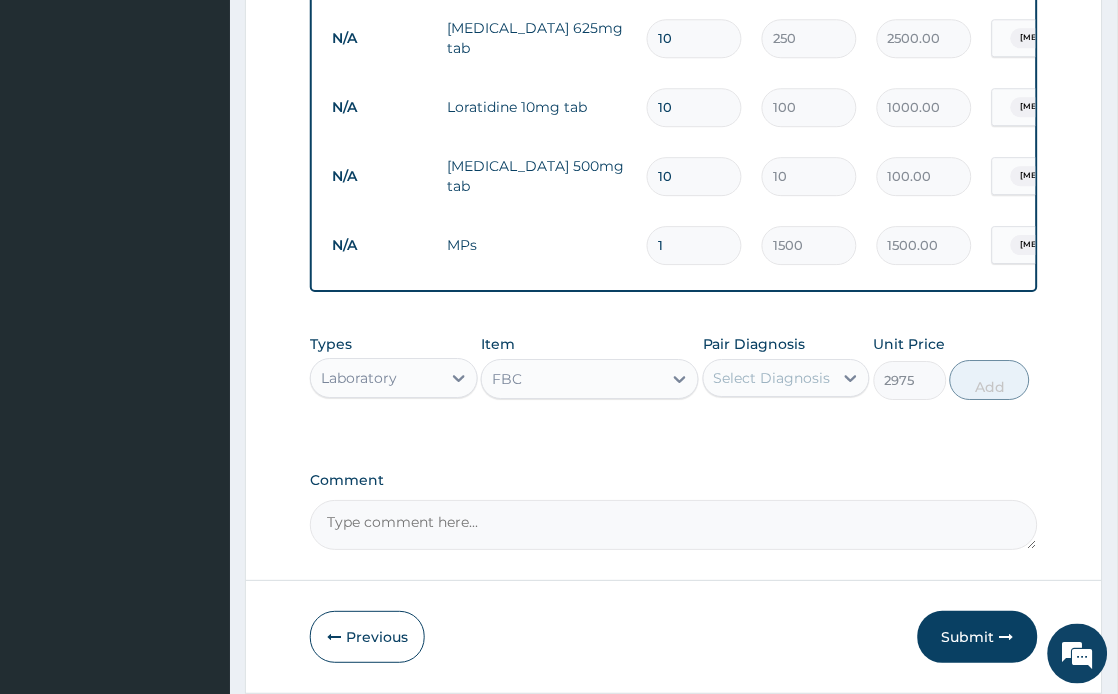 click on "Select Diagnosis" at bounding box center (772, 378) 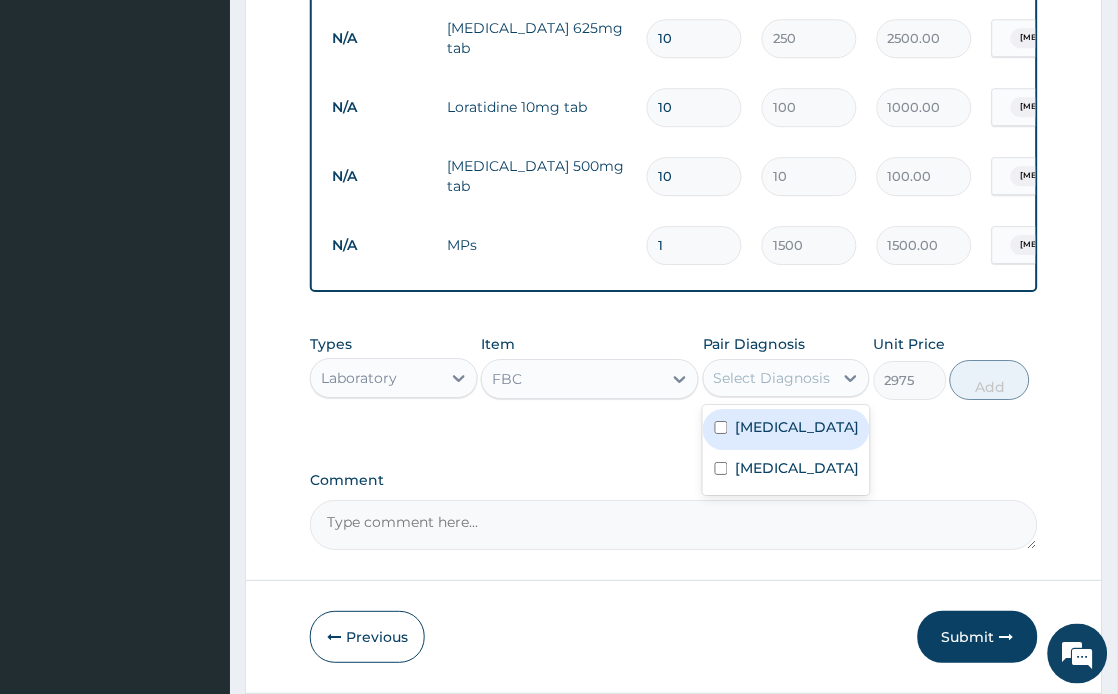 click on "Malaria" at bounding box center (786, 429) 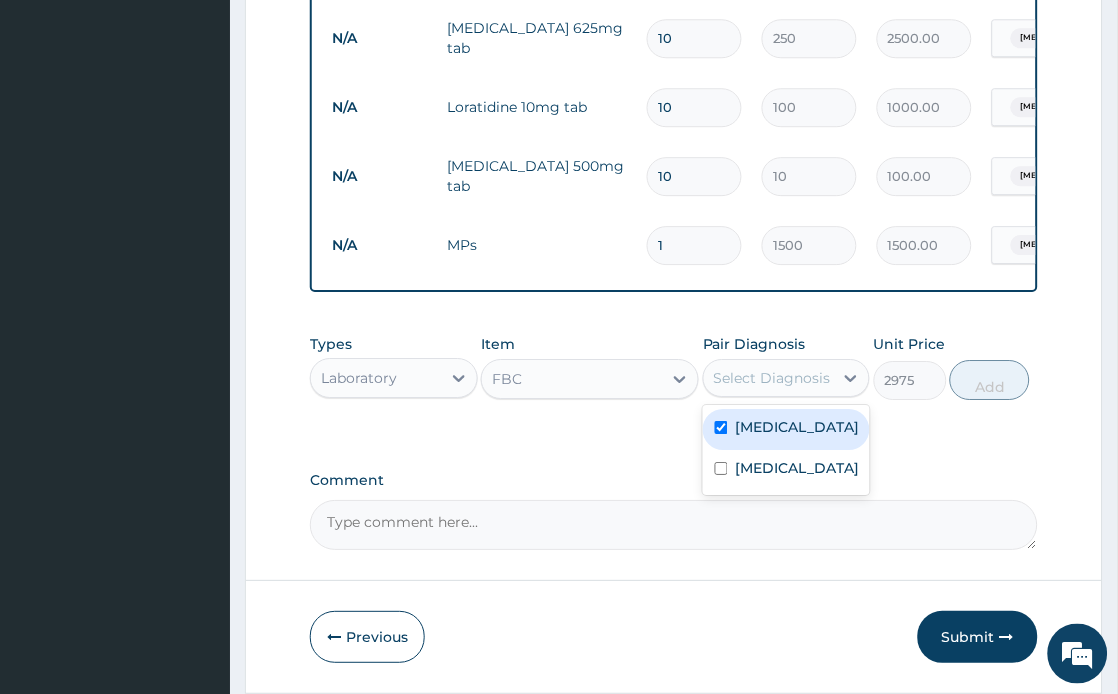 checkbox on "true" 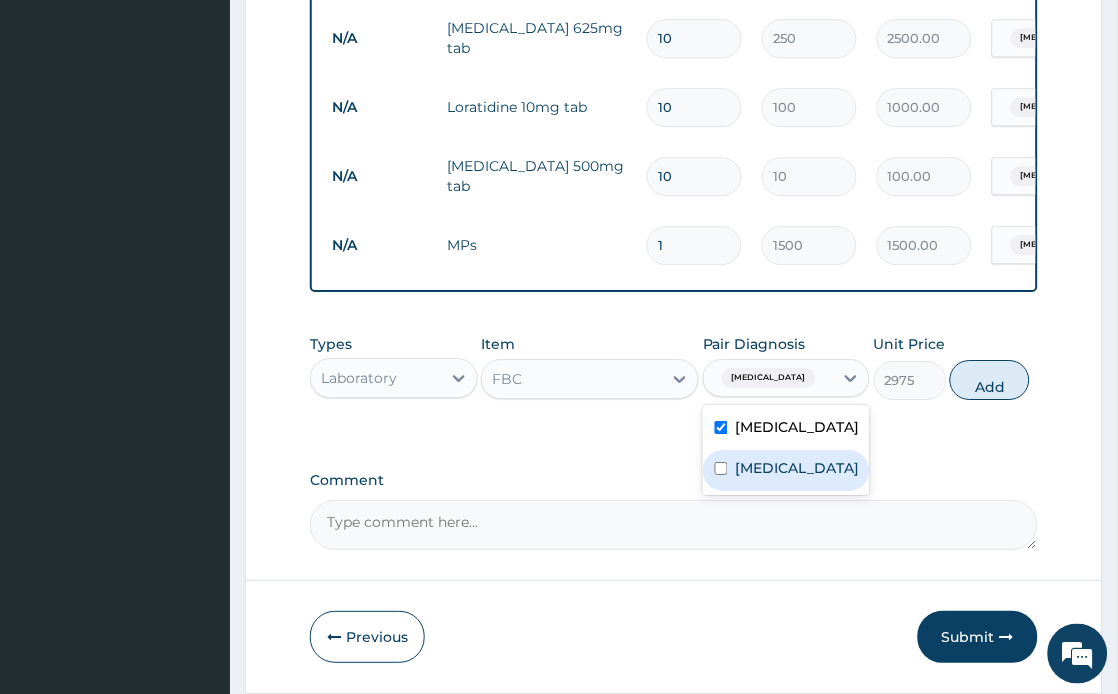 drag, startPoint x: 755, startPoint y: 461, endPoint x: 948, endPoint y: 416, distance: 198.17668 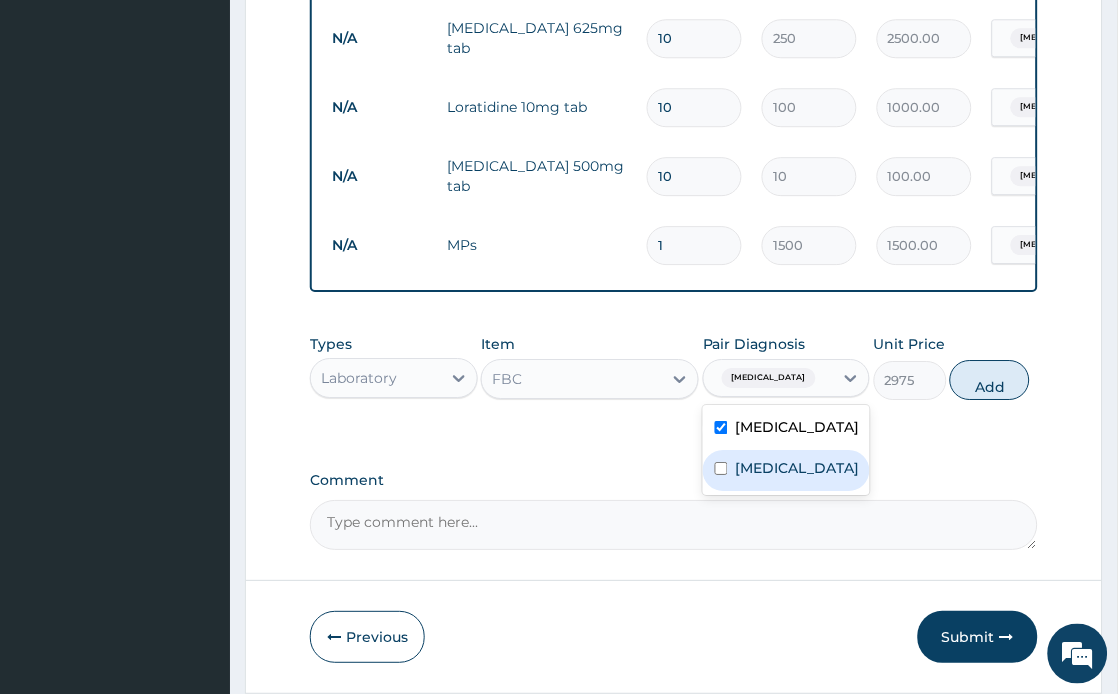 click on "Common cold" at bounding box center (798, 468) 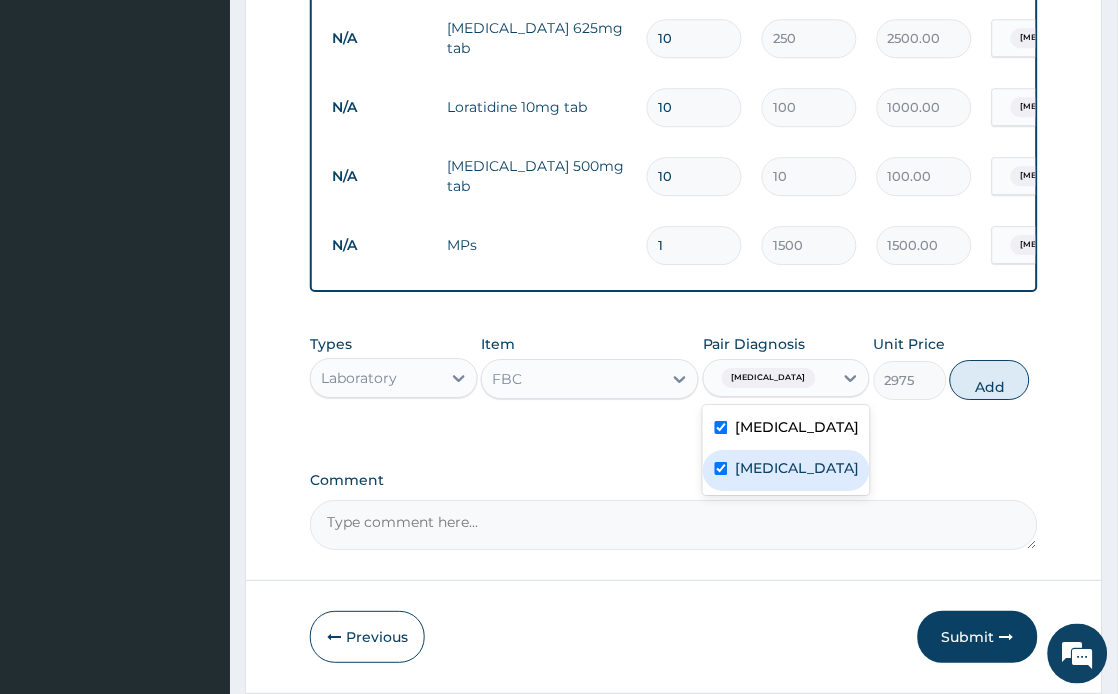 checkbox on "true" 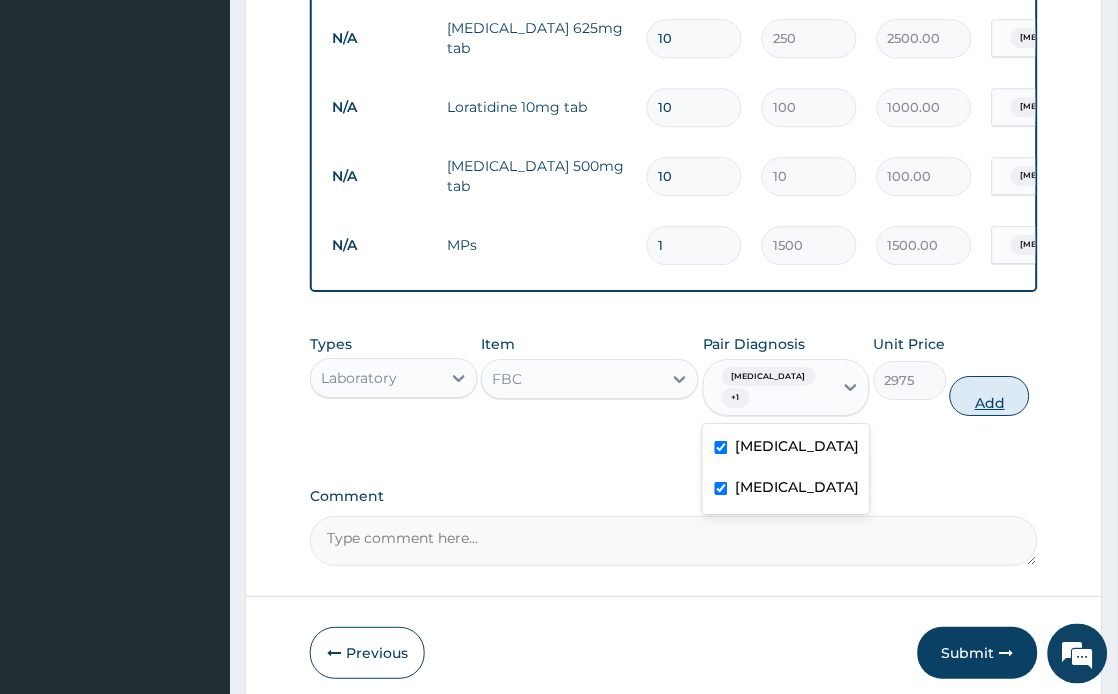 click on "Add" at bounding box center [990, 396] 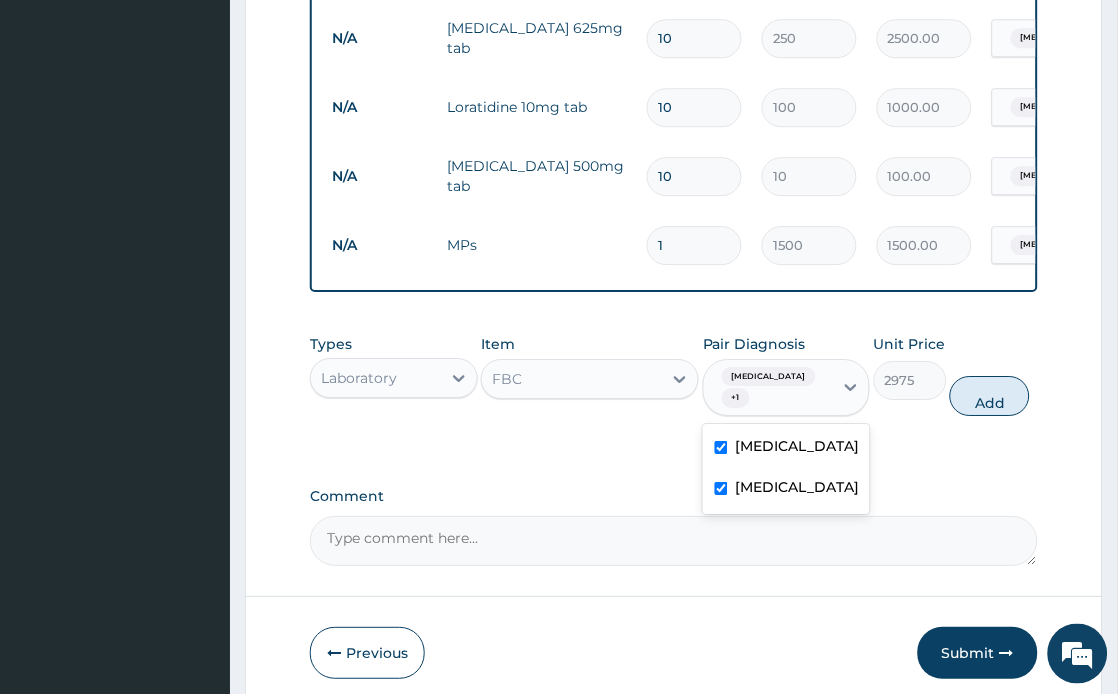 type on "0" 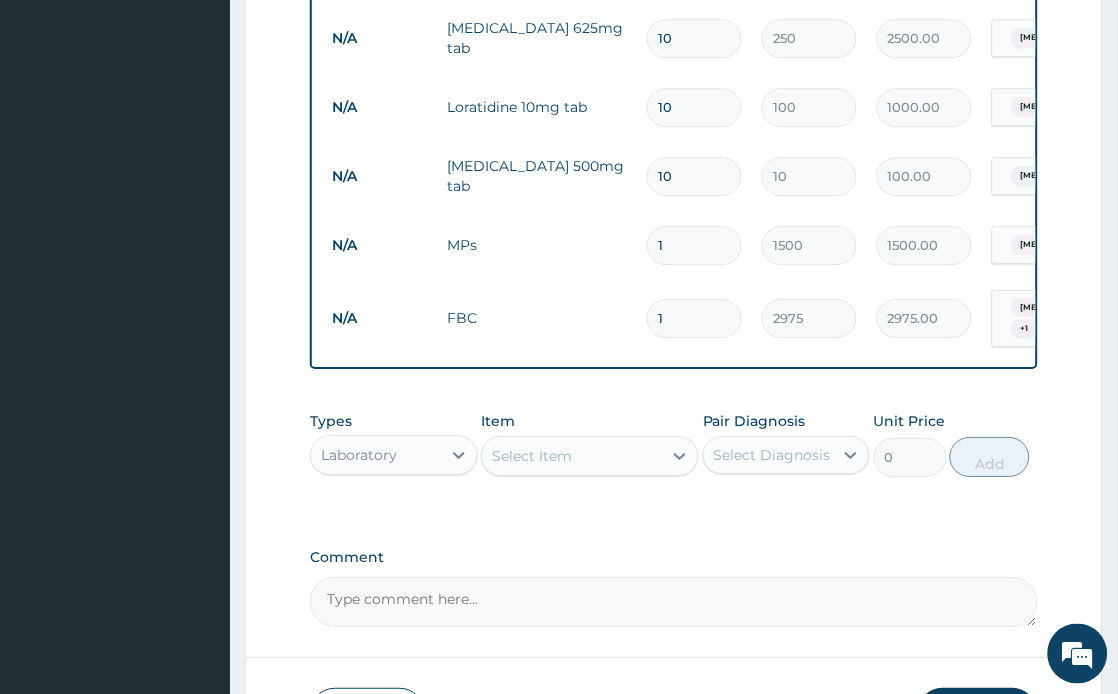 scroll, scrollTop: 1010, scrollLeft: 0, axis: vertical 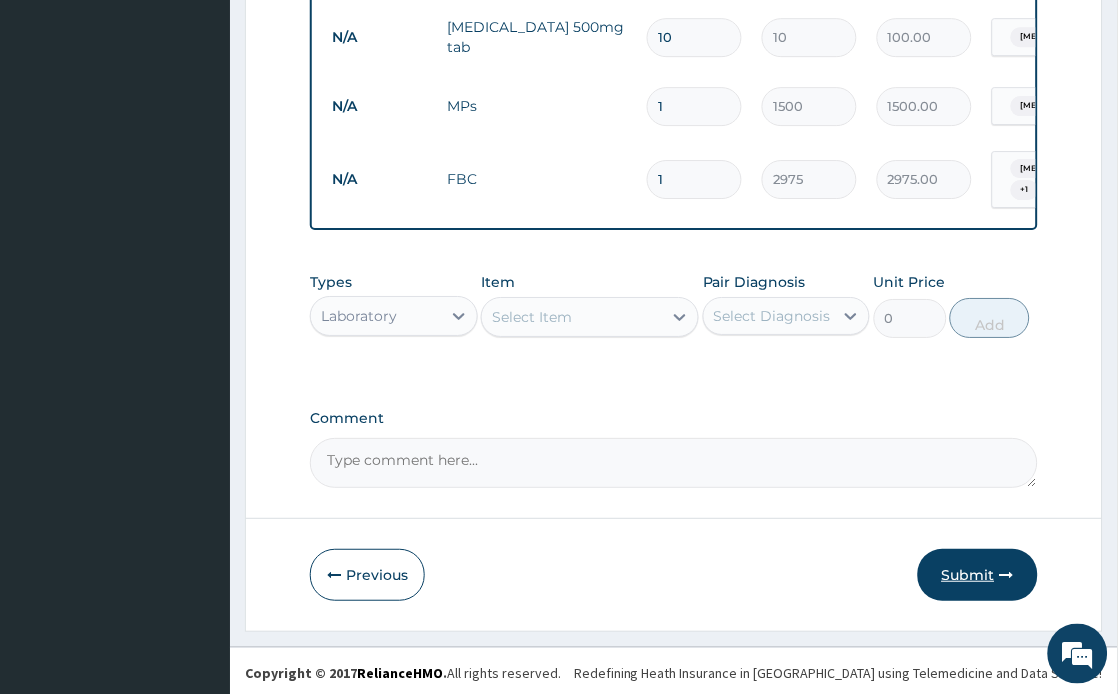 click on "Submit" at bounding box center [978, 575] 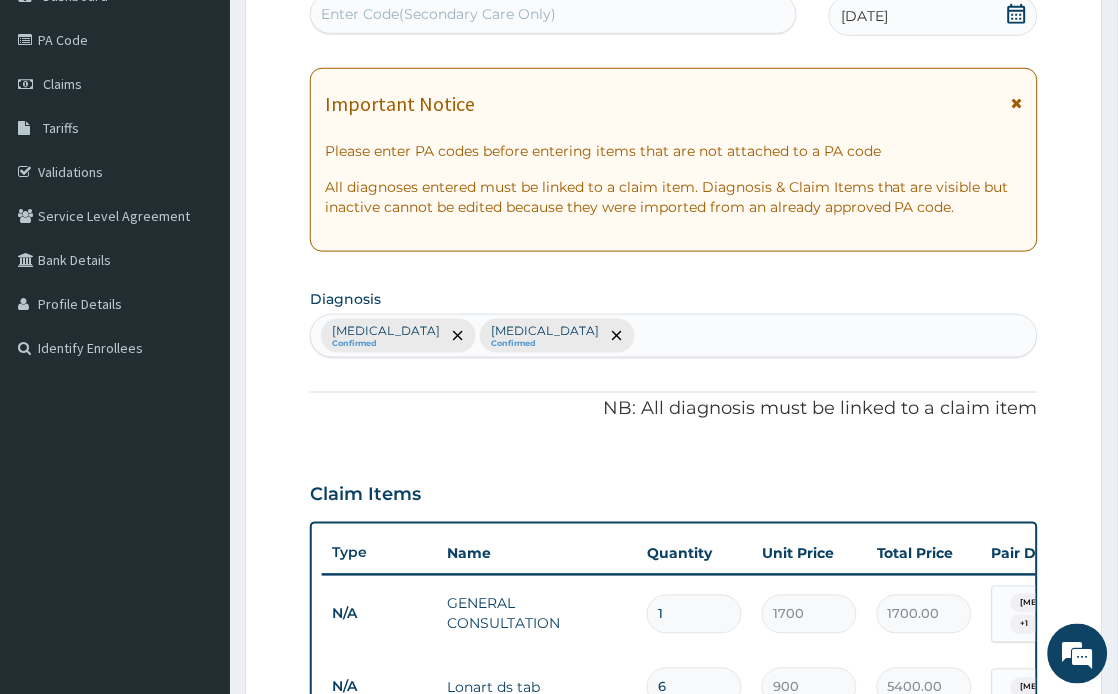 scroll, scrollTop: 0, scrollLeft: 0, axis: both 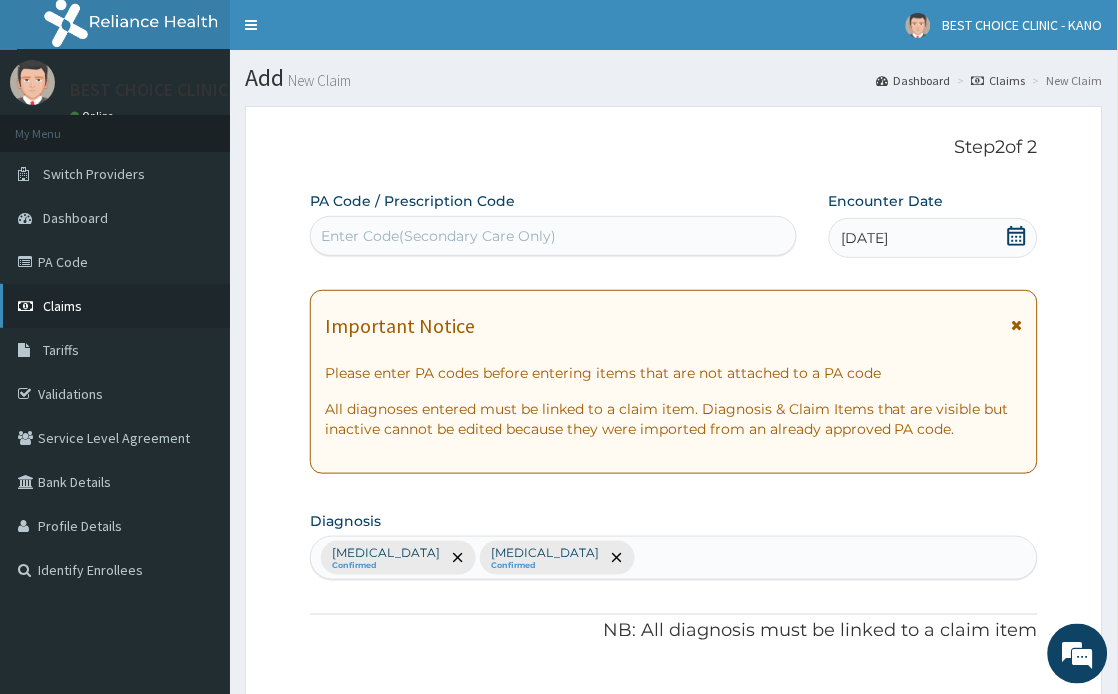 click on "Claims" at bounding box center [62, 306] 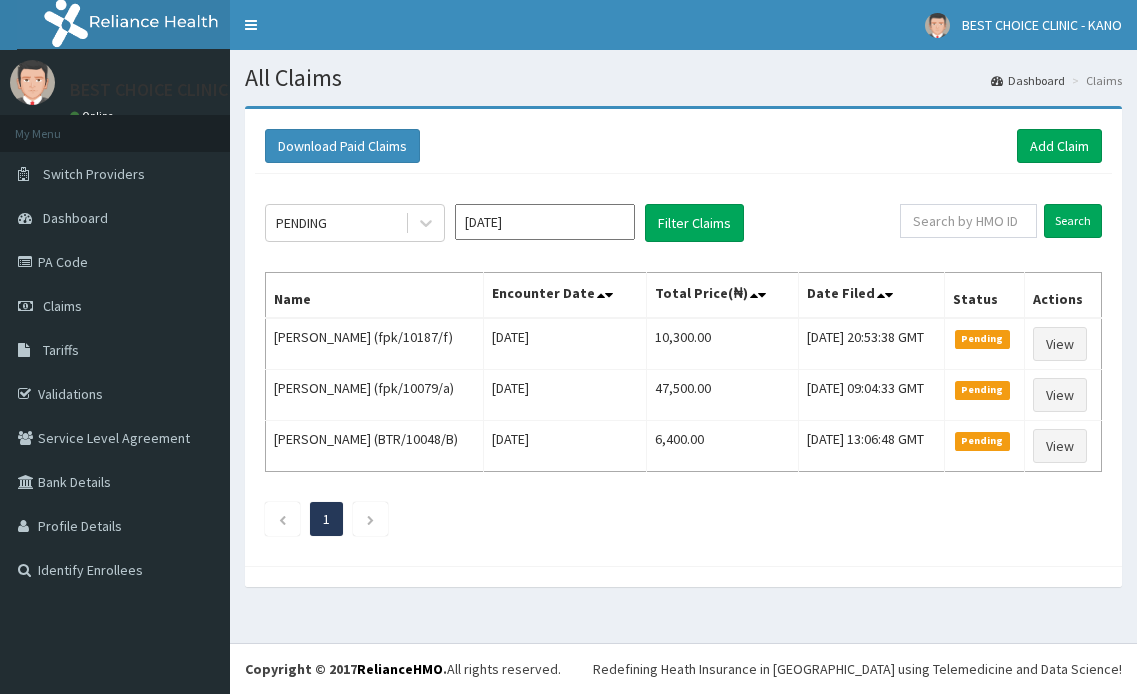 scroll, scrollTop: 0, scrollLeft: 0, axis: both 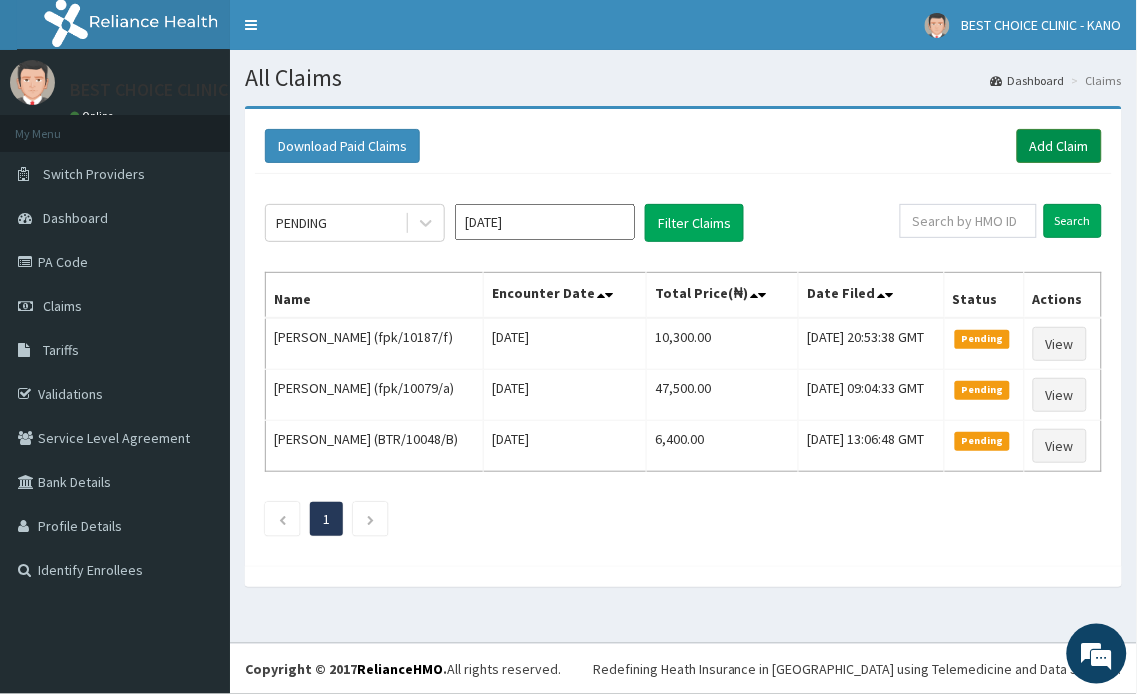 click on "Add Claim" at bounding box center (1059, 146) 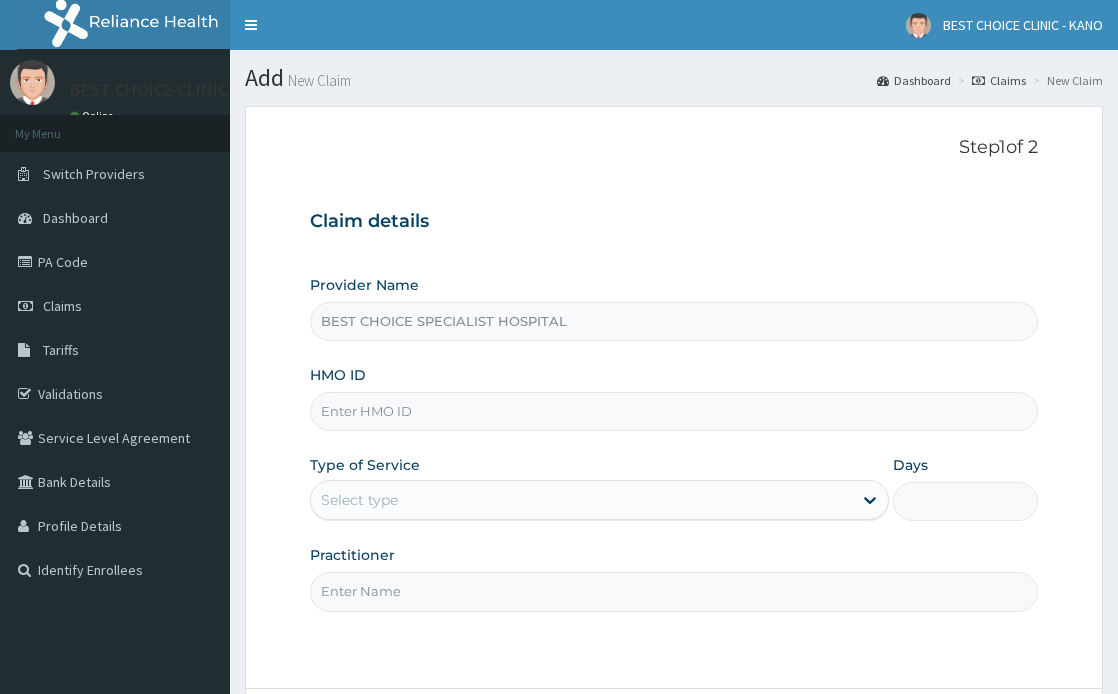 scroll, scrollTop: 0, scrollLeft: 0, axis: both 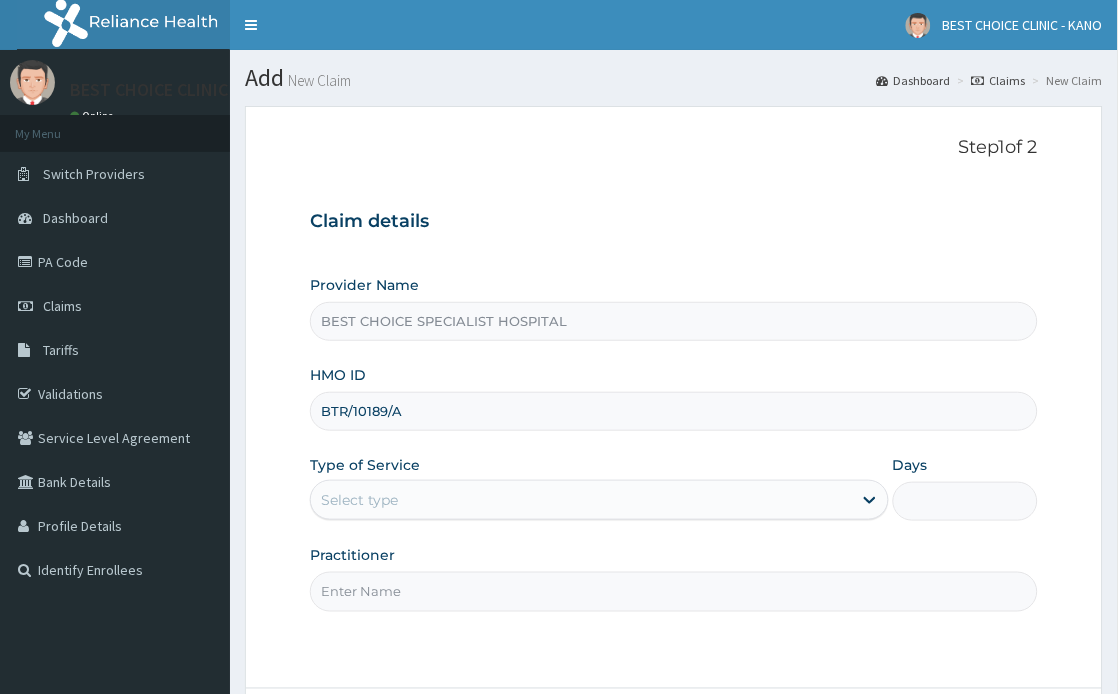 type on "BTR/10189/A" 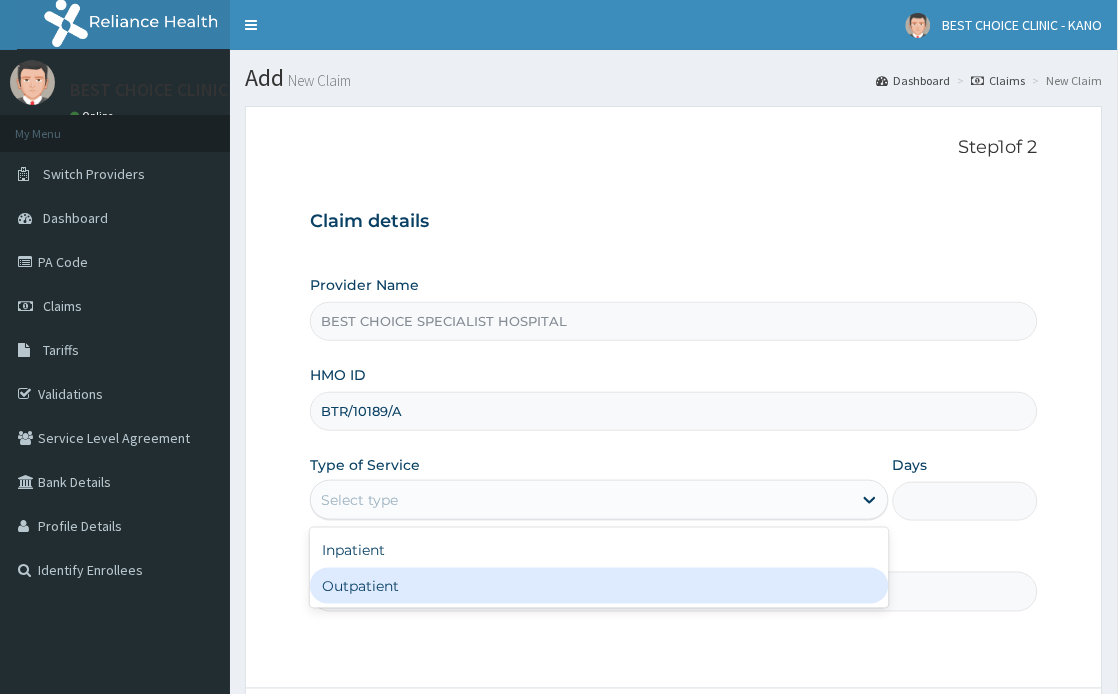 click on "Outpatient" at bounding box center (599, 586) 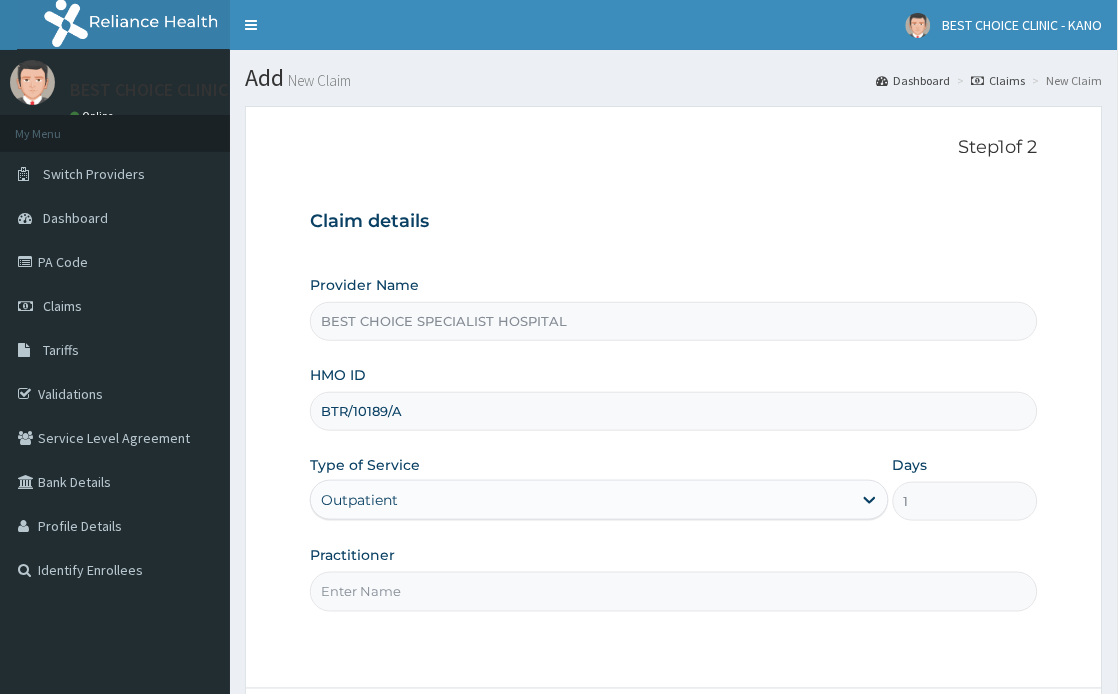 click on "Practitioner" at bounding box center [674, 591] 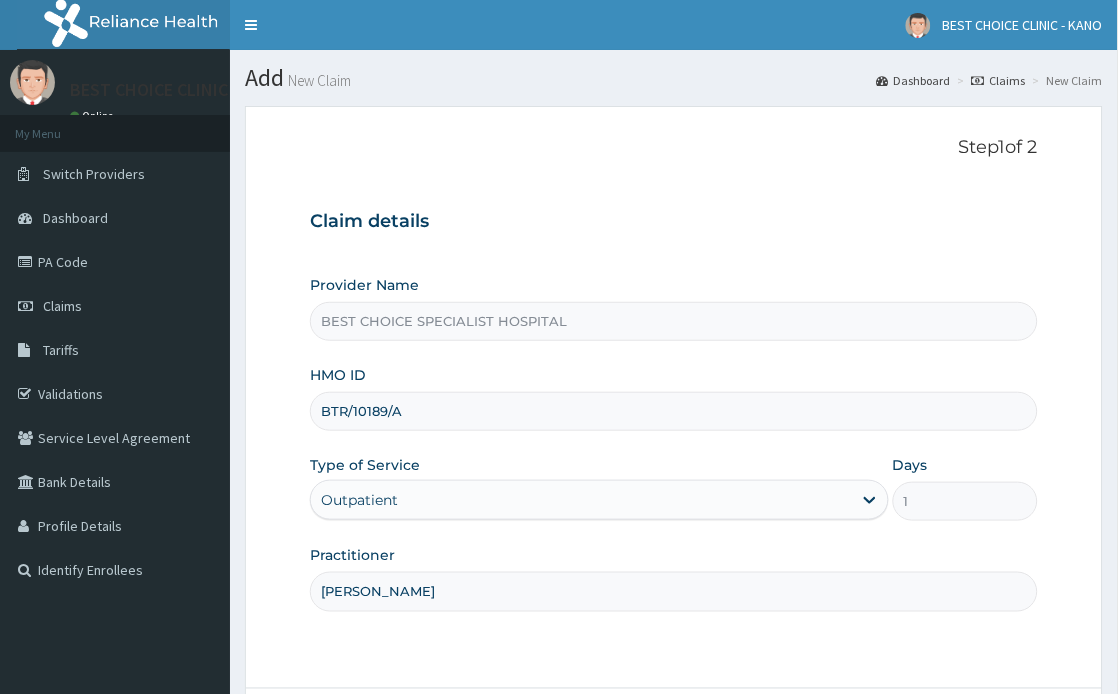 scroll, scrollTop: 174, scrollLeft: 0, axis: vertical 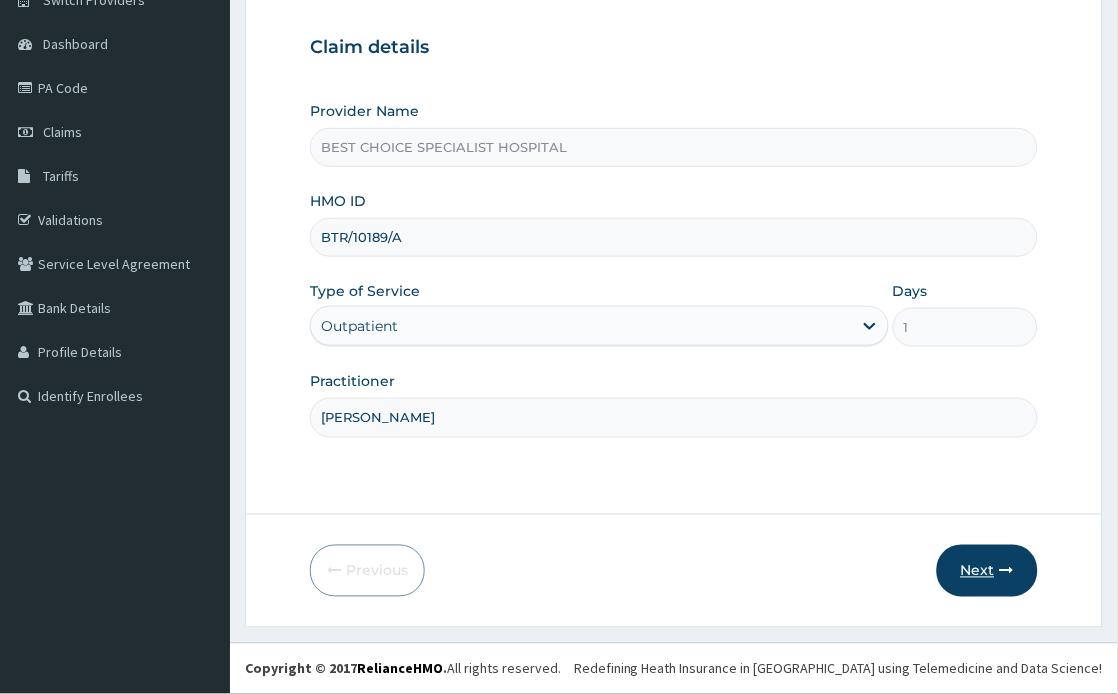 click on "Next" at bounding box center (987, 571) 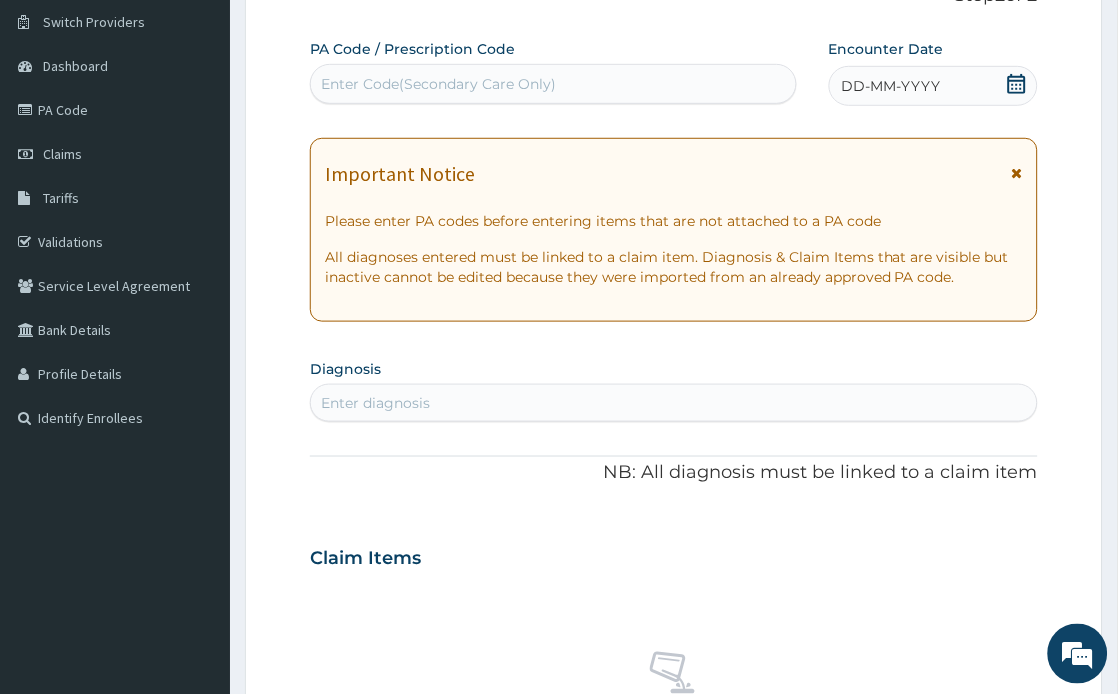 scroll, scrollTop: 0, scrollLeft: 0, axis: both 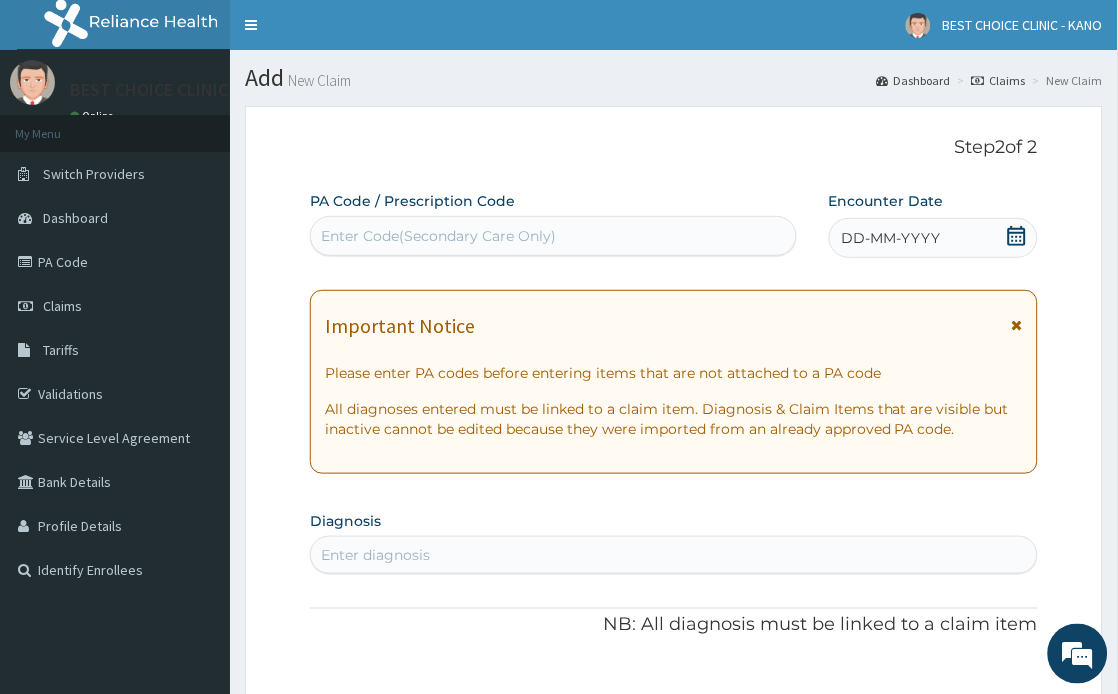 click at bounding box center (1017, 325) 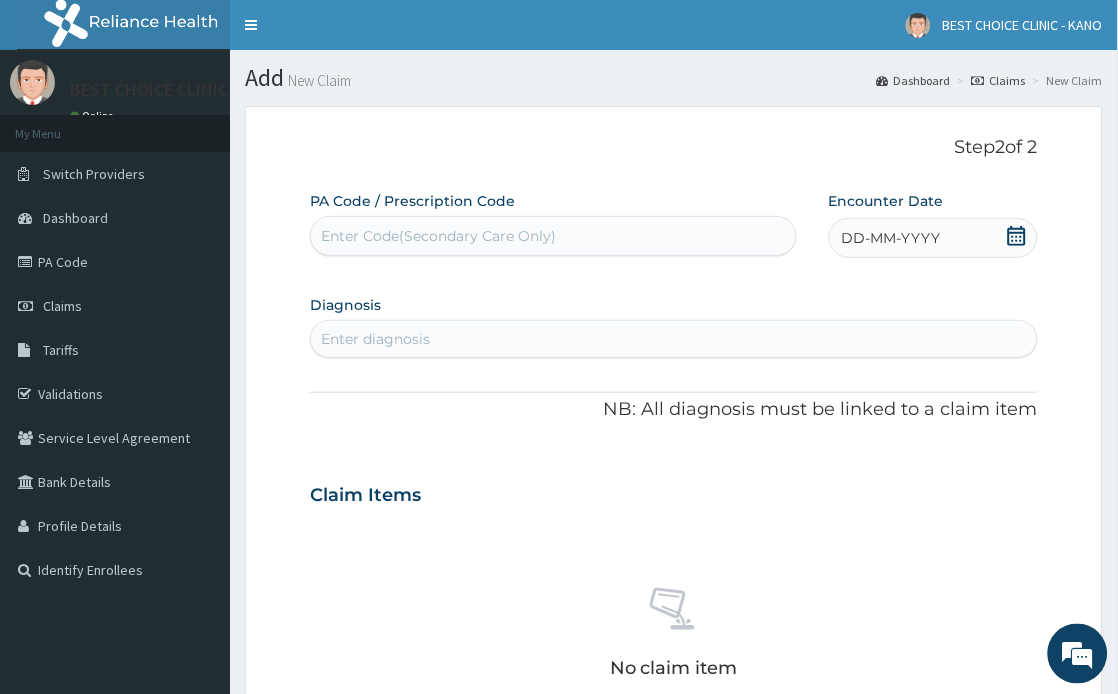 click on "DD-MM-YYYY" at bounding box center [891, 238] 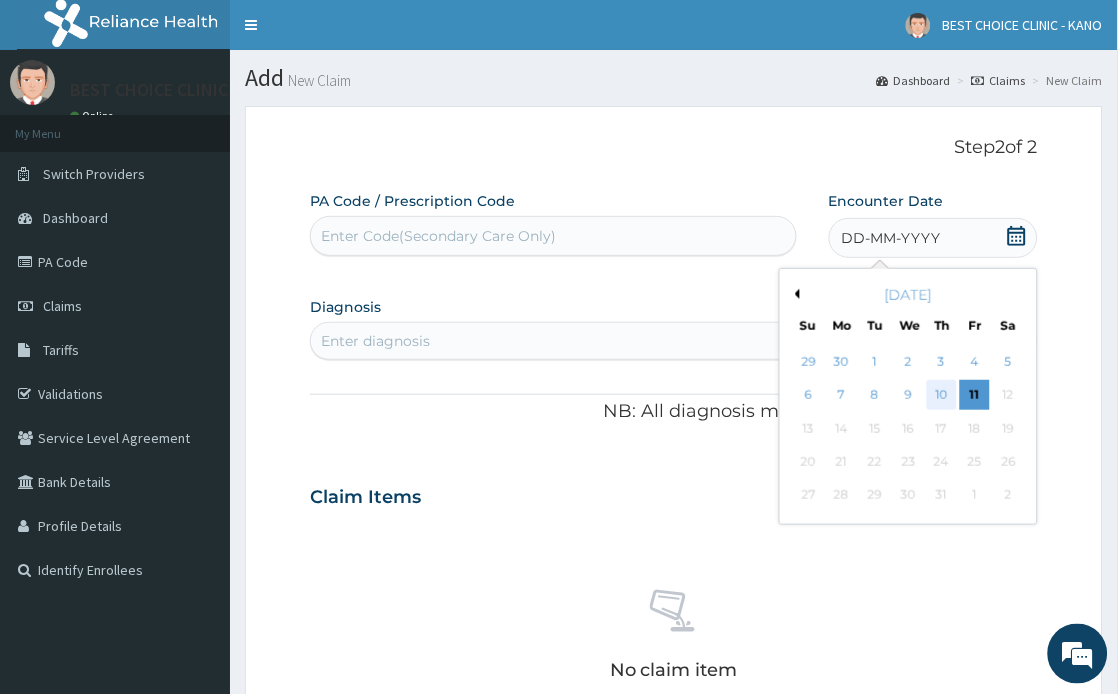 click on "10" at bounding box center (942, 396) 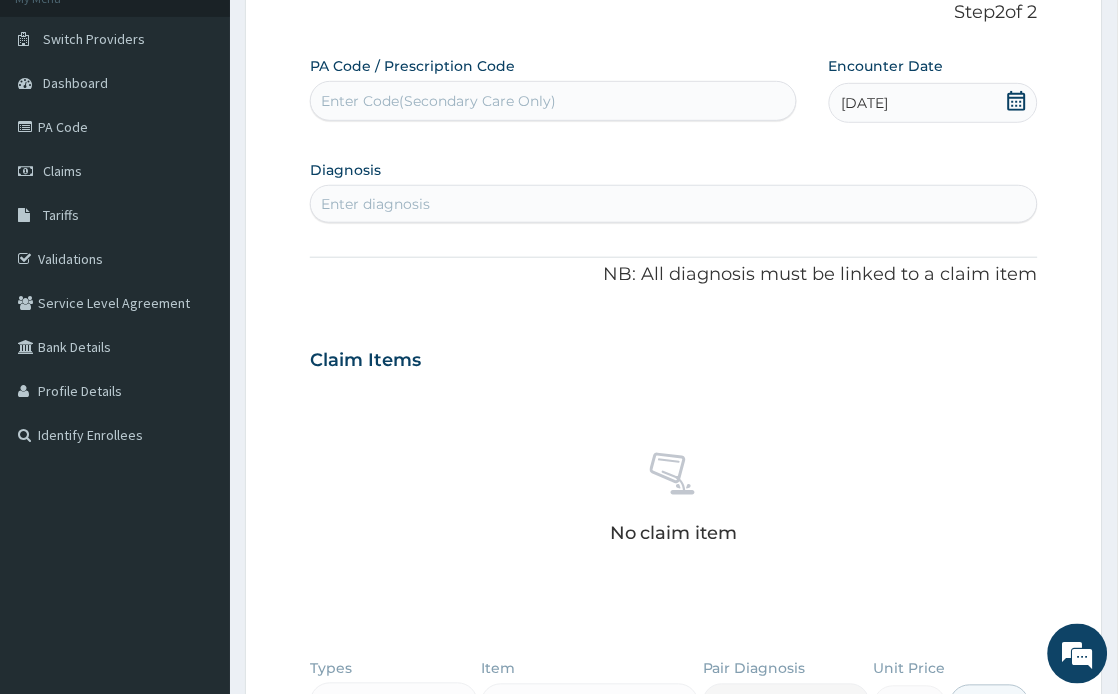 scroll, scrollTop: 111, scrollLeft: 0, axis: vertical 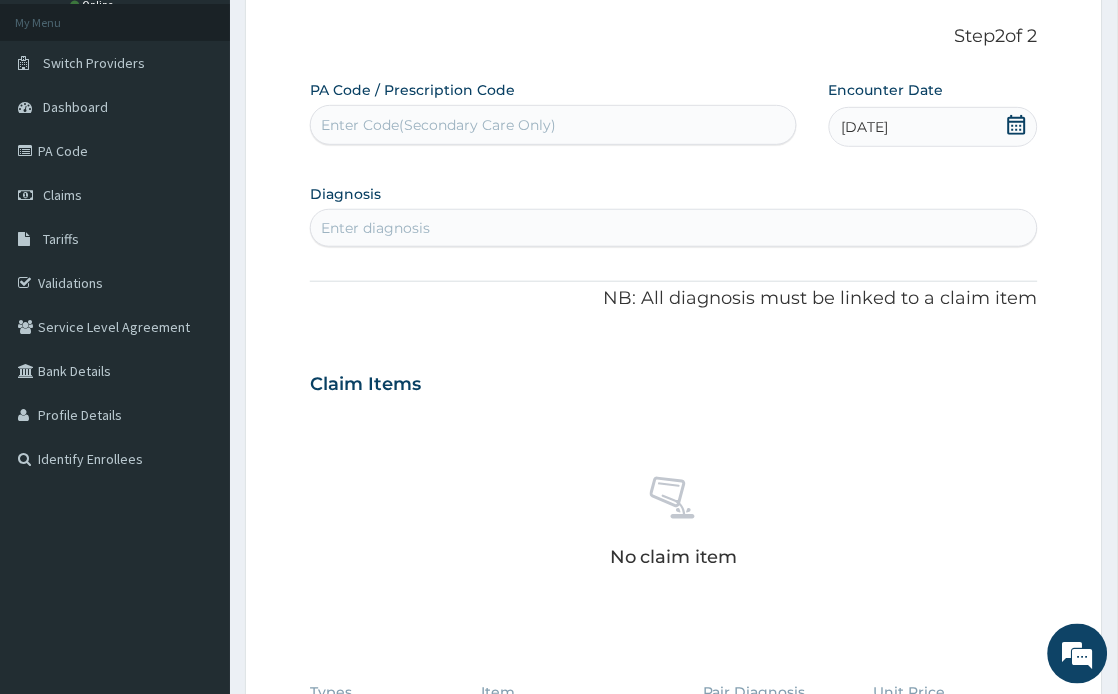 click on "Enter diagnosis" at bounding box center [674, 228] 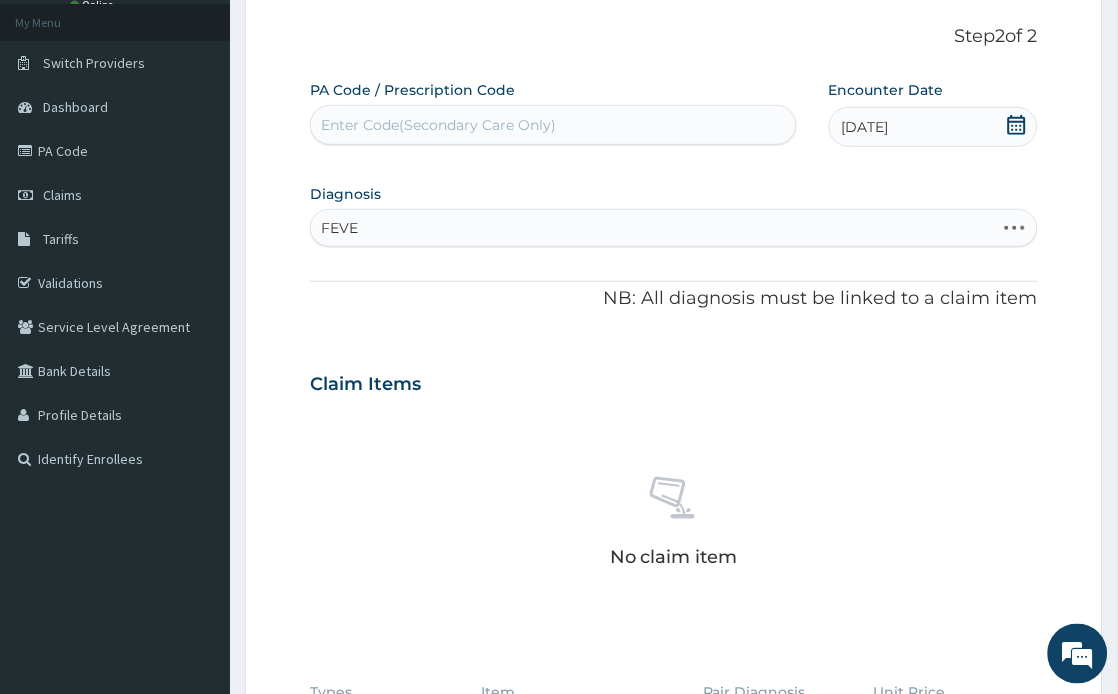 type on "FEVER" 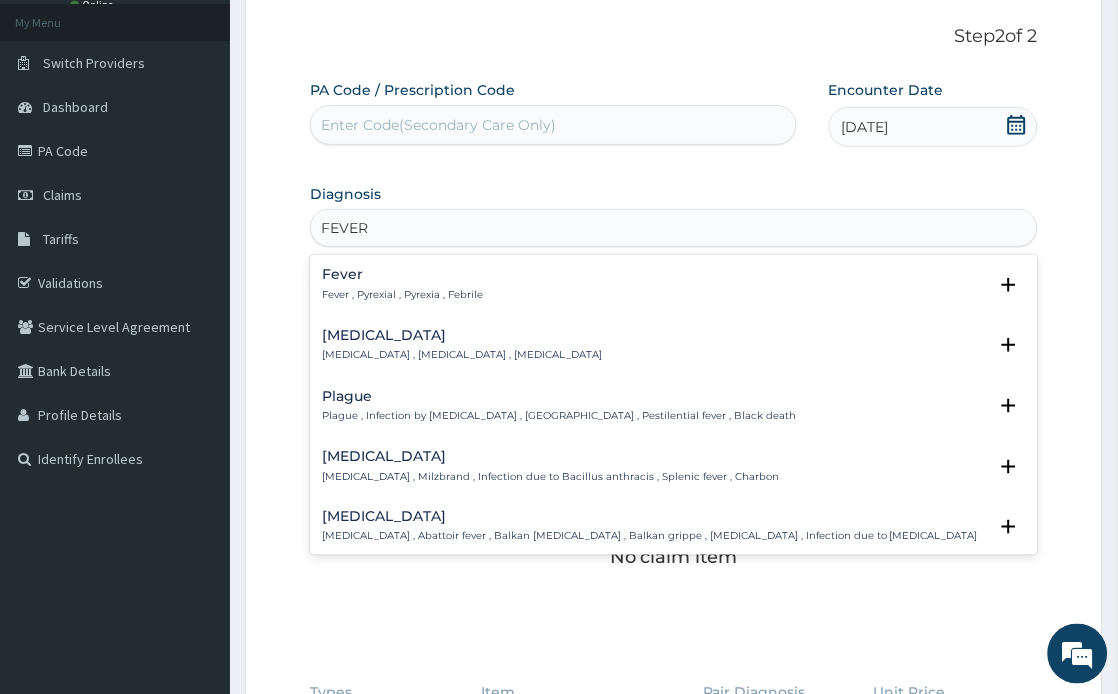 click on "Fever" at bounding box center (402, 274) 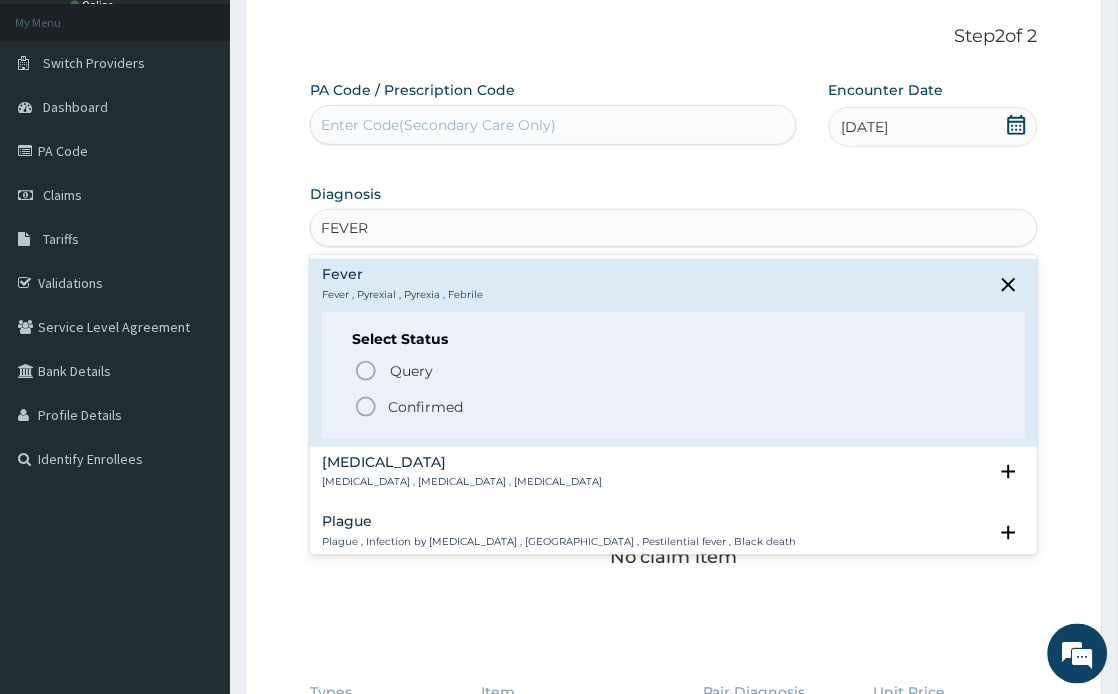 click 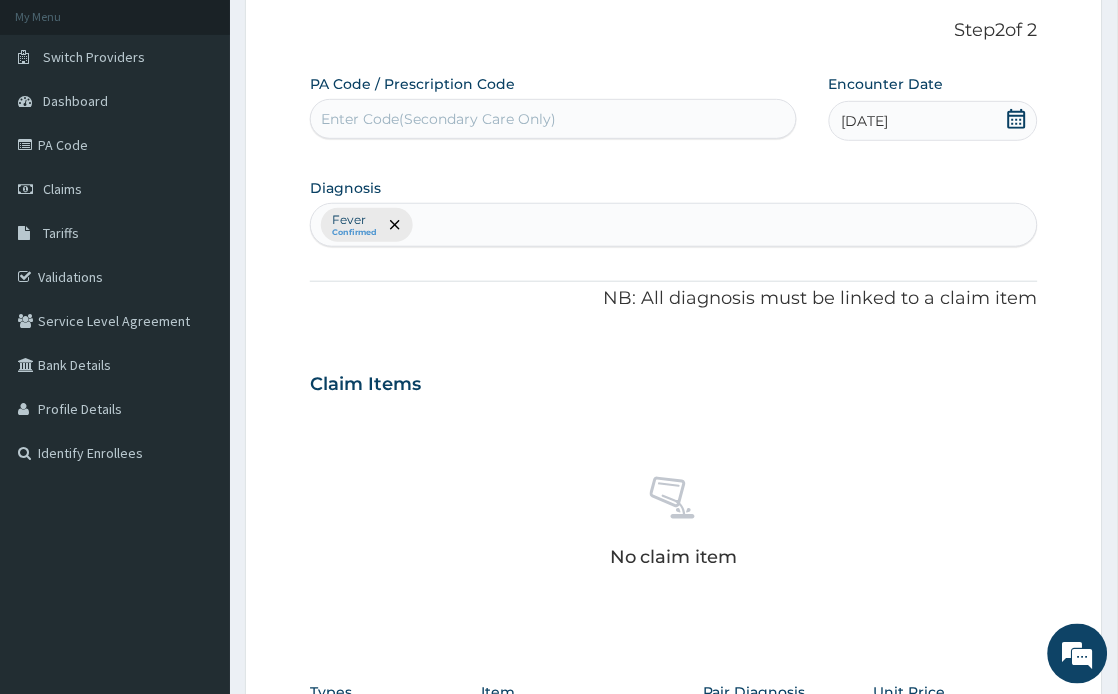 scroll, scrollTop: 532, scrollLeft: 0, axis: vertical 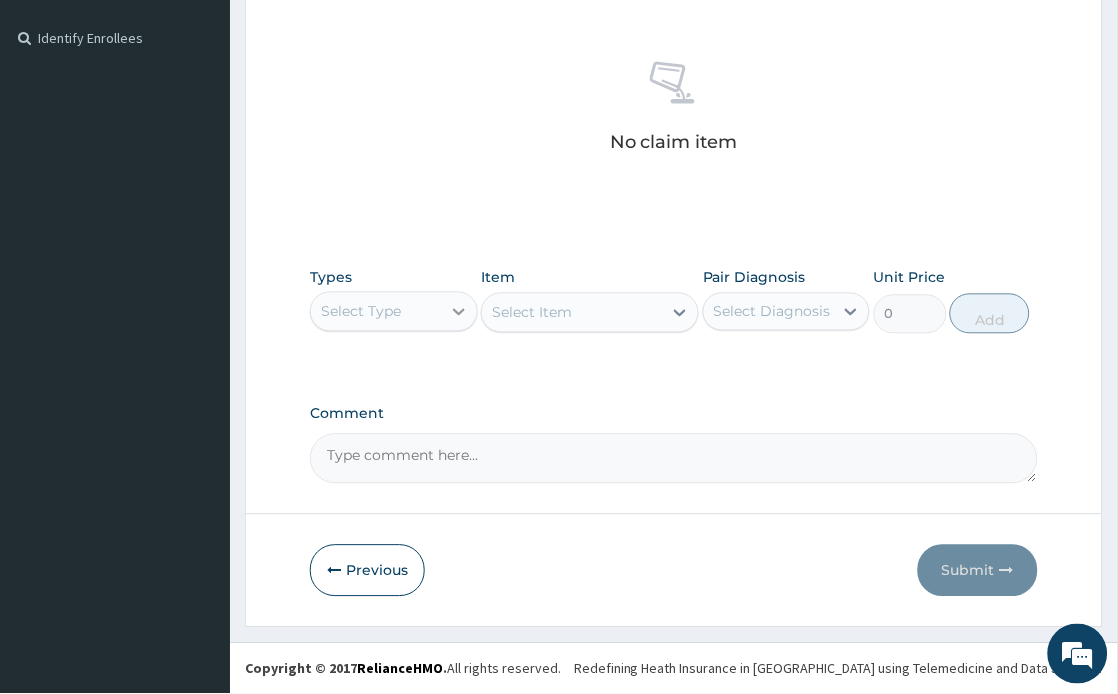 click 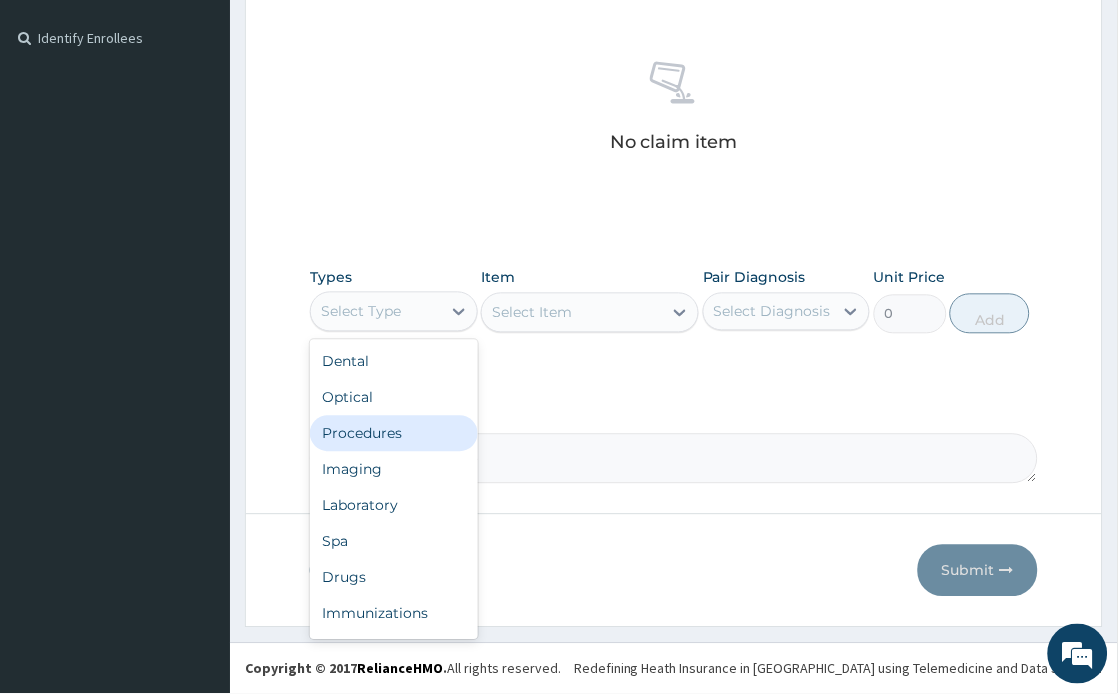click on "Procedures" at bounding box center [393, 434] 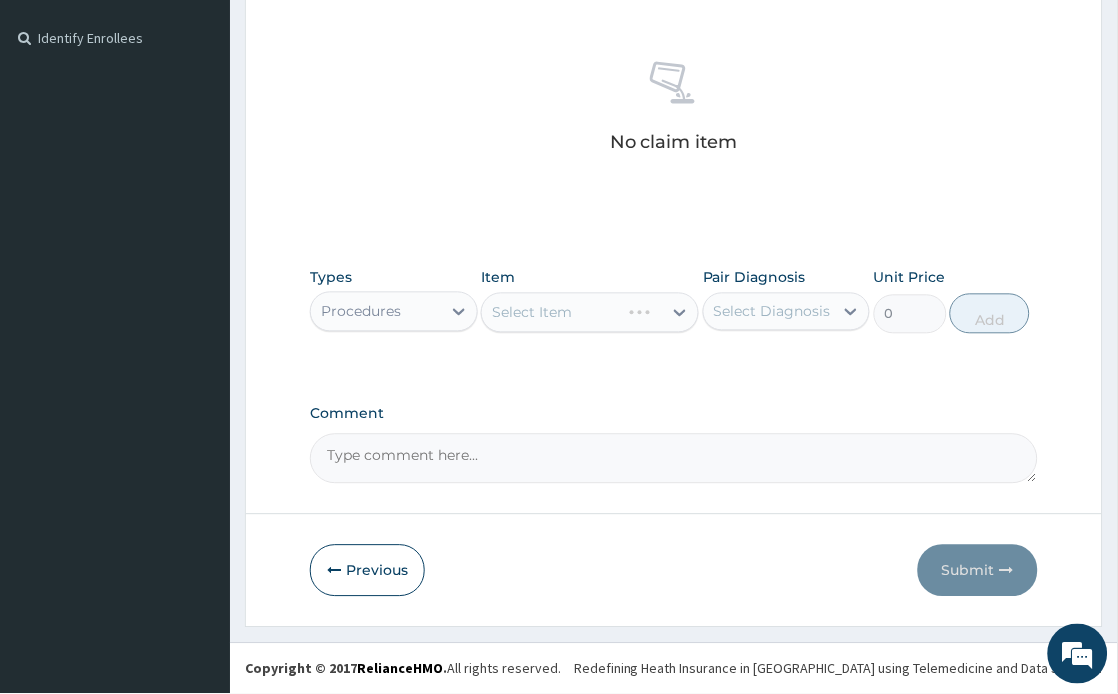 click on "Select Item" at bounding box center (590, 313) 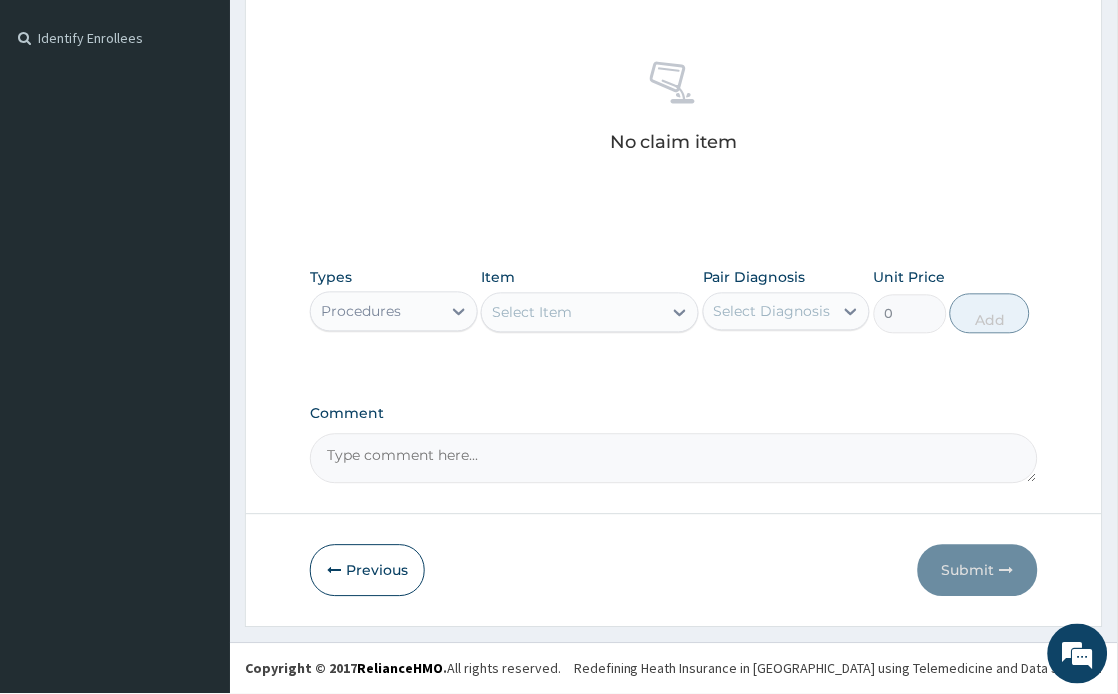 click on "Select Item" at bounding box center (572, 313) 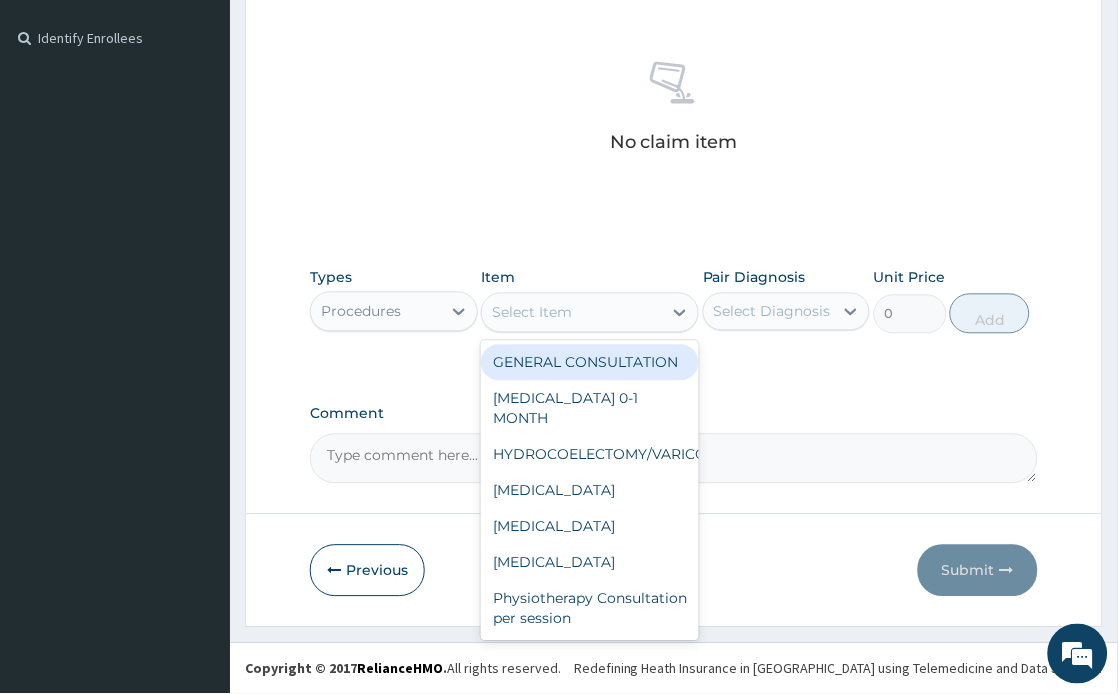 click on "GENERAL CONSULTATION" at bounding box center (590, 363) 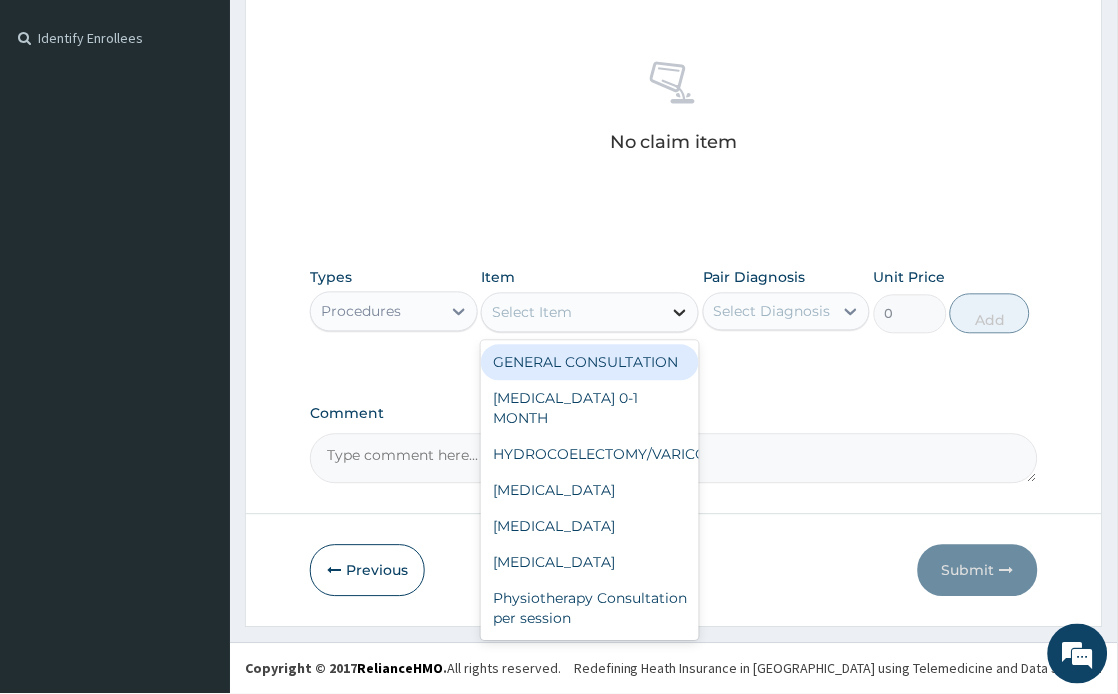 type on "1700" 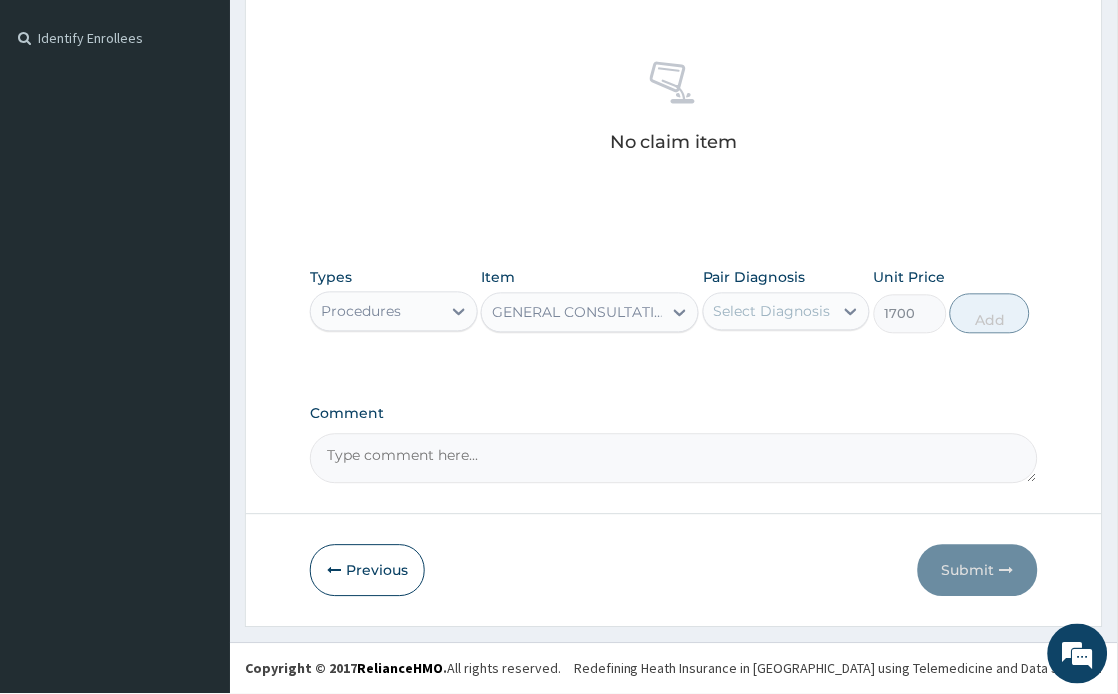 click on "Select Diagnosis" at bounding box center (772, 312) 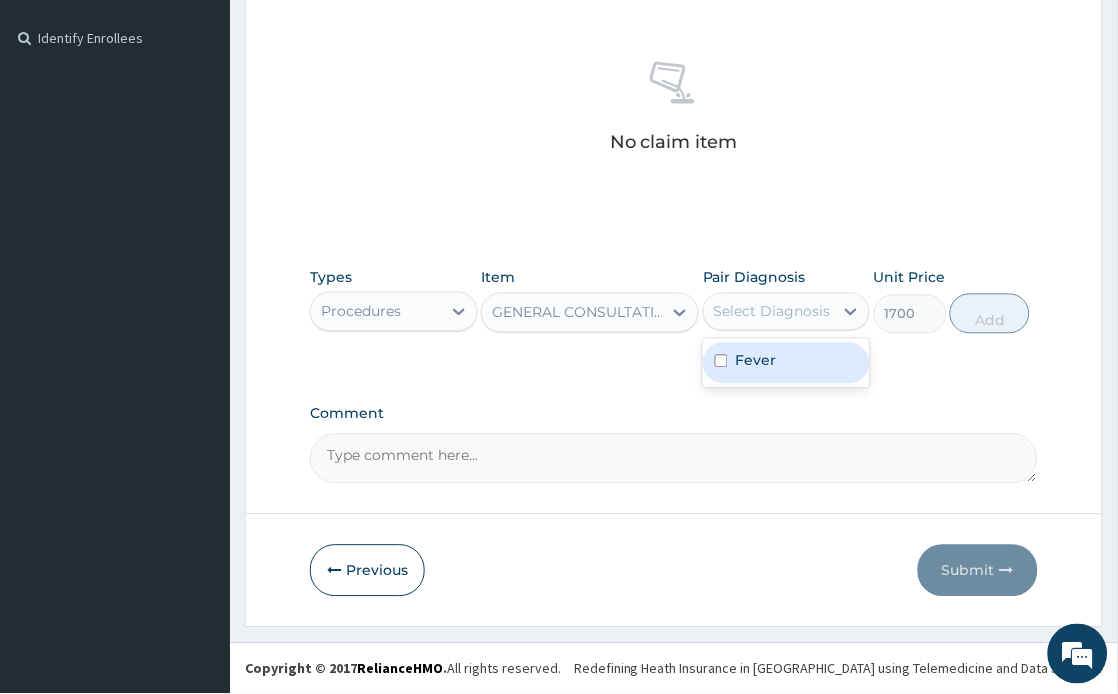 click on "Fever" at bounding box center (756, 361) 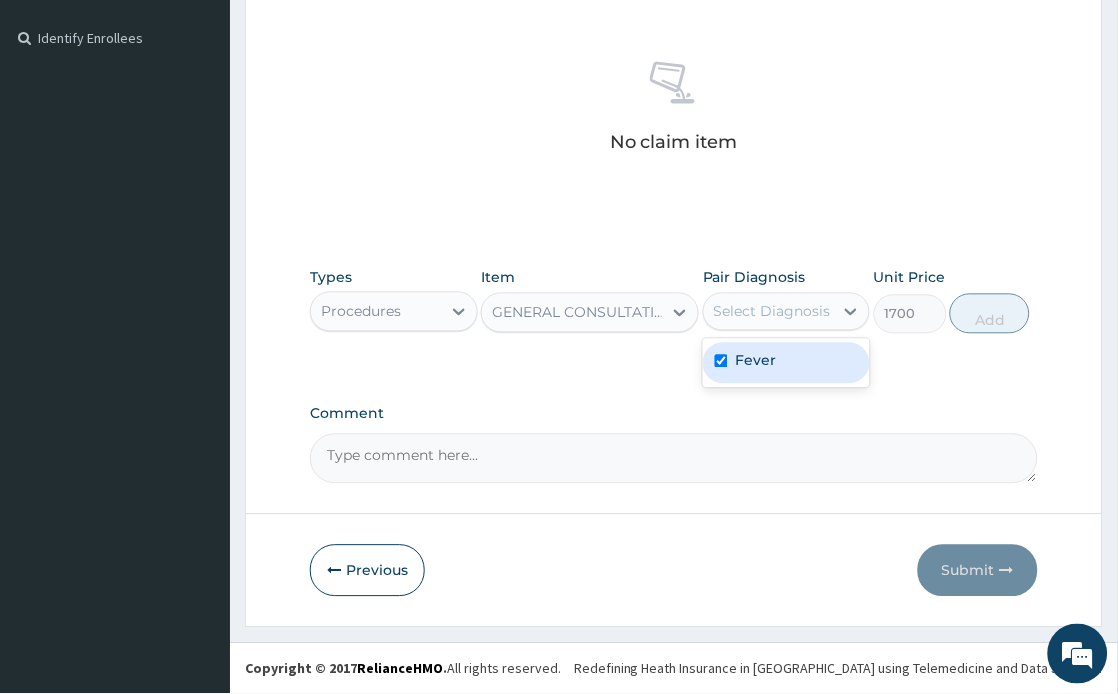 checkbox on "true" 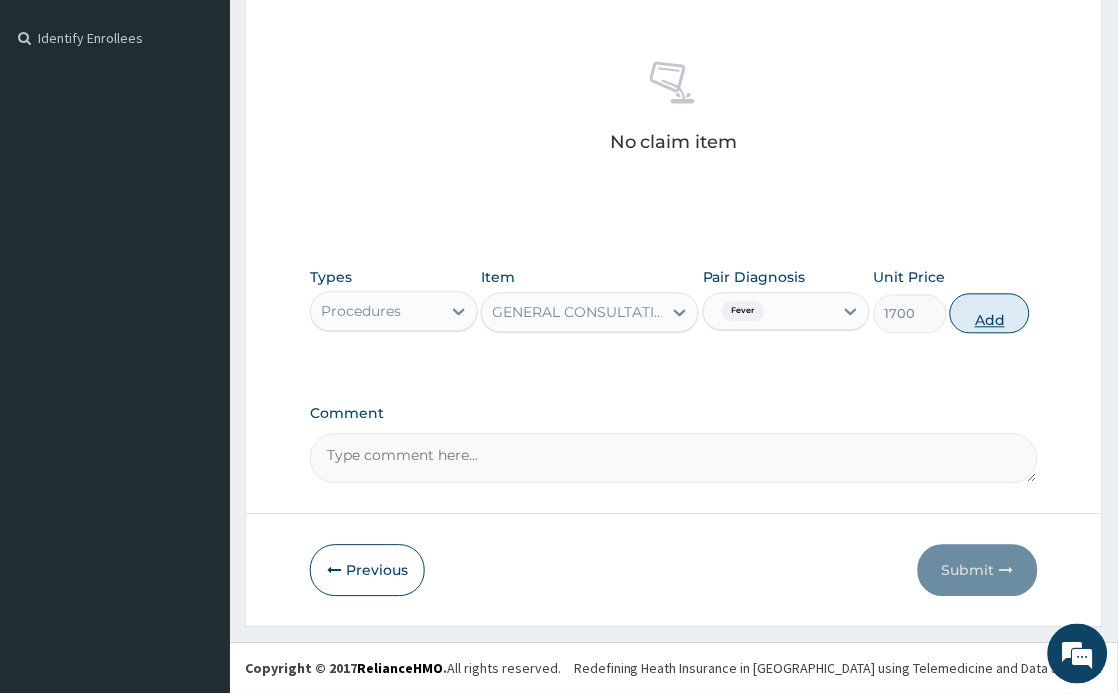 click on "Add" at bounding box center [990, 314] 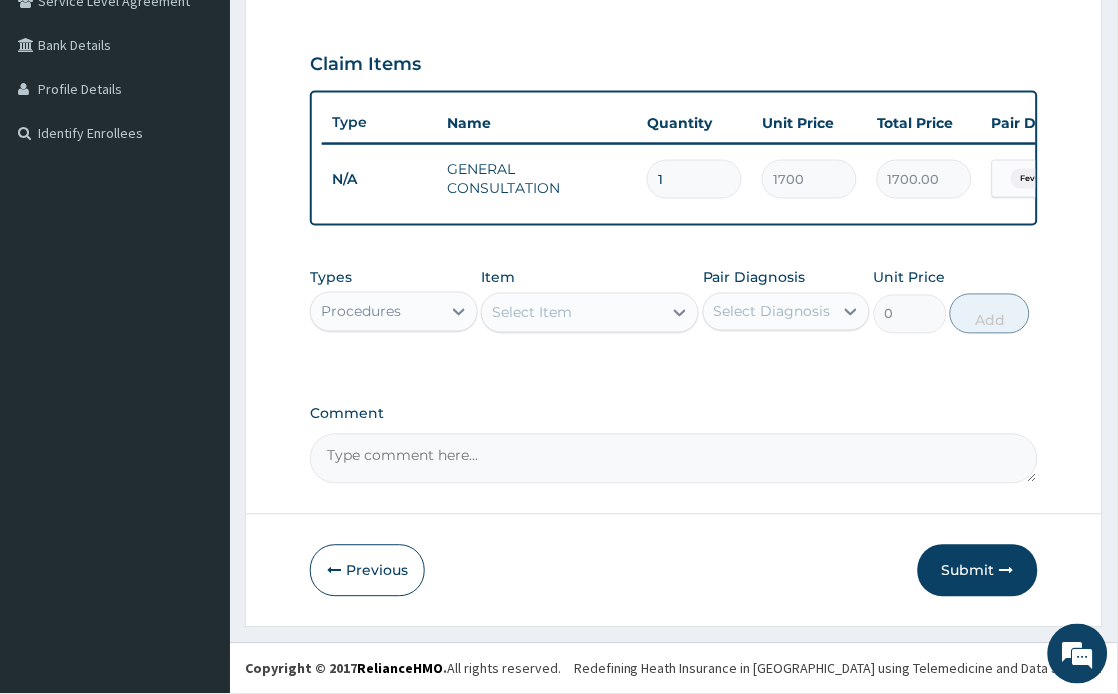 scroll, scrollTop: 453, scrollLeft: 0, axis: vertical 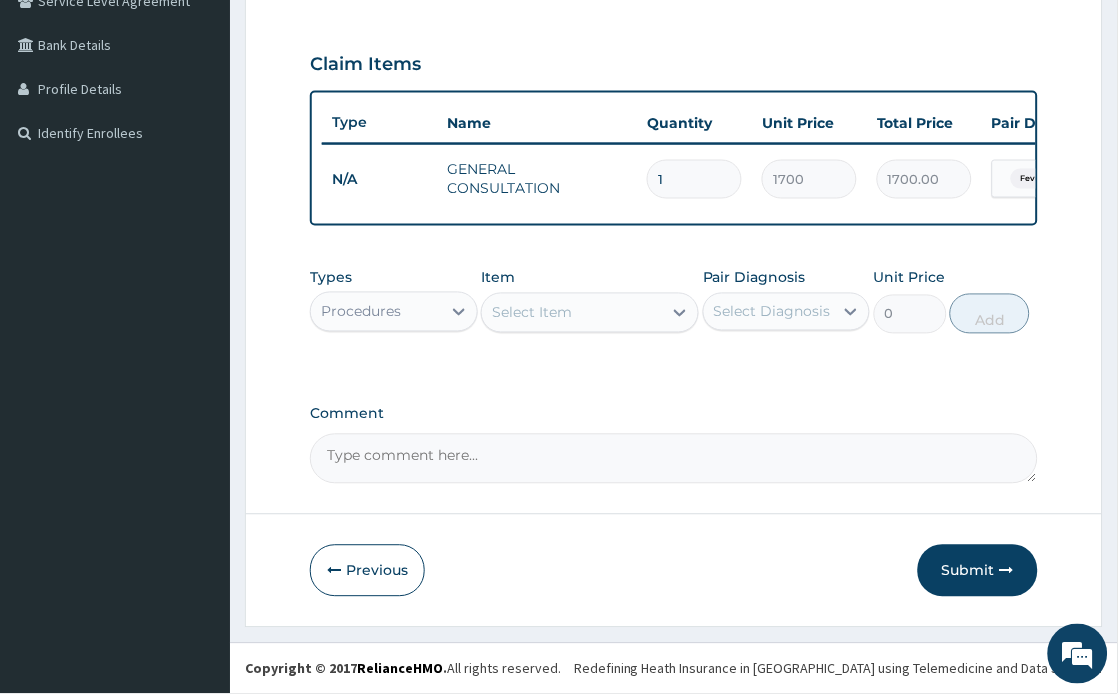 click on "Procedures" at bounding box center [375, 312] 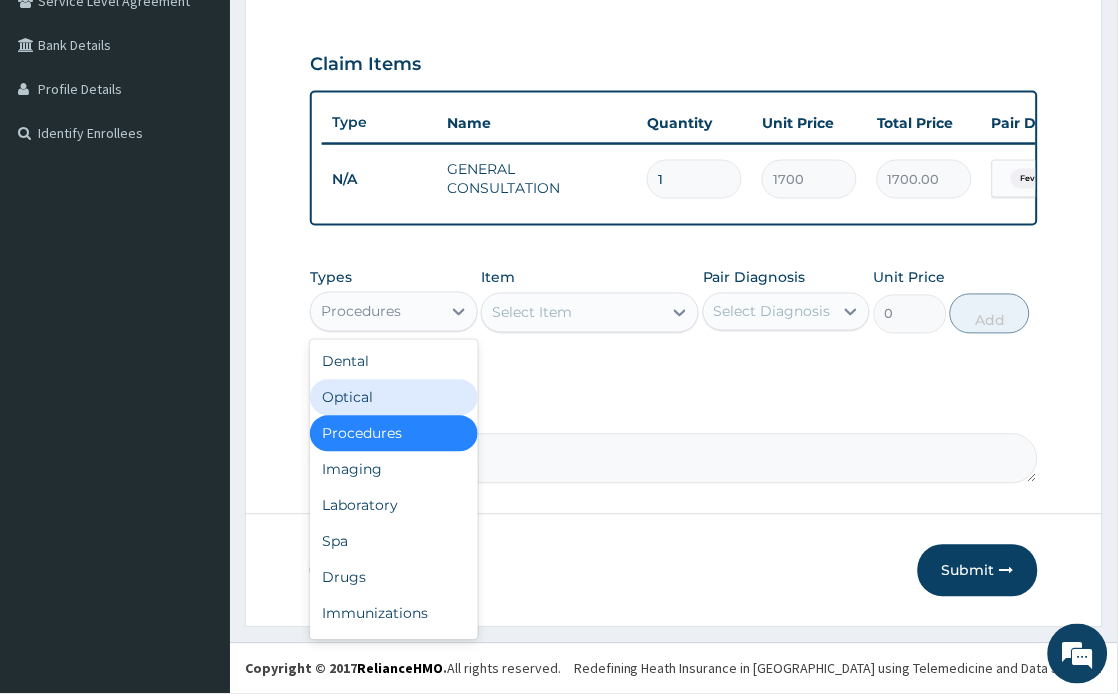click on "Types option Procedures, selected. option Optical focused, 2 of 10. 10 results available. Use Up and Down to choose options, press Enter to select the currently focused option, press Escape to exit the menu, press Tab to select the option and exit the menu. Procedures Dental Optical Procedures Imaging Laboratory Spa Drugs Immunizations Others Gym Item Select Item Pair Diagnosis Select Diagnosis Unit Price 0 Add" 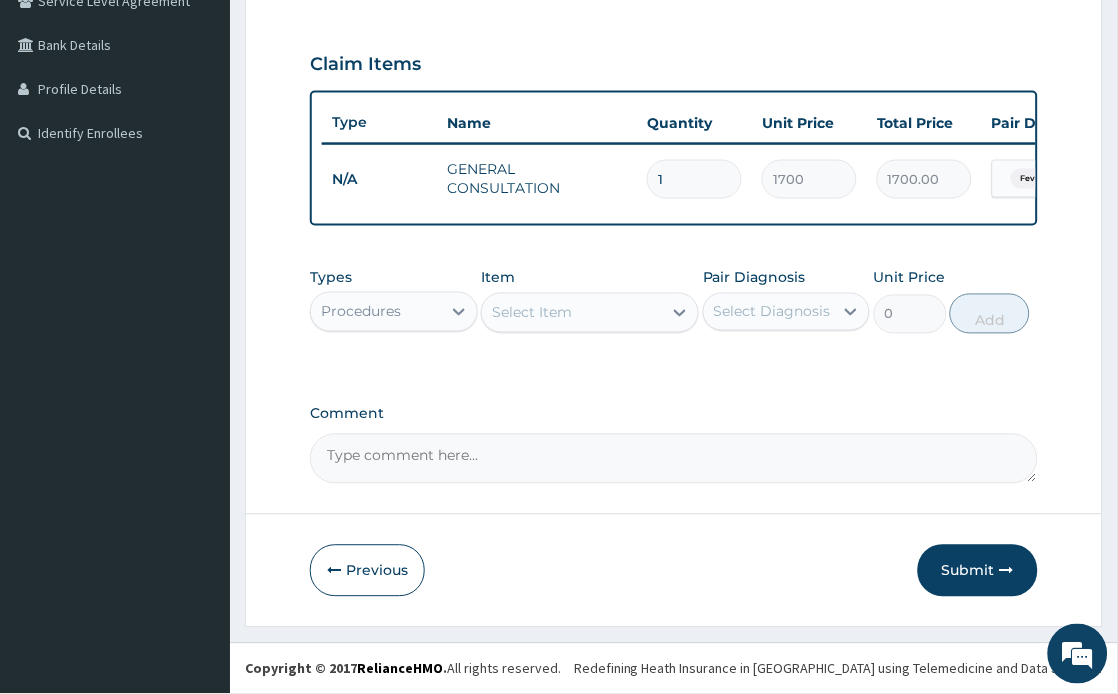 click on "Procedures" at bounding box center [375, 312] 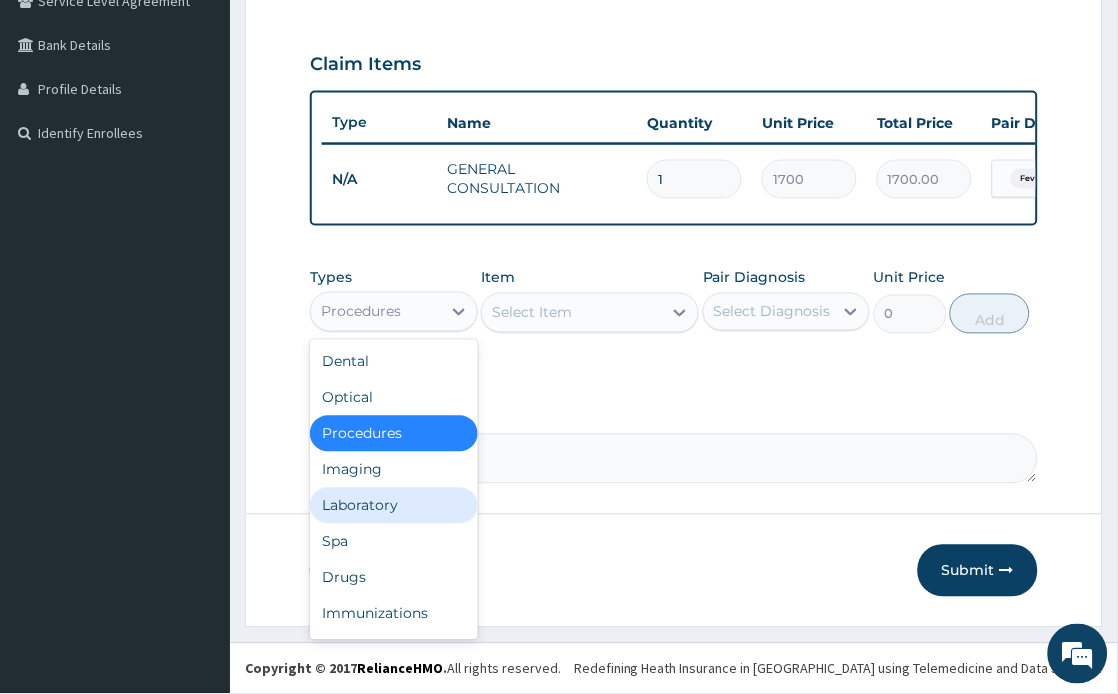 click on "Laboratory" at bounding box center [393, 506] 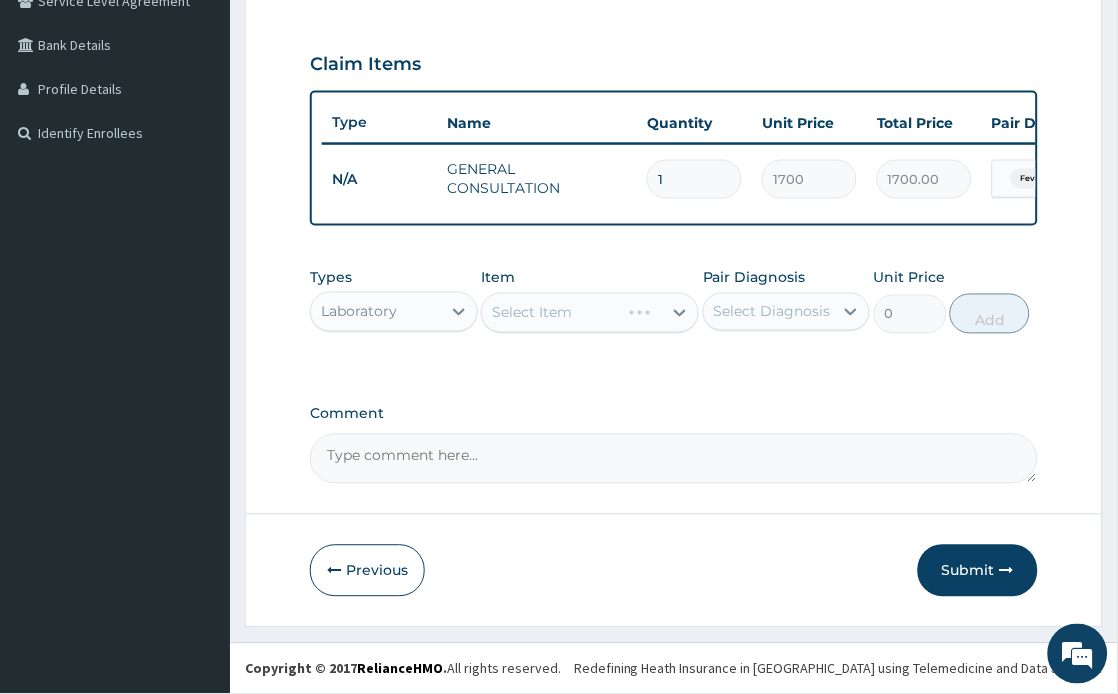 click on "Select Item" at bounding box center (590, 313) 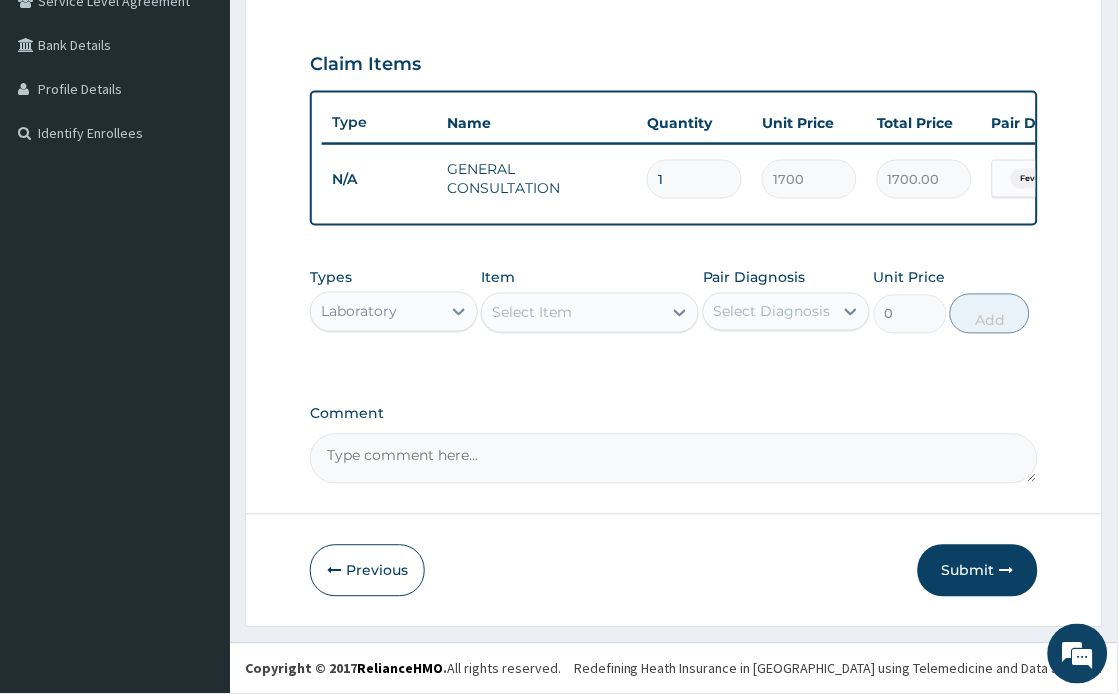 click on "Select Item" at bounding box center (572, 313) 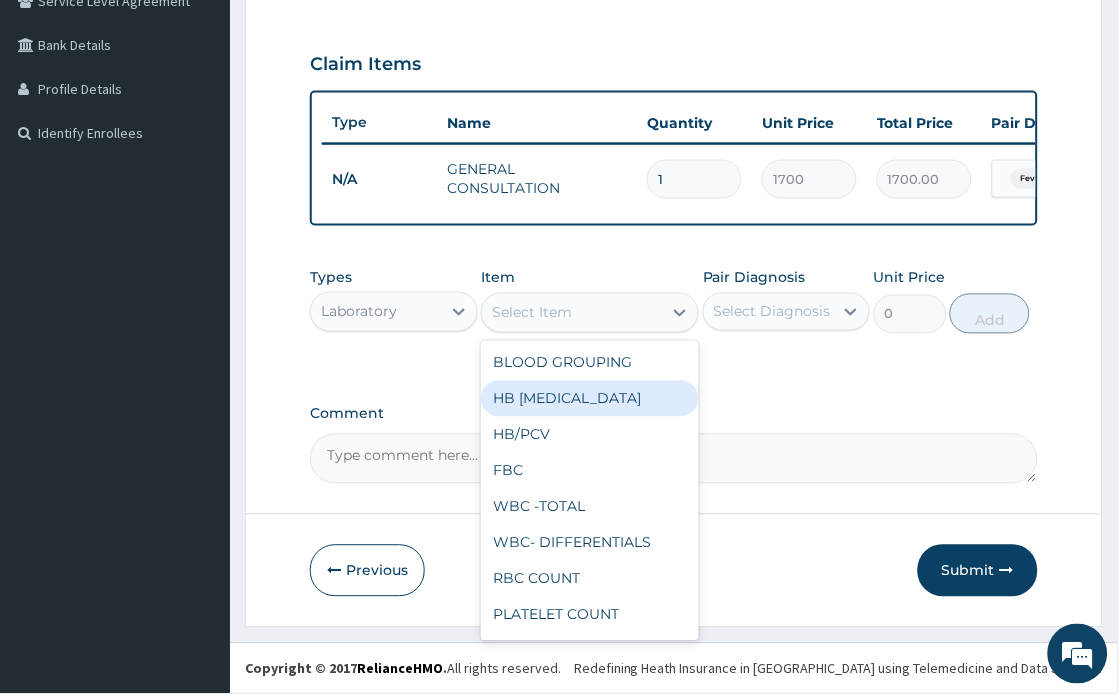 click on "HB GENOTYPE" at bounding box center [590, 399] 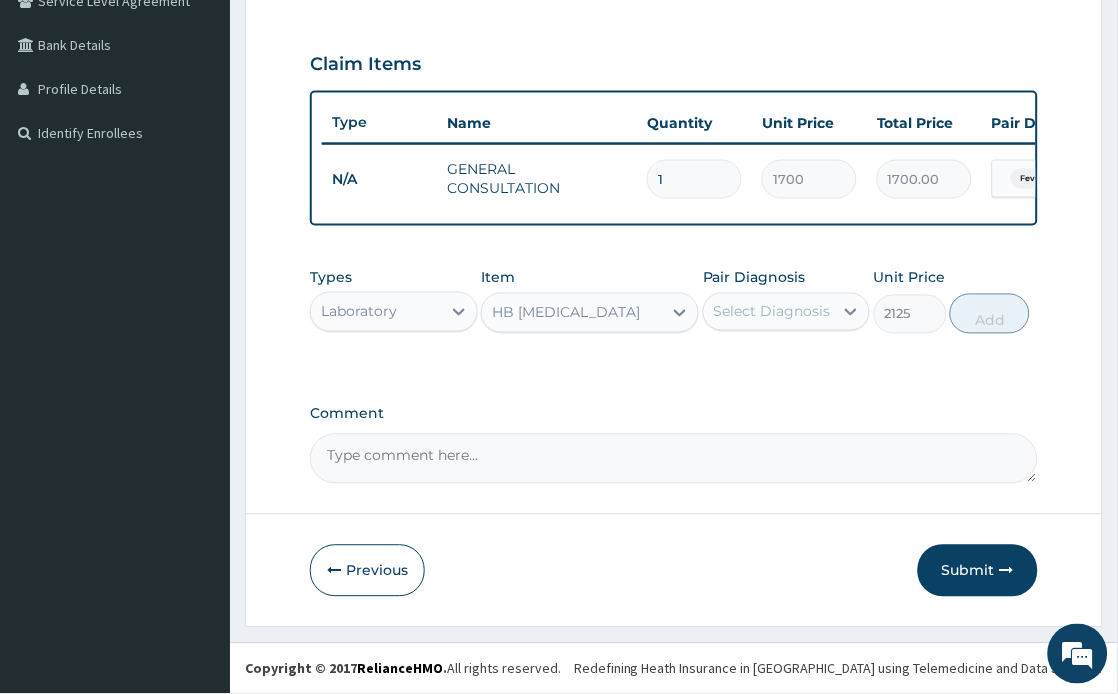 click on "Select Diagnosis" at bounding box center (772, 312) 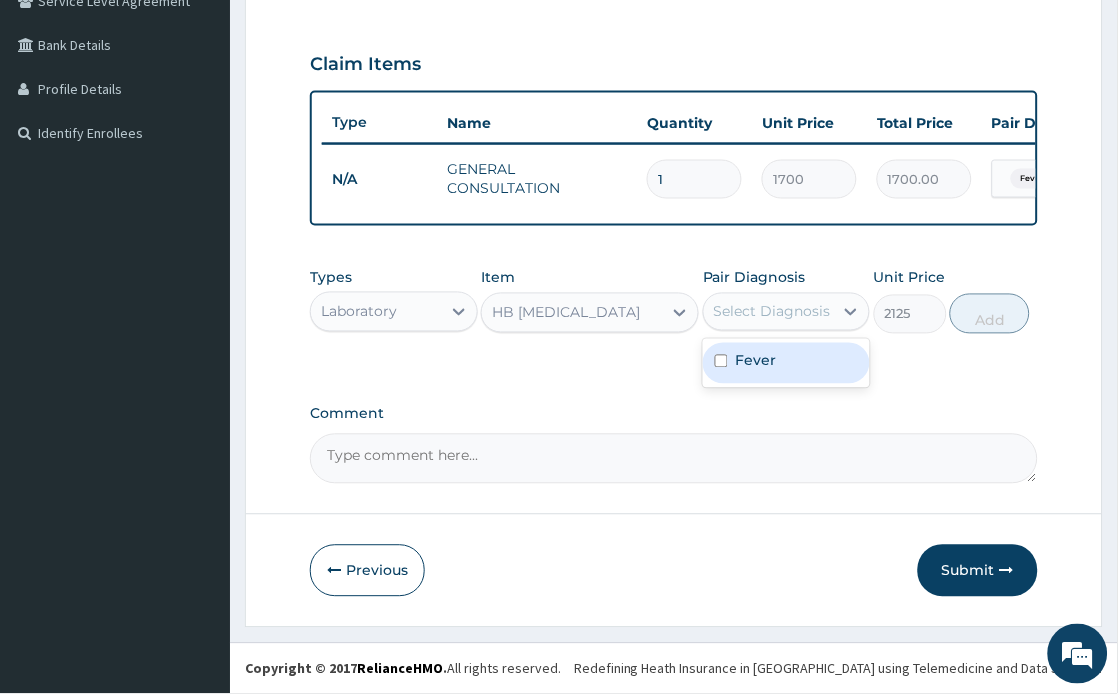 click on "Fever" at bounding box center [756, 361] 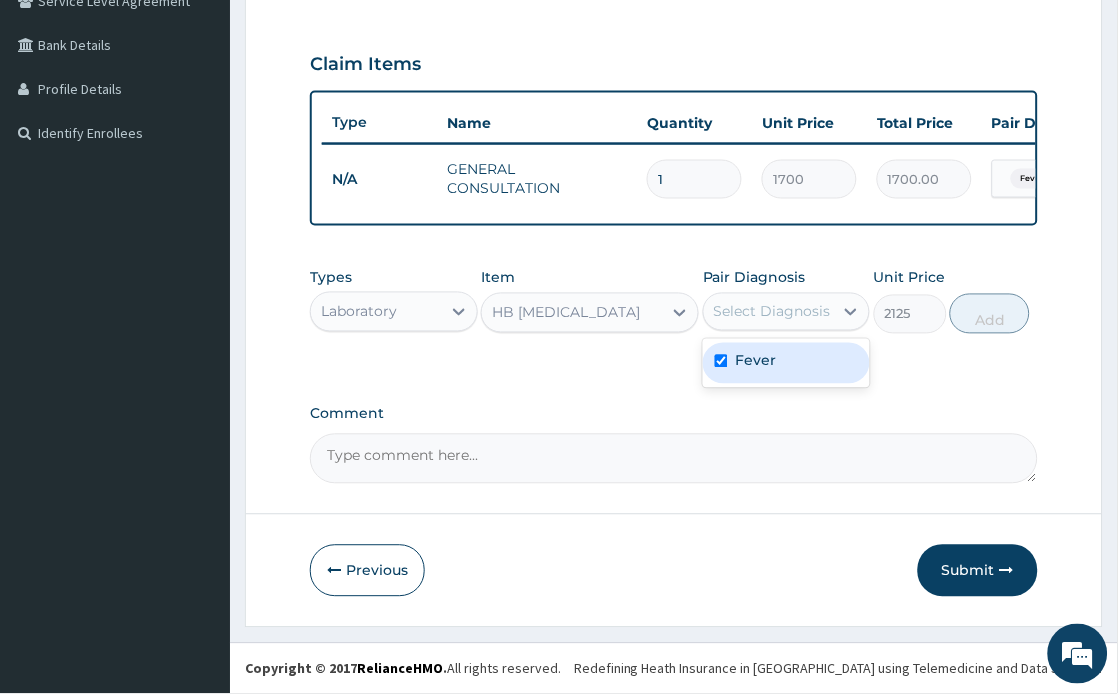 checkbox on "true" 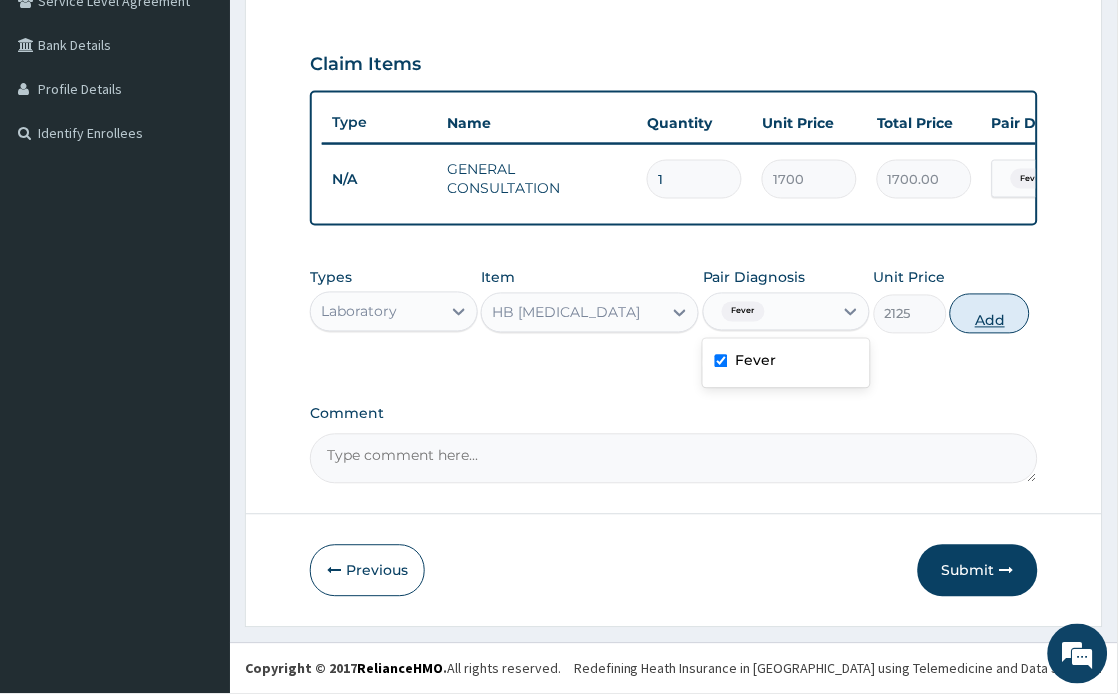 click on "Add" at bounding box center [990, 314] 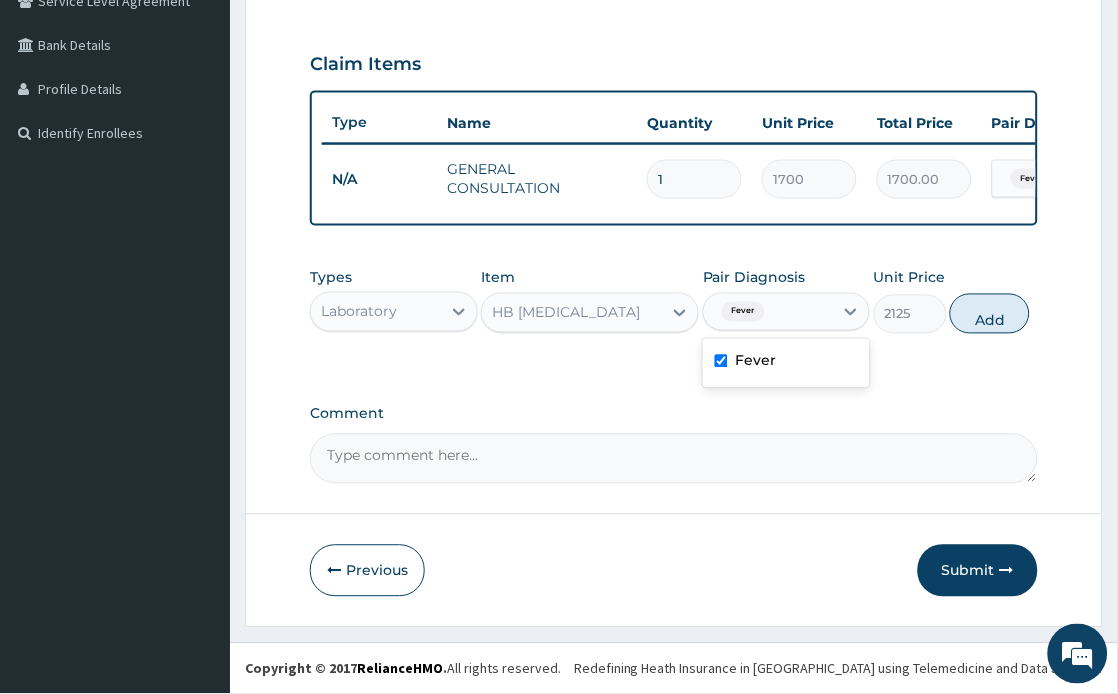 type on "0" 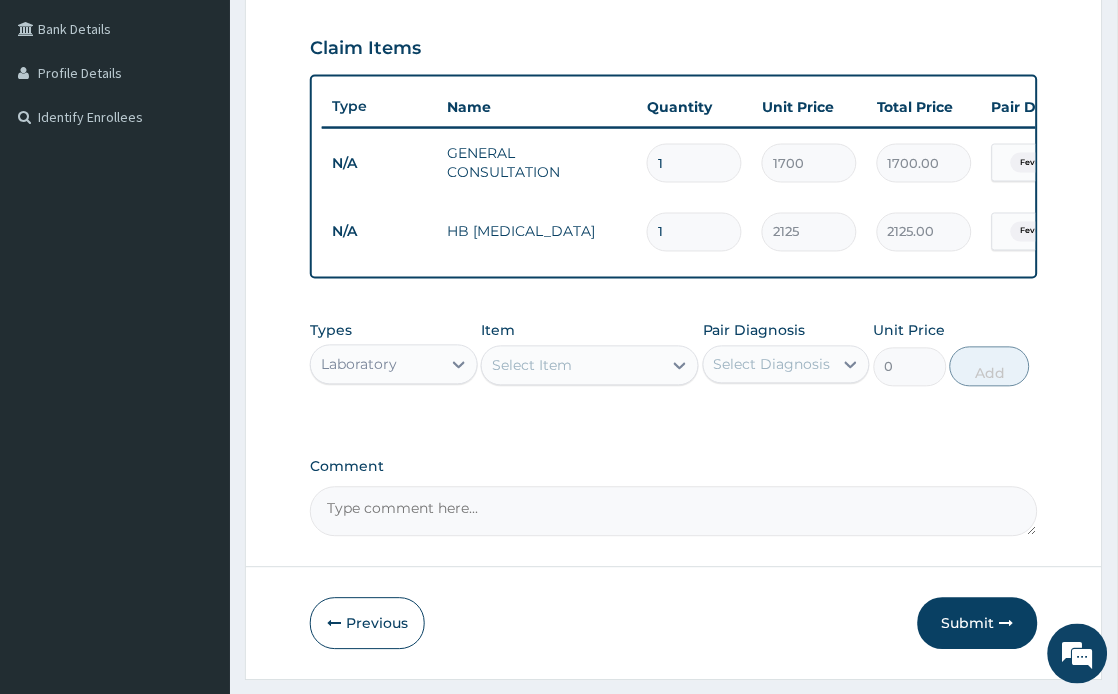 scroll, scrollTop: 523, scrollLeft: 0, axis: vertical 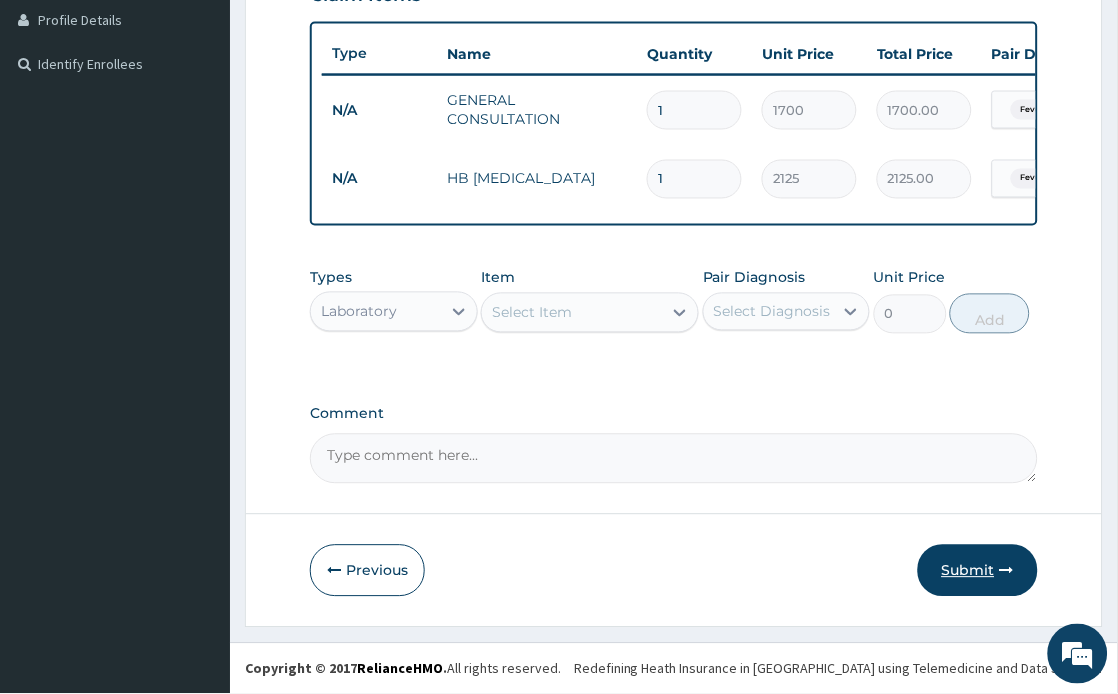 click on "Submit" at bounding box center [978, 571] 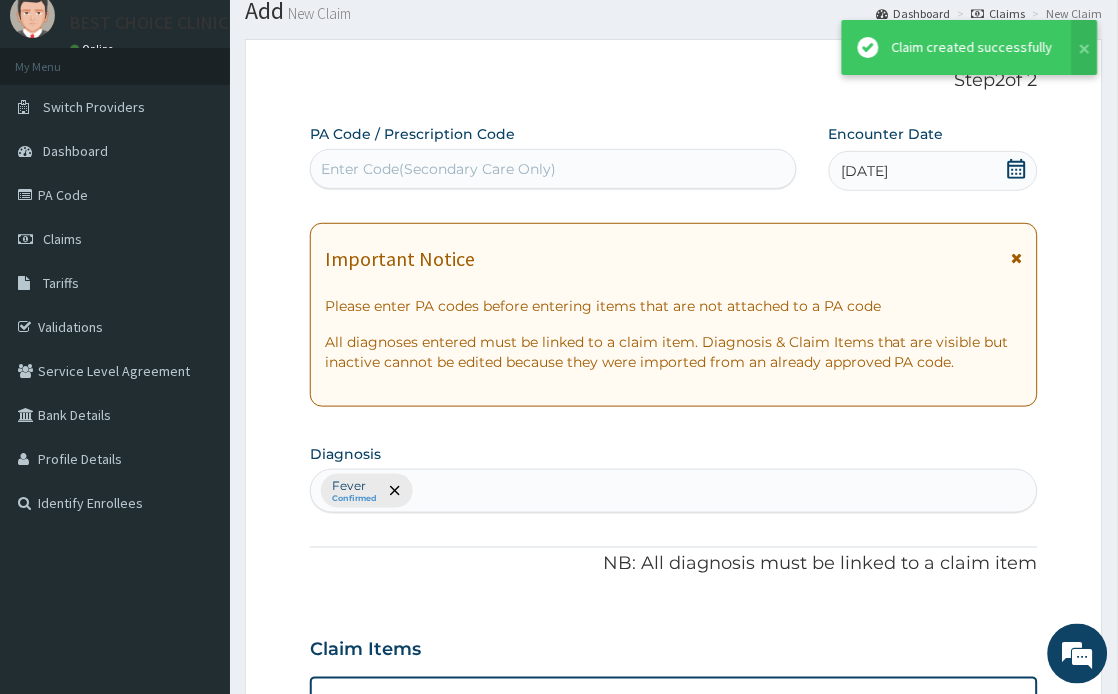 scroll, scrollTop: 523, scrollLeft: 0, axis: vertical 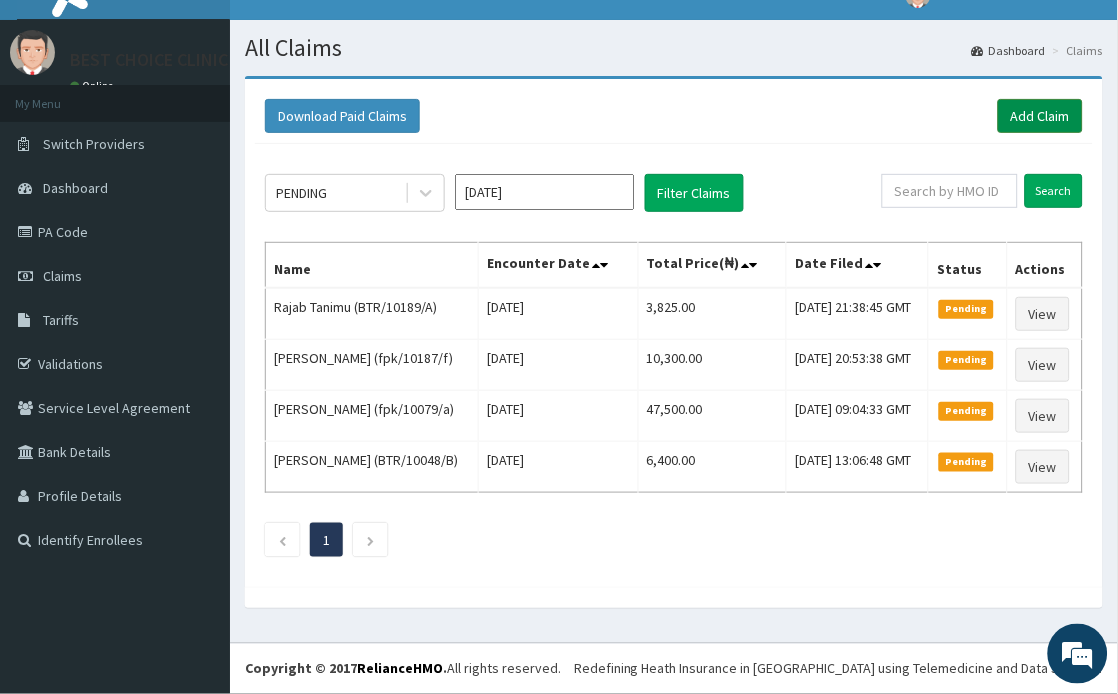 click on "Add Claim" at bounding box center [1040, 116] 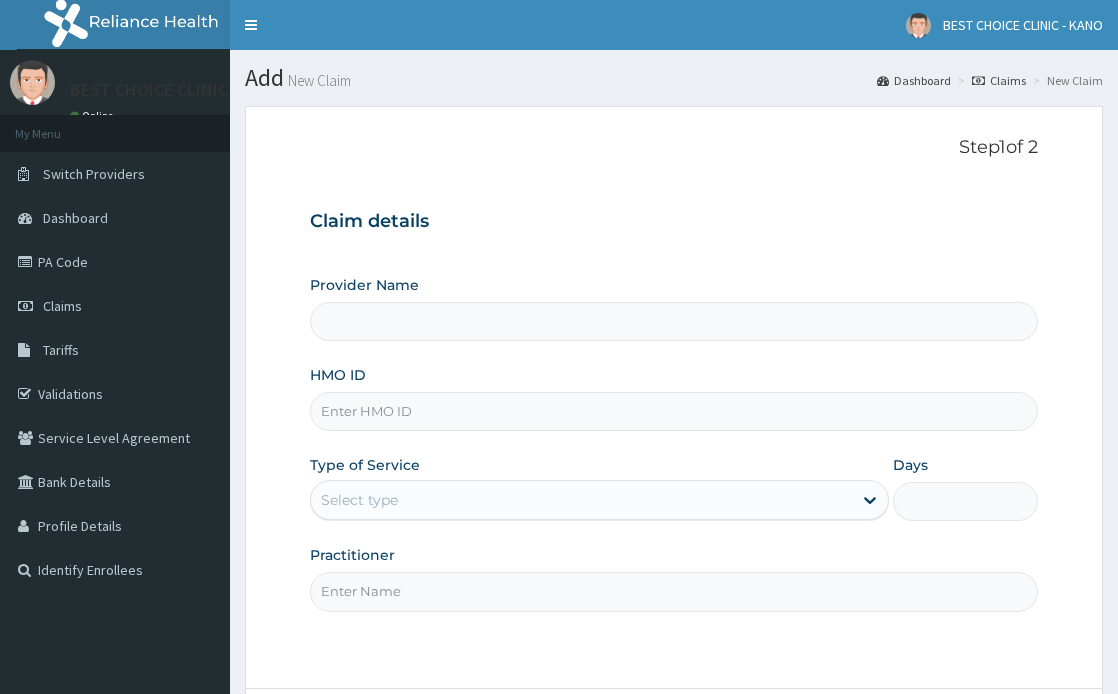 type on "BEST CHOICE SPECIALIST HOSPITAL" 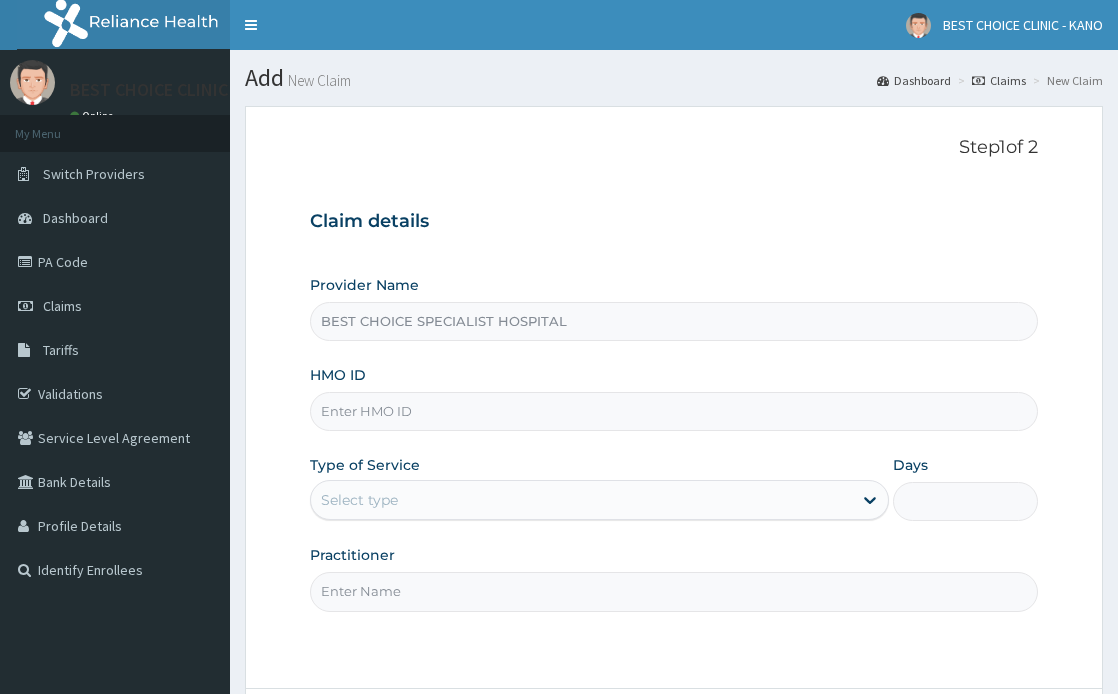 scroll, scrollTop: 0, scrollLeft: 0, axis: both 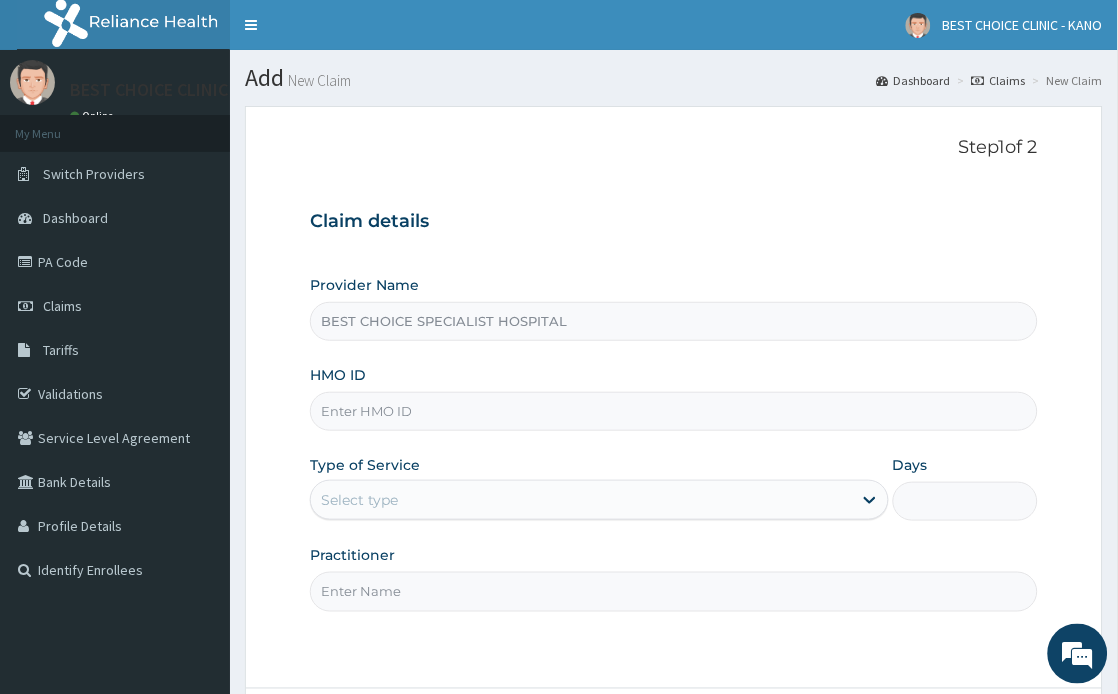 click on "HMO ID" at bounding box center (674, 411) 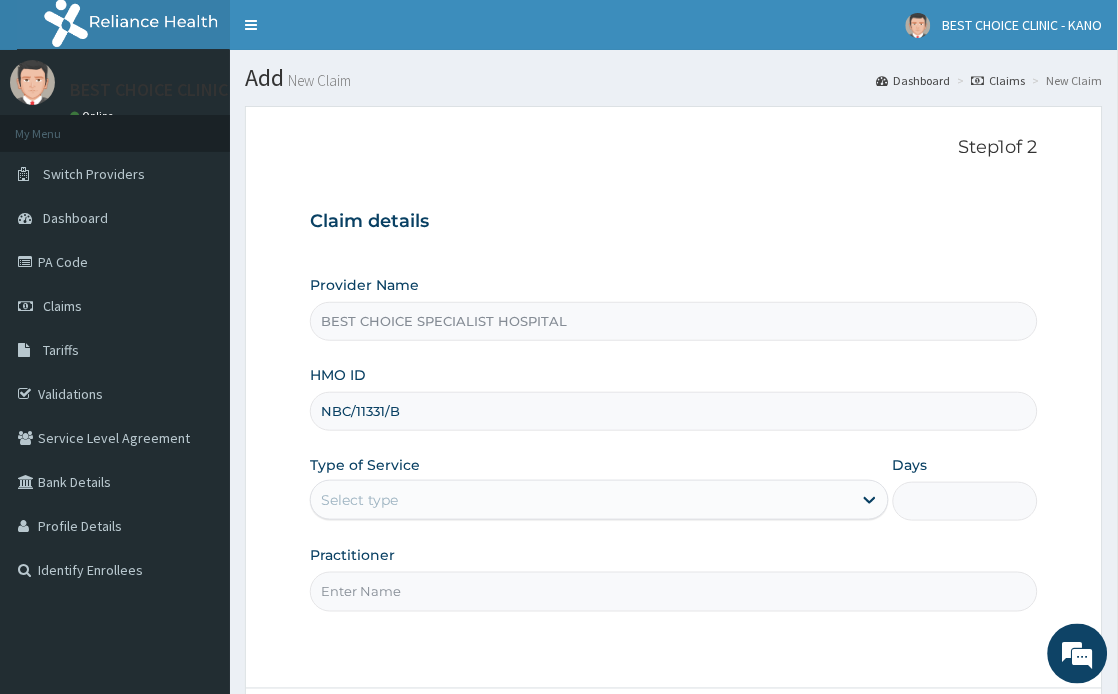 scroll, scrollTop: 174, scrollLeft: 0, axis: vertical 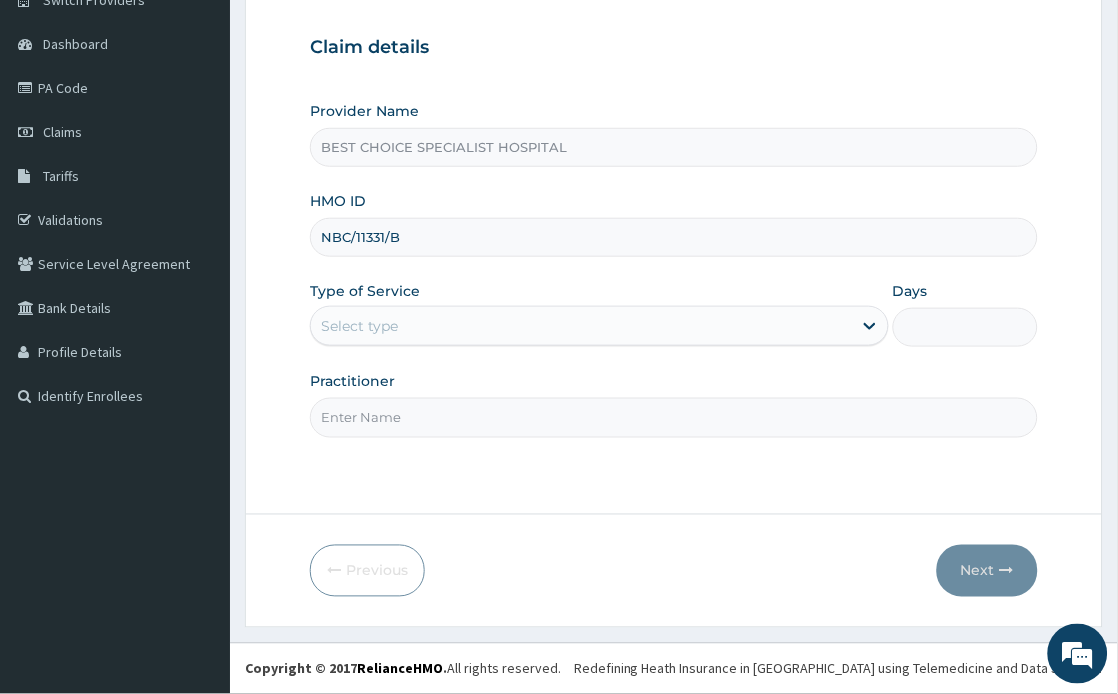 type on "NBC/11331/B" 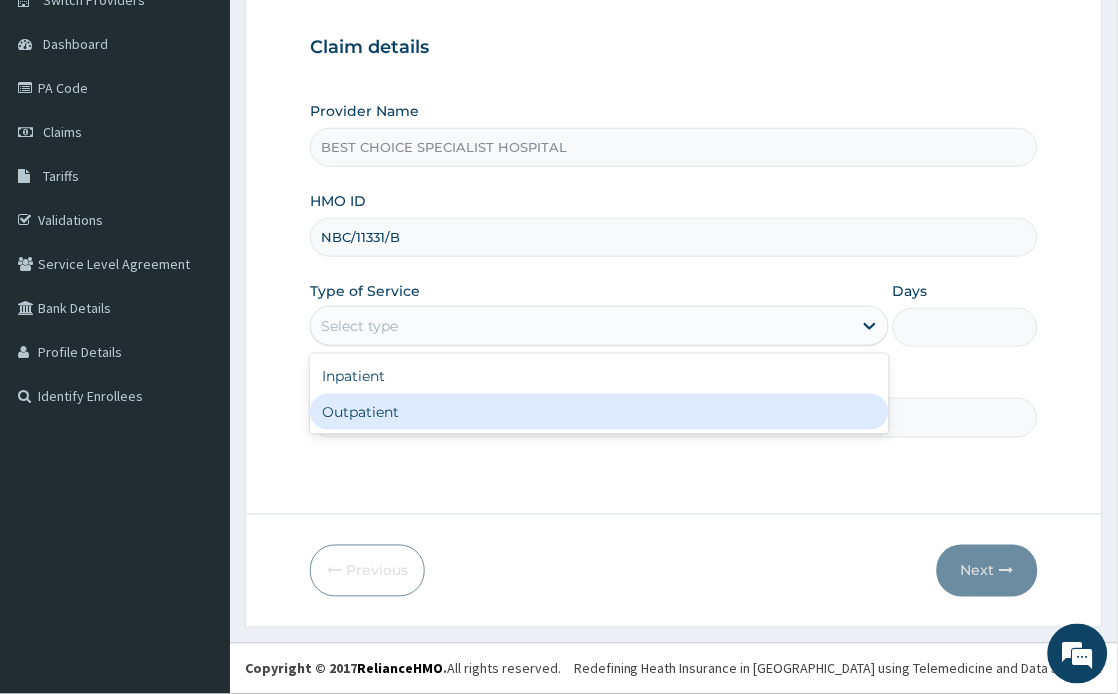 click on "Outpatient" at bounding box center (599, 412) 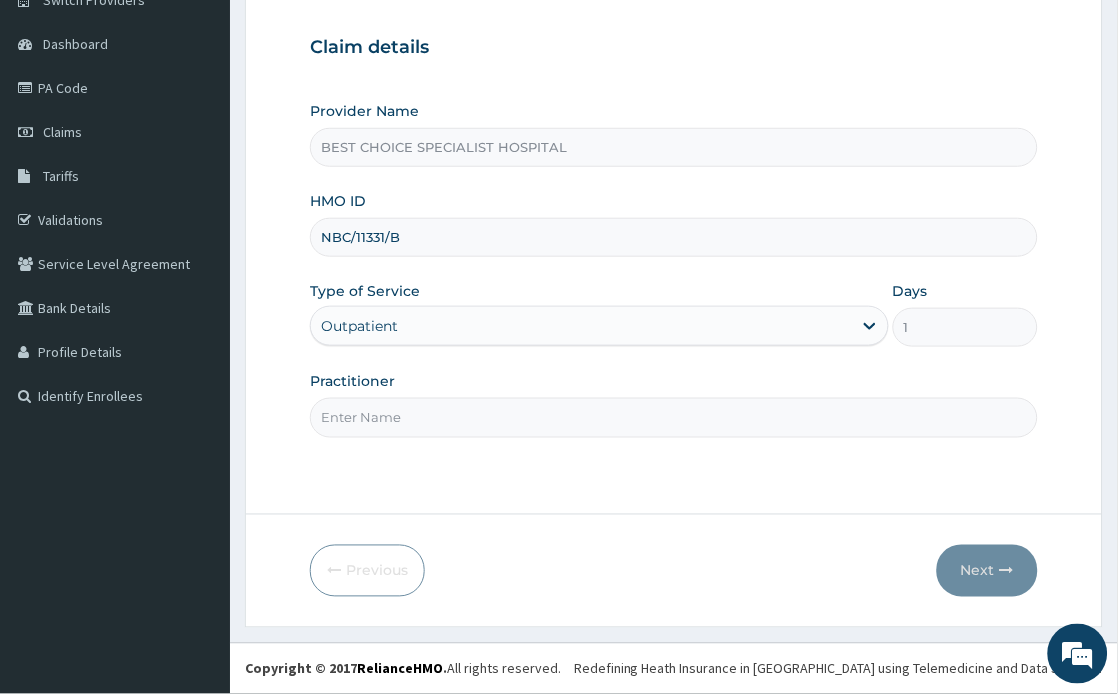 drag, startPoint x: 347, startPoint y: 420, endPoint x: 373, endPoint y: 376, distance: 51.10773 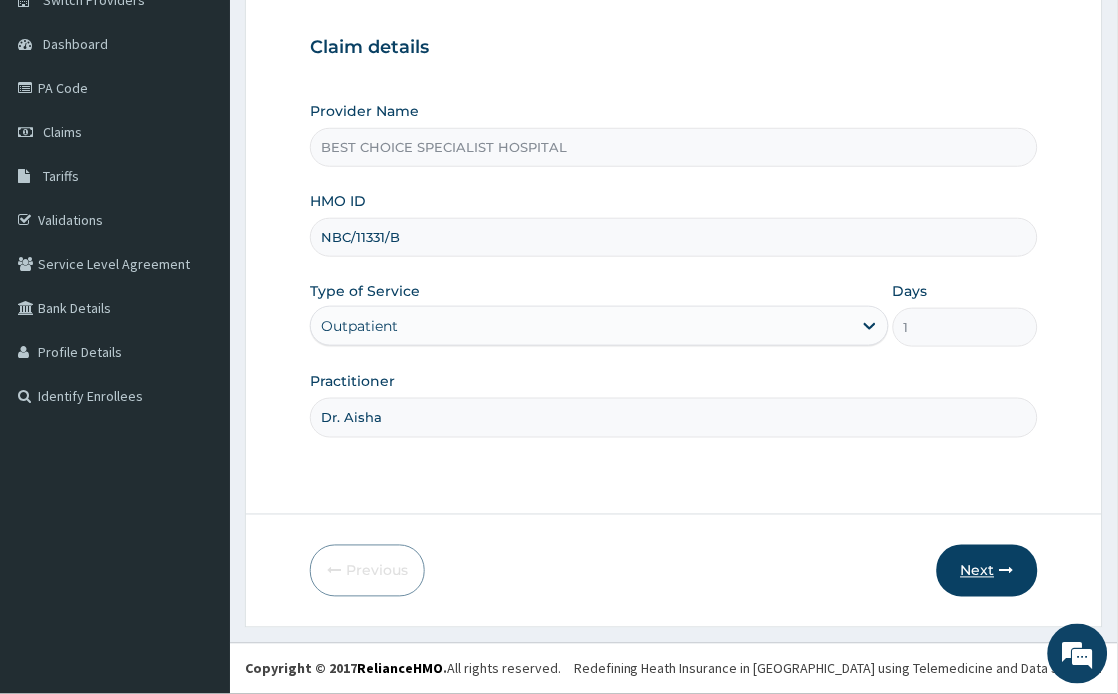 click on "Next" at bounding box center [987, 571] 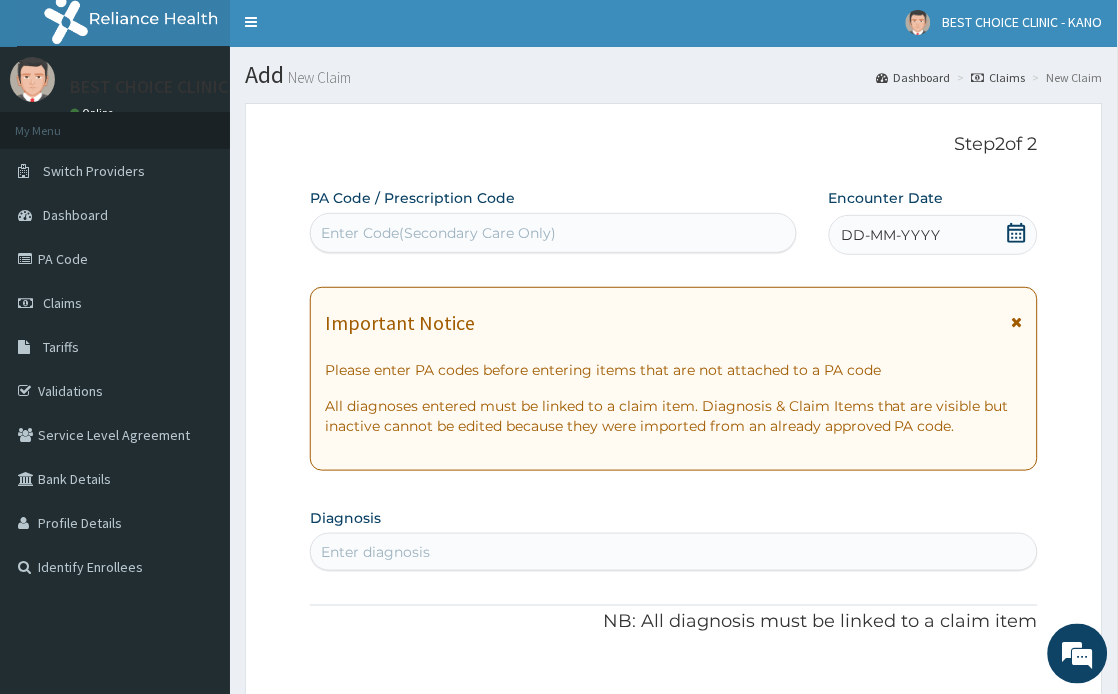 scroll, scrollTop: 0, scrollLeft: 0, axis: both 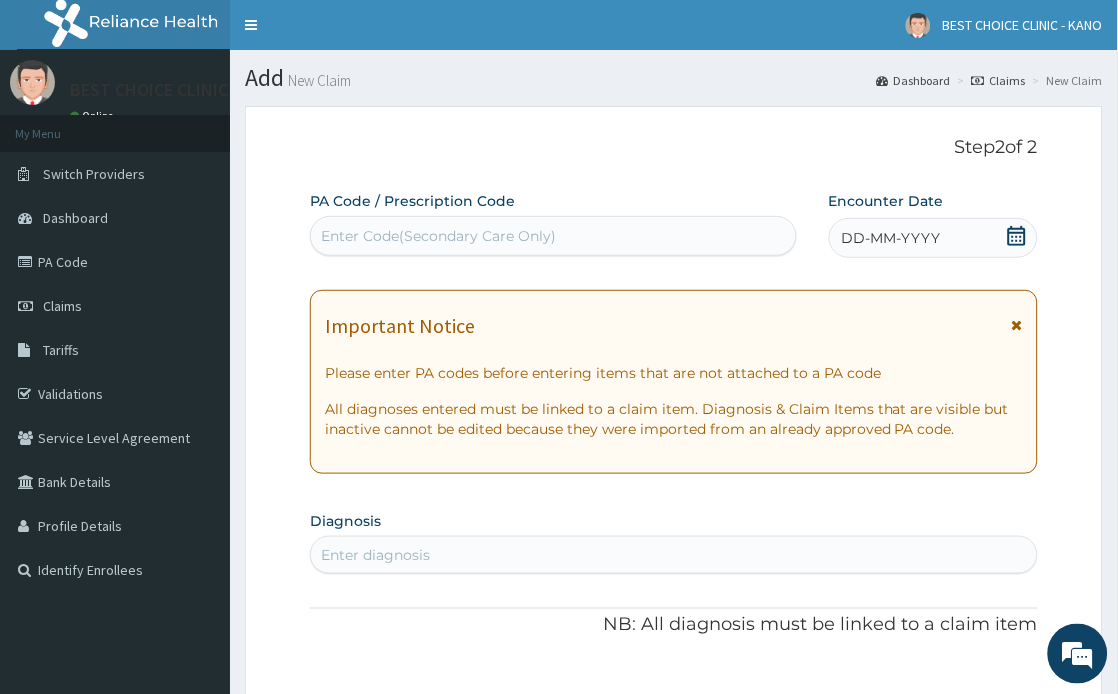 click on "DD-MM-YYYY" at bounding box center [891, 238] 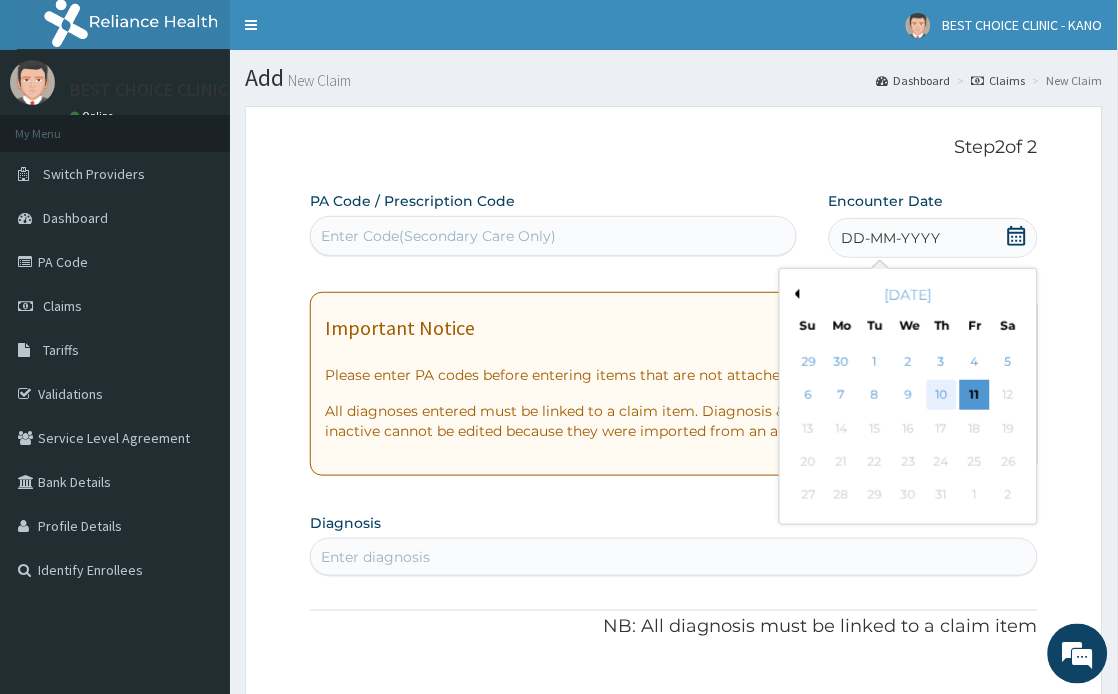 click on "10" at bounding box center [942, 396] 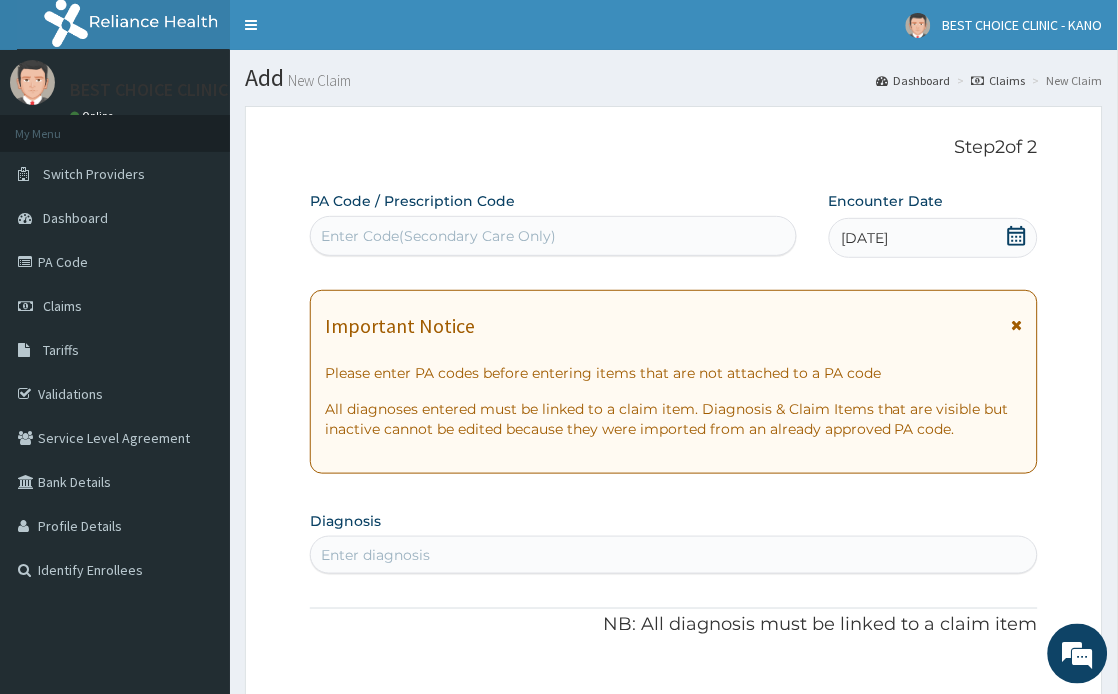 click at bounding box center (1017, 325) 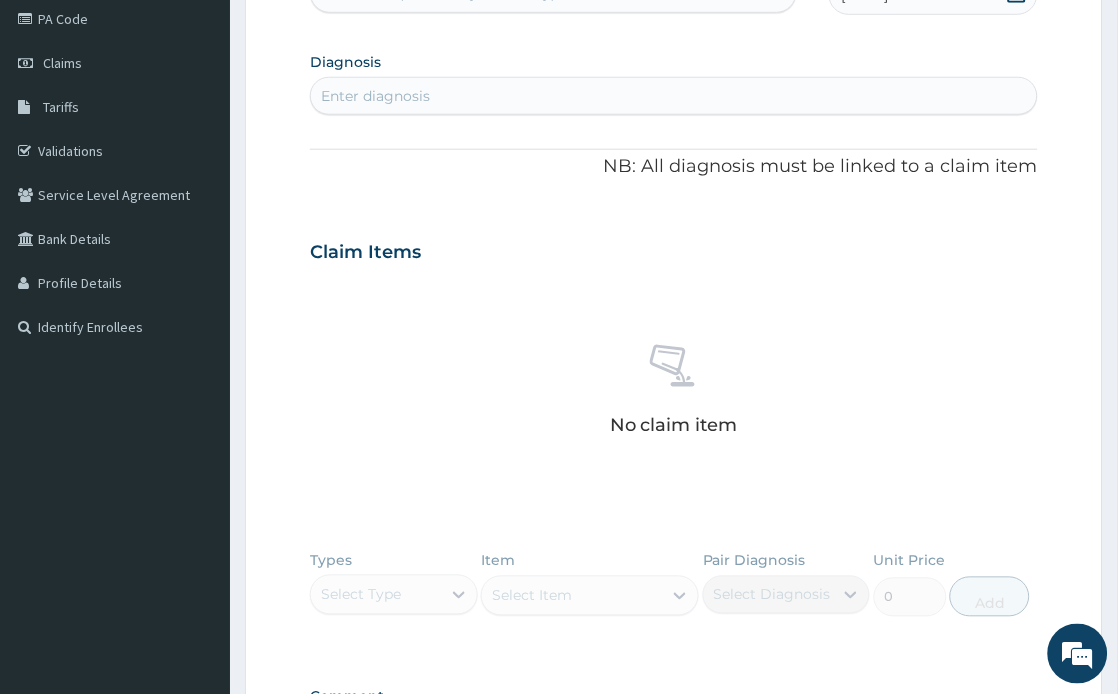 scroll, scrollTop: 222, scrollLeft: 0, axis: vertical 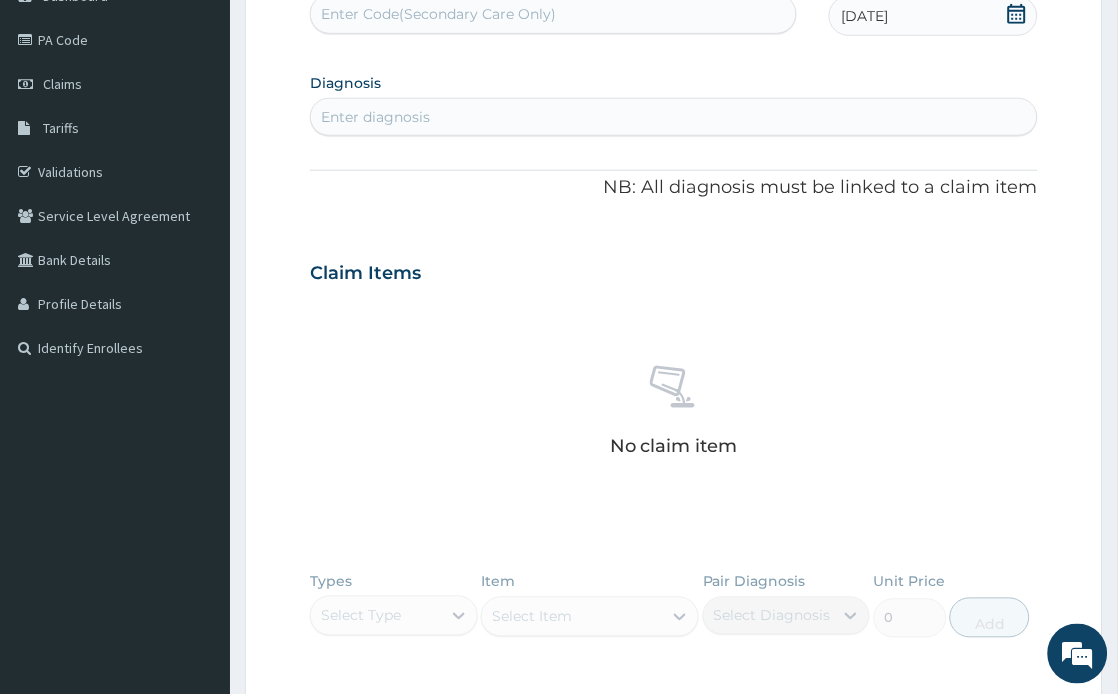 click on "Enter diagnosis" at bounding box center [375, 117] 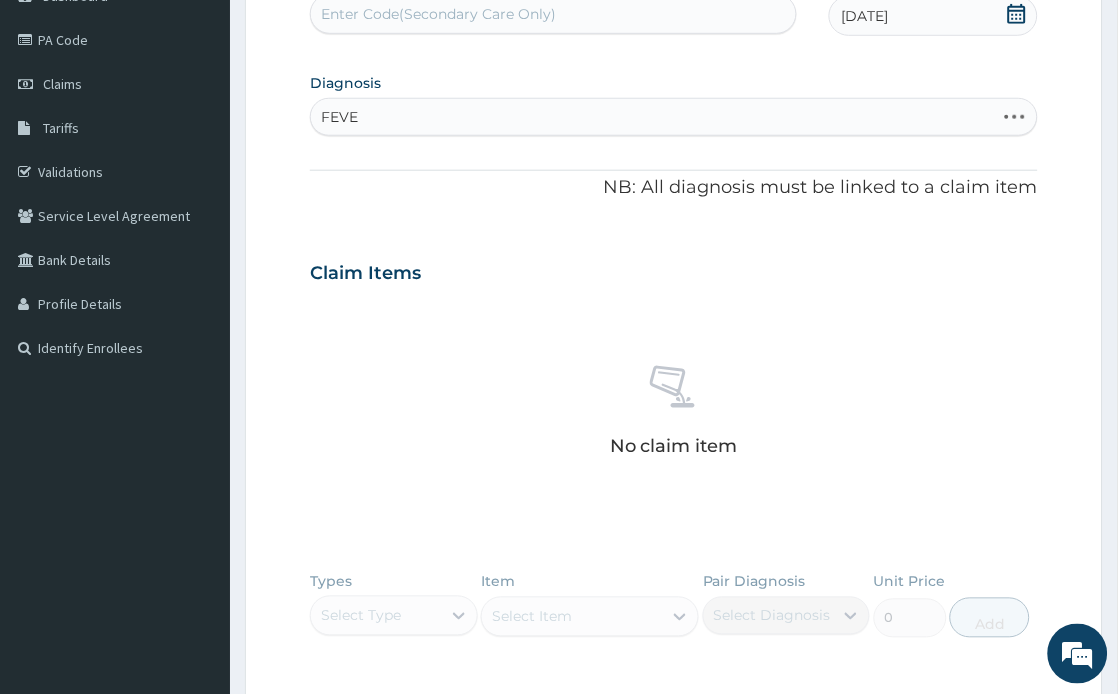 type on "FEVER" 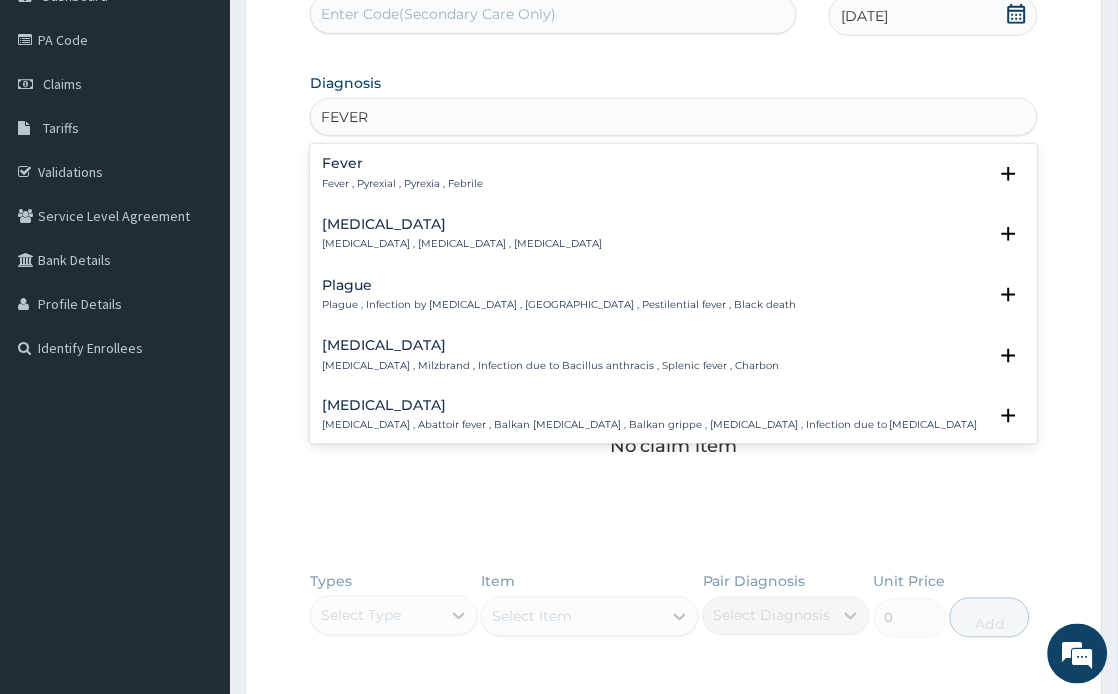 click on "Fever , Pyrexial , Pyrexia , Febrile" at bounding box center (402, 184) 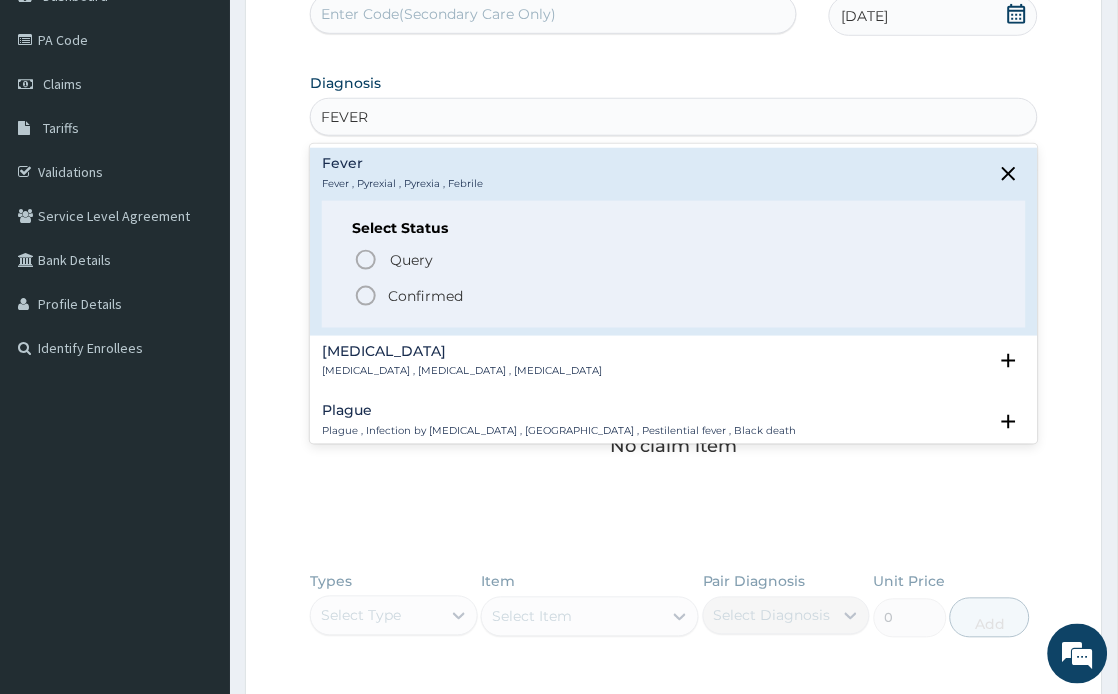 click 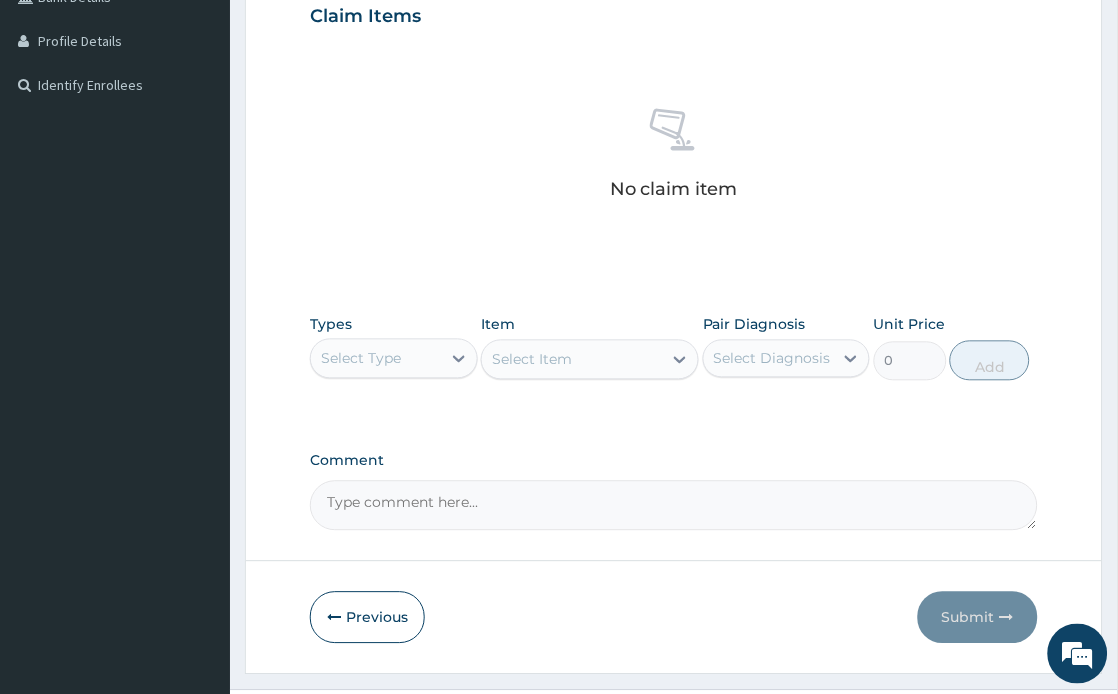 scroll, scrollTop: 532, scrollLeft: 0, axis: vertical 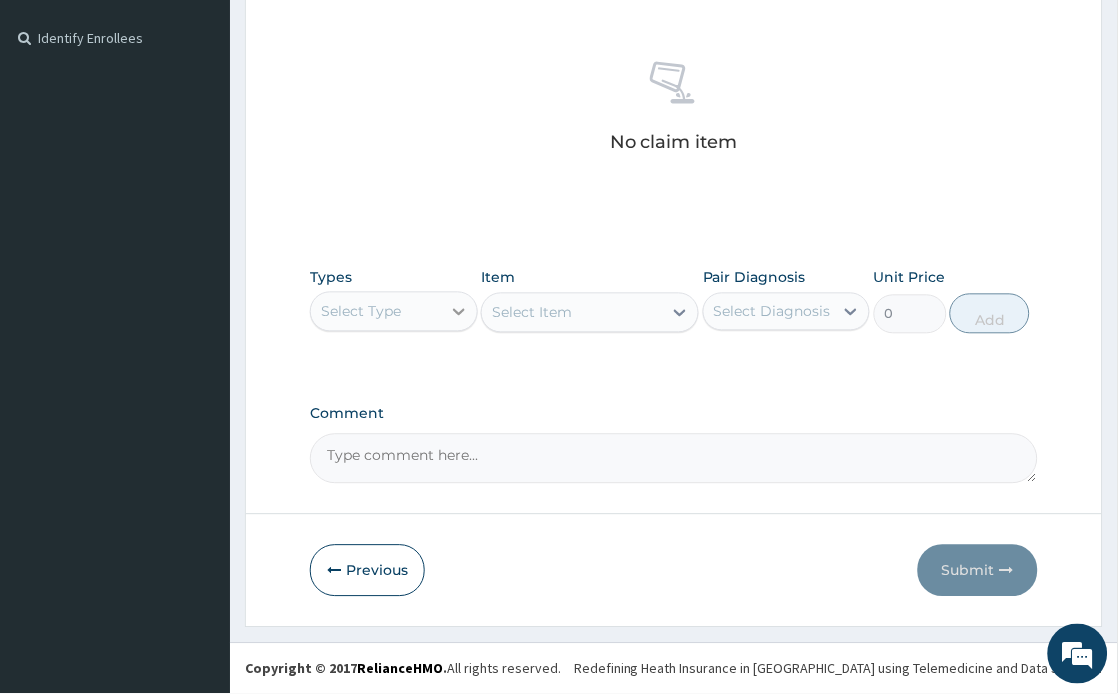 click at bounding box center (459, 312) 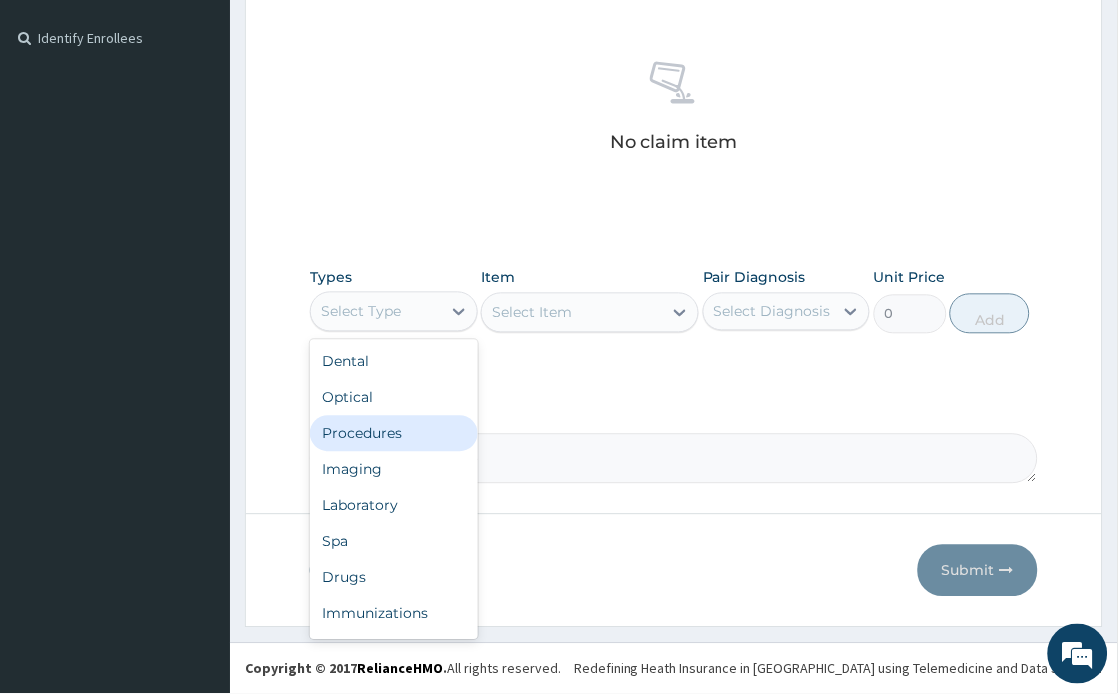 click on "Procedures" at bounding box center [393, 434] 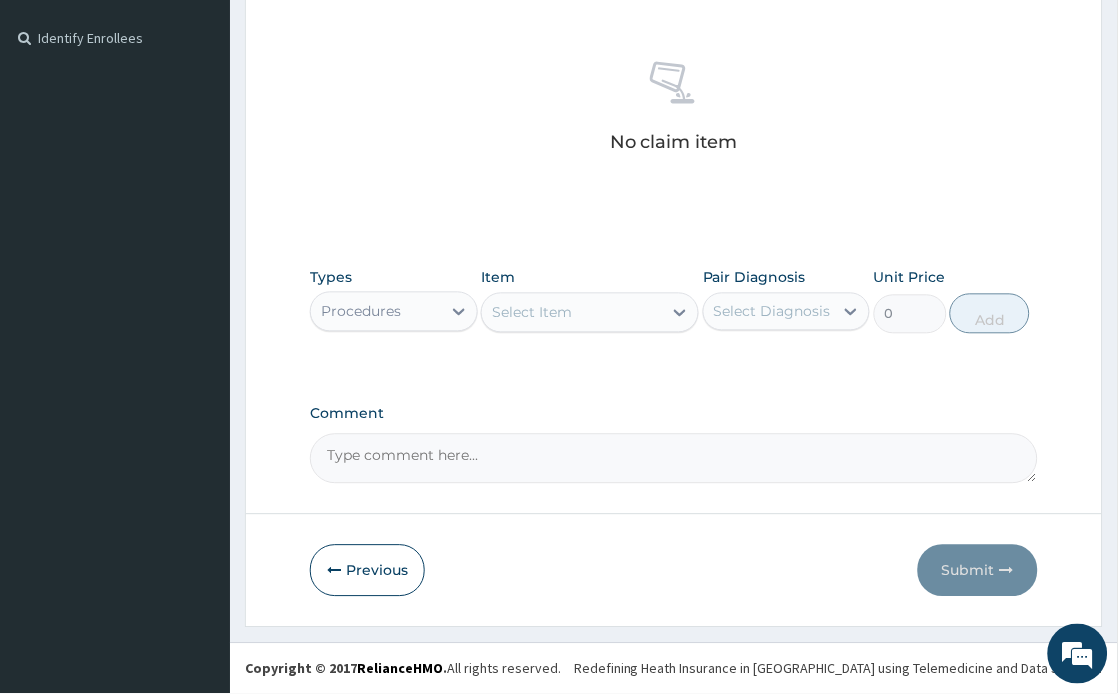 click on "Select Item" at bounding box center [572, 313] 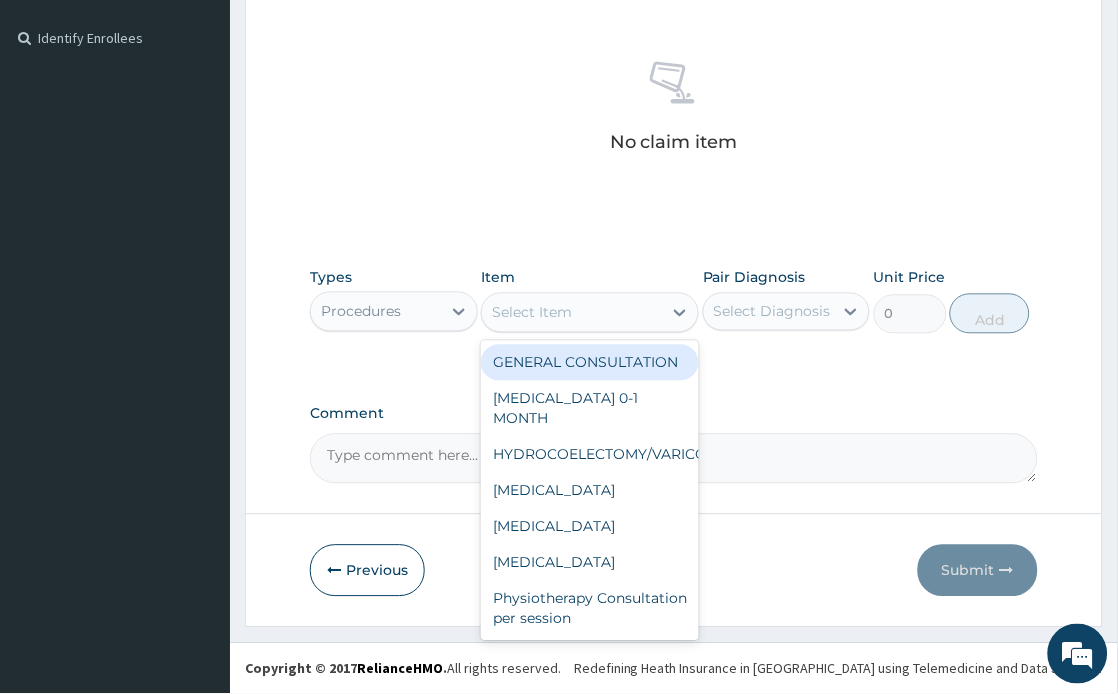 click on "GENERAL CONSULTATION" at bounding box center (590, 363) 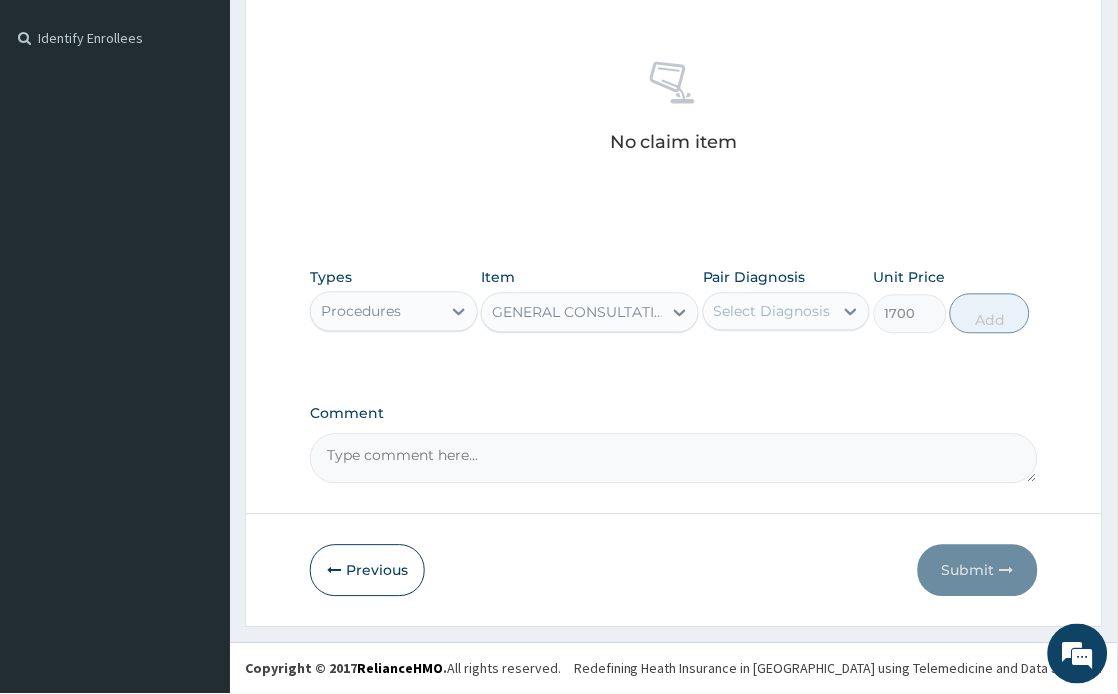 click on "Select Diagnosis" at bounding box center (772, 312) 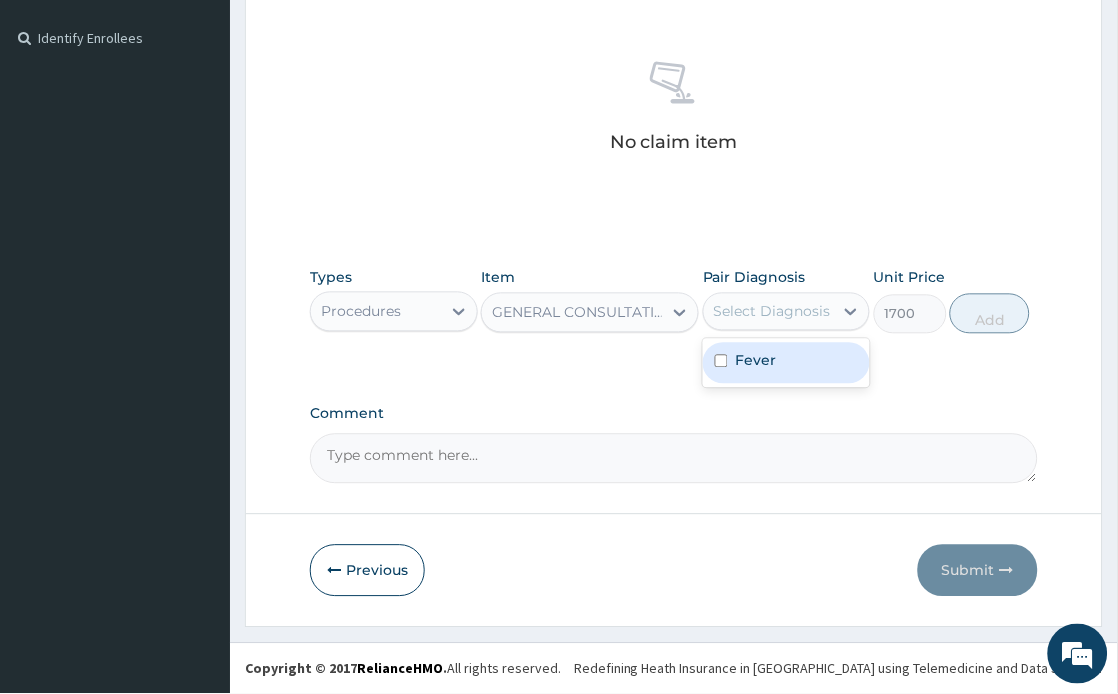 click on "Fever" at bounding box center [756, 361] 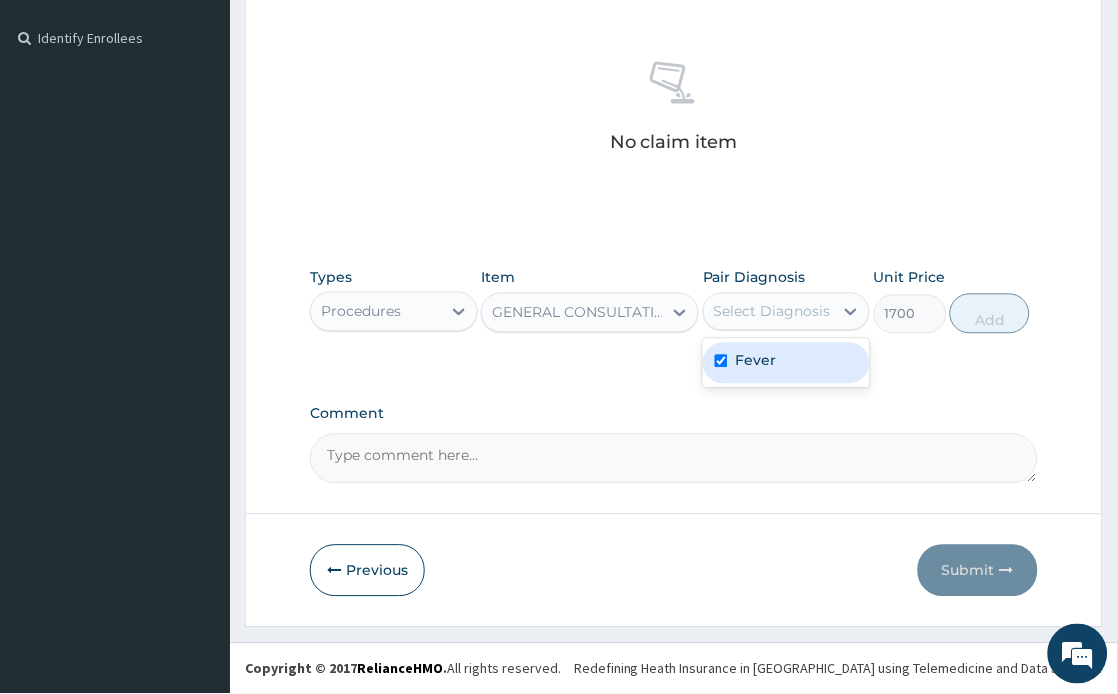 checkbox on "true" 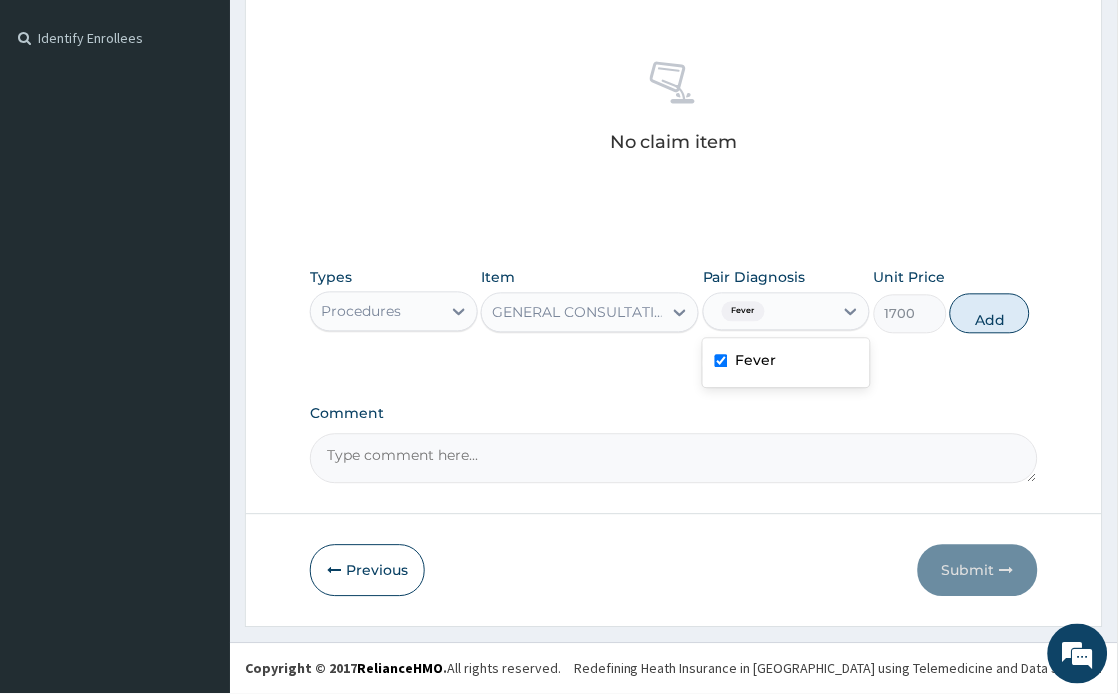 drag, startPoint x: 998, startPoint y: 316, endPoint x: 498, endPoint y: 350, distance: 501.15466 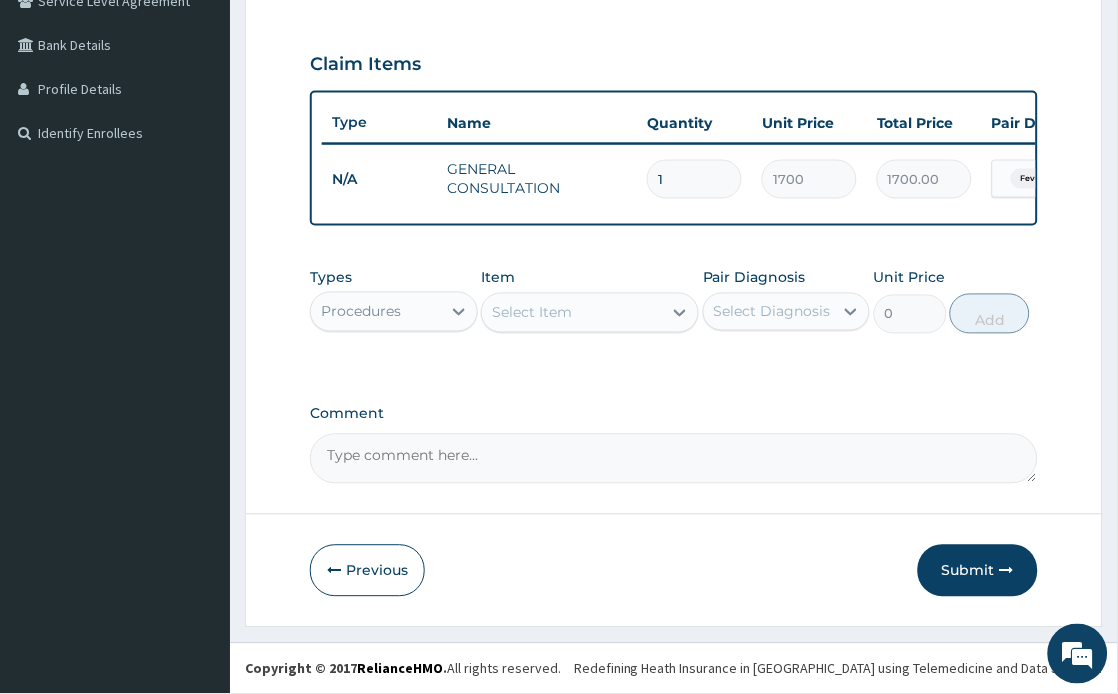 scroll, scrollTop: 453, scrollLeft: 0, axis: vertical 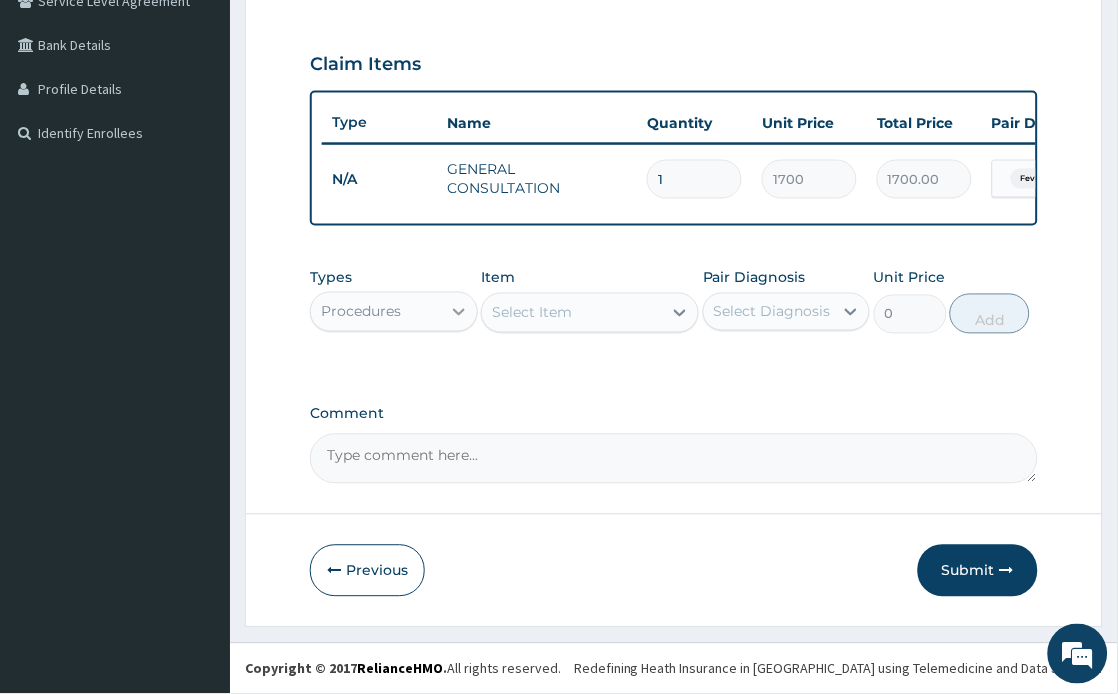 click at bounding box center (459, 312) 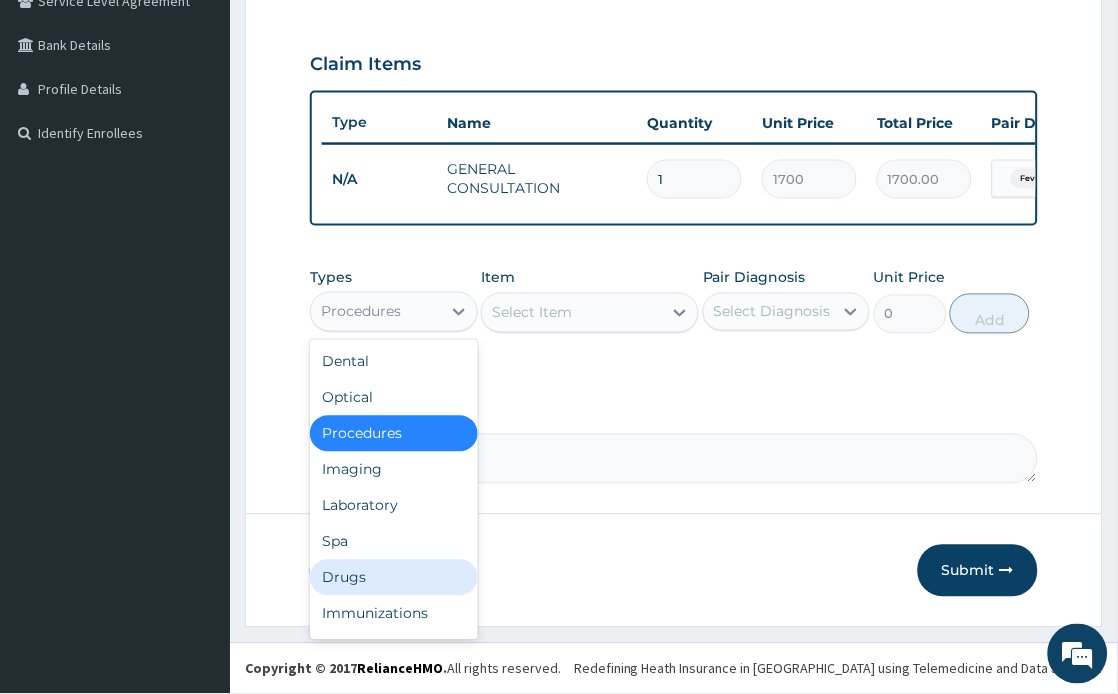 click on "Drugs" at bounding box center [393, 578] 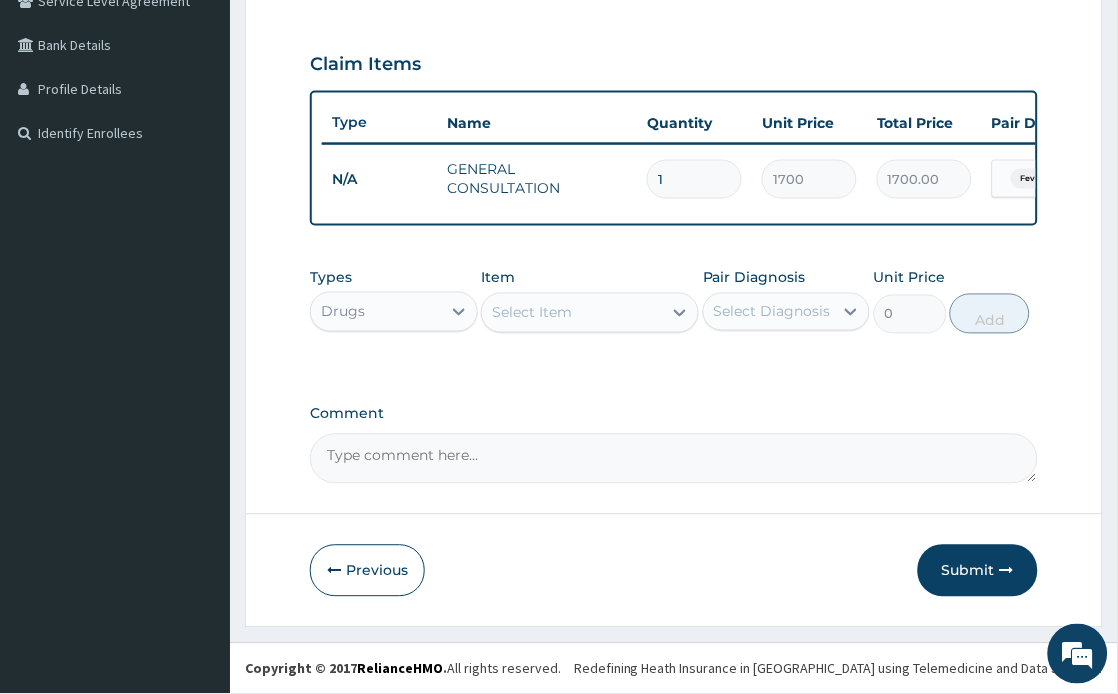 click on "Select Item" at bounding box center [572, 313] 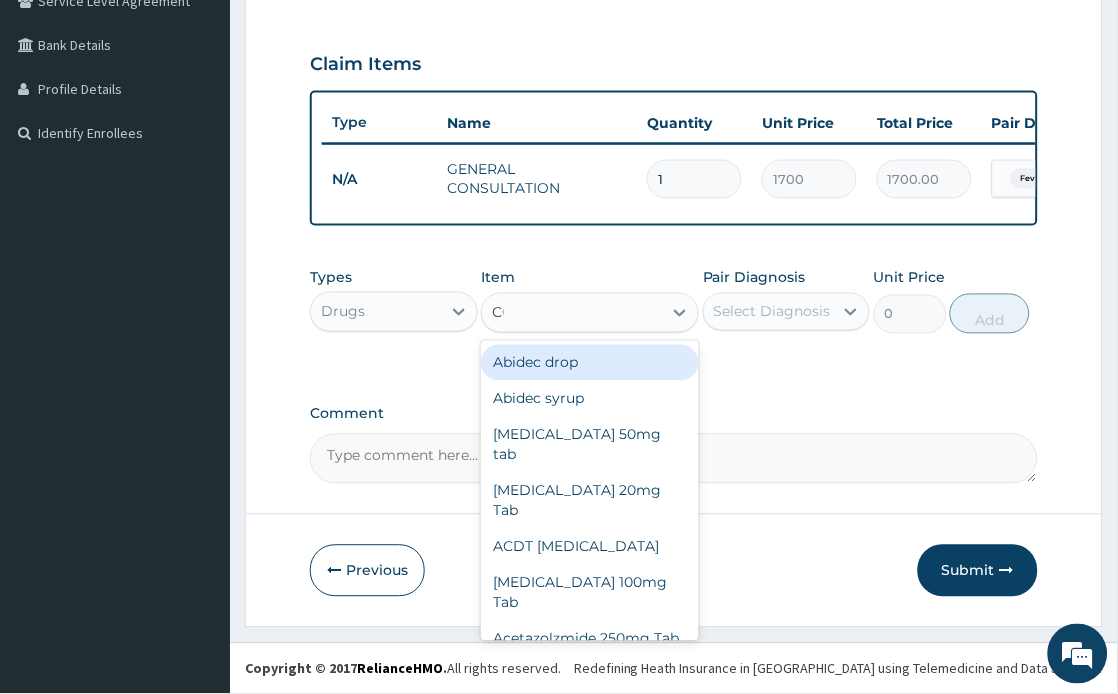 type on "COCO" 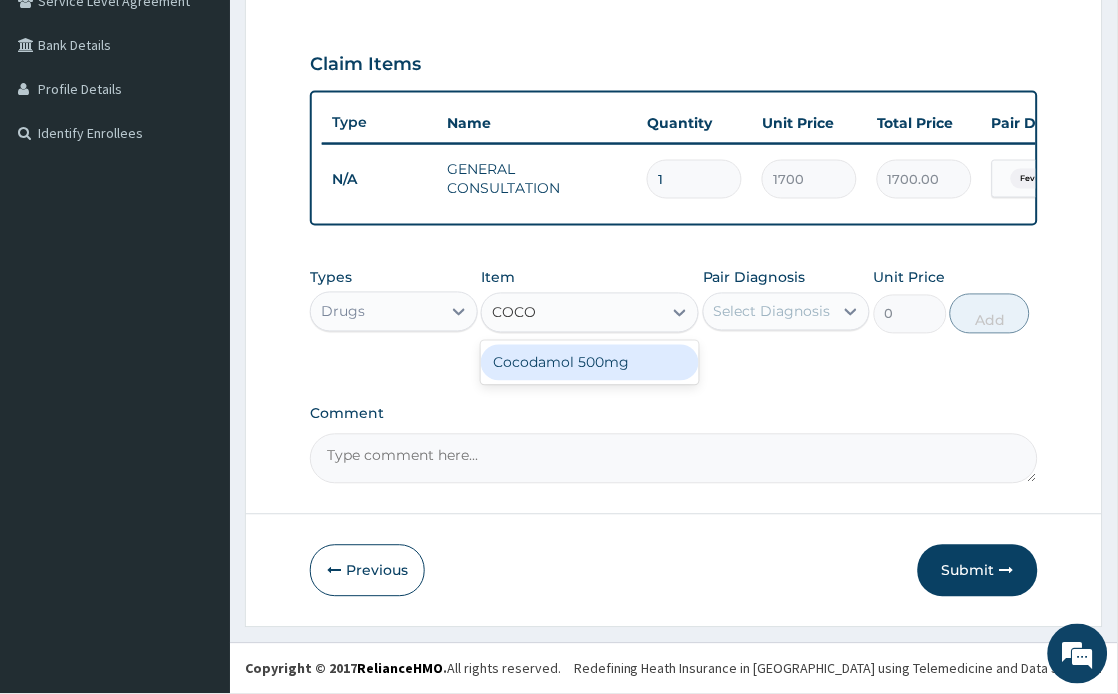 click on "Cocodamol 500mg" at bounding box center [590, 363] 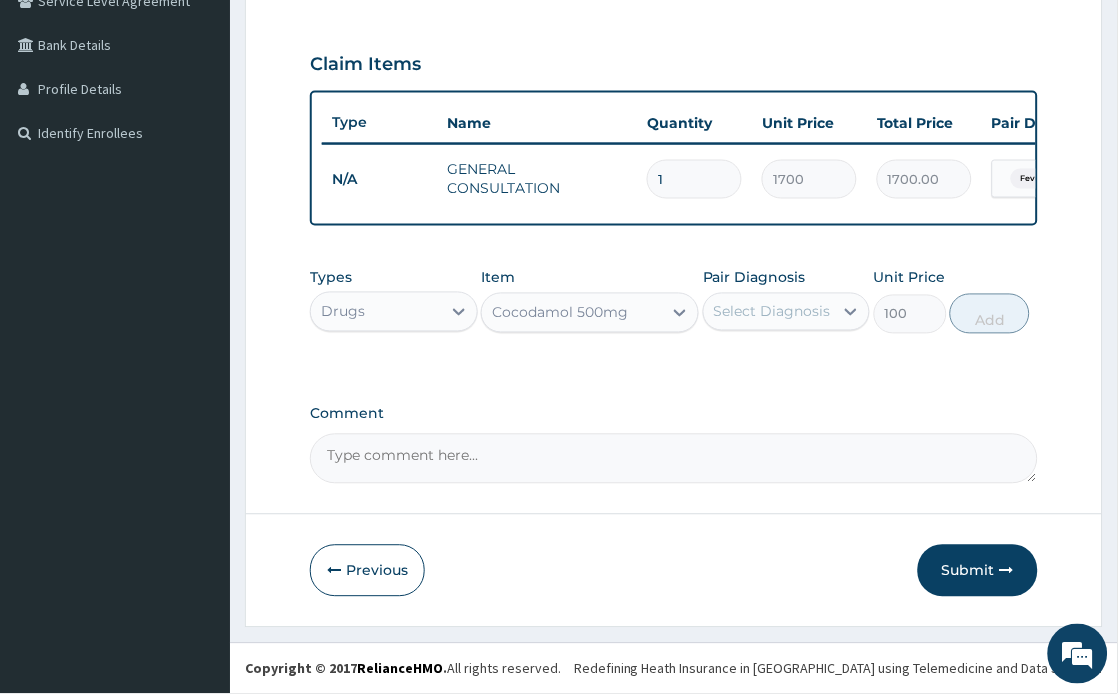 click on "Select Diagnosis" at bounding box center [772, 312] 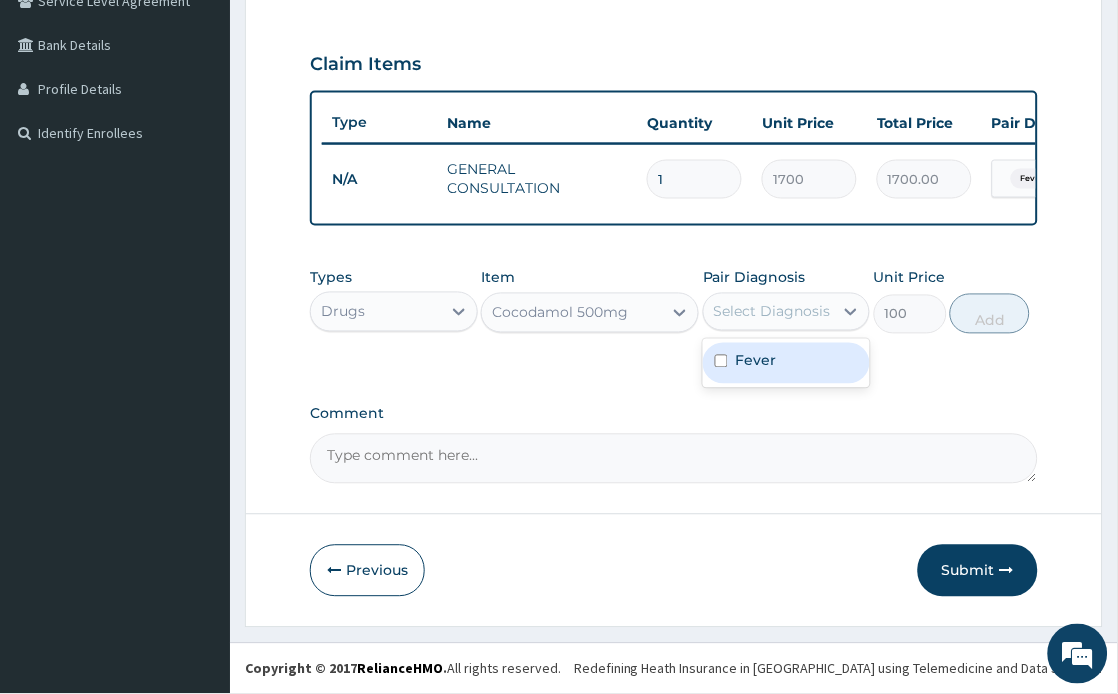 click on "Fever" at bounding box center [786, 363] 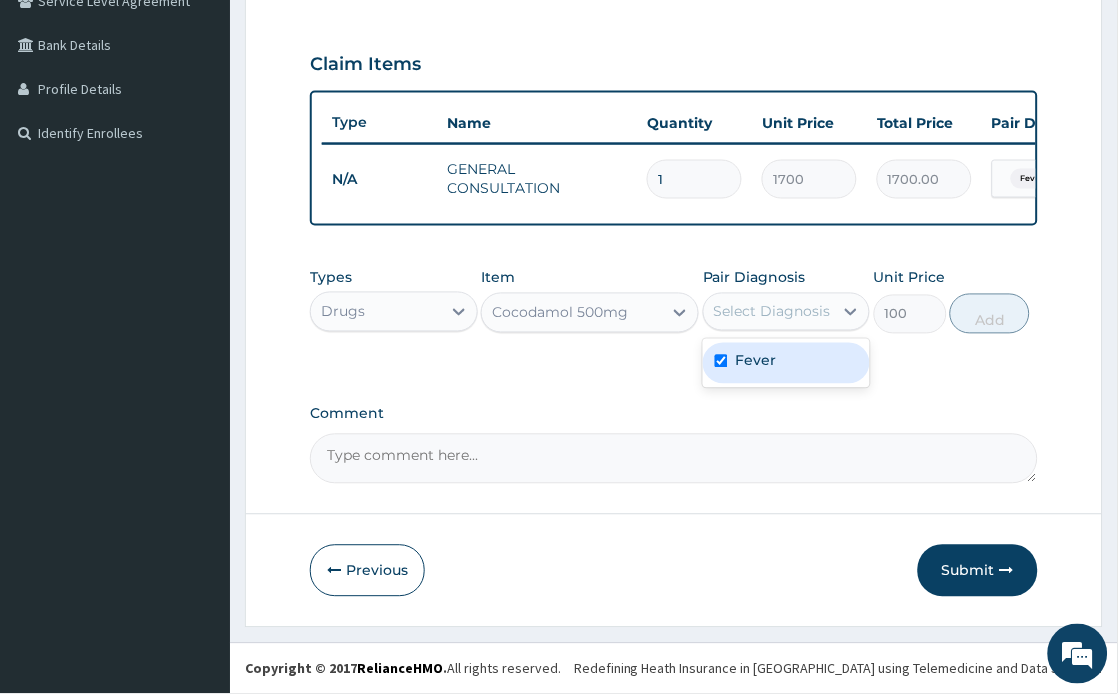checkbox on "true" 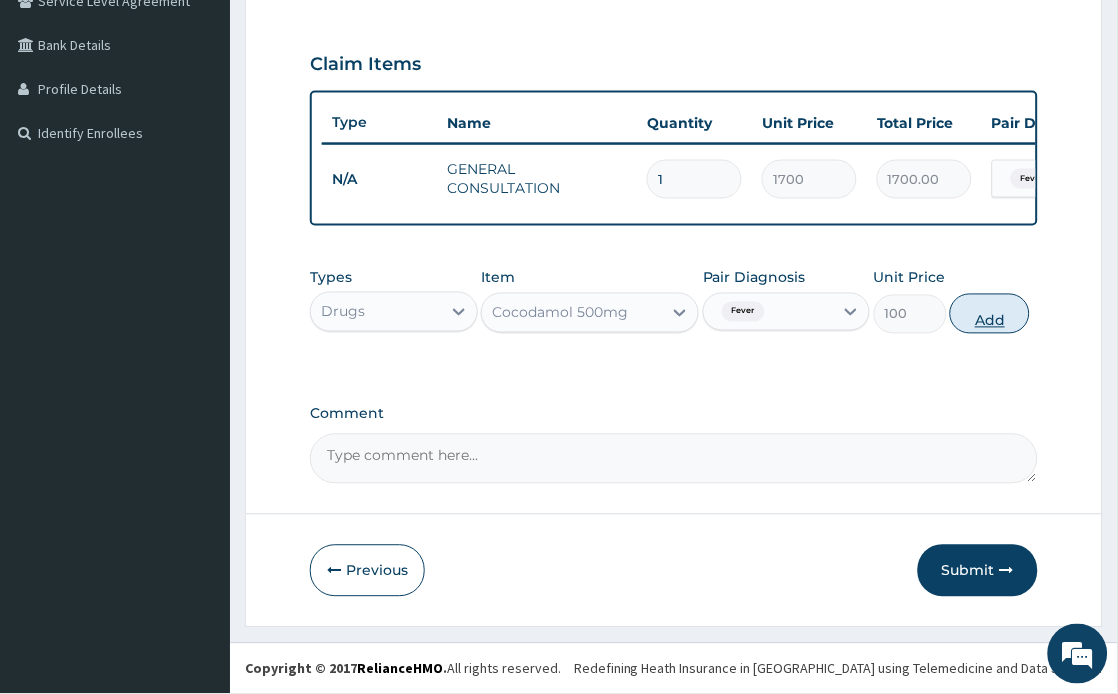 click on "Add" at bounding box center [990, 314] 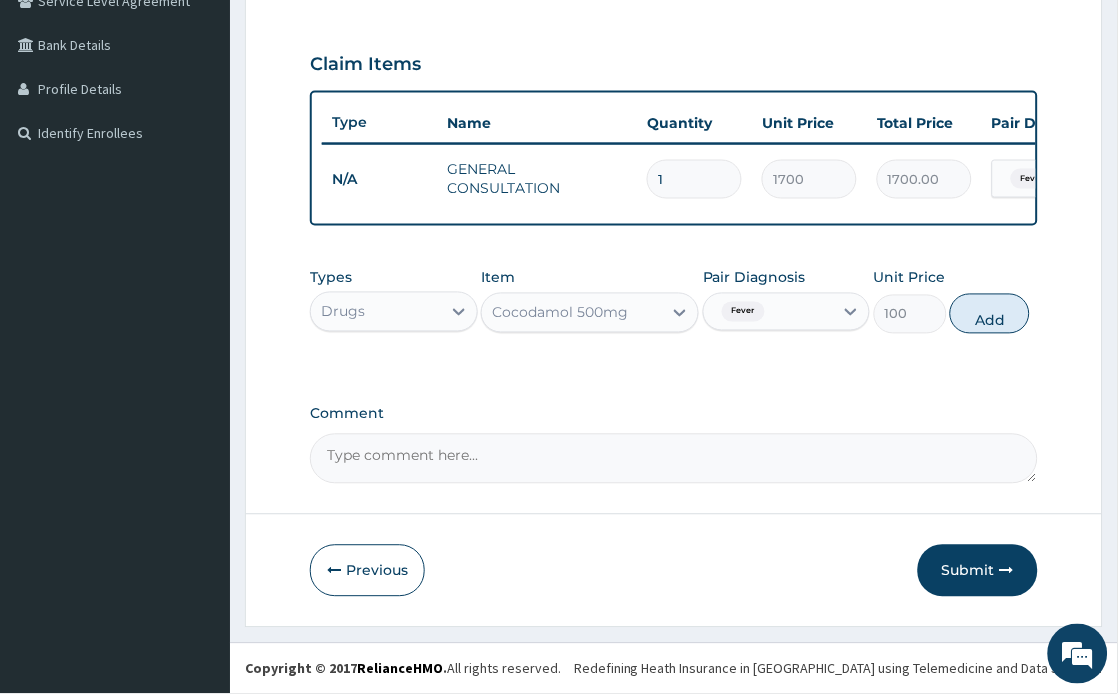 type on "0" 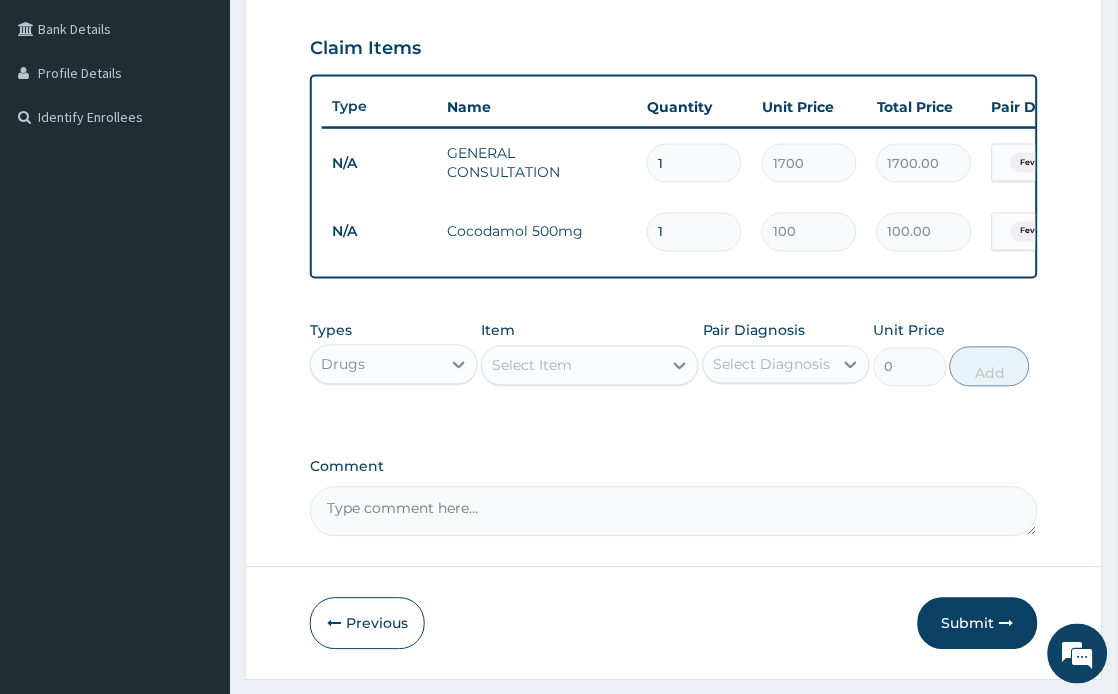 type 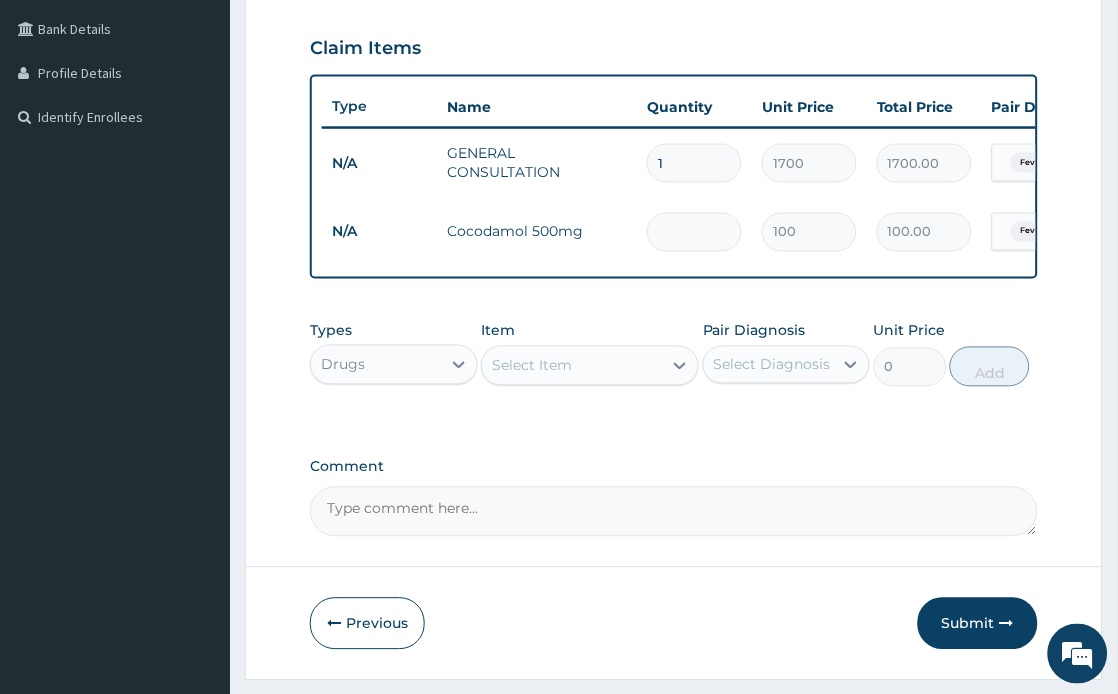 type on "0.00" 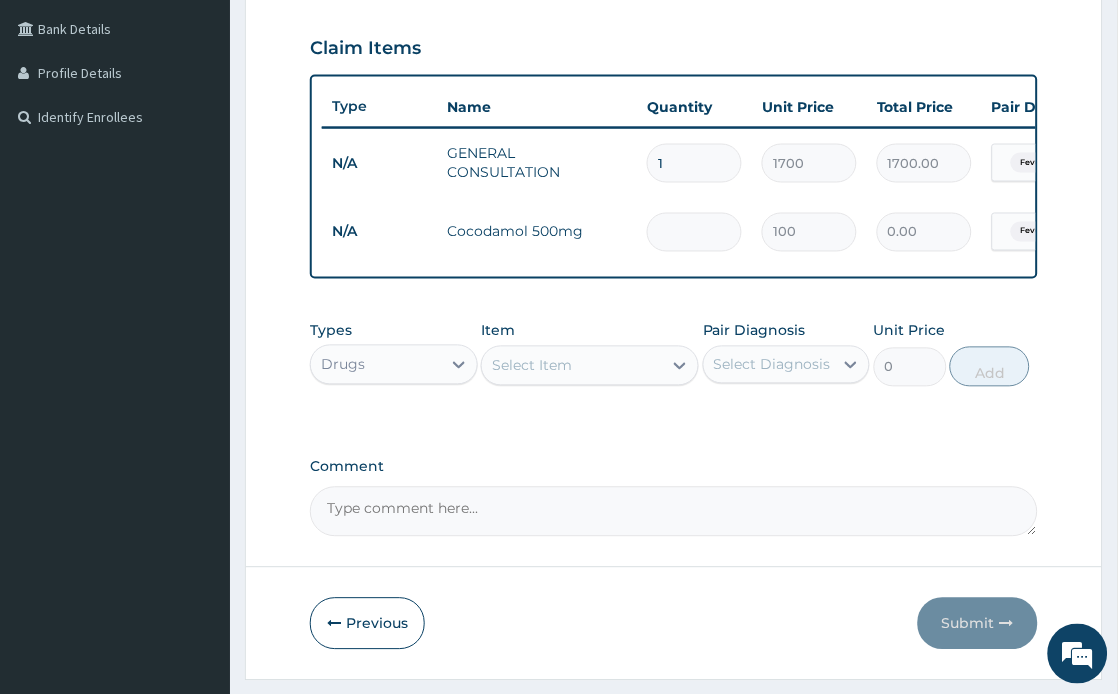 type on "1" 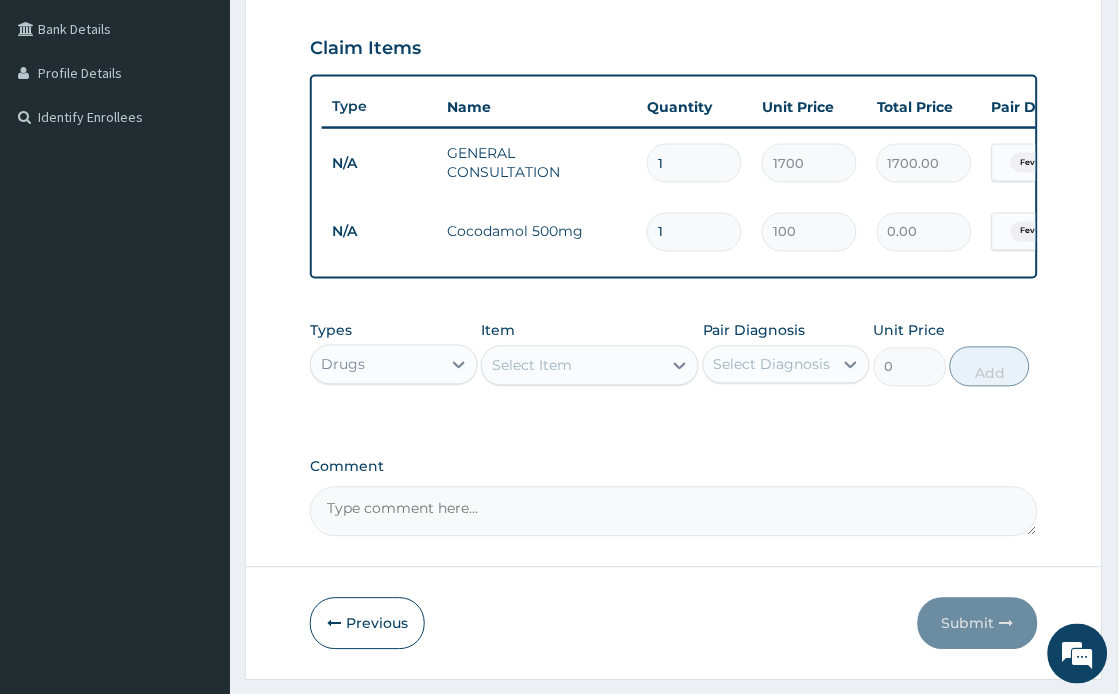 type on "100.00" 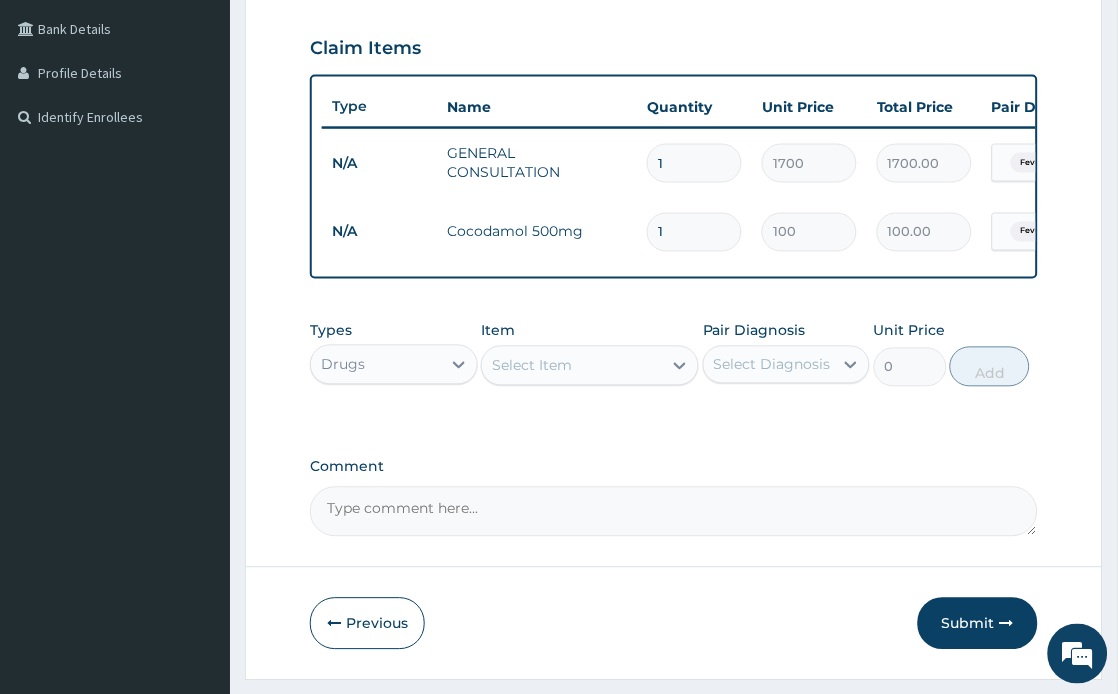 type on "10" 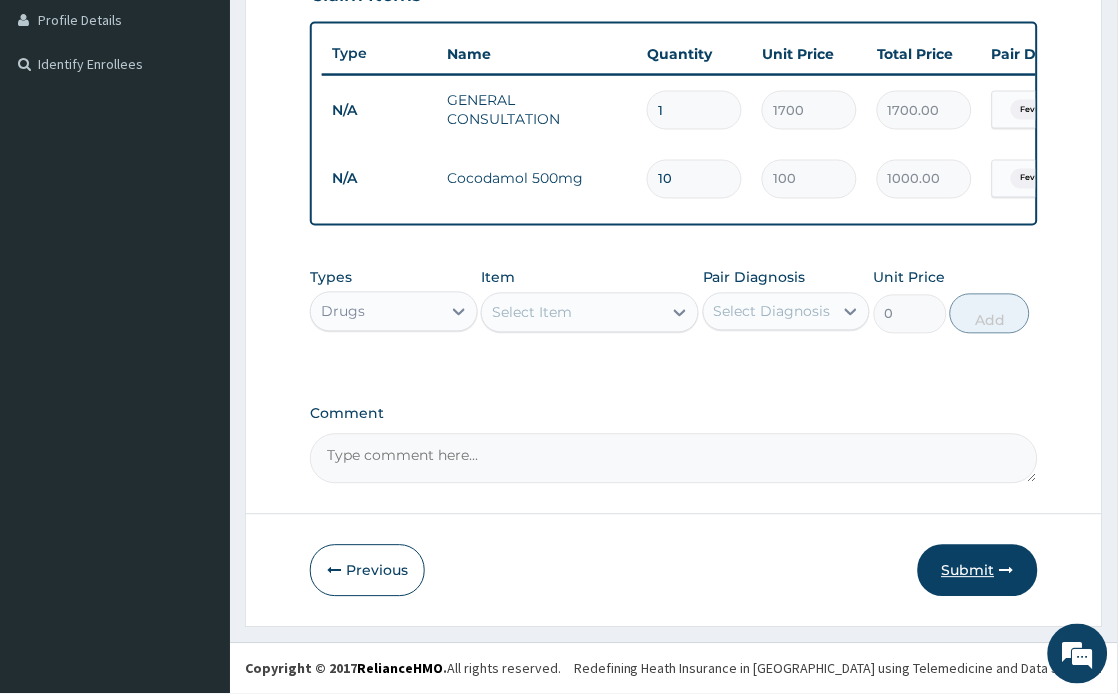 scroll, scrollTop: 523, scrollLeft: 0, axis: vertical 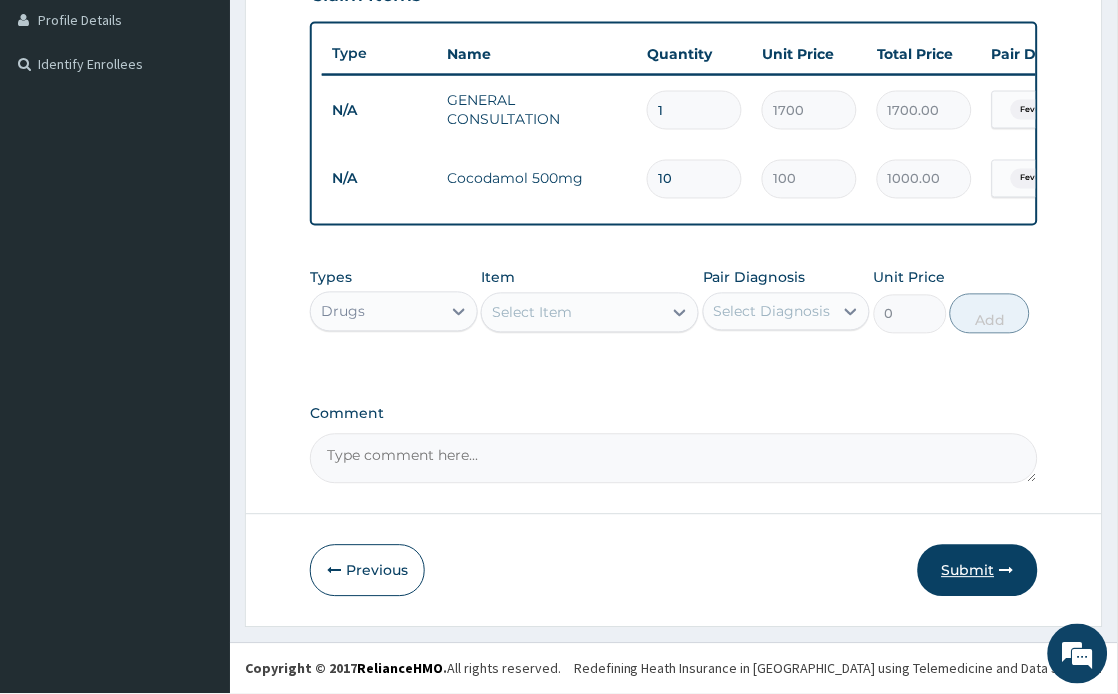 type on "10" 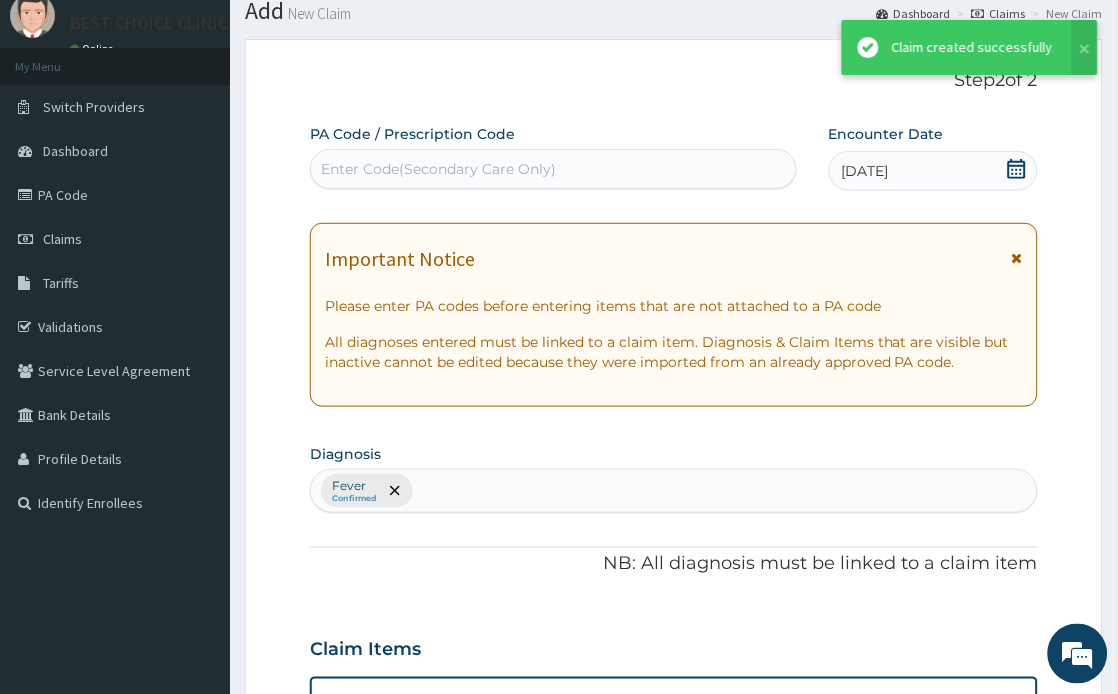 scroll, scrollTop: 523, scrollLeft: 0, axis: vertical 